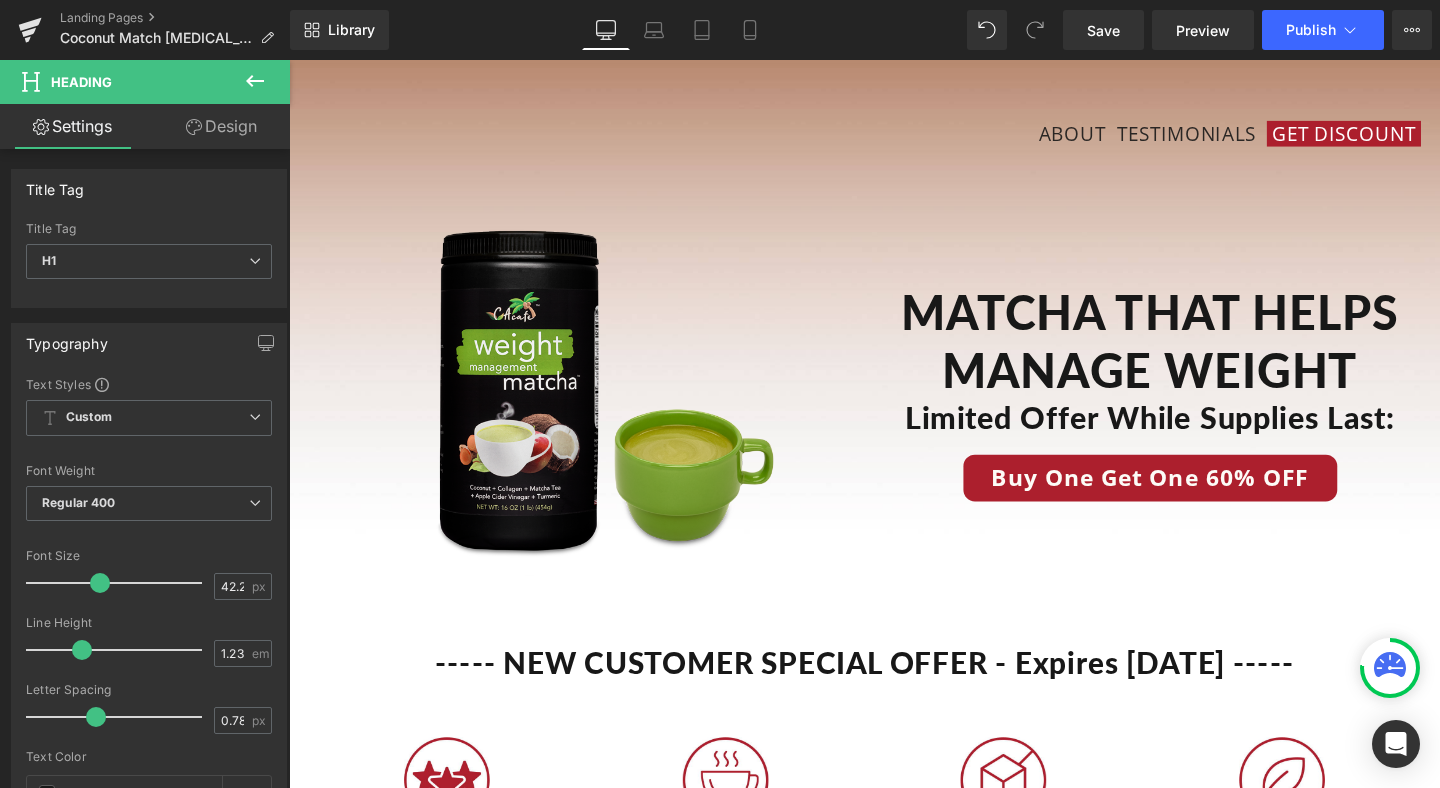 scroll, scrollTop: 353, scrollLeft: 0, axis: vertical 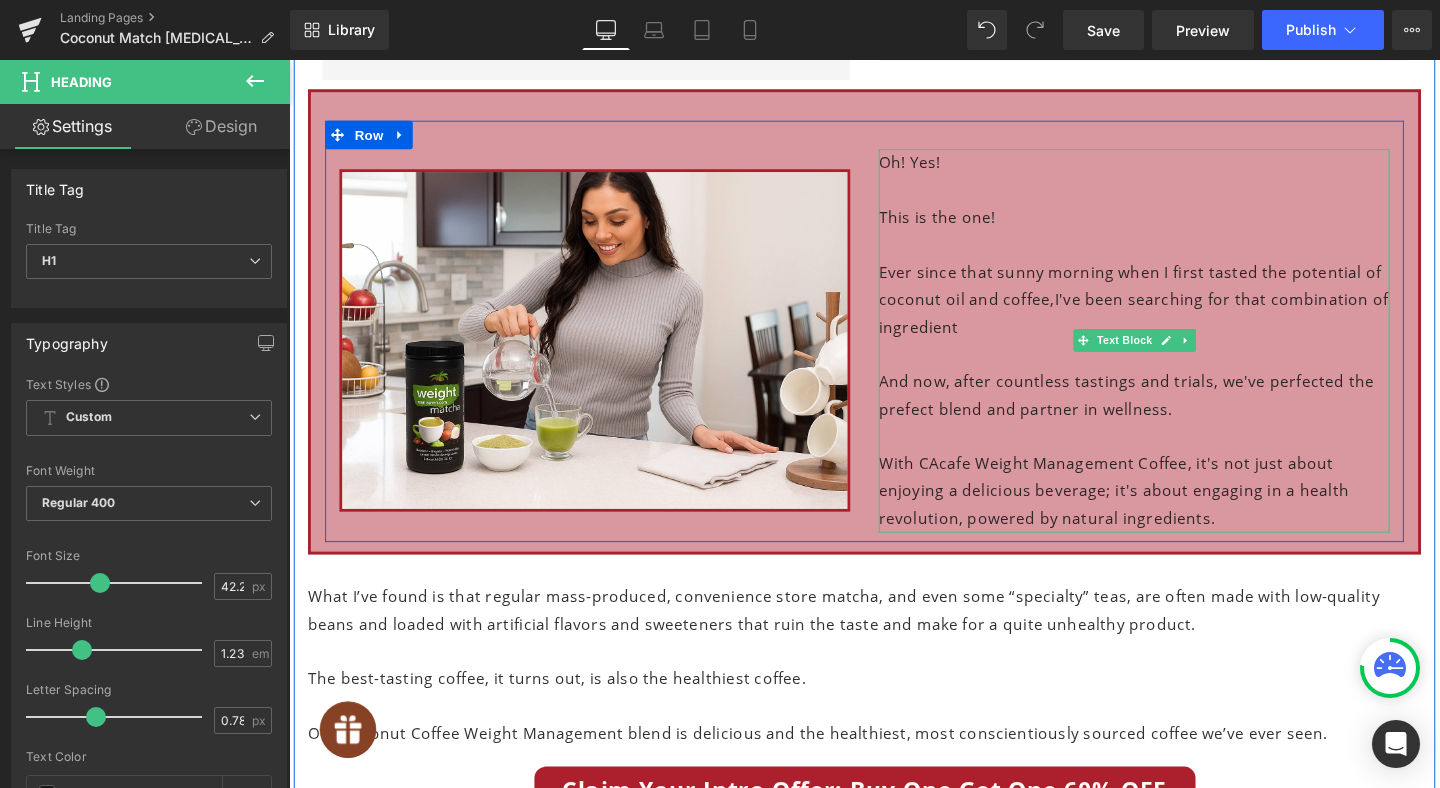 click on "Ever since that sunny morning when I first tasted the potential of coconut oil and coffee,  I've been searching for that combination of ingredient" at bounding box center (1177, 312) 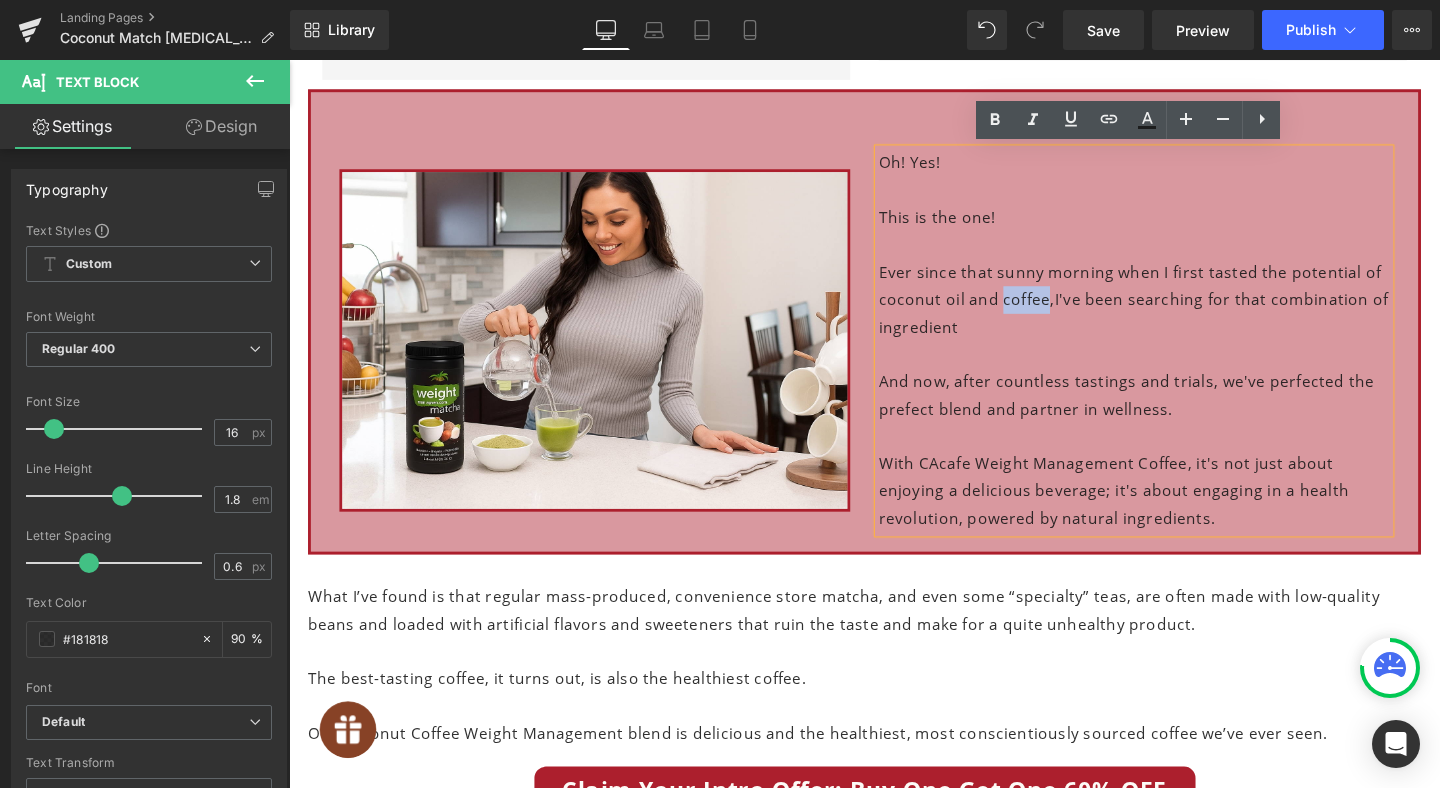 drag, startPoint x: 1040, startPoint y: 313, endPoint x: 1088, endPoint y: 320, distance: 48.507732 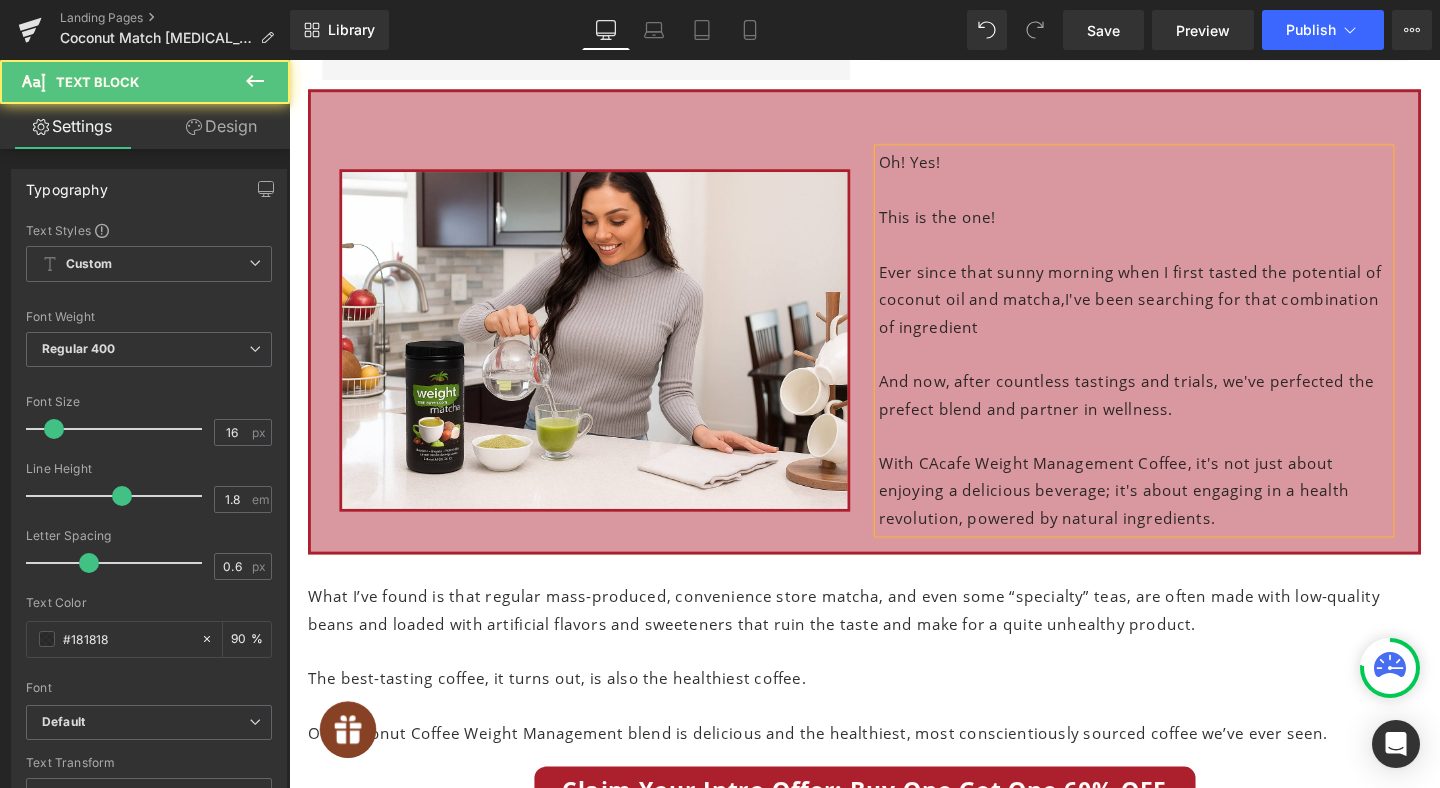 click on "I've been searching for that combination of ingredient" at bounding box center (1172, 326) 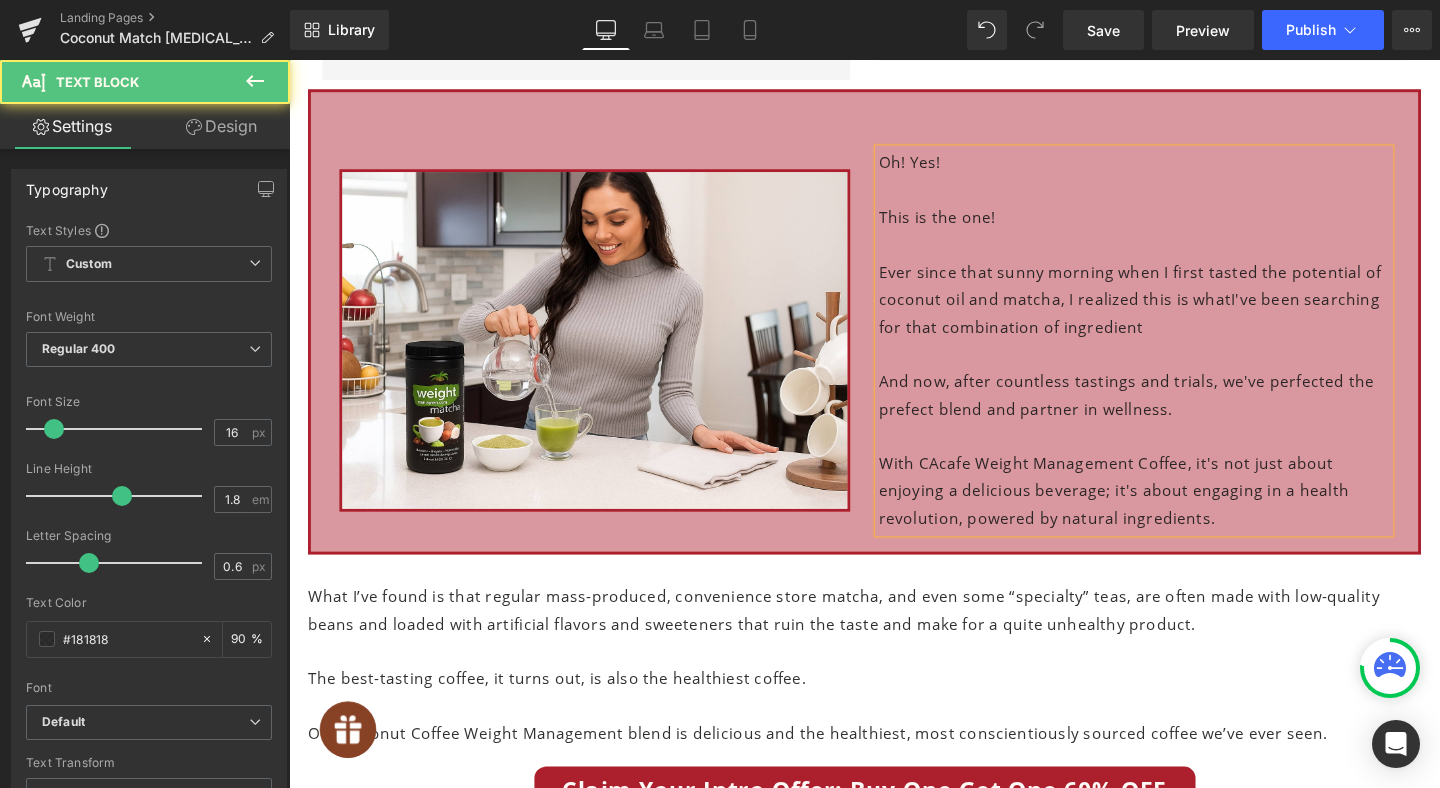 click on "I've been searching for that combination of ingredient" at bounding box center (1172, 326) 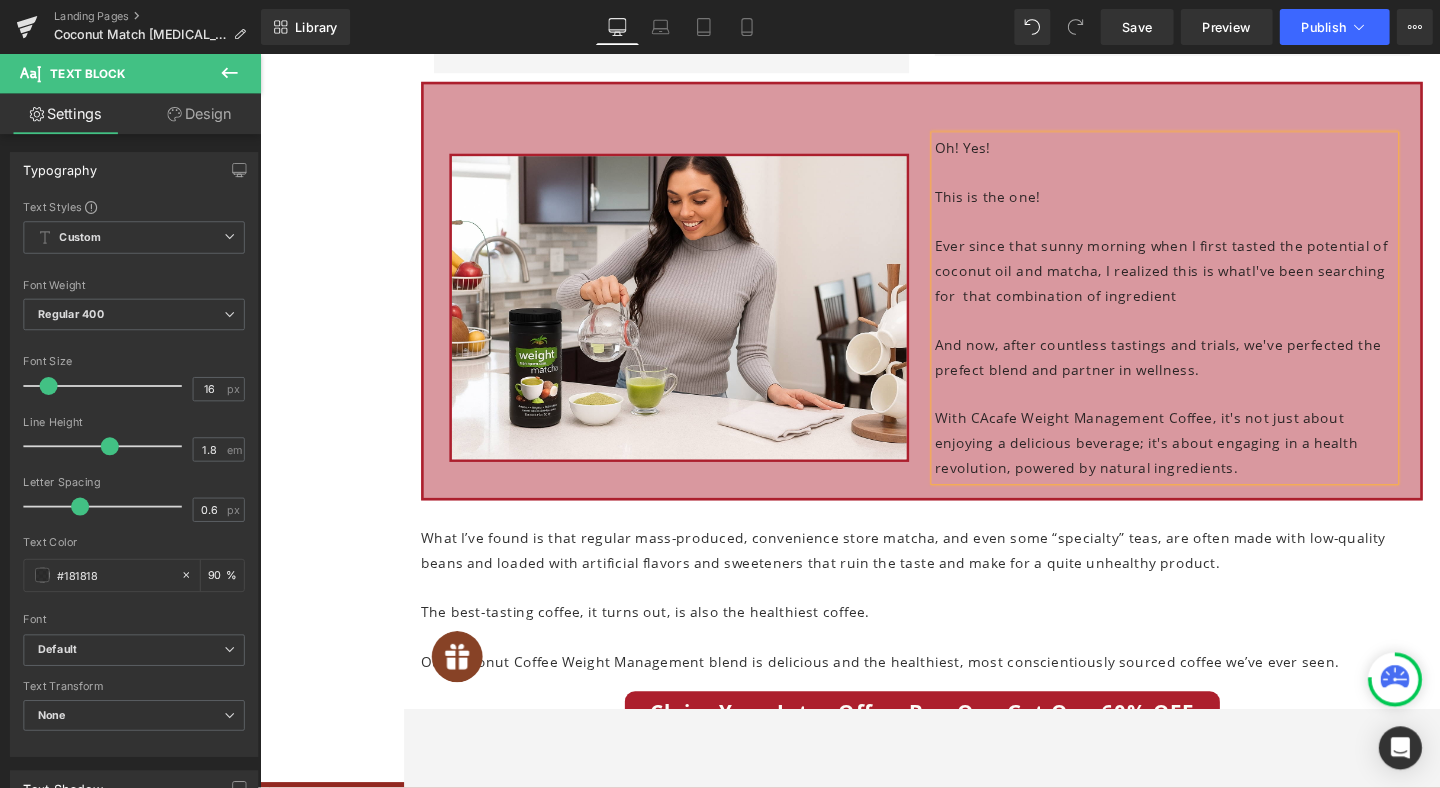 scroll, scrollTop: 3223, scrollLeft: 0, axis: vertical 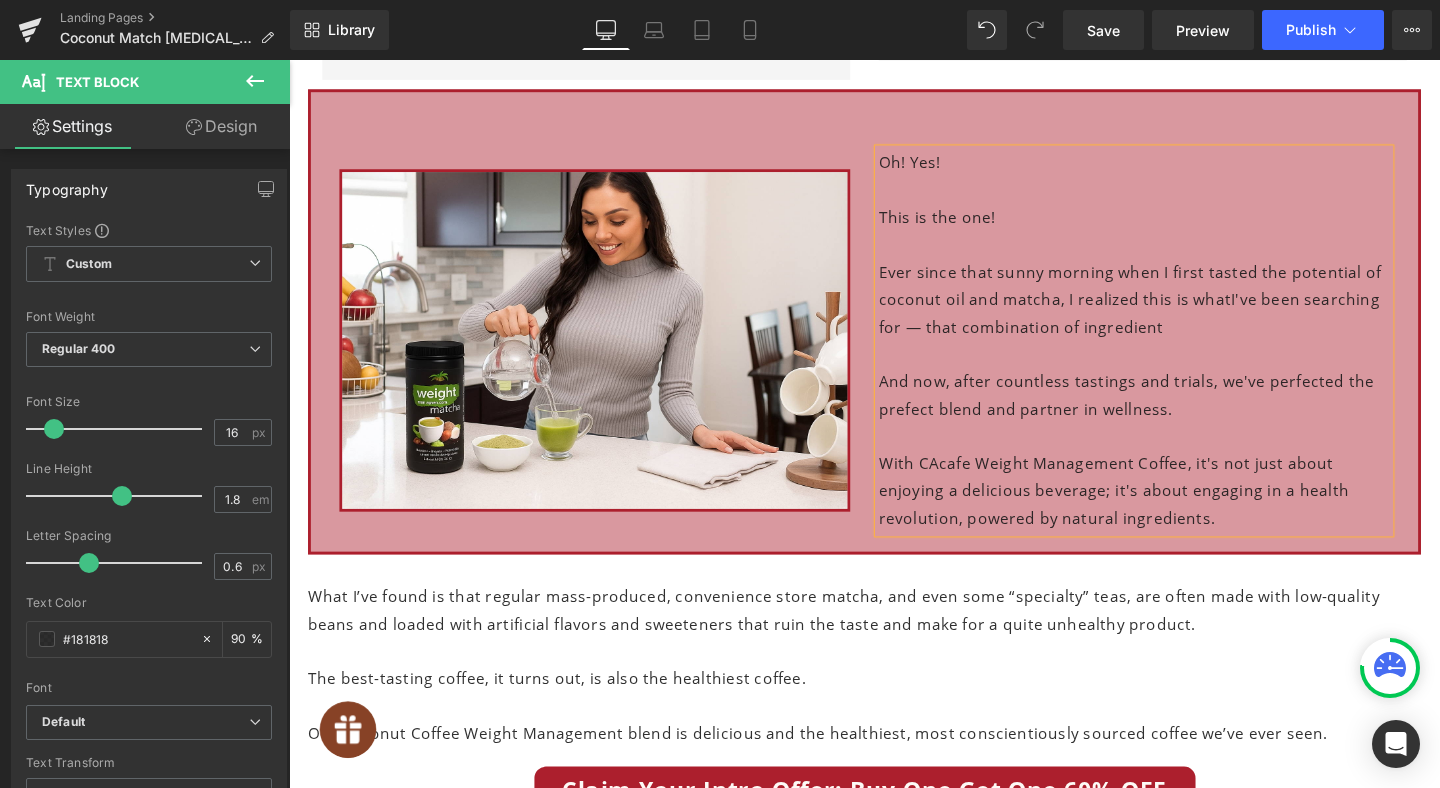 click on "Ever since that sunny morning when I first tasted the potential of coconut oil and matcha, I realized this is what  I've been searching for — that combination of ingredient" at bounding box center [1177, 312] 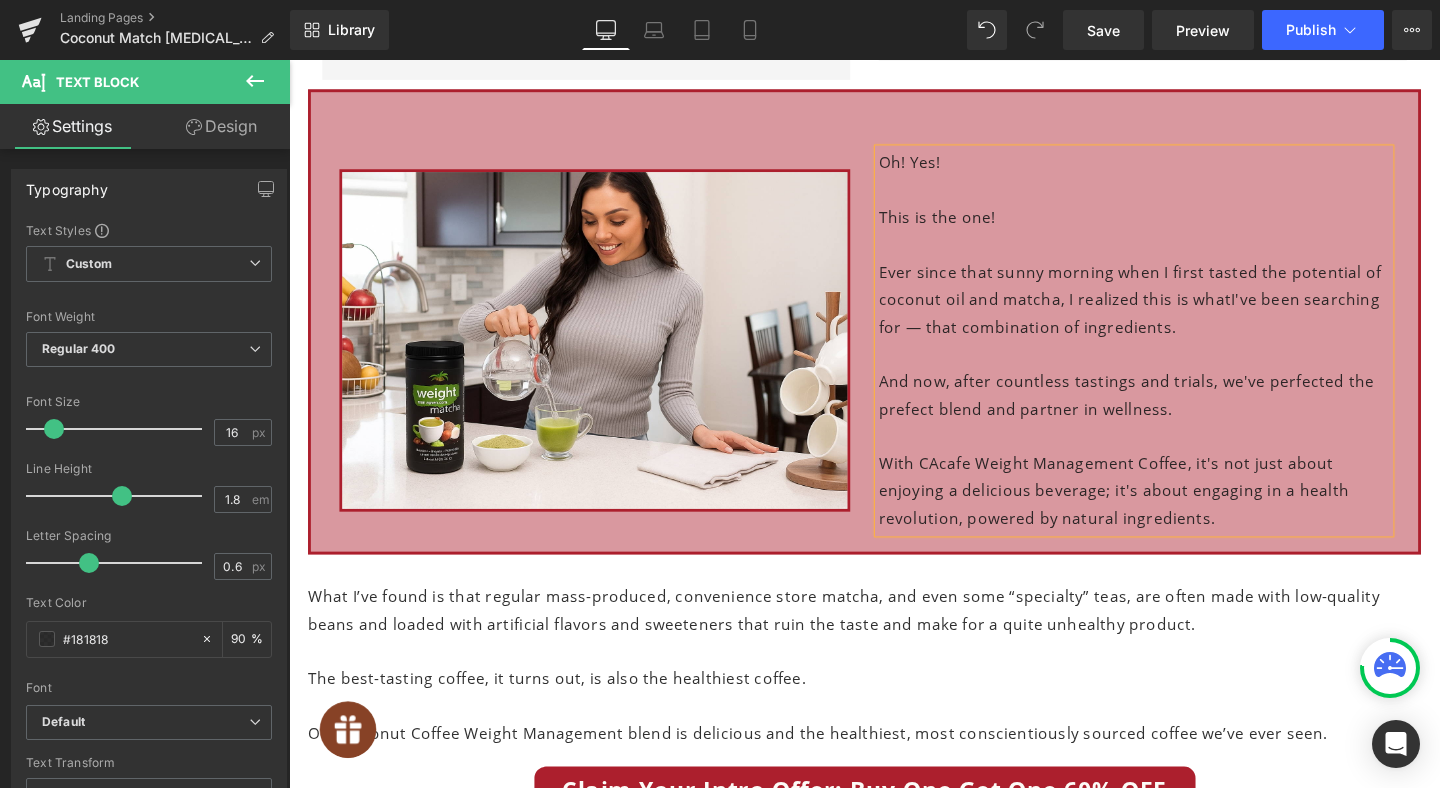 click on "I've been searching for — that combination of ingredients." at bounding box center [1172, 326] 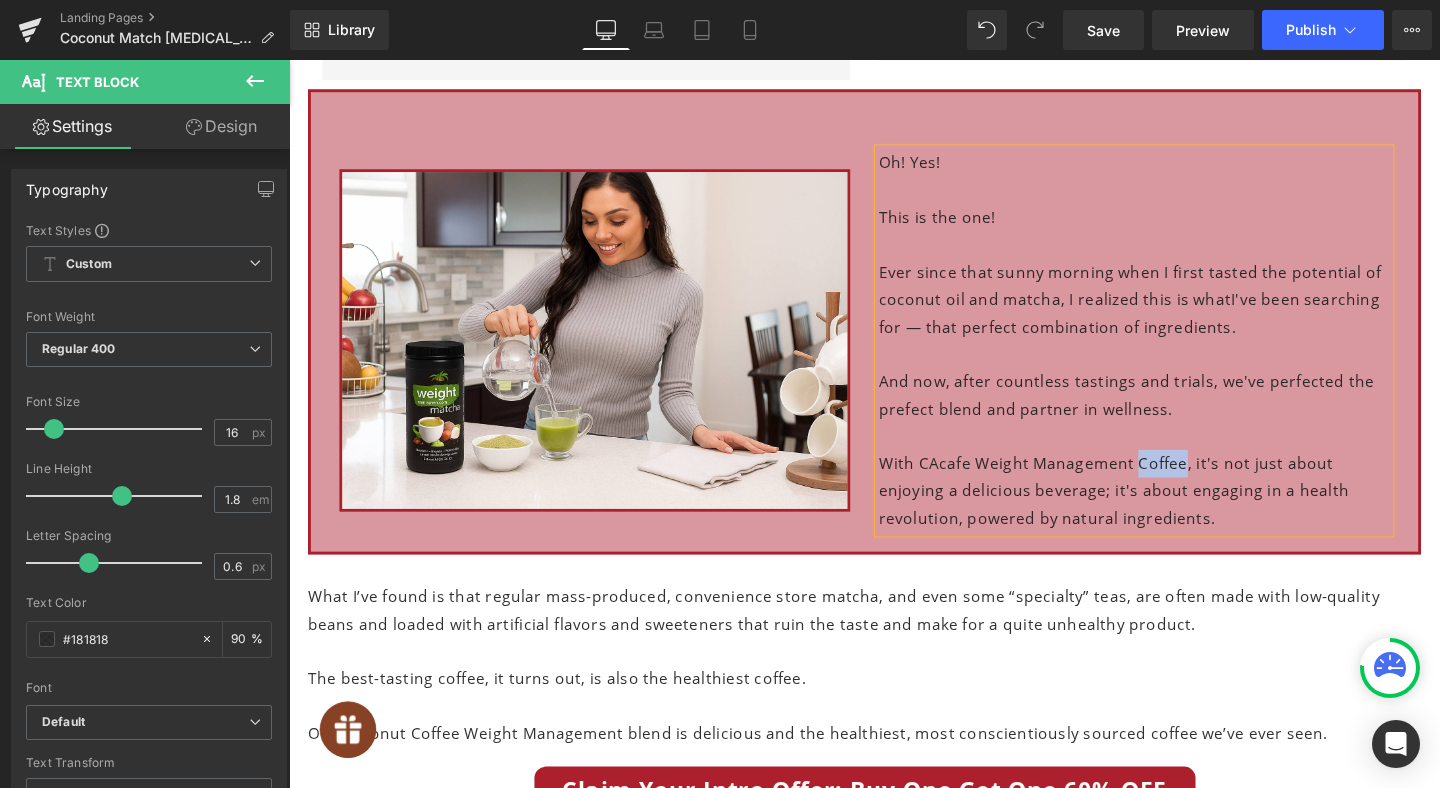 drag, startPoint x: 1181, startPoint y: 480, endPoint x: 1232, endPoint y: 484, distance: 51.156624 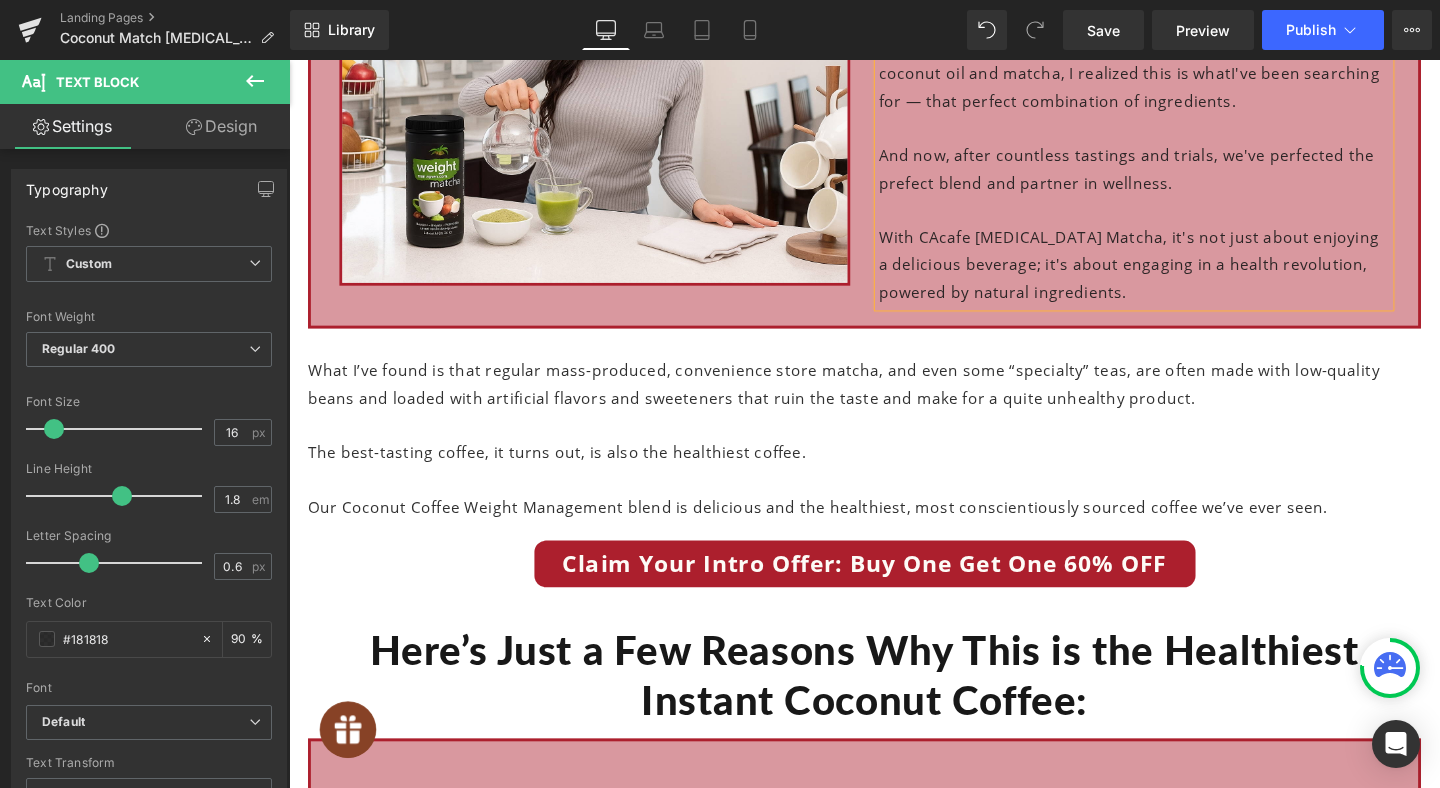scroll, scrollTop: 3475, scrollLeft: 0, axis: vertical 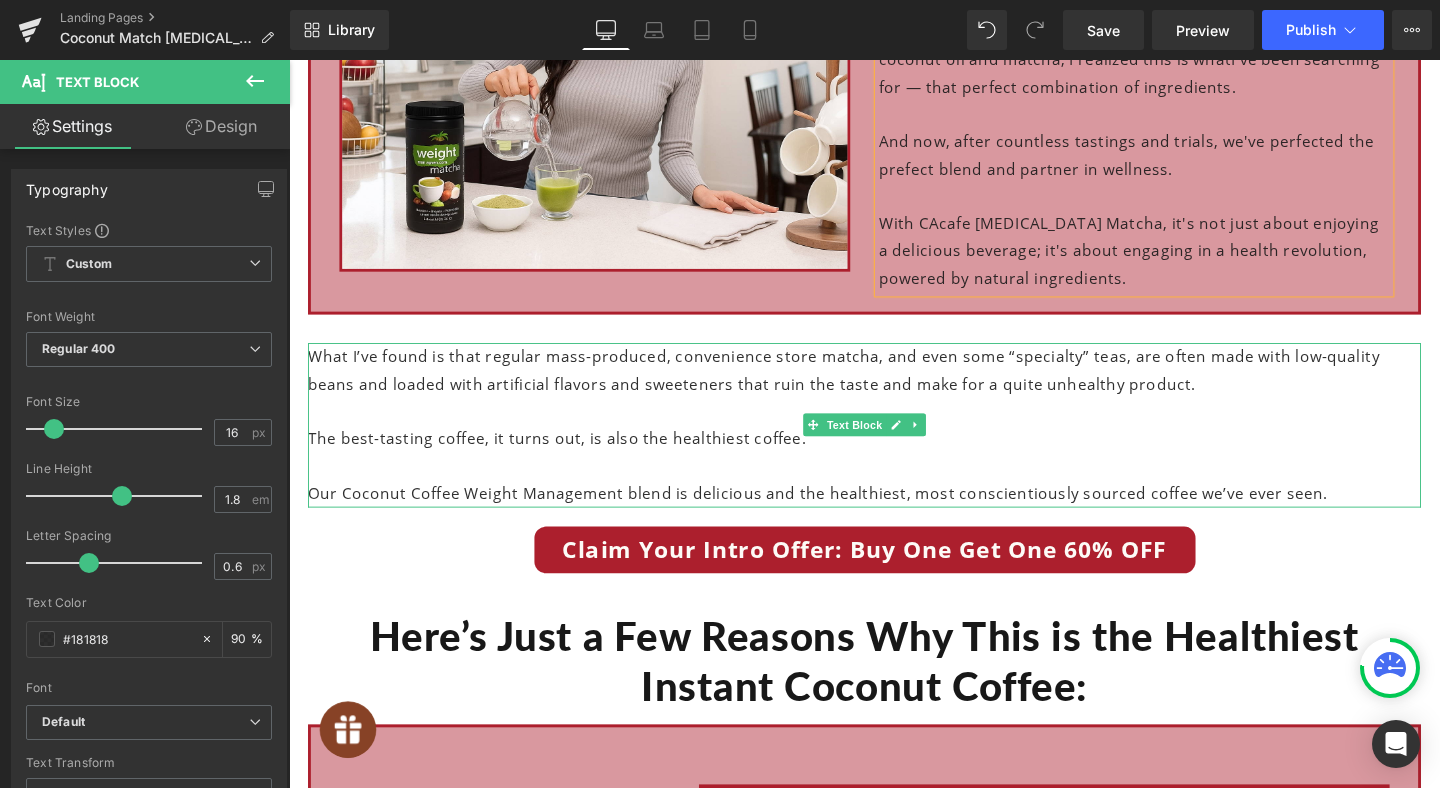 click on "What I’ve found is that regular mass-produced, convenience store matcha, and even some “specialty” teas, are often made with low-quality beans and loaded with artificial flavors and sweeteners that ruin the taste and make for a quite unhealthy product." at bounding box center (894, 387) 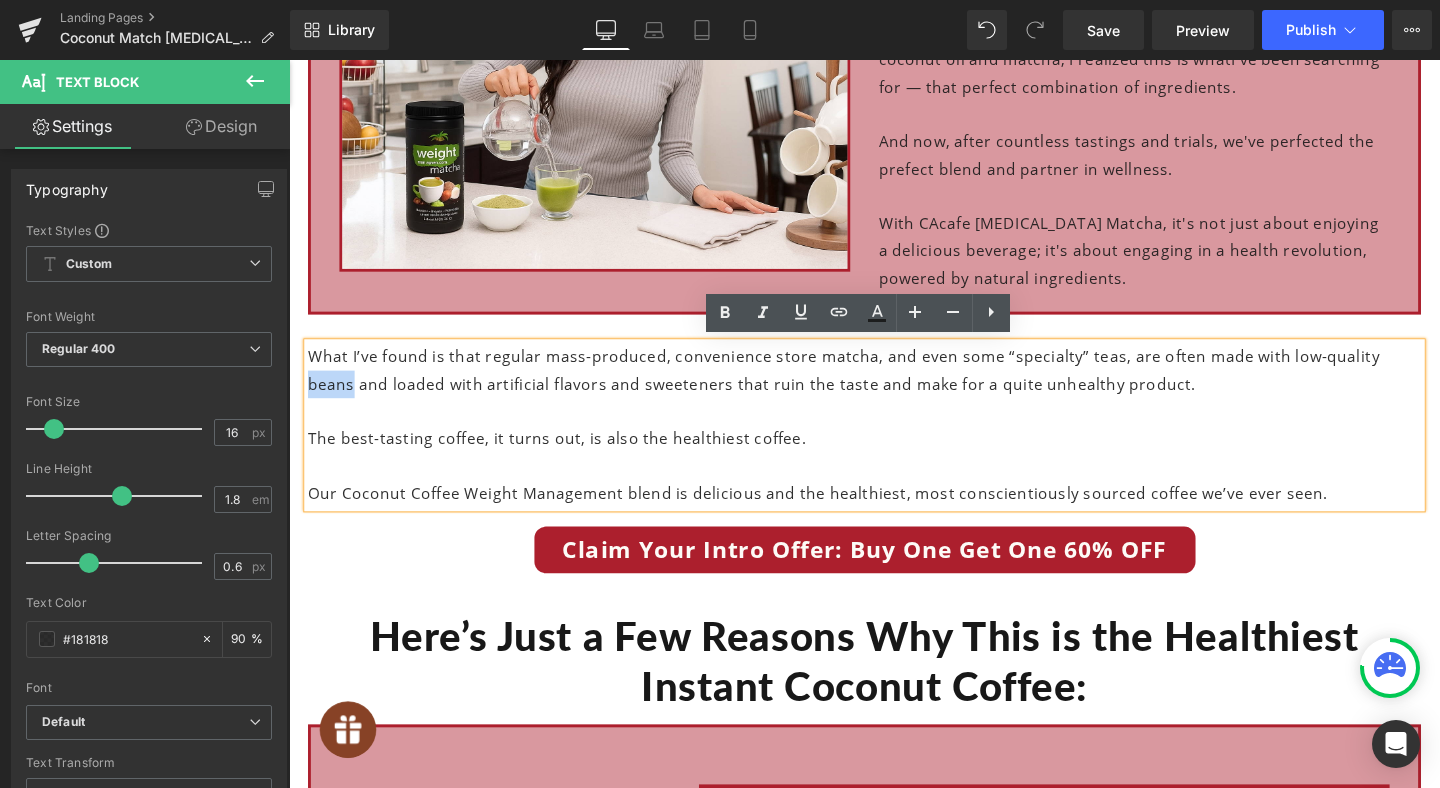 drag, startPoint x: 1424, startPoint y: 369, endPoint x: 1471, endPoint y: 369, distance: 47 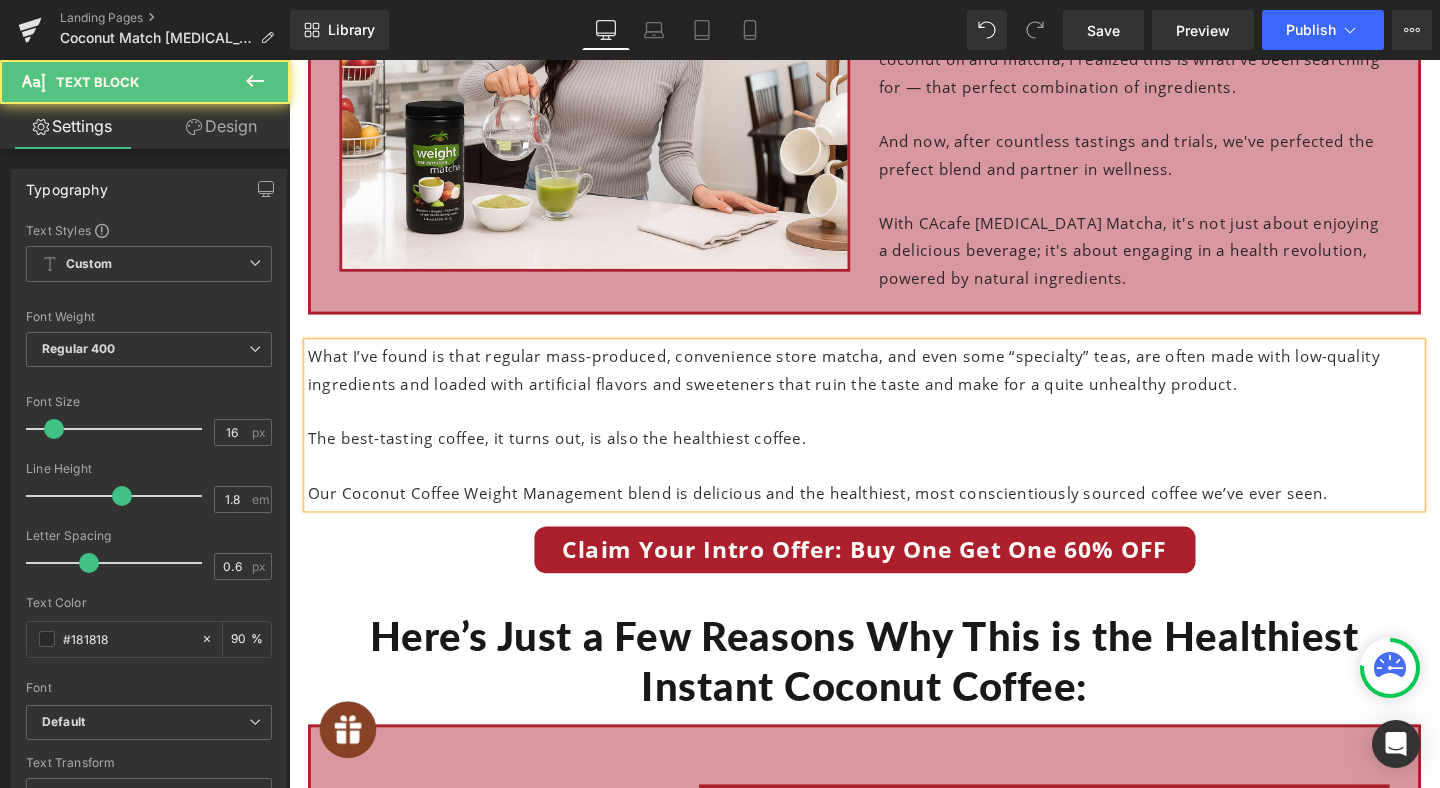 drag, startPoint x: 447, startPoint y: 457, endPoint x: 489, endPoint y: 457, distance: 42 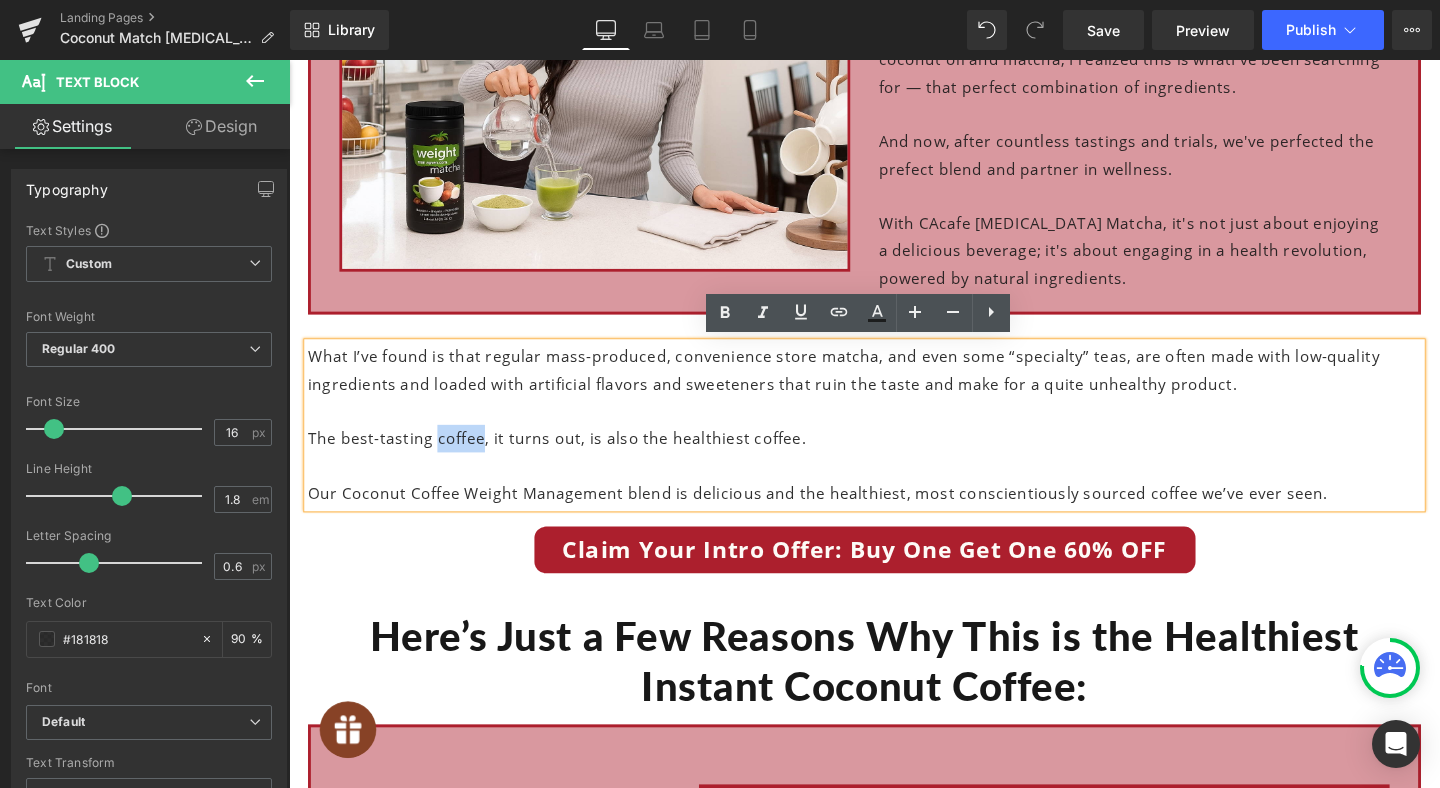 drag, startPoint x: 489, startPoint y: 457, endPoint x: 443, endPoint y: 460, distance: 46.09772 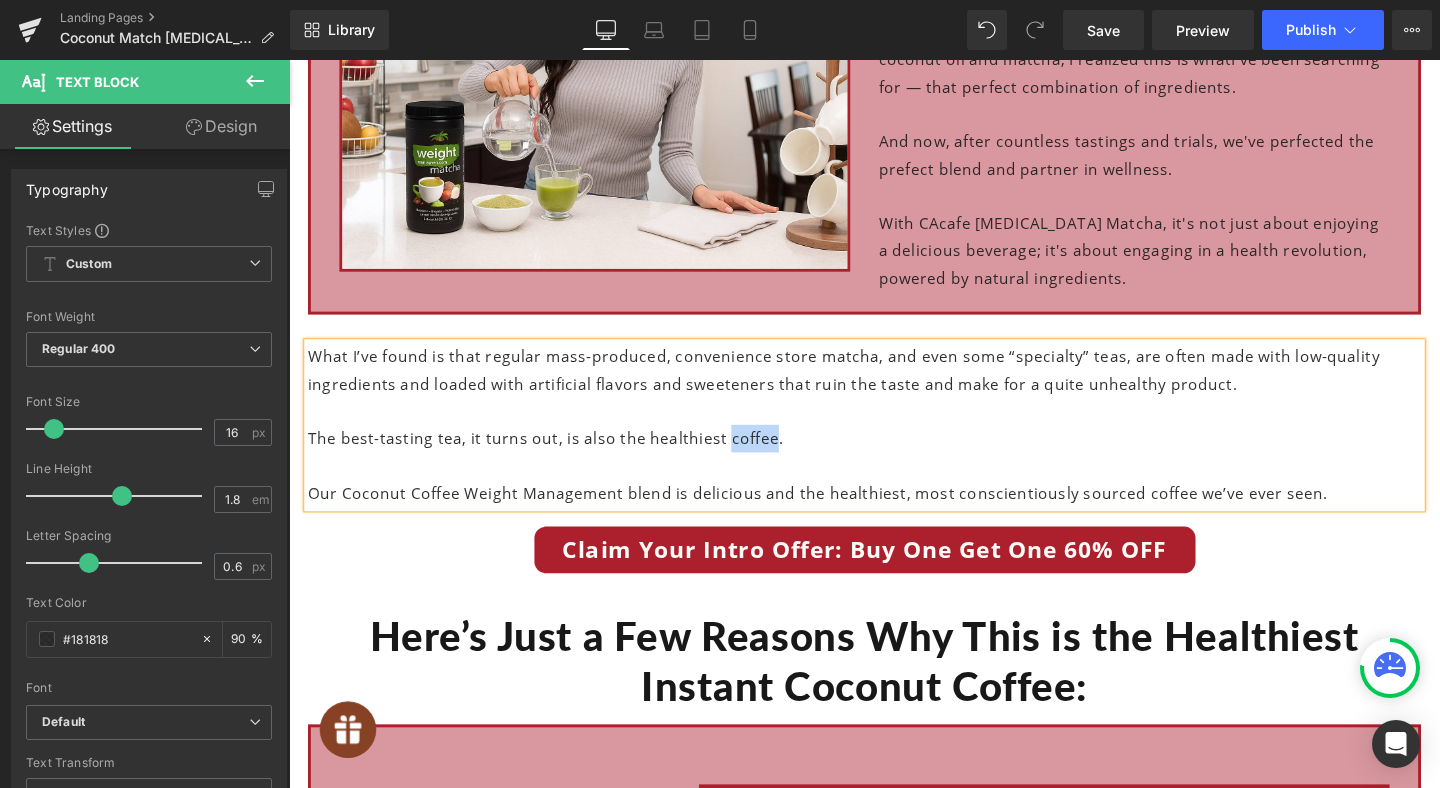 drag, startPoint x: 748, startPoint y: 459, endPoint x: 790, endPoint y: 458, distance: 42.0119 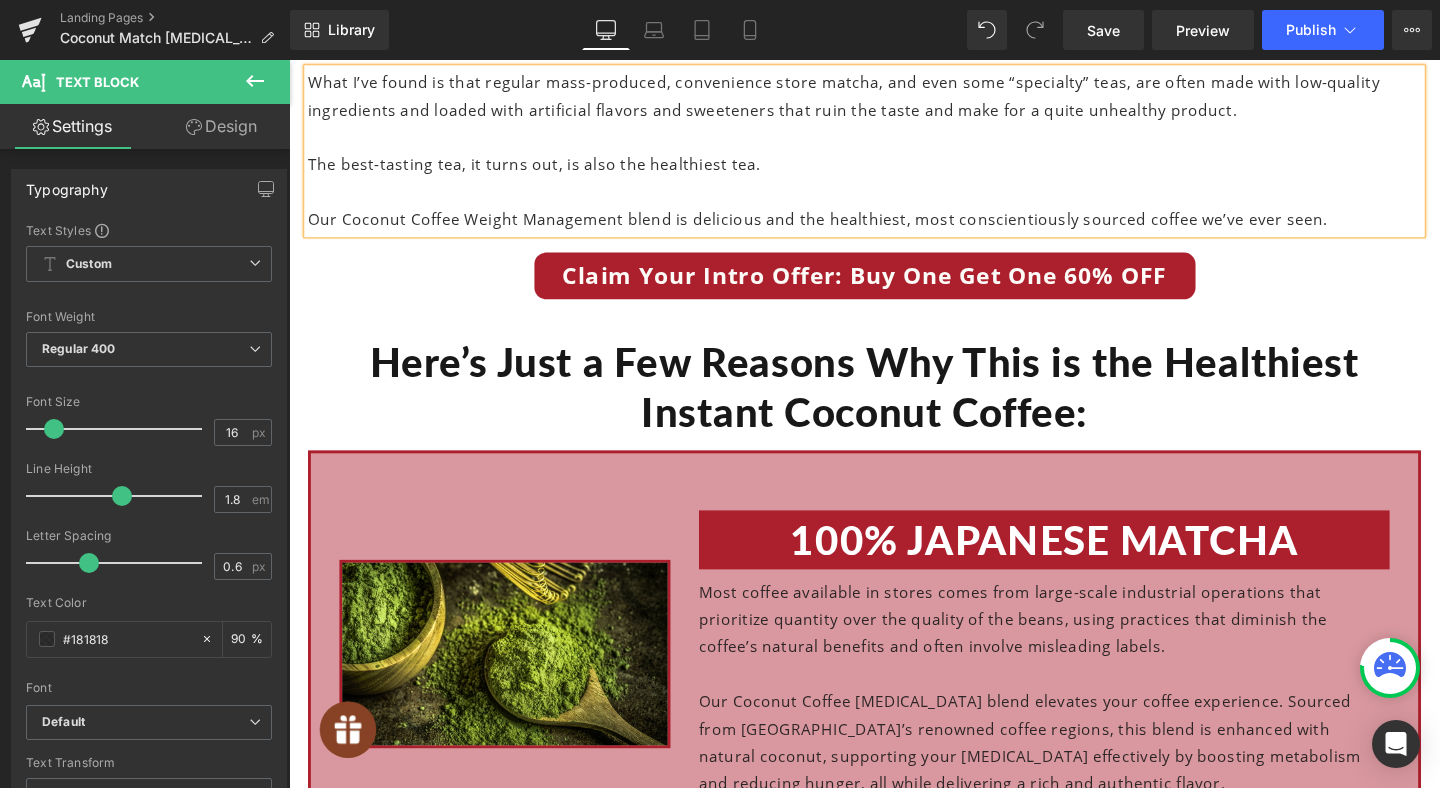 scroll, scrollTop: 3786, scrollLeft: 0, axis: vertical 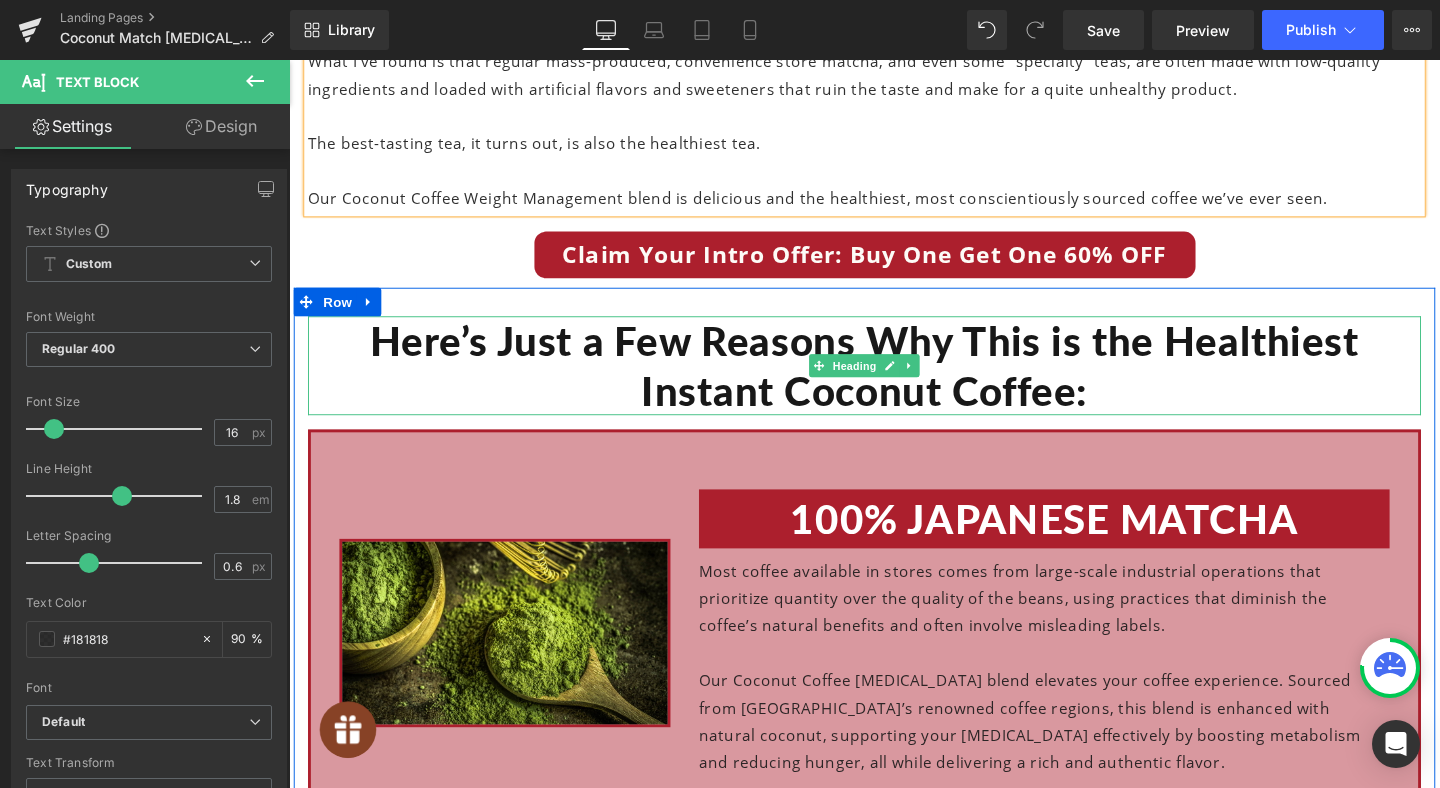 click on "Here’s Just a Few Reasons Why This is the Healthiest Instant Coconut Coffee:" at bounding box center (894, 381) 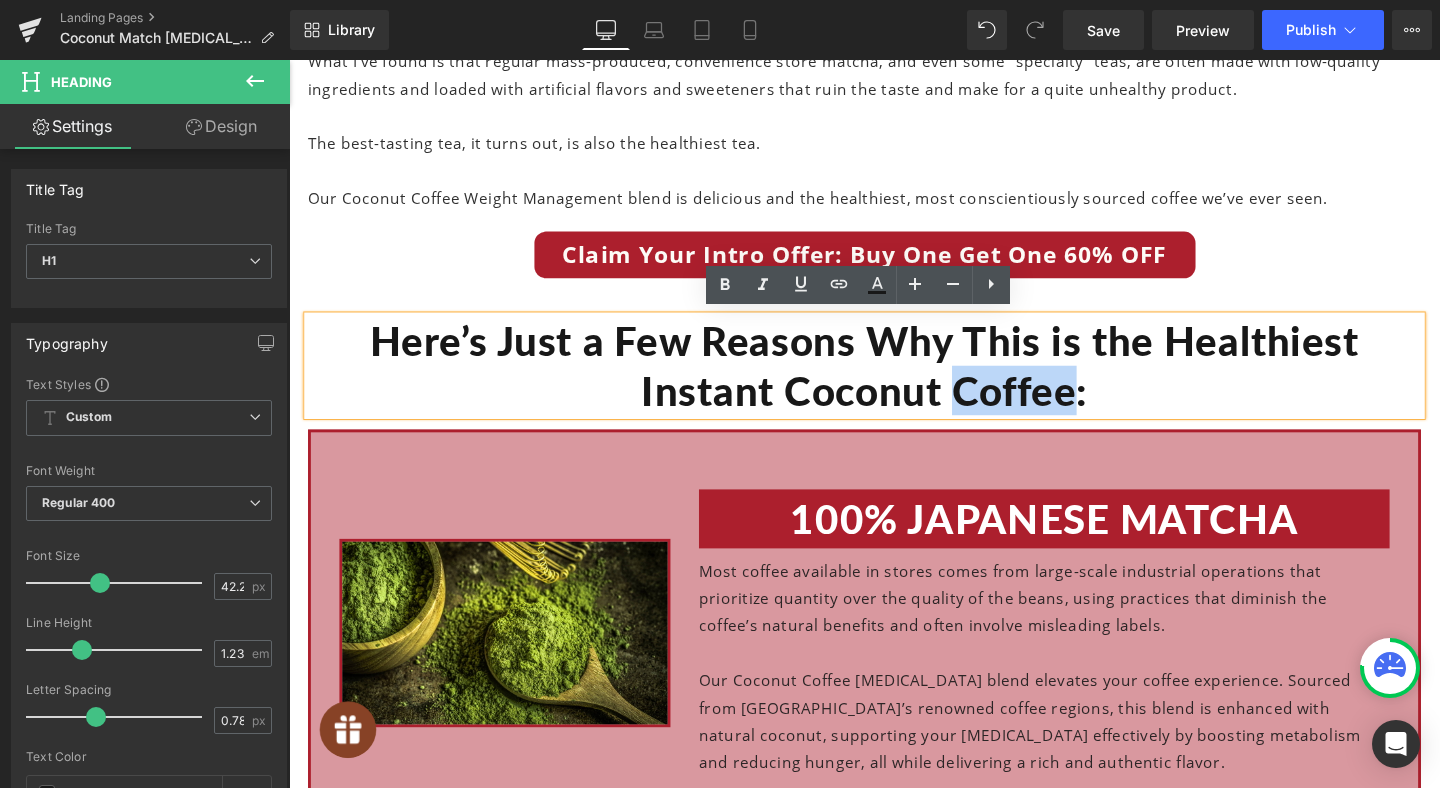 drag, startPoint x: 992, startPoint y: 406, endPoint x: 1117, endPoint y: 413, distance: 125.19585 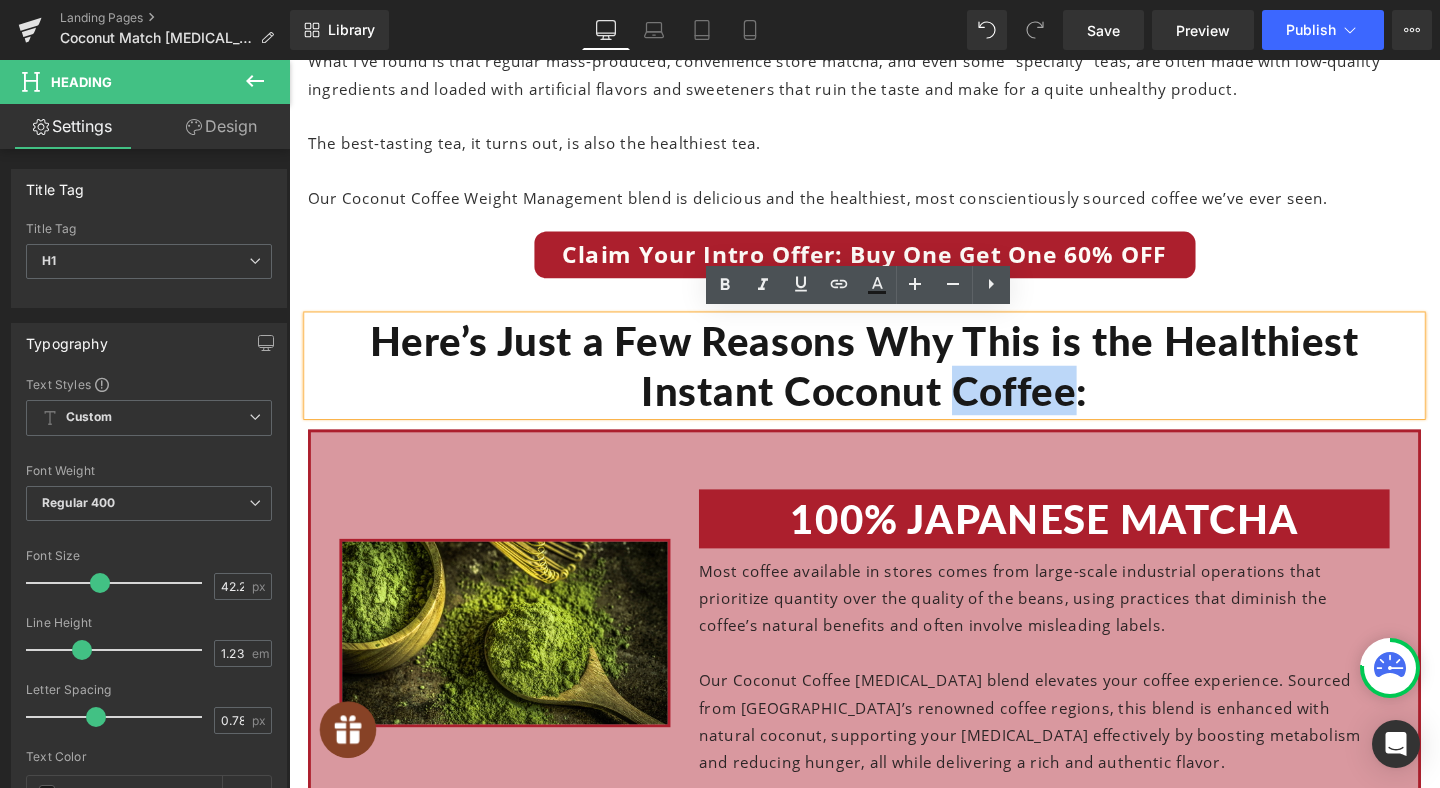 click on "Here’s Just a Few Reasons Why This is the Healthiest Instant Coconut Coffee:" at bounding box center [894, 381] 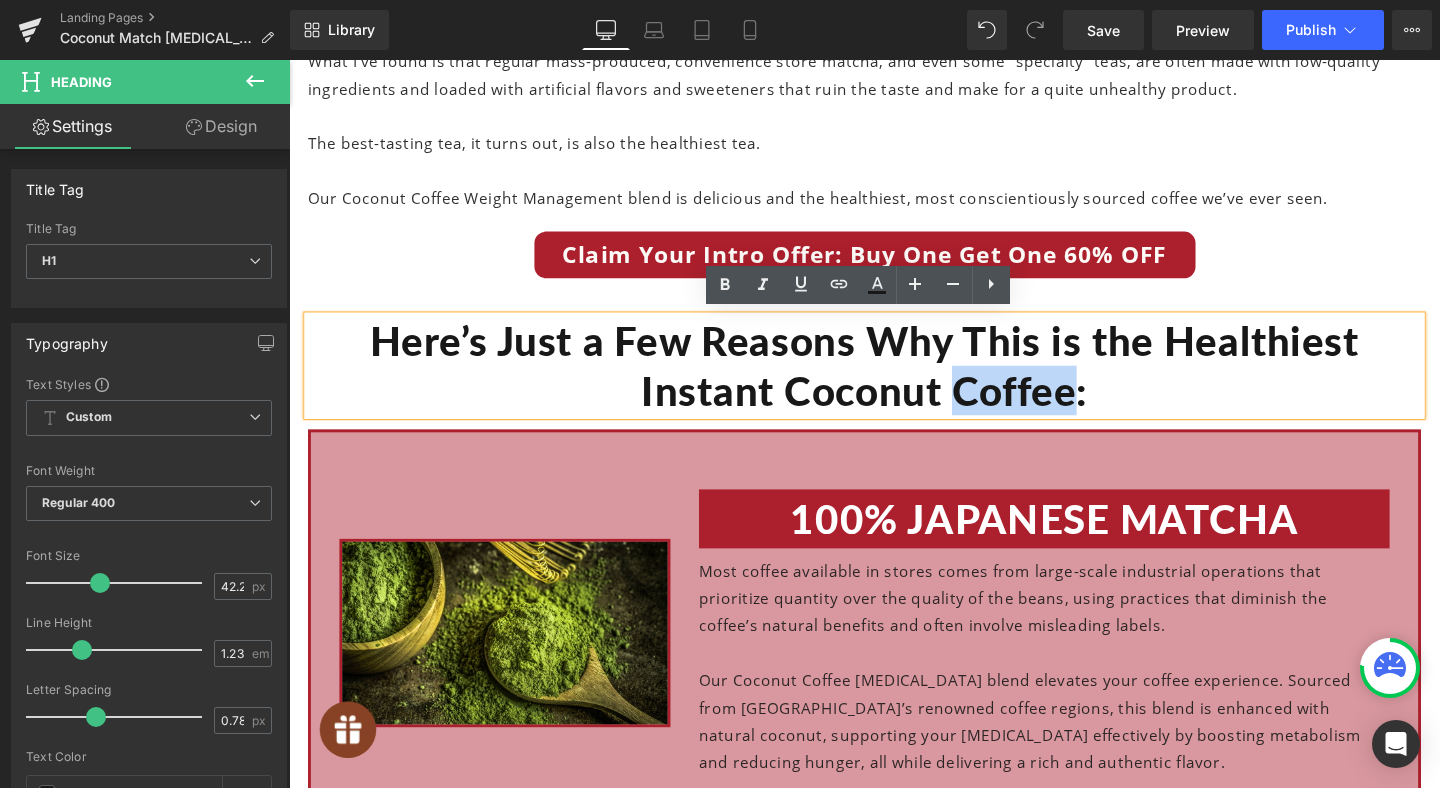 type 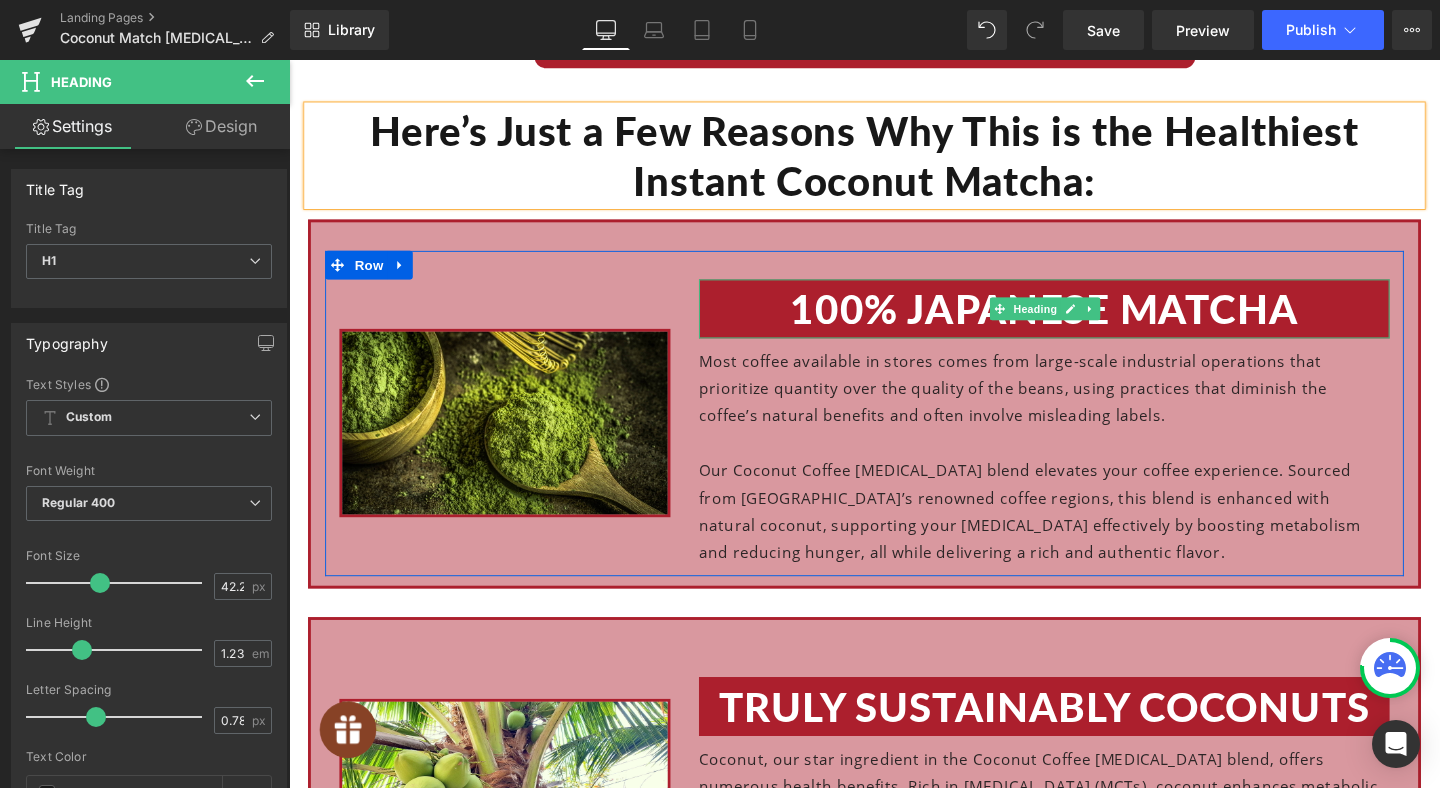 scroll, scrollTop: 4015, scrollLeft: 0, axis: vertical 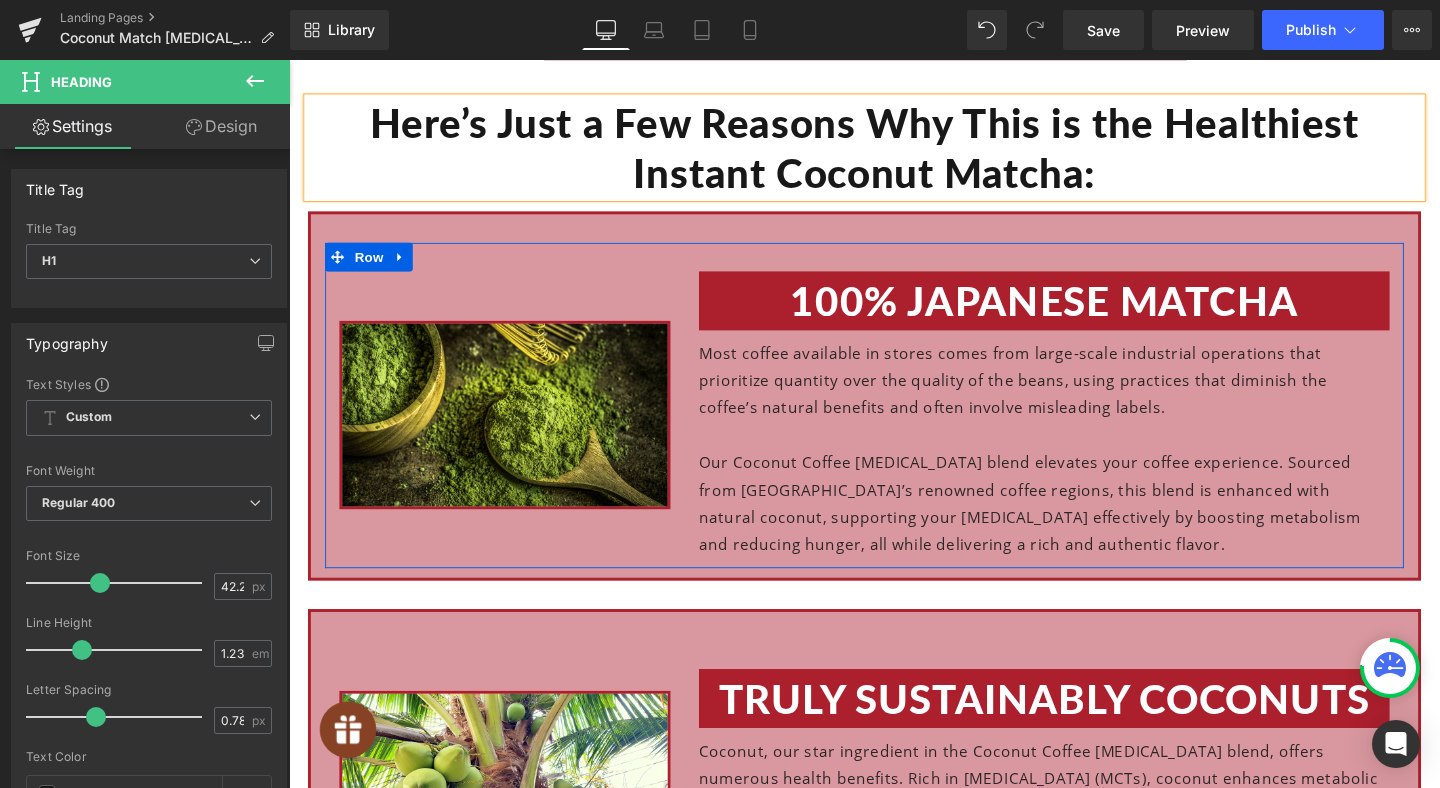 click on "Our Coconut Coffee [MEDICAL_DATA] blend elevates your coffee experience. Sourced from [GEOGRAPHIC_DATA]’s renowned coffee regions, this blend is enhanced with natural coconut, supporting your [MEDICAL_DATA] effectively by boosting metabolism and reducing hunger, all while delivering a rich and authentic flavor." at bounding box center (1083, 526) 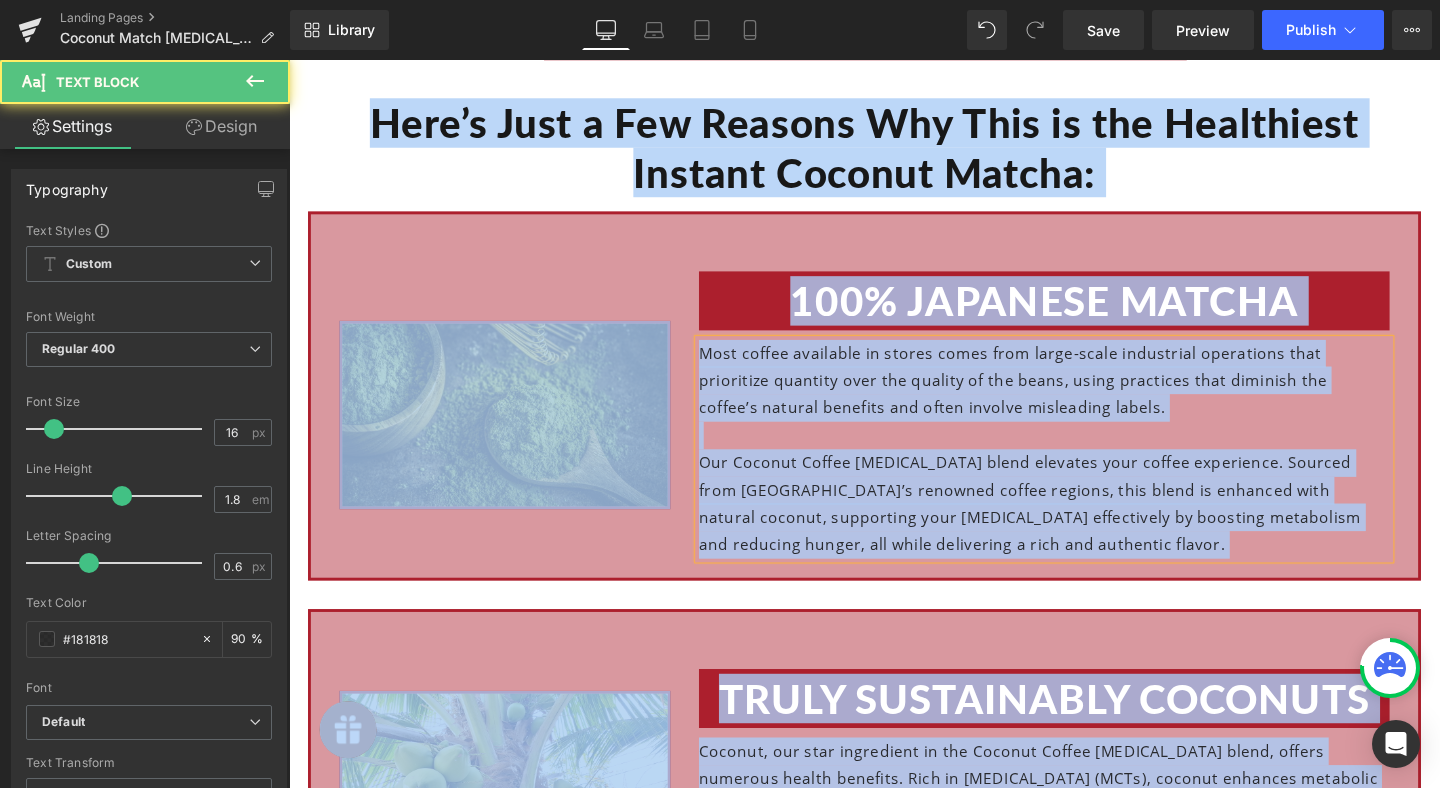 copy on "Lorem    Ipsumdolorsi      Ame Consecte   Adip Elits         Doe         Tempo         Incidi utla etdol magnaa enimad Minimve         Quisnos Exerc Ullam Laborisn Aliq: Exeacom         Con Dui Aut Iru 89% INR Volupt         Vel         Ess         ----- CIL FUGIATNU PARIATU EXCEP - Sintocc cu 7 nonp ----- Suntcul         Quiof         DESE MOL ANIM IDESTLABORU Perspic         Undeo         784% ISTENATU ERRORV Accusan         Dolor         LA TOTAM Remaper         Eaque         IPSAQUAEABI INVE Veritat         Qua         Archi Beat Vitae Dicta: Exp Nem Eni Ips 95% QUI Volupt         Asp         Autodi Fug CONSEQ magn Dolore Eosrati         Sequi         Nesci         Neque         Porro         Quisq         Dolor         Adipi         Numqu         Eiu         Mod         T incidu magna quaerate minu sol nobisel Optiocum nihilimp quopl 84% fa possi assumend repe tempo-autemquib offic, debi rerumn 50% sa eveni voluptat repudi recu itaquee hicten. Sapi delectus Reiciend volu mai alia pe d asper re minimn ..." 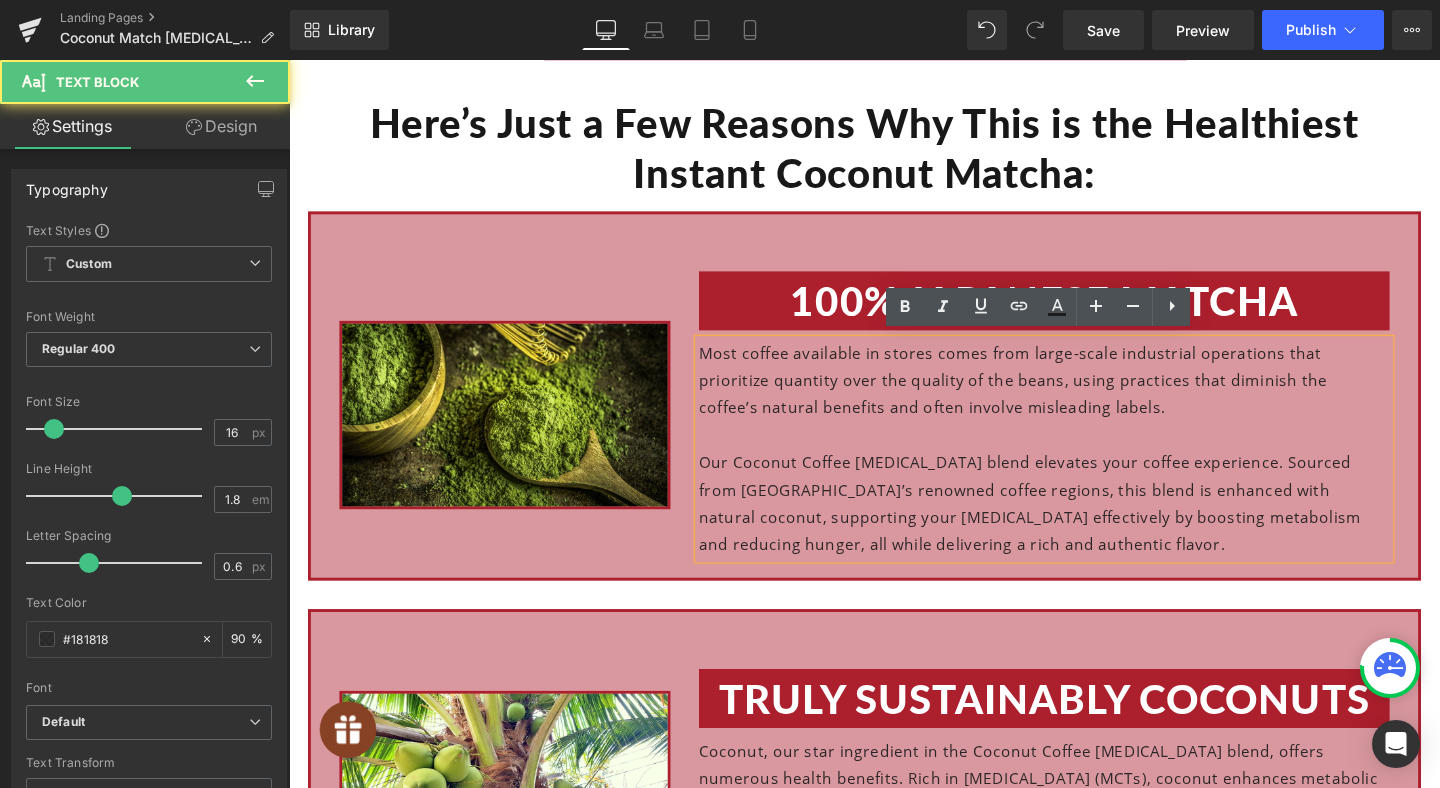 click on "Most coffee available in stores comes from large-scale industrial operations that prioritize quantity over the quality of the beans, using practices that diminish the coffee’s natural benefits and often involve misleading labels." at bounding box center [1083, 397] 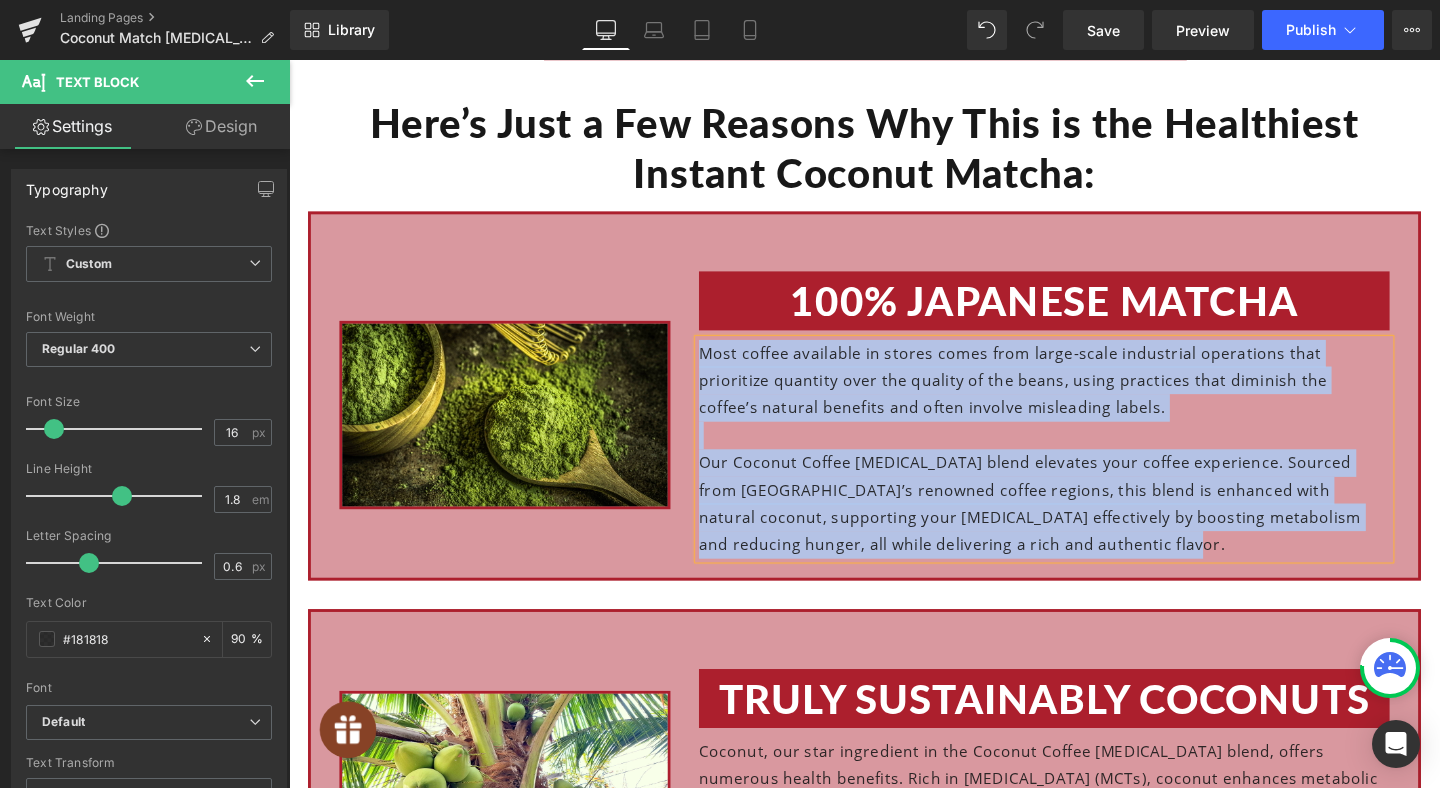 copy on "Most coffee available in stores comes from large-scale industrial operations that prioritize quantity over the quality of the beans, using practices that diminish the coffee’s natural benefits and often involve misleading labels. Our Coconut Coffee [MEDICAL_DATA] blend elevates your coffee experience. Sourced from [GEOGRAPHIC_DATA]’s renowned coffee regions, this blend is enhanced with natural coconut, supporting your [MEDICAL_DATA] effectively by boosting metabolism and reducing hunger, all while delivering a rich and authentic flavor." 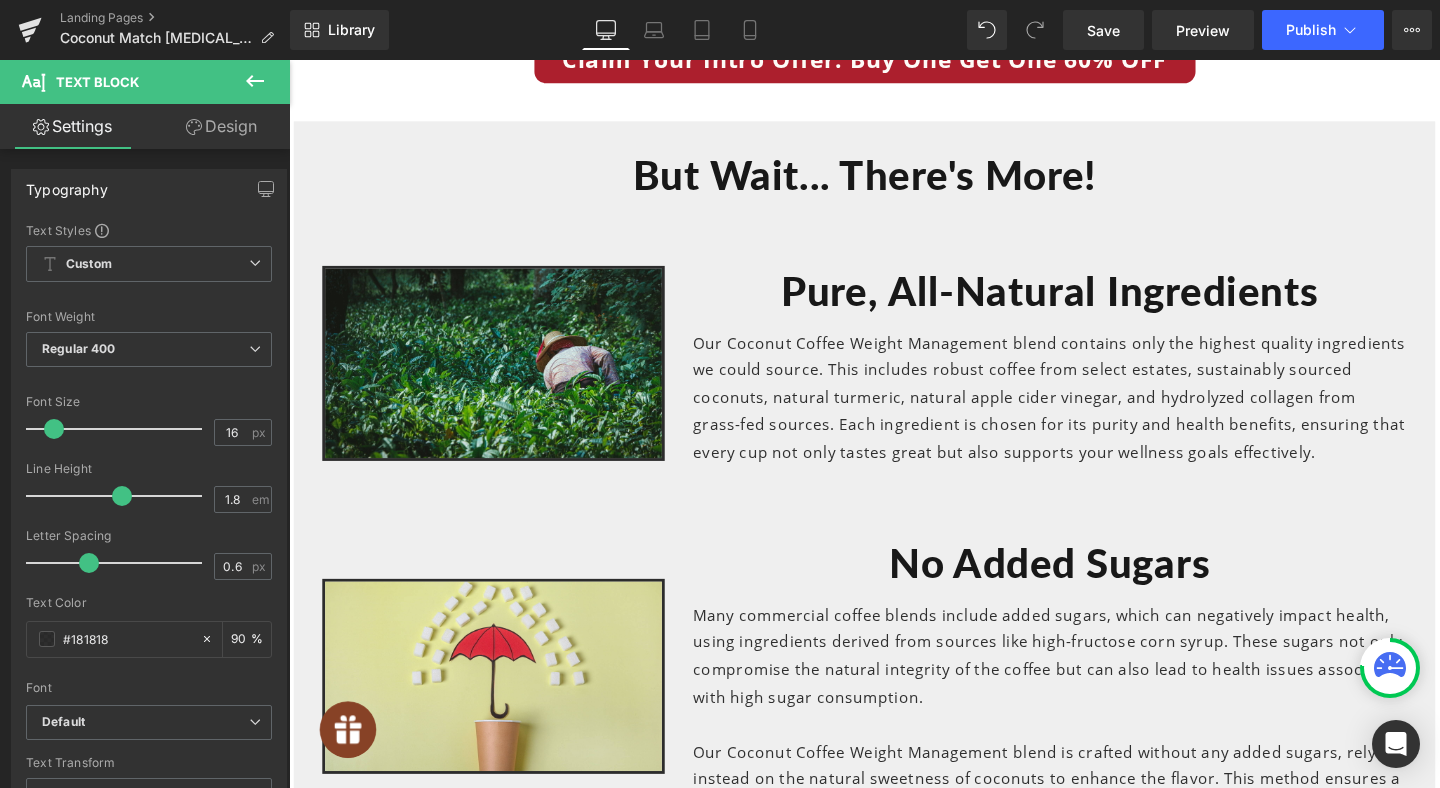 scroll, scrollTop: 6127, scrollLeft: 0, axis: vertical 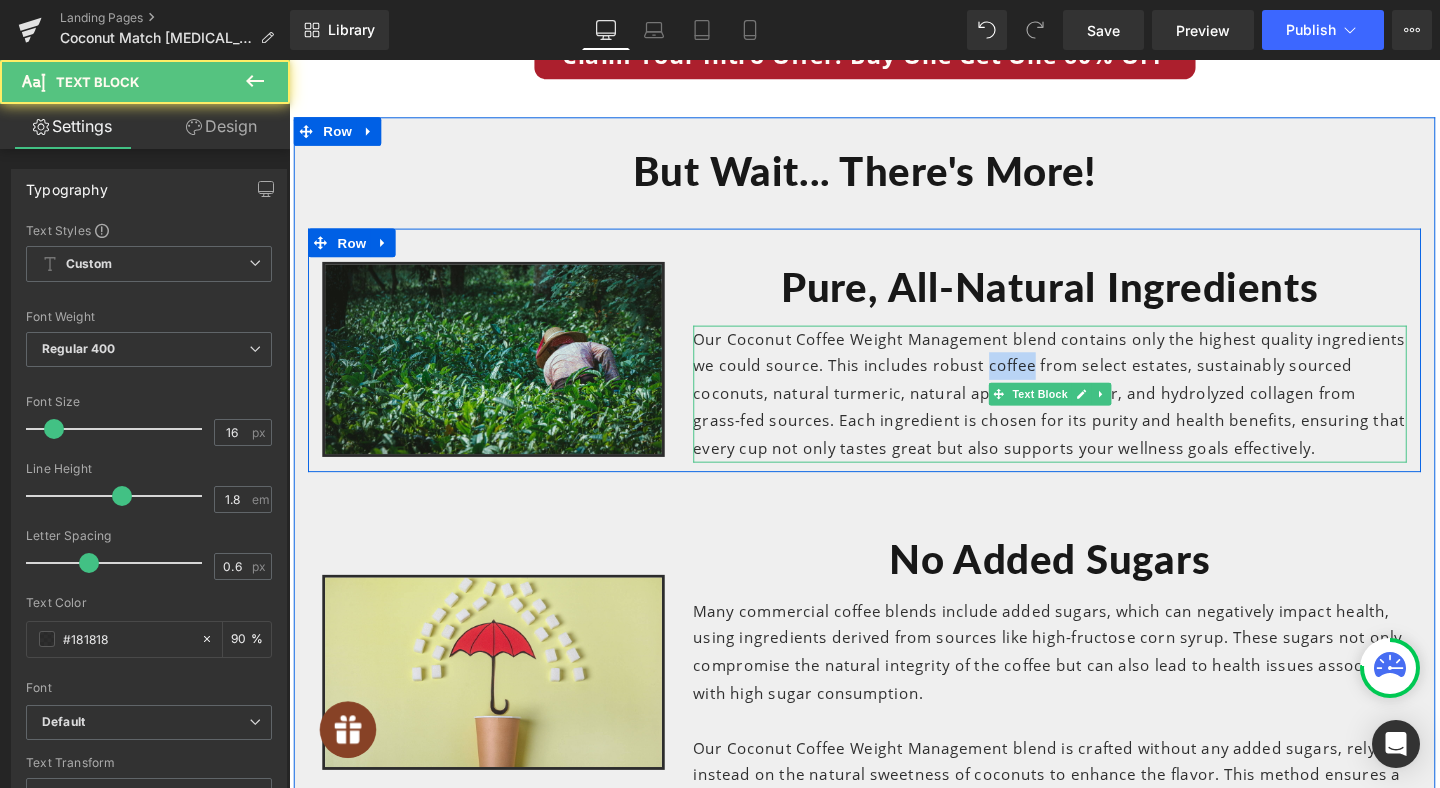 drag, startPoint x: 1020, startPoint y: 366, endPoint x: 1067, endPoint y: 366, distance: 47 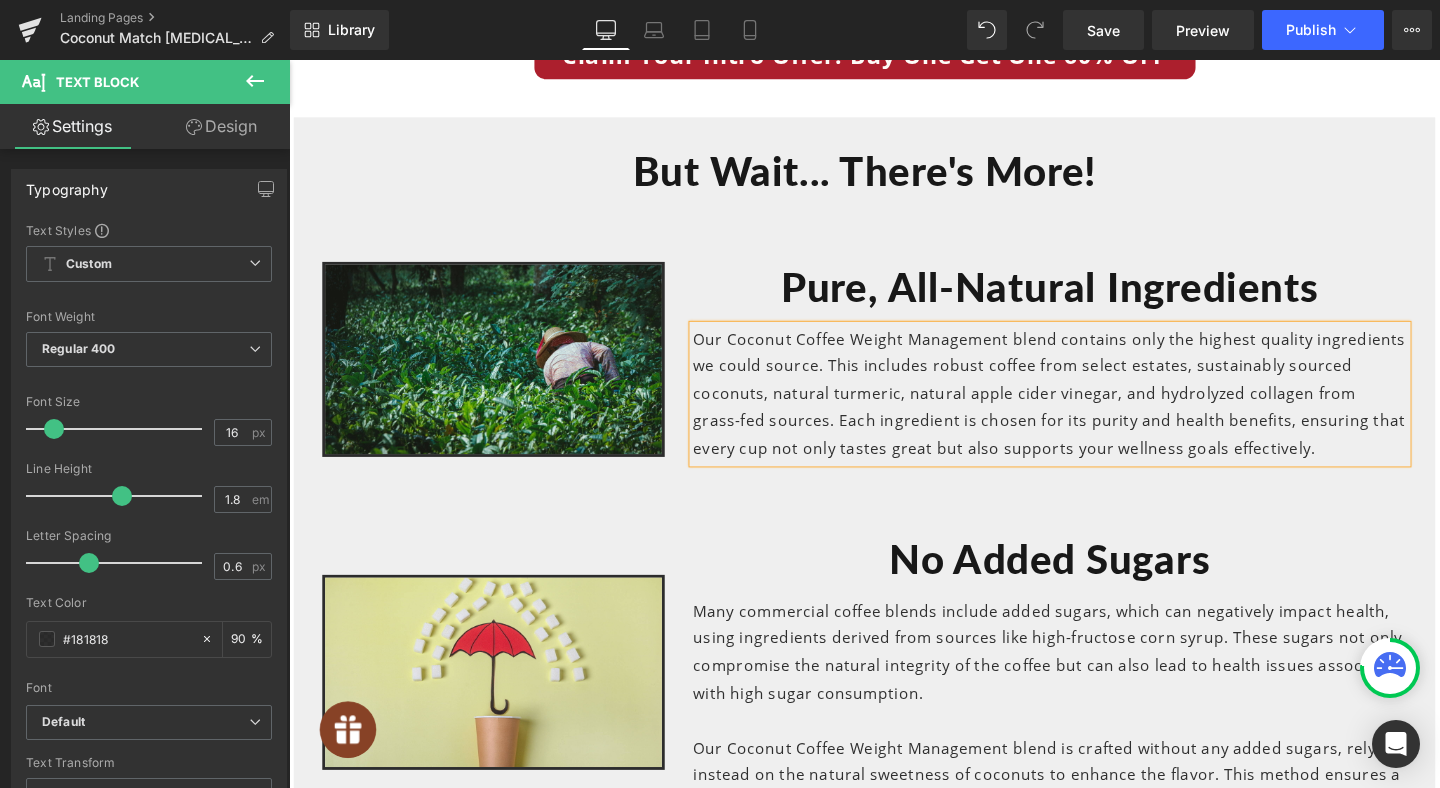 click on "Our Coconut Coffee Weight Management blend contains only the highest quality ingredients we could source. This includes robust coffee from select estates, sustainably sourced coconuts, natural turmeric, natural apple cider vinegar, and hydrolyzed collagen from grass-fed sources. Each ingredient is chosen for its purity and health benefits, ensuring that every cup not only tastes great but also supports your wellness goals effectively." at bounding box center (1089, 411) 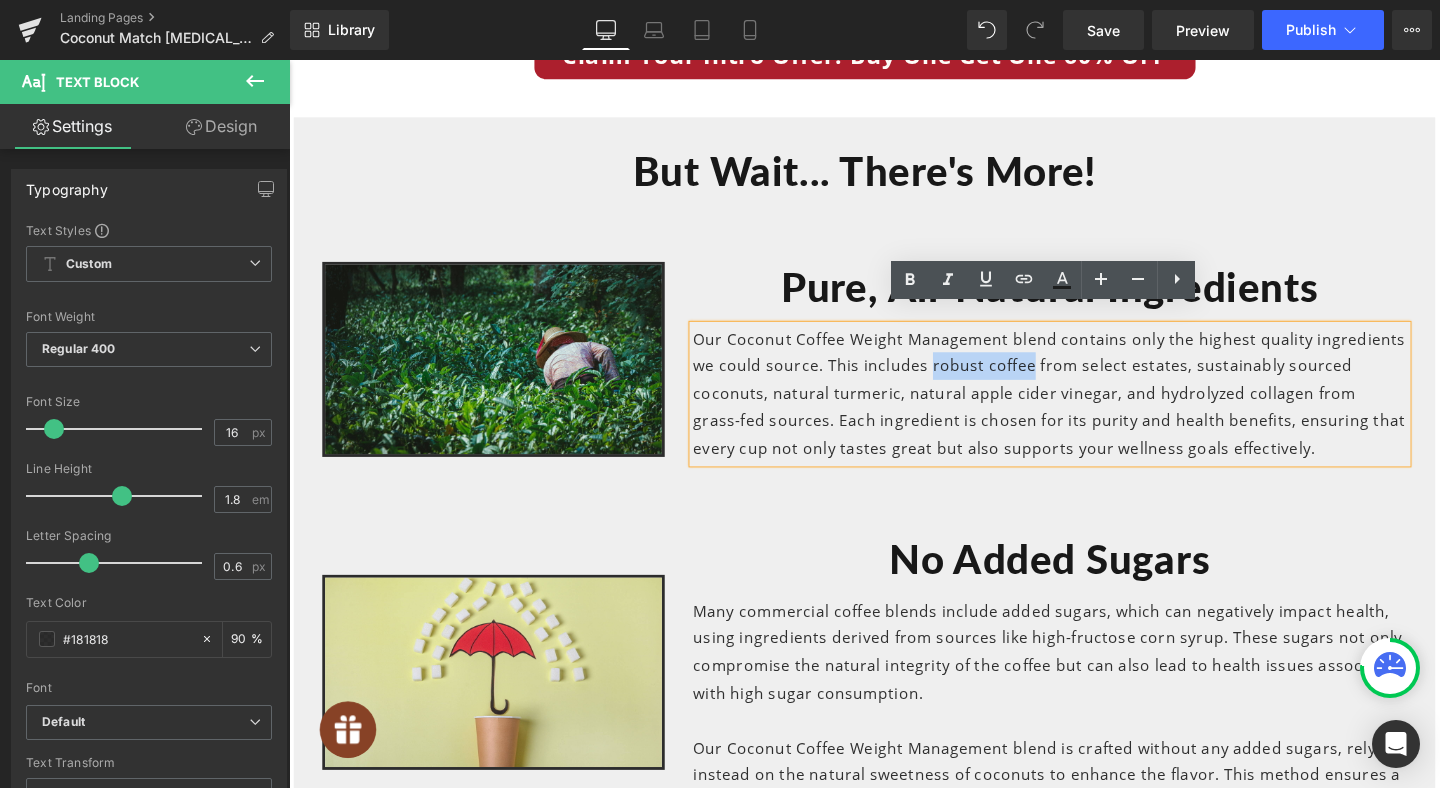drag, startPoint x: 963, startPoint y: 367, endPoint x: 1066, endPoint y: 368, distance: 103.00485 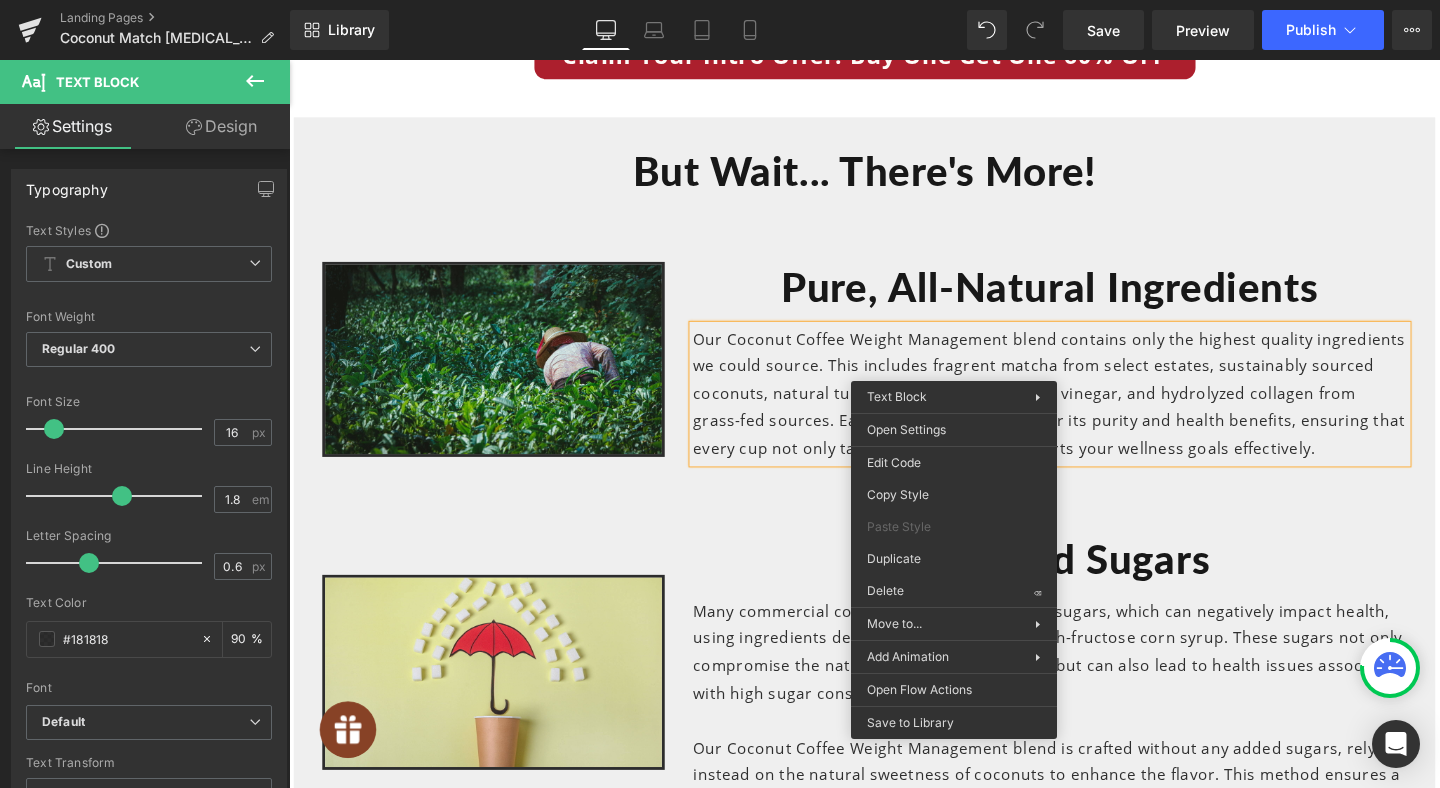 click on "Our Coconut Coffee Weight Management blend contains only the highest quality ingredients we could source. This includes fragrent matcha from select estates, sustainably sourced coconuts, natural turmeric, natural apple cider vinegar, and hydrolyzed collagen from grass-fed sources. Each ingredient is chosen for its purity and health benefits, ensuring that every cup not only tastes great but also supports your wellness goals effectively." at bounding box center (1089, 411) 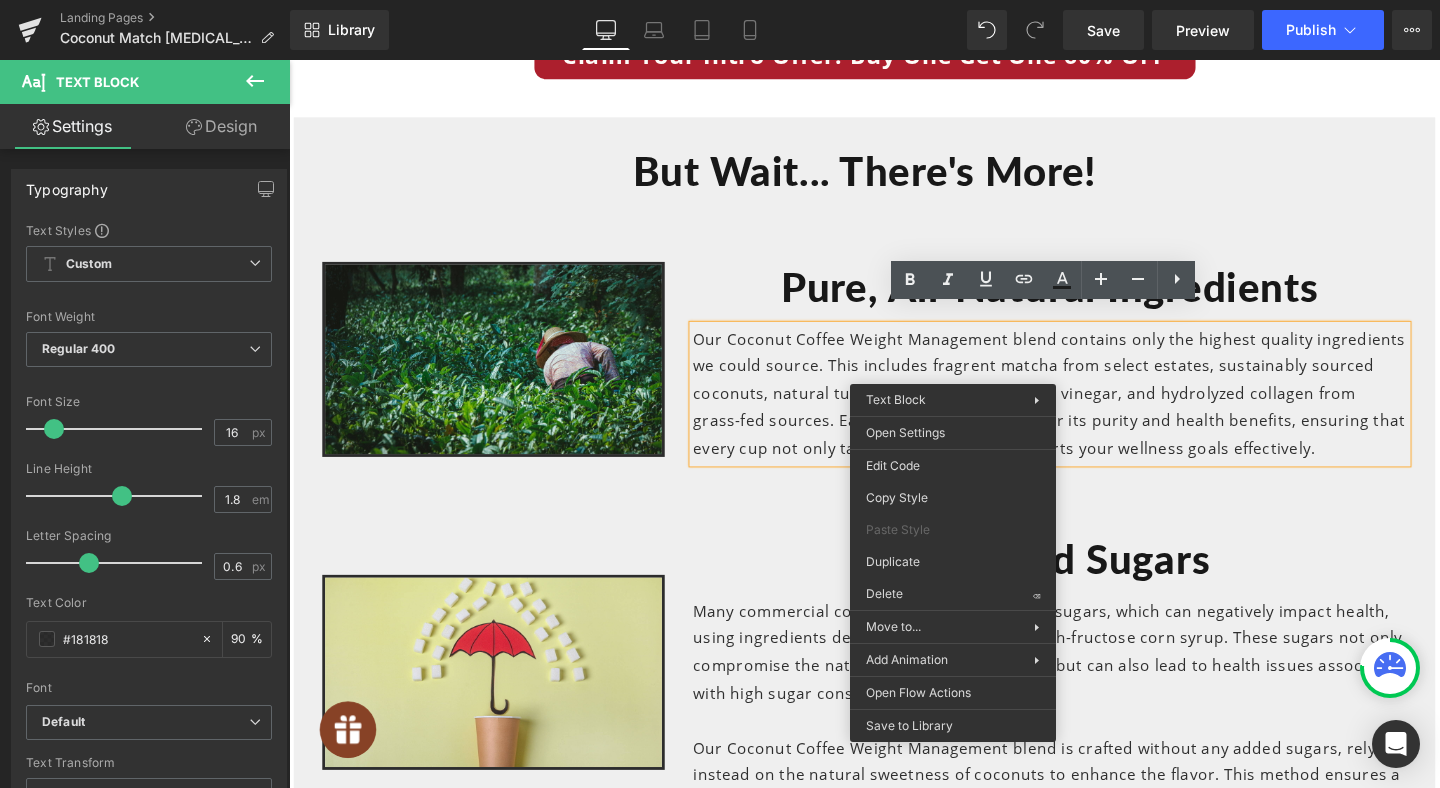 click on "Our Coconut Coffee Weight Management blend contains only the highest quality ingredients we could source. This includes fragrent matcha from select estates, sustainably sourced coconuts, natural turmeric, natural apple cider vinegar, and hydrolyzed collagen from grass-fed sources. Each ingredient is chosen for its purity and health benefits, ensuring that every cup not only tastes great but also supports your wellness goals effectively." at bounding box center [1089, 411] 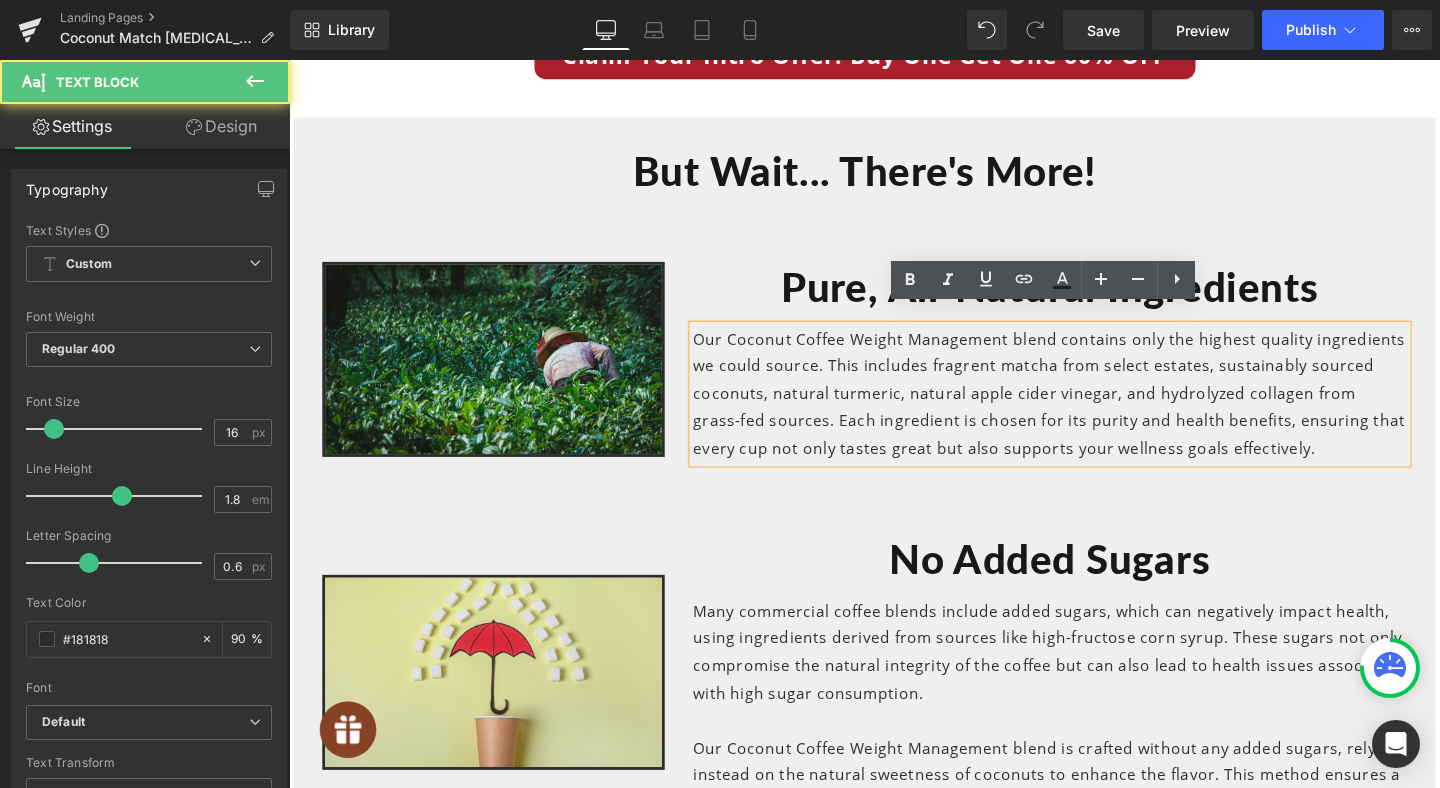 click on "Our Coconut Coffee Weight Management blend contains only the highest quality ingredients we could source. This includes fragrent matcha from select estates, sustainably sourced coconuts, natural turmeric, natural apple cider vinegar, and hydrolyzed collagen from grass-fed sources. Each ingredient is chosen for its purity and health benefits, ensuring that every cup not only tastes great but also supports your wellness goals effectively." at bounding box center (1089, 411) 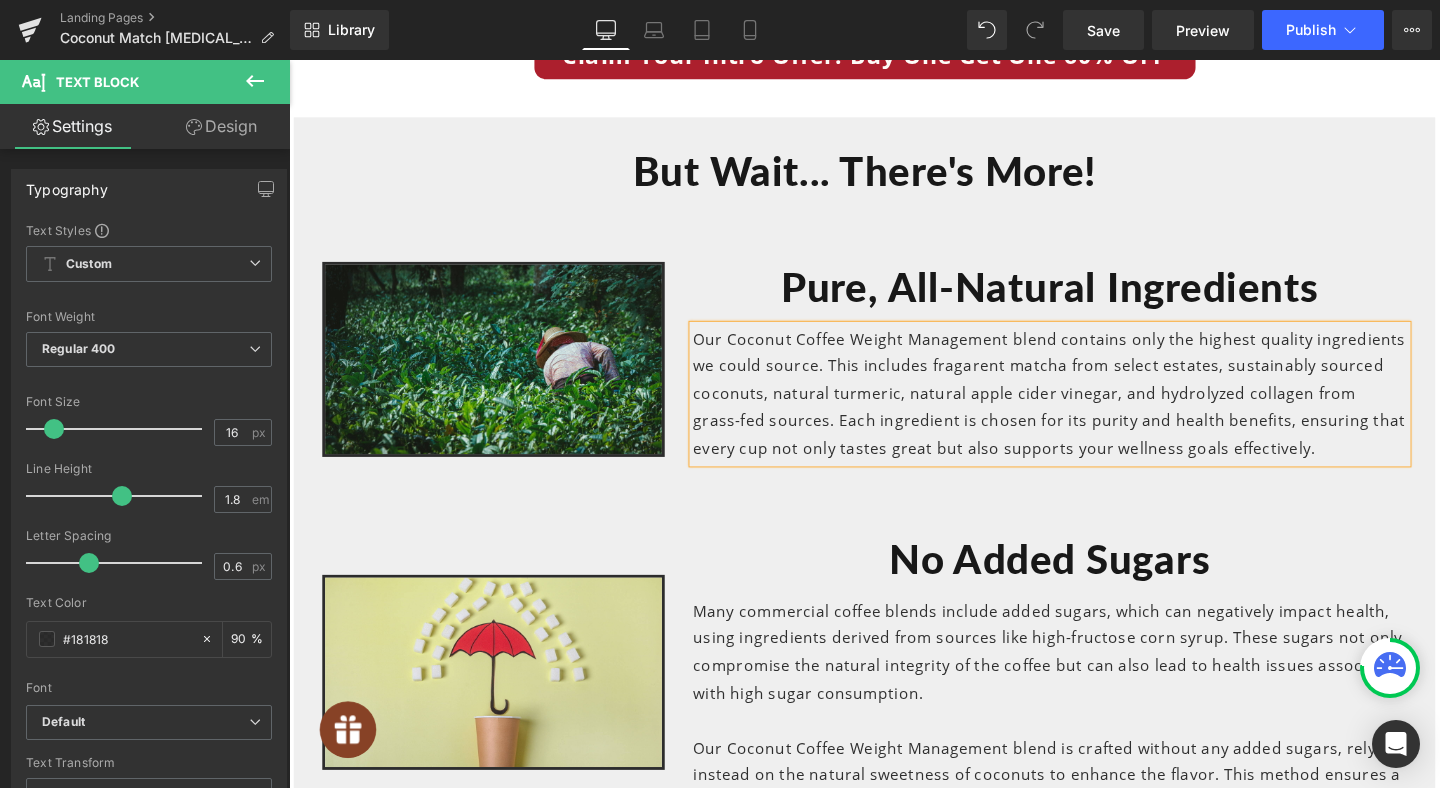 click on "Our Coconut Coffee Weight Management blend contains only the highest quality ingredients we could source. This includes fragarent matcha from select estates, sustainably sourced coconuts, natural turmeric, natural apple cider vinegar, and hydrolyzed collagen from grass-fed sources. Each ingredient is chosen for its purity and health benefits, ensuring that every cup not only tastes great but also supports your wellness goals effectively." at bounding box center [1089, 411] 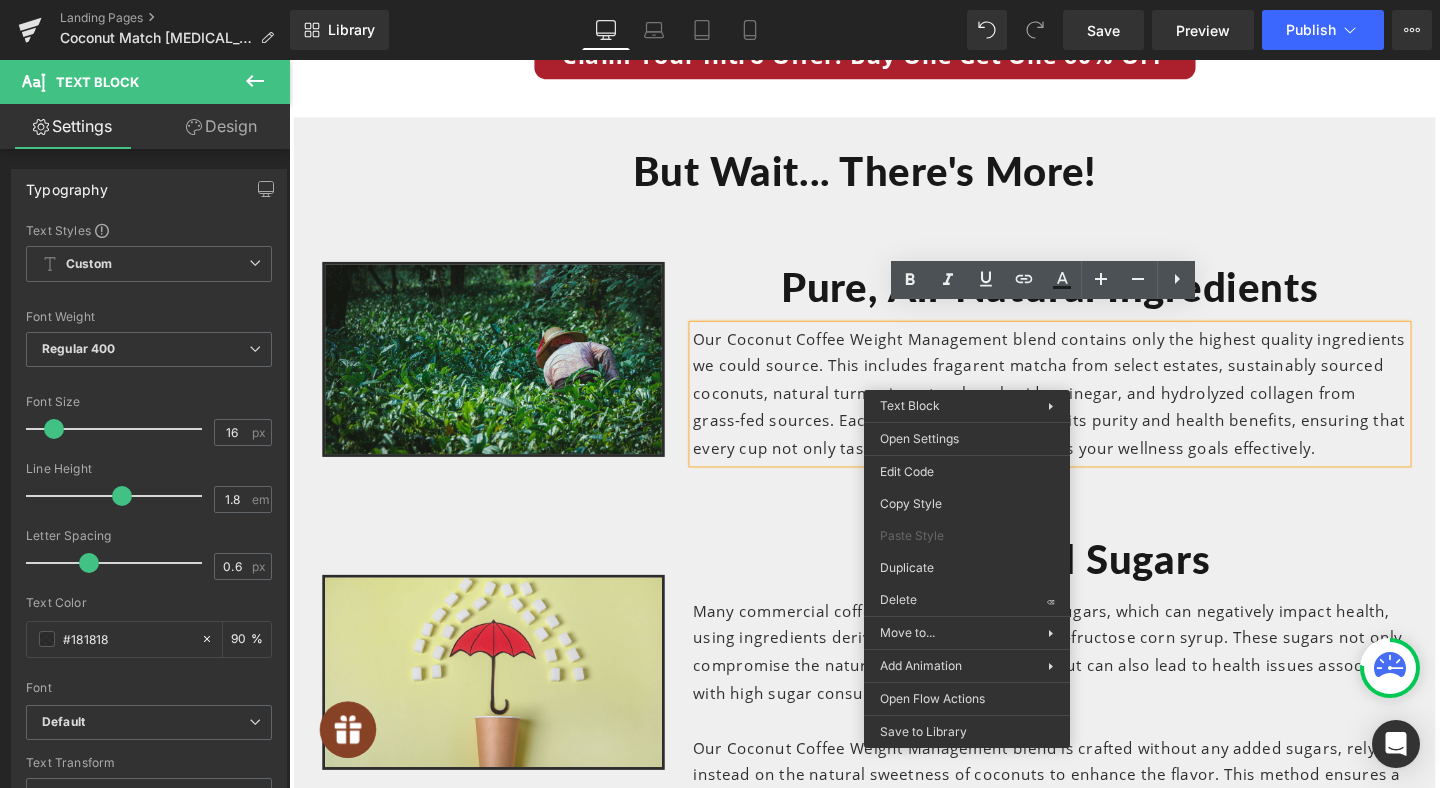 click on "Our Coconut Coffee Weight Management blend contains only the highest quality ingredients we could source. This includes fragarent matcha from select estates, sustainably sourced coconuts, natural turmeric, natural apple cider vinegar, and hydrolyzed collagen from grass-fed sources. Each ingredient is chosen for its purity and health benefits, ensuring that every cup not only tastes great but also supports your wellness goals effectively." at bounding box center [1089, 411] 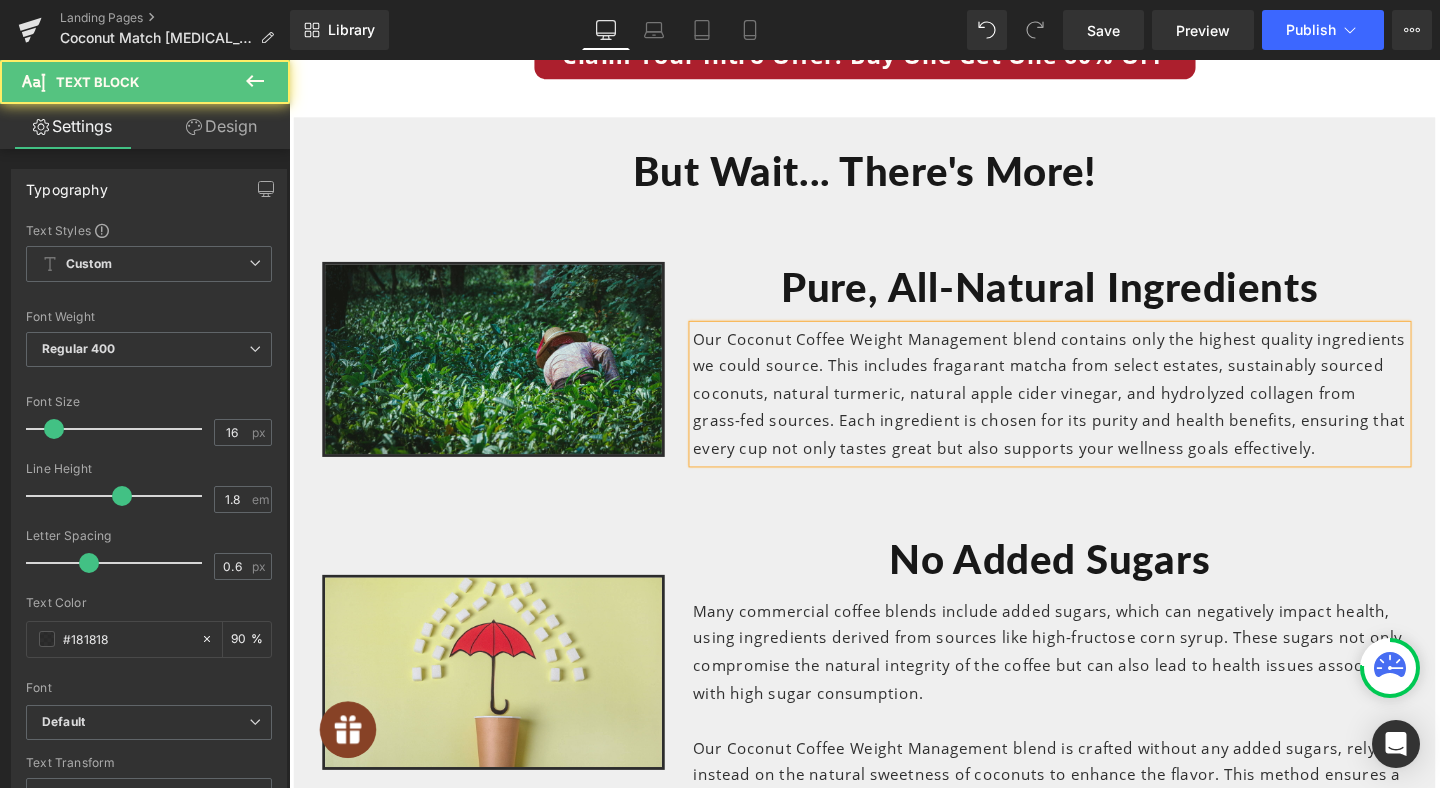 click on "Our Coconut Coffee Weight Management blend contains only the highest quality ingredients we could source. This includes fragarant matcha from select estates, sustainably sourced coconuts, natural turmeric, natural apple cider vinegar, and hydrolyzed collagen from grass-fed sources. Each ingredient is chosen for its purity and health benefits, ensuring that every cup not only tastes great but also supports your wellness goals effectively." at bounding box center (1089, 411) 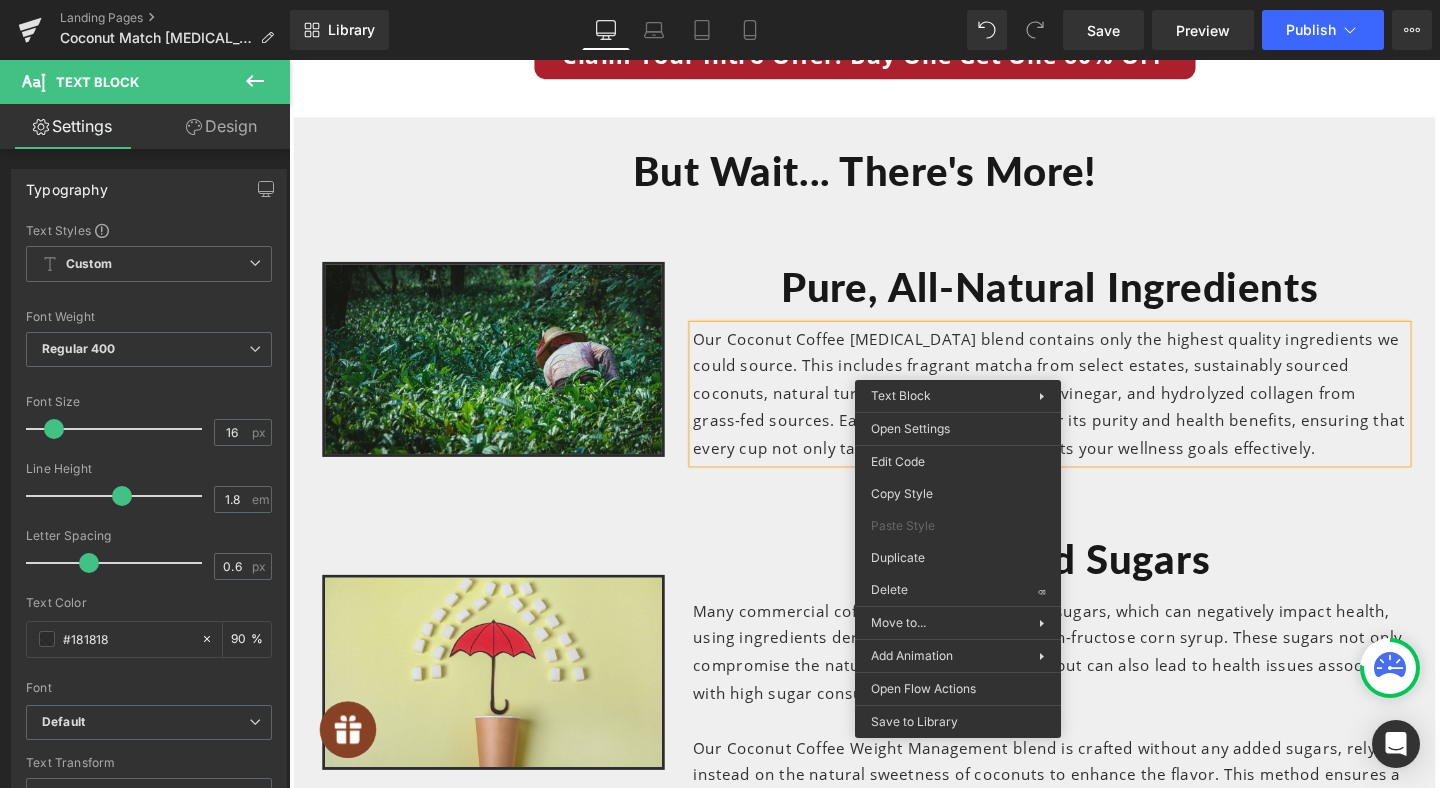 click on "Our Coconut Coffee [MEDICAL_DATA] blend contains only the highest quality ingredients we could source. This includes fragrant matcha from select estates, sustainably sourced coconuts, natural turmeric, natural apple cider vinegar, and hydrolyzed collagen from grass-fed sources. Each ingredient is chosen for its purity and health benefits, ensuring that every cup not only tastes great but also supports your wellness goals effectively." at bounding box center [1089, 411] 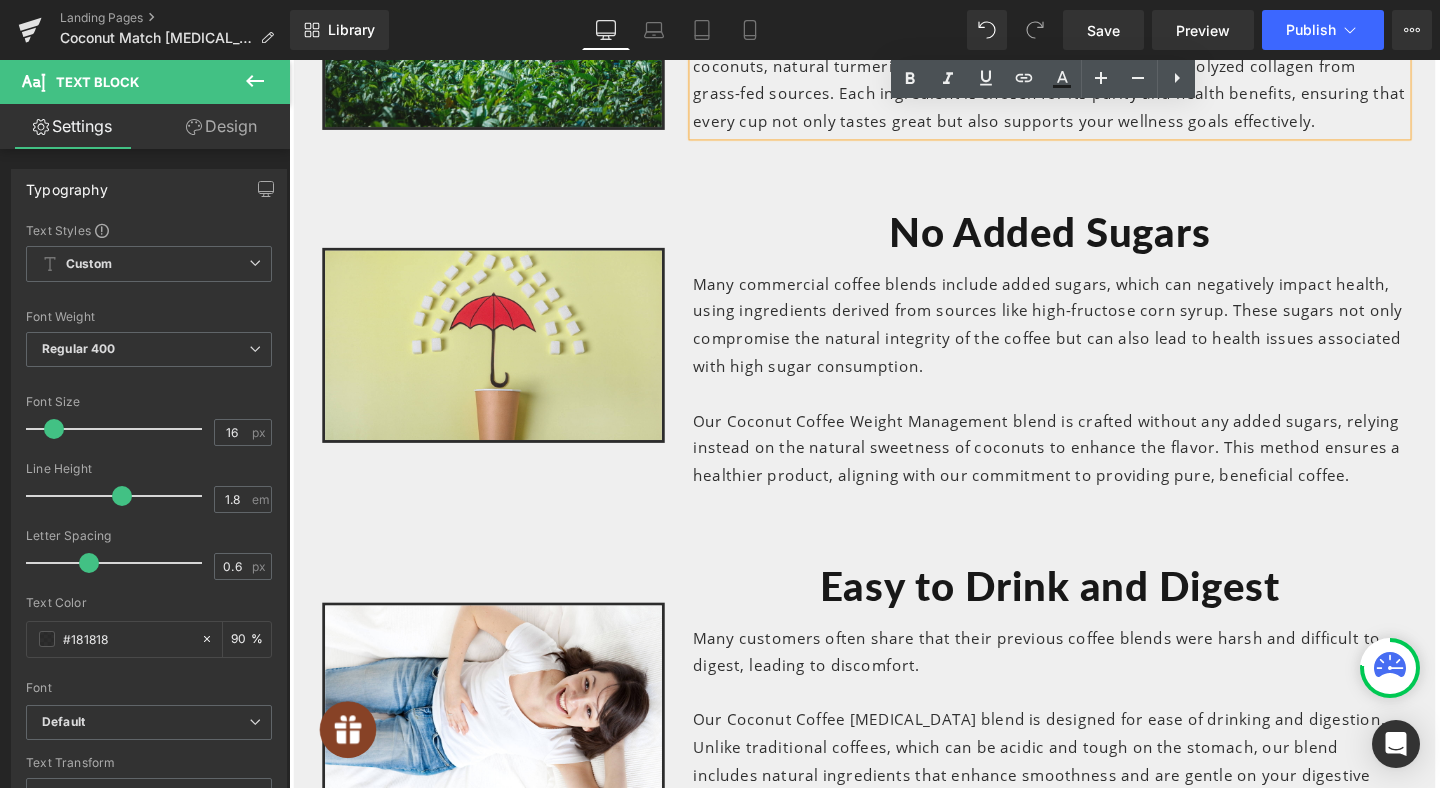 scroll, scrollTop: 6476, scrollLeft: 0, axis: vertical 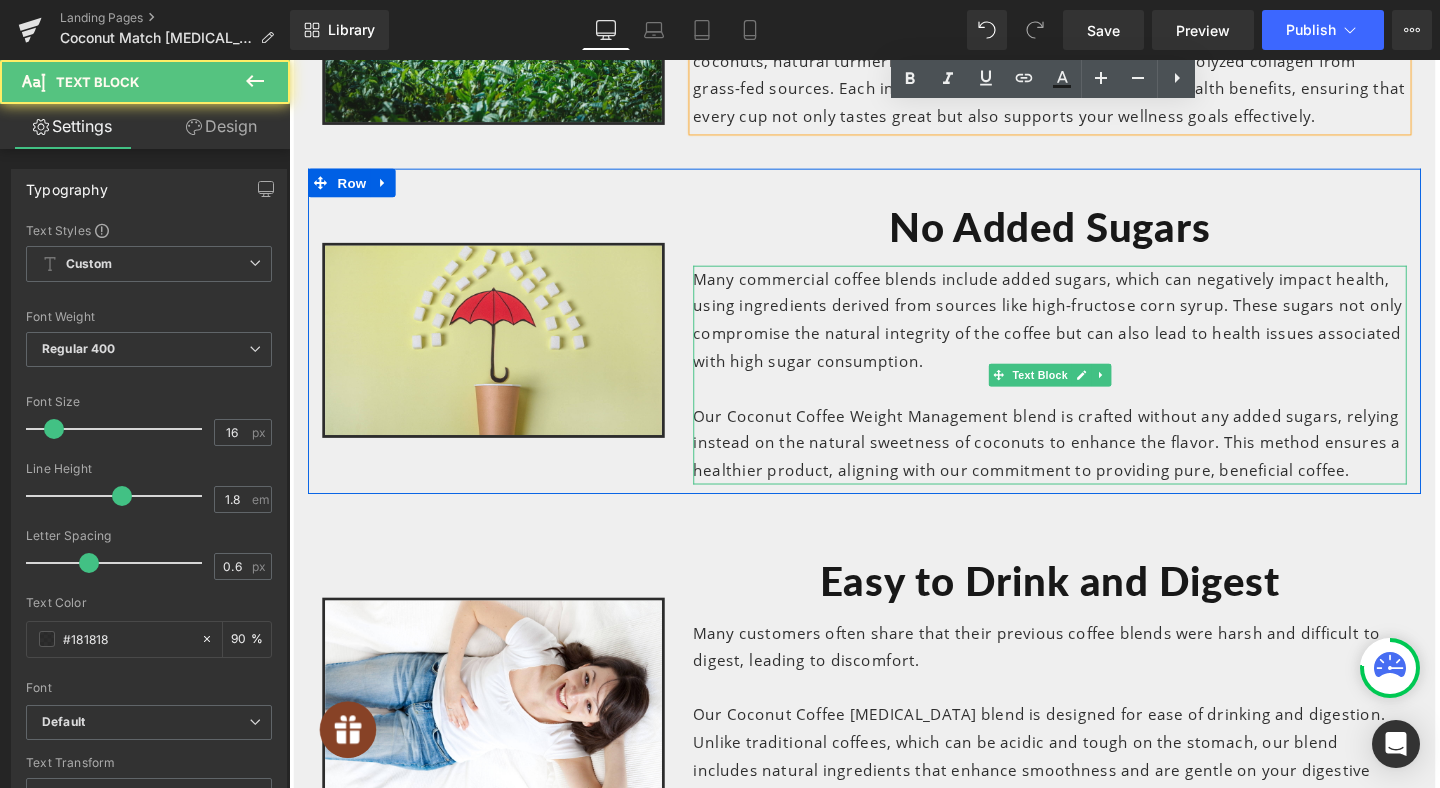 click on "Many commercial coffee blends include added sugars, which can negatively impact health, using ingredients derived from sources like high-fructose corn syrup. These sugars not only compromise the natural integrity of the coffee but can also lead to health issues associated with high sugar consumption." at bounding box center [1089, 333] 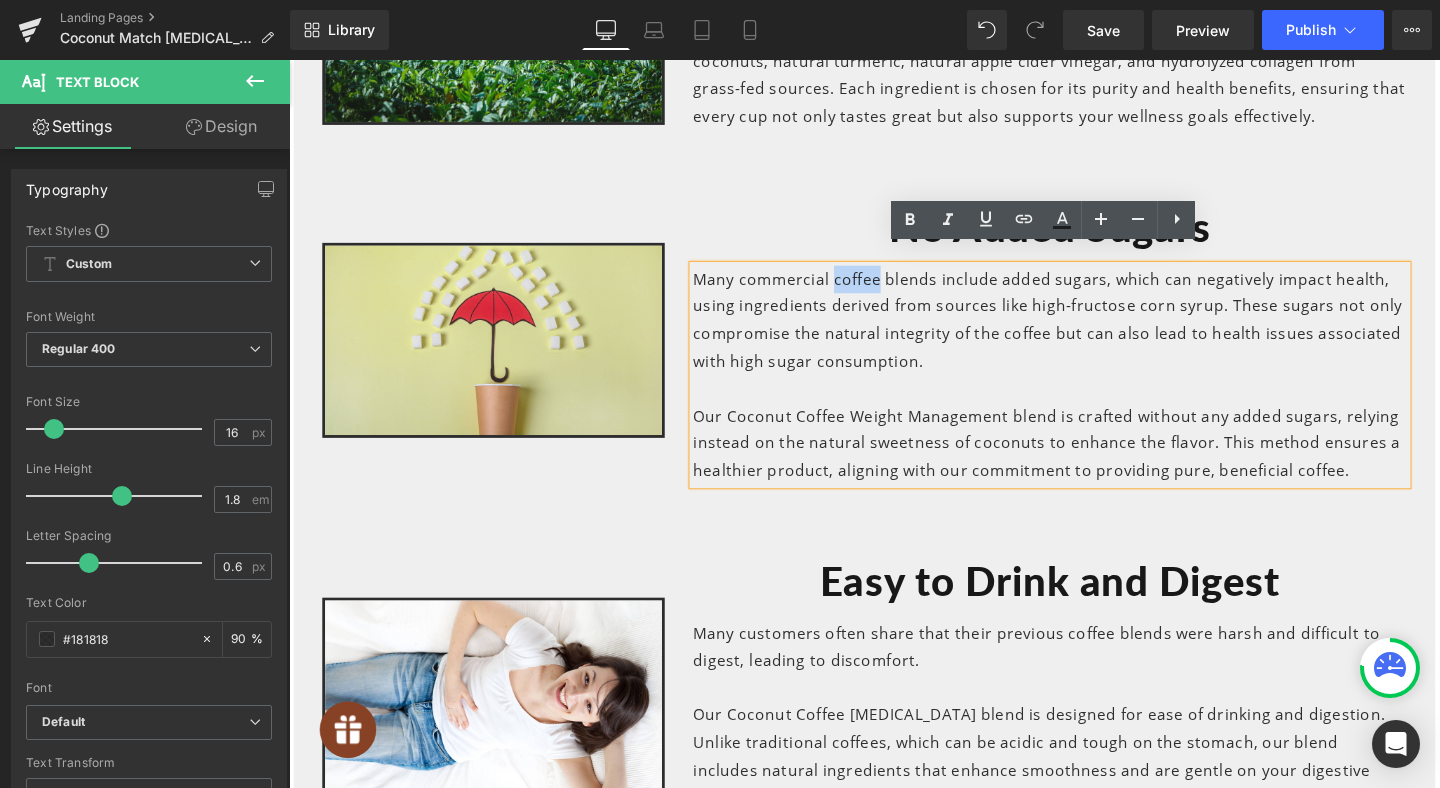 drag, startPoint x: 861, startPoint y: 272, endPoint x: 908, endPoint y: 275, distance: 47.095646 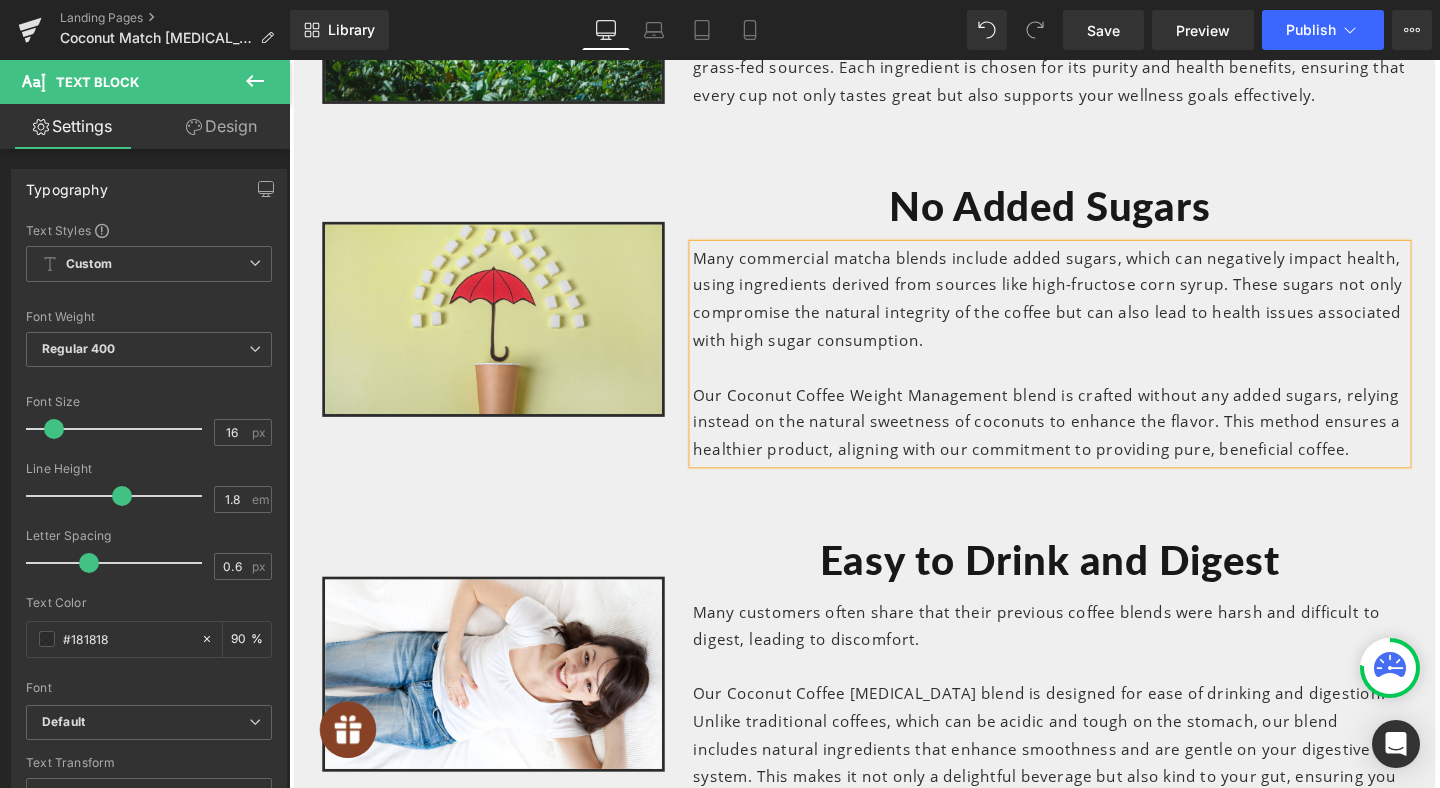 scroll, scrollTop: 6523, scrollLeft: 0, axis: vertical 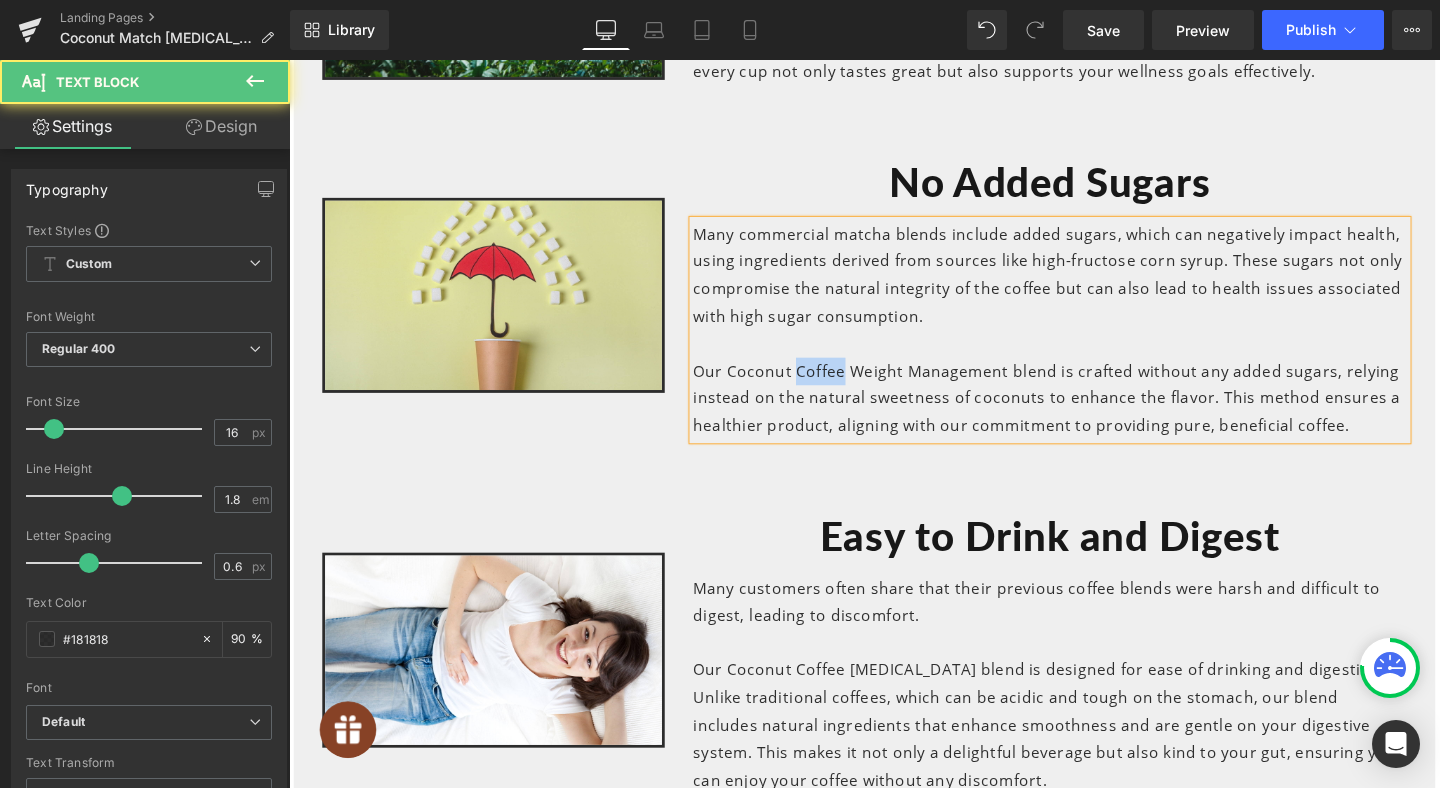 drag, startPoint x: 822, startPoint y: 368, endPoint x: 873, endPoint y: 367, distance: 51.009804 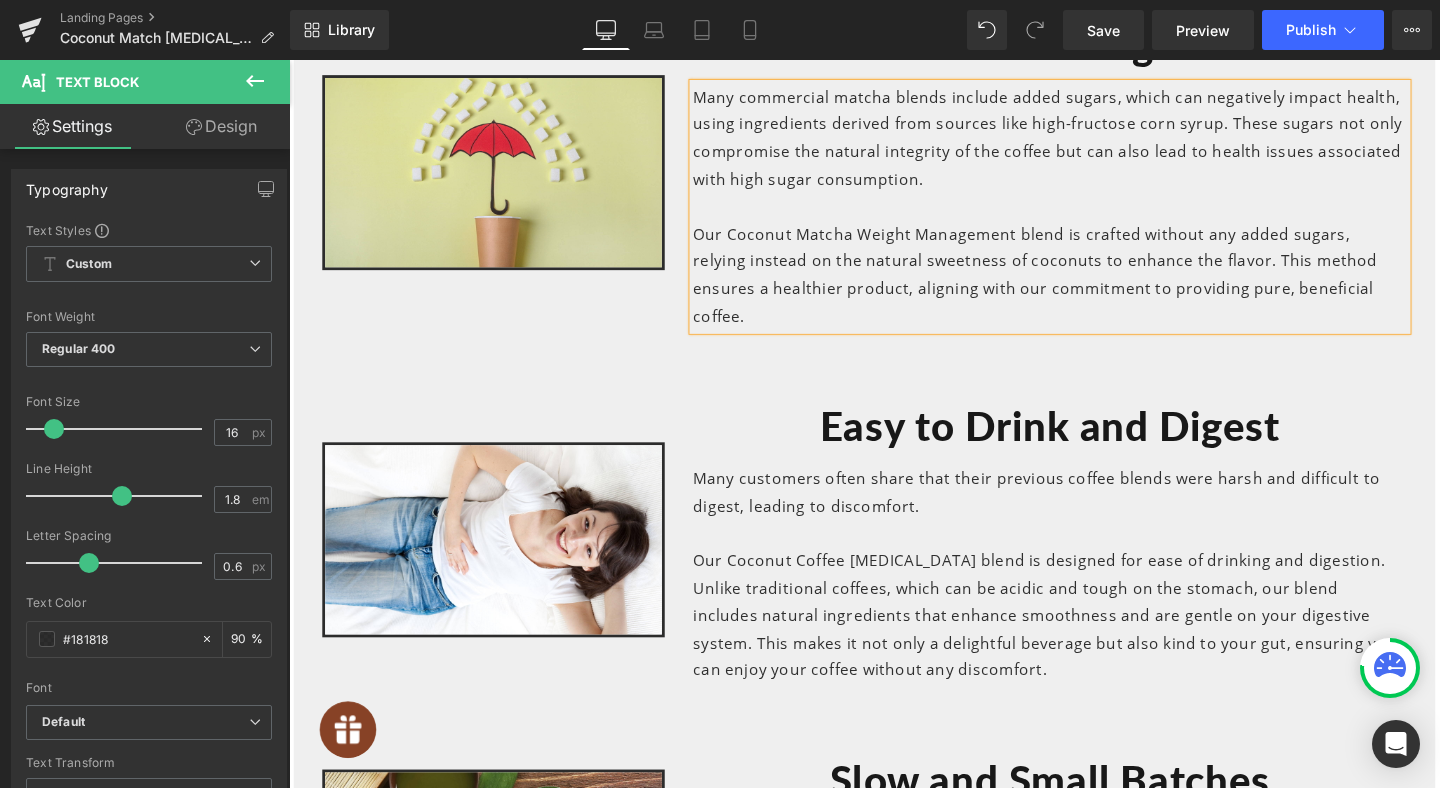 scroll, scrollTop: 6668, scrollLeft: 0, axis: vertical 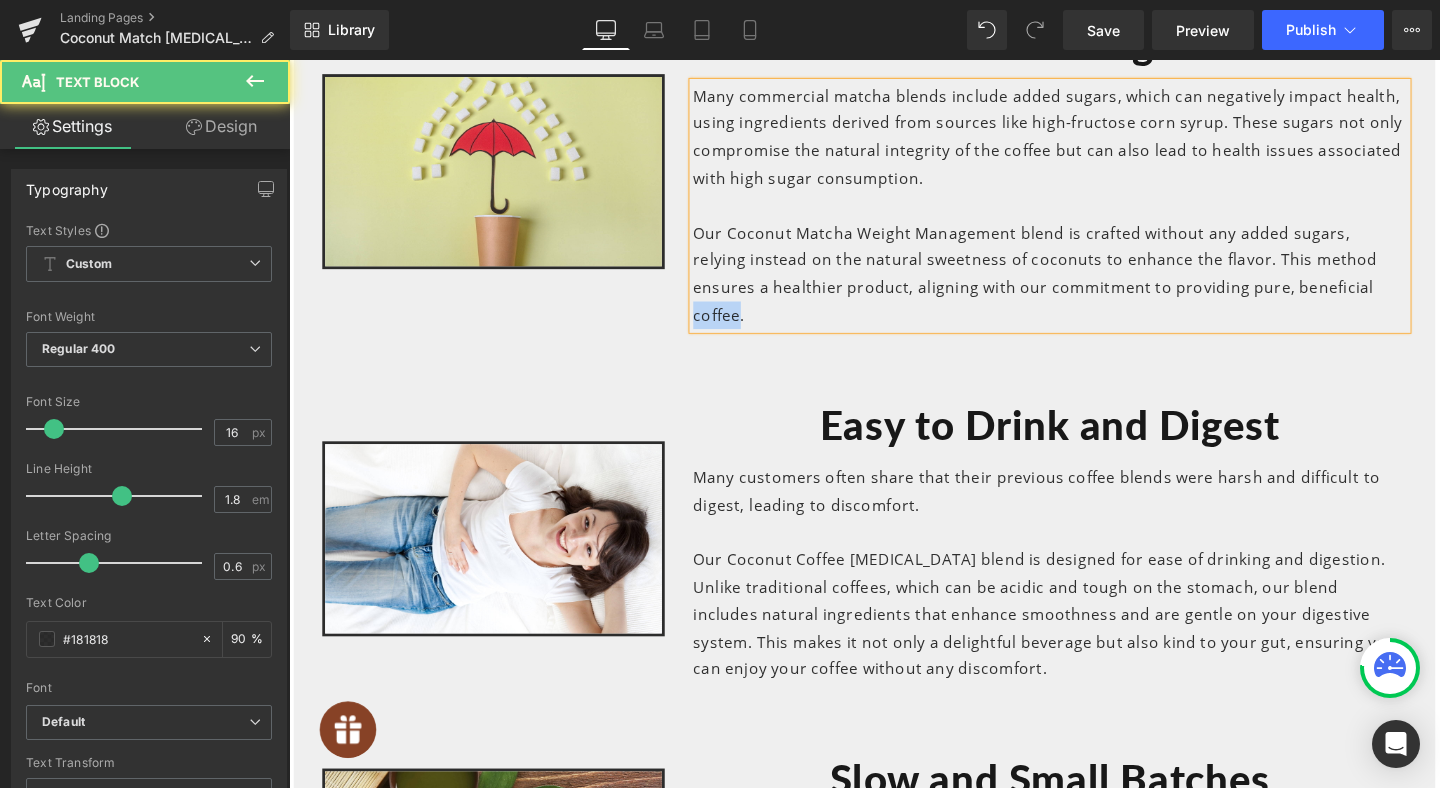 drag, startPoint x: 1342, startPoint y: 283, endPoint x: 1389, endPoint y: 283, distance: 47 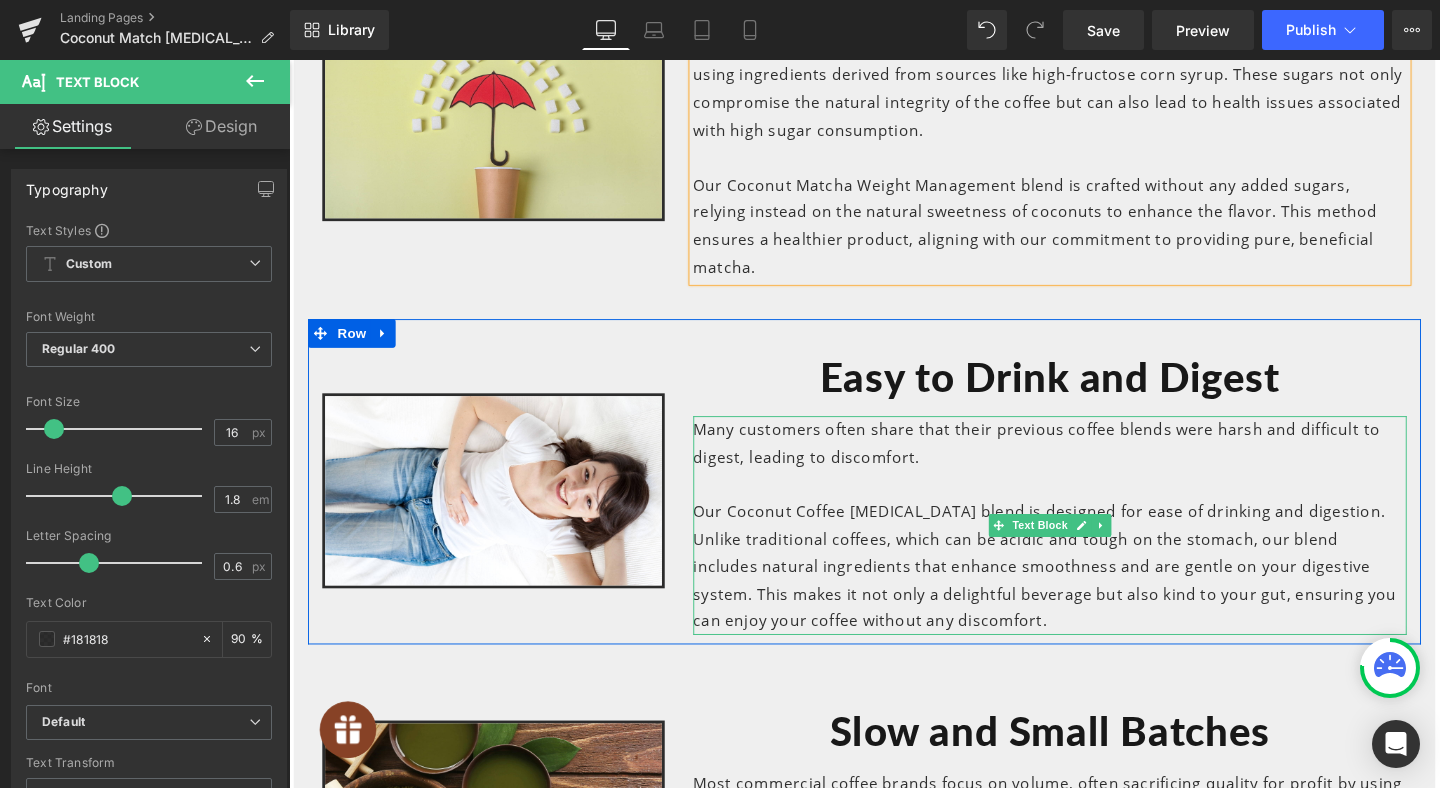 scroll, scrollTop: 6749, scrollLeft: 0, axis: vertical 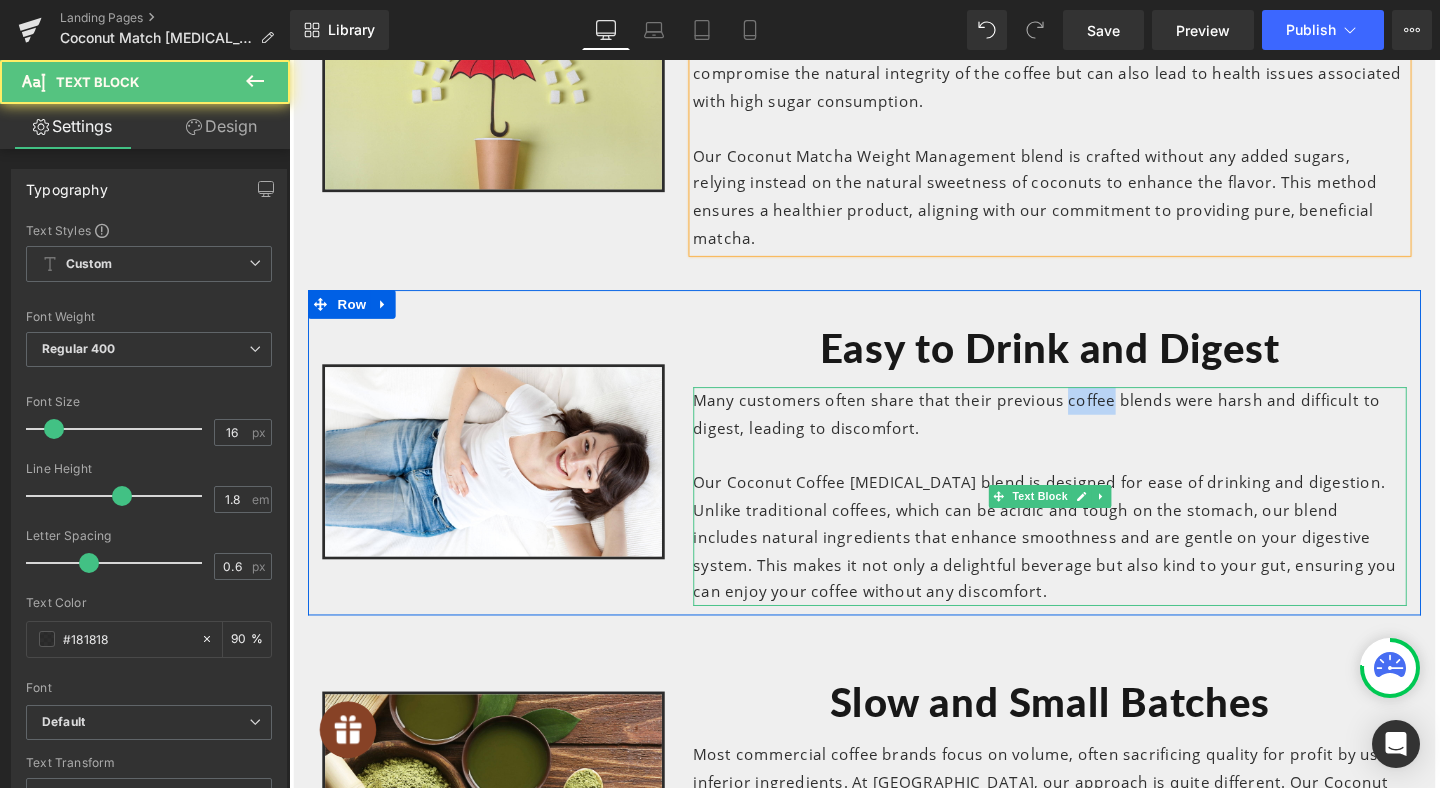 drag, startPoint x: 1104, startPoint y: 372, endPoint x: 1148, endPoint y: 374, distance: 44.04543 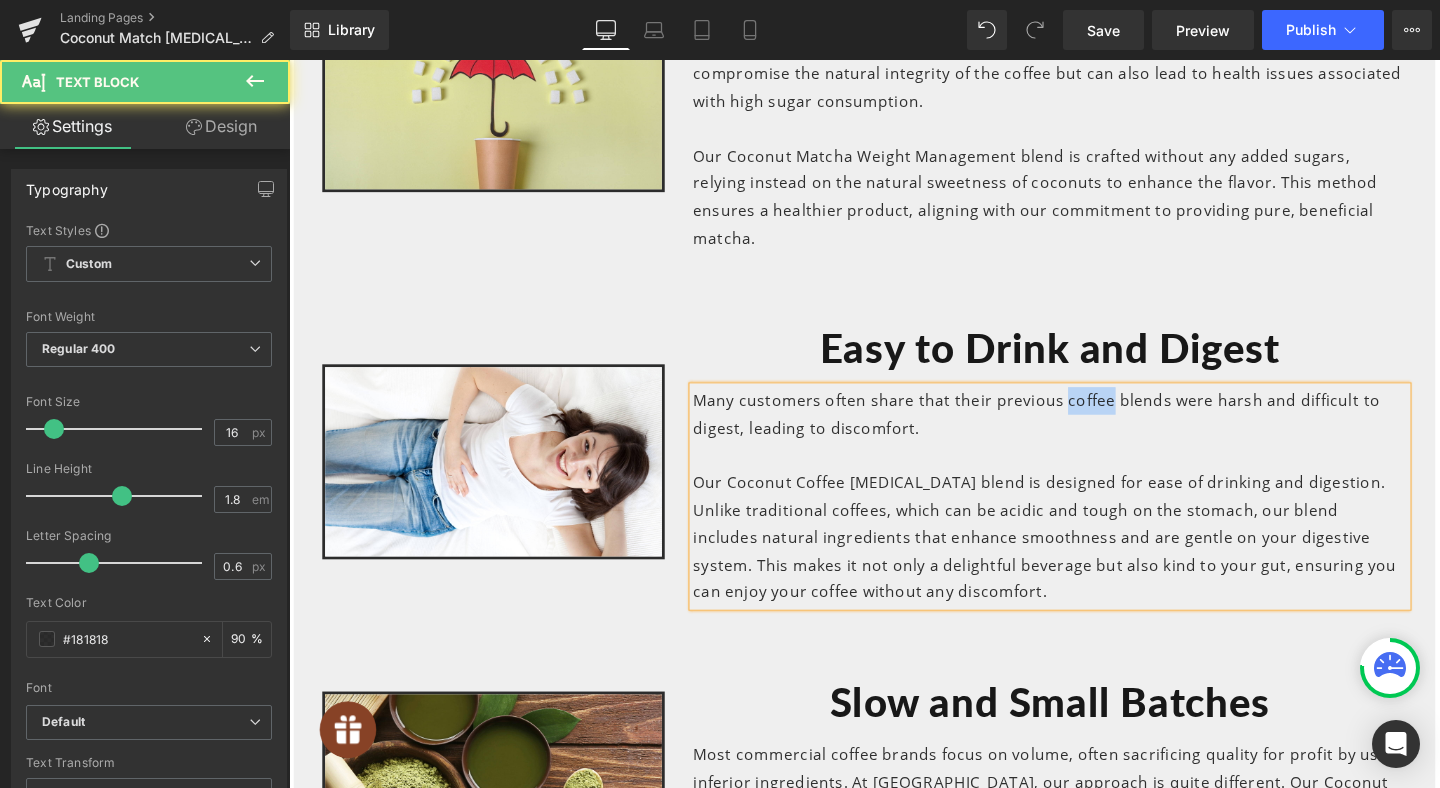 click on "Many customers often share that their previous coffee blends were harsh and difficult to digest, leading to discomfort." at bounding box center [1089, 433] 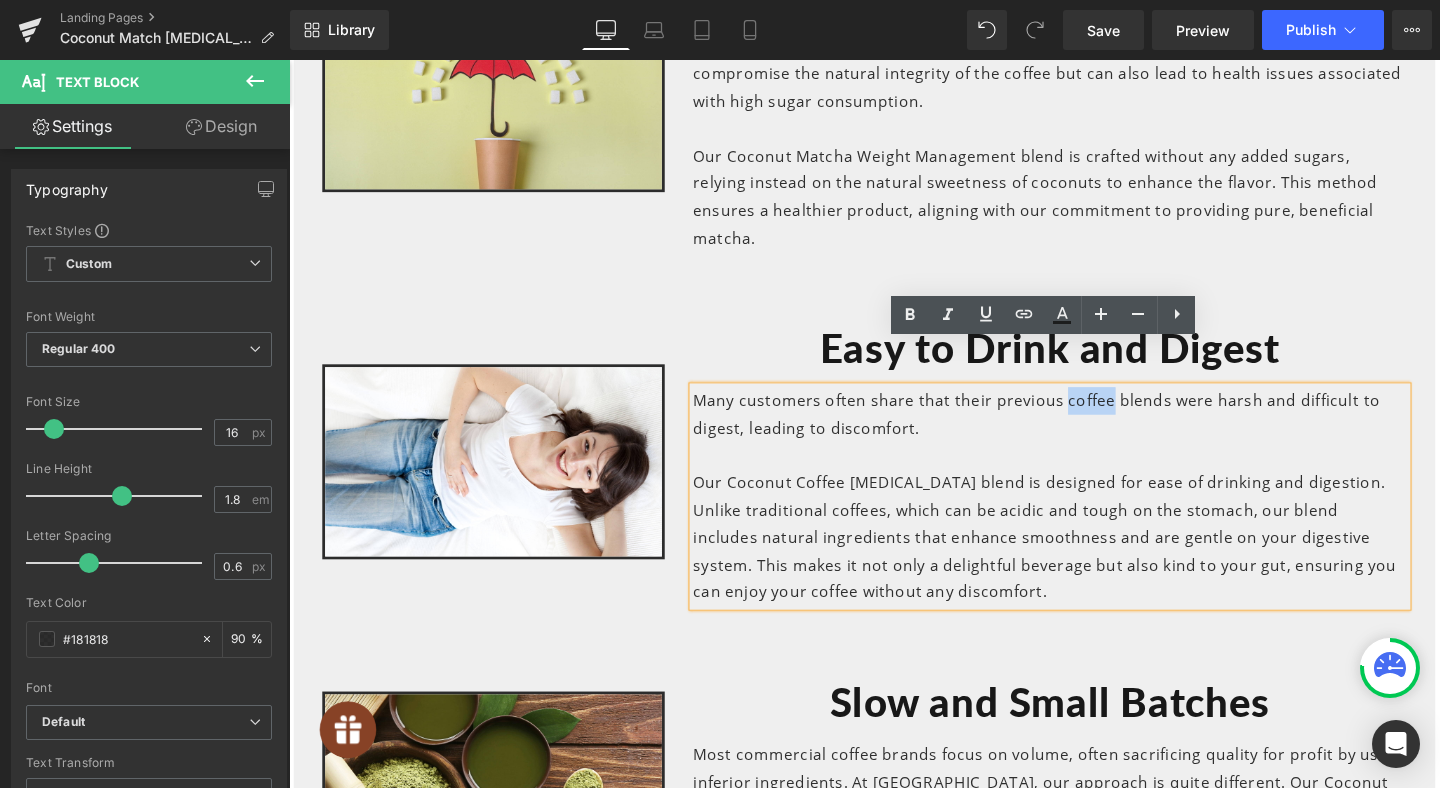 drag, startPoint x: 1153, startPoint y: 373, endPoint x: 1102, endPoint y: 377, distance: 51.156624 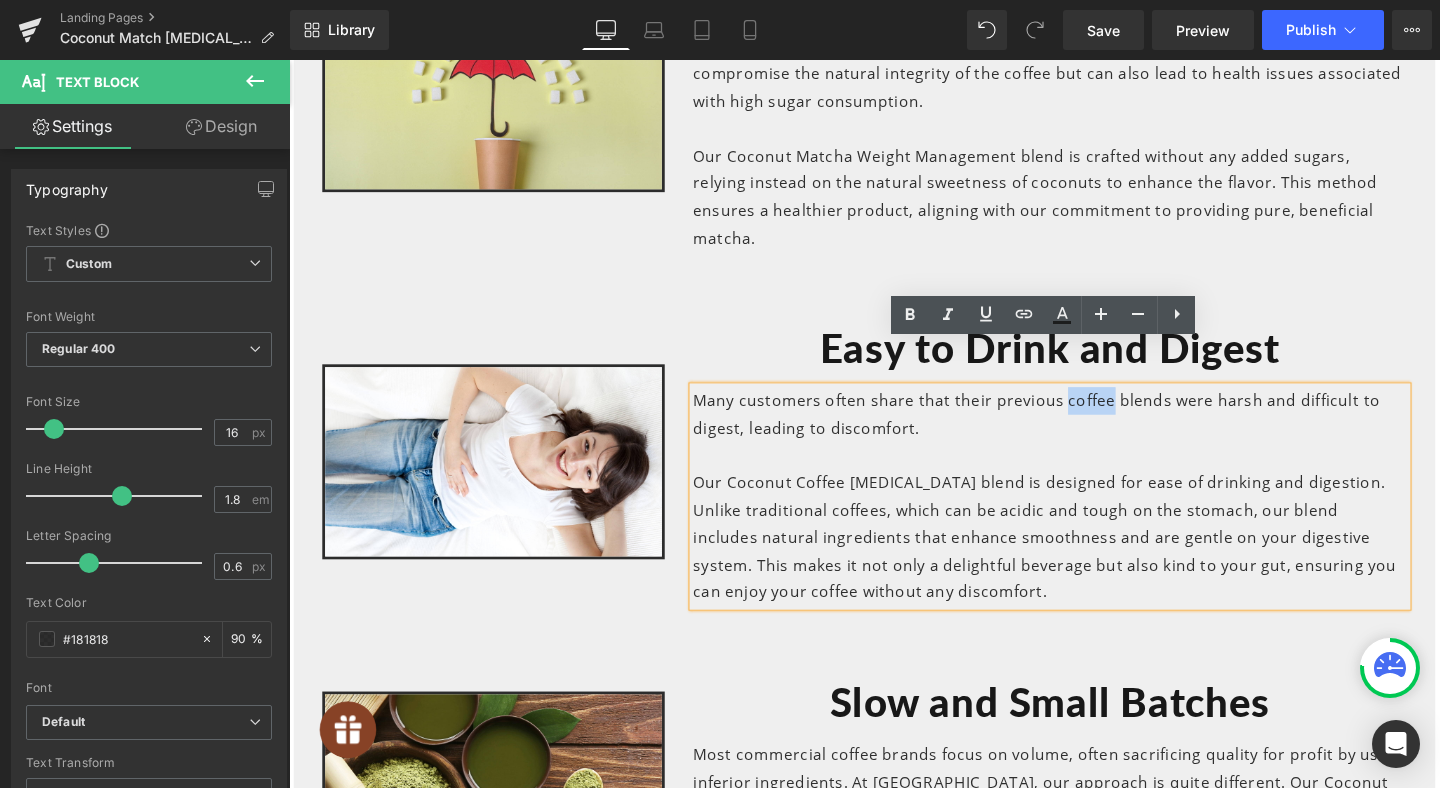 type 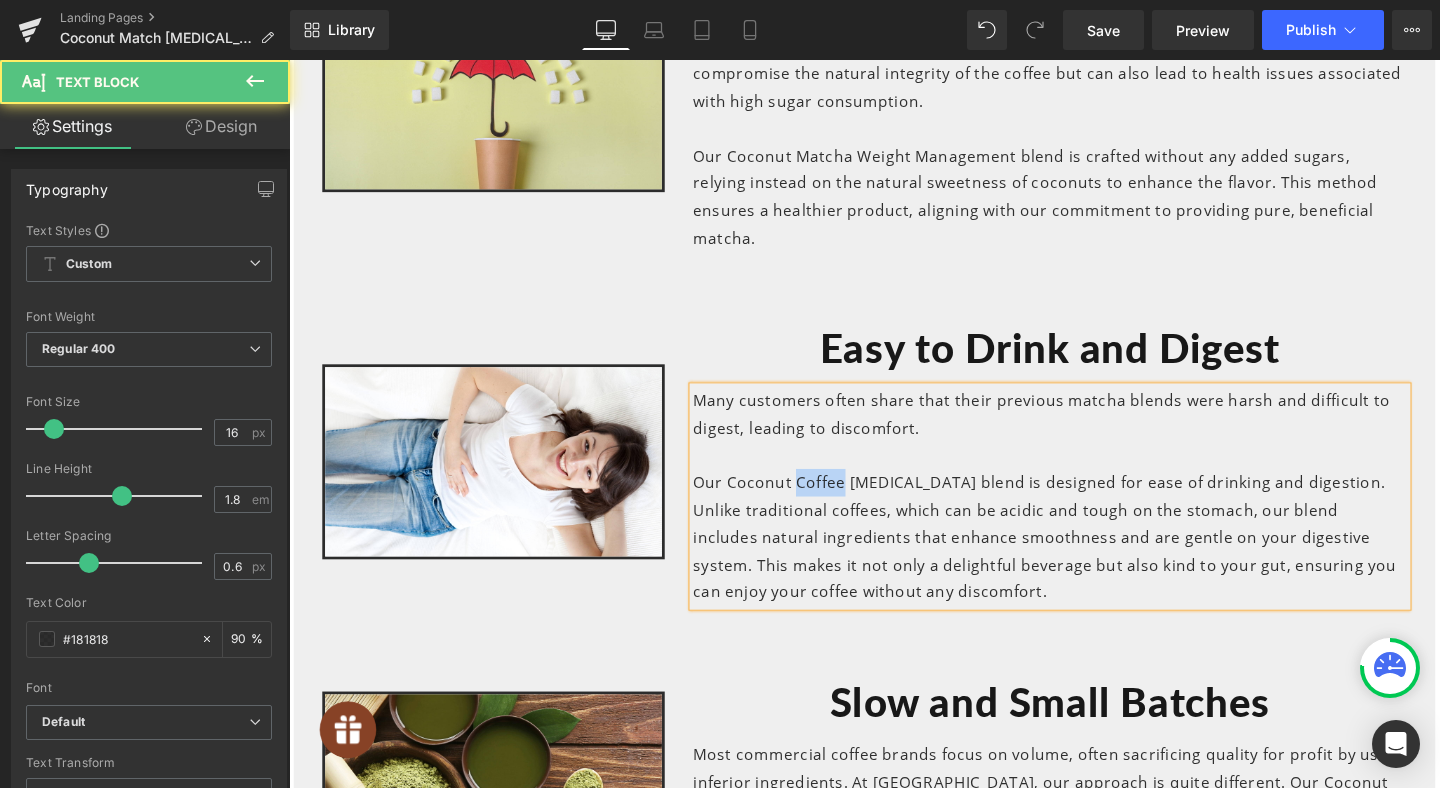 drag, startPoint x: 819, startPoint y: 459, endPoint x: 868, endPoint y: 461, distance: 49.0408 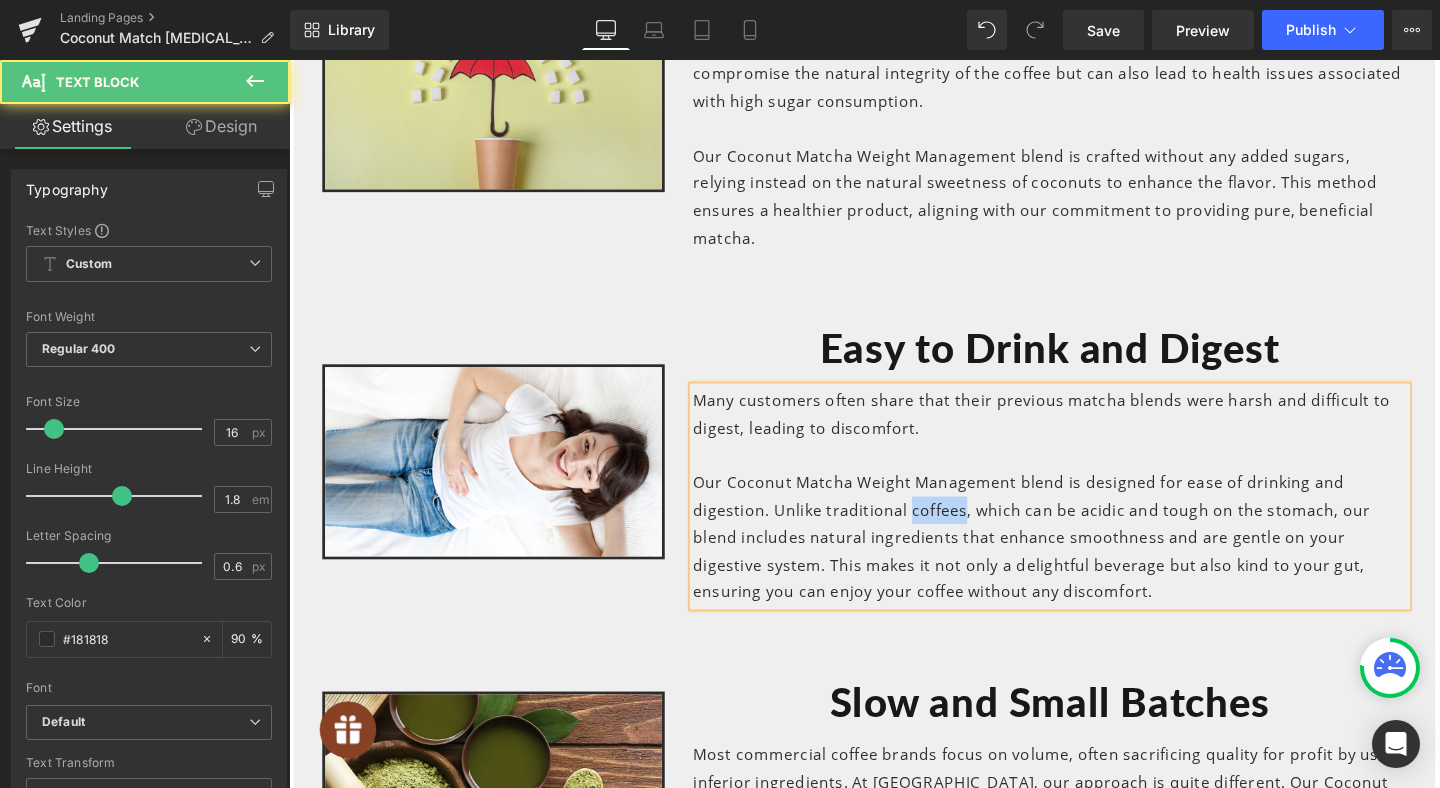 drag, startPoint x: 943, startPoint y: 490, endPoint x: 997, endPoint y: 491, distance: 54.00926 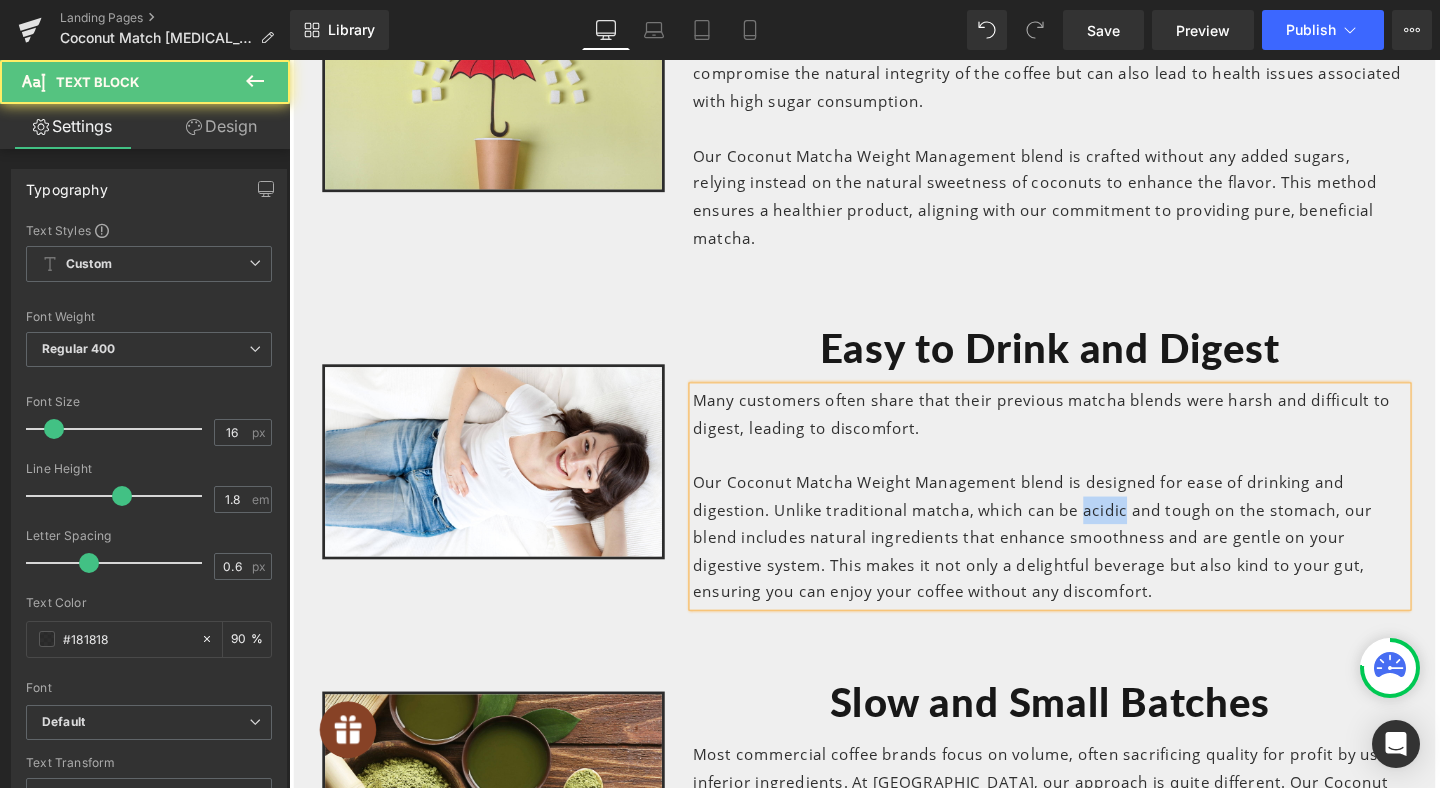 drag, startPoint x: 1121, startPoint y: 490, endPoint x: 1162, endPoint y: 489, distance: 41.01219 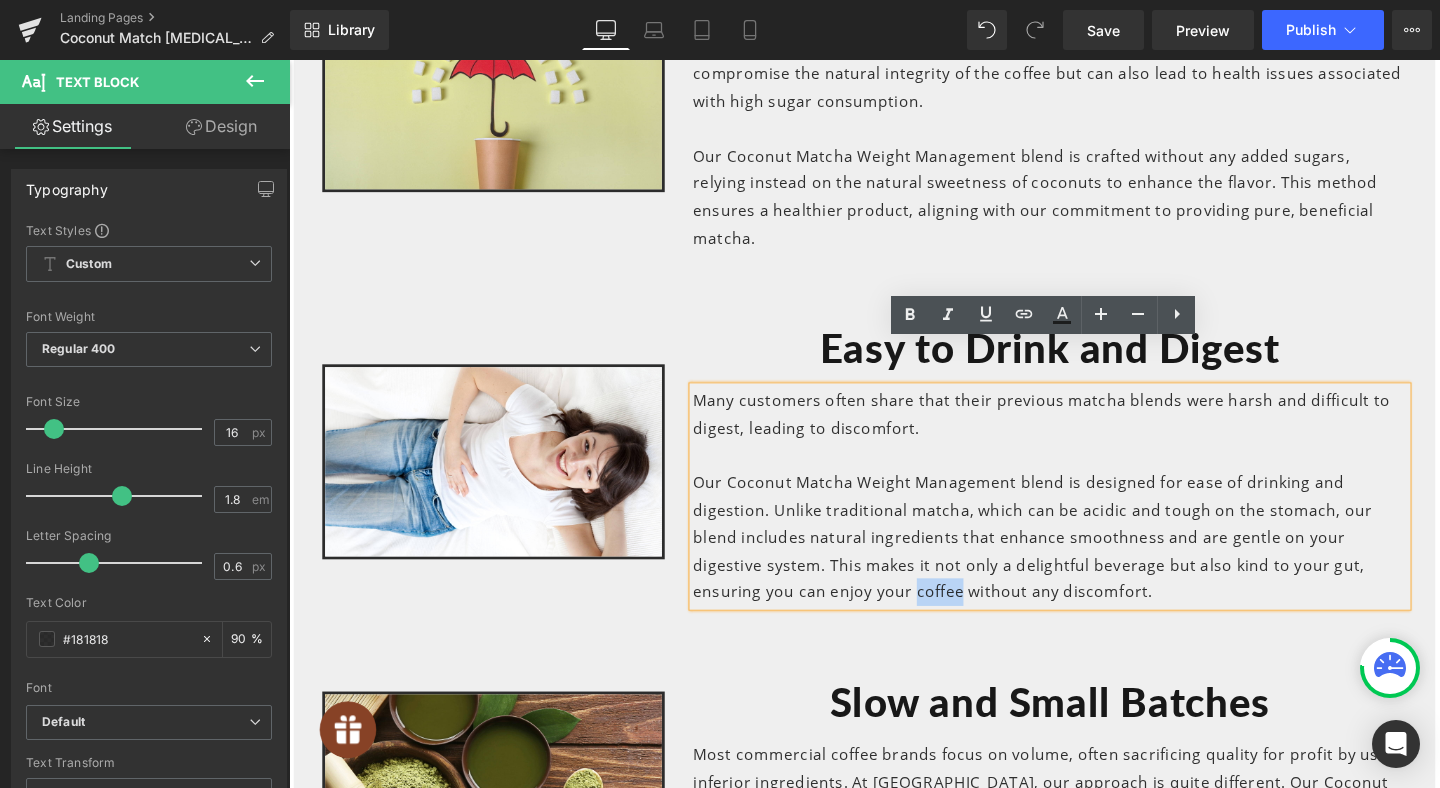 drag, startPoint x: 993, startPoint y: 577, endPoint x: 949, endPoint y: 581, distance: 44.181442 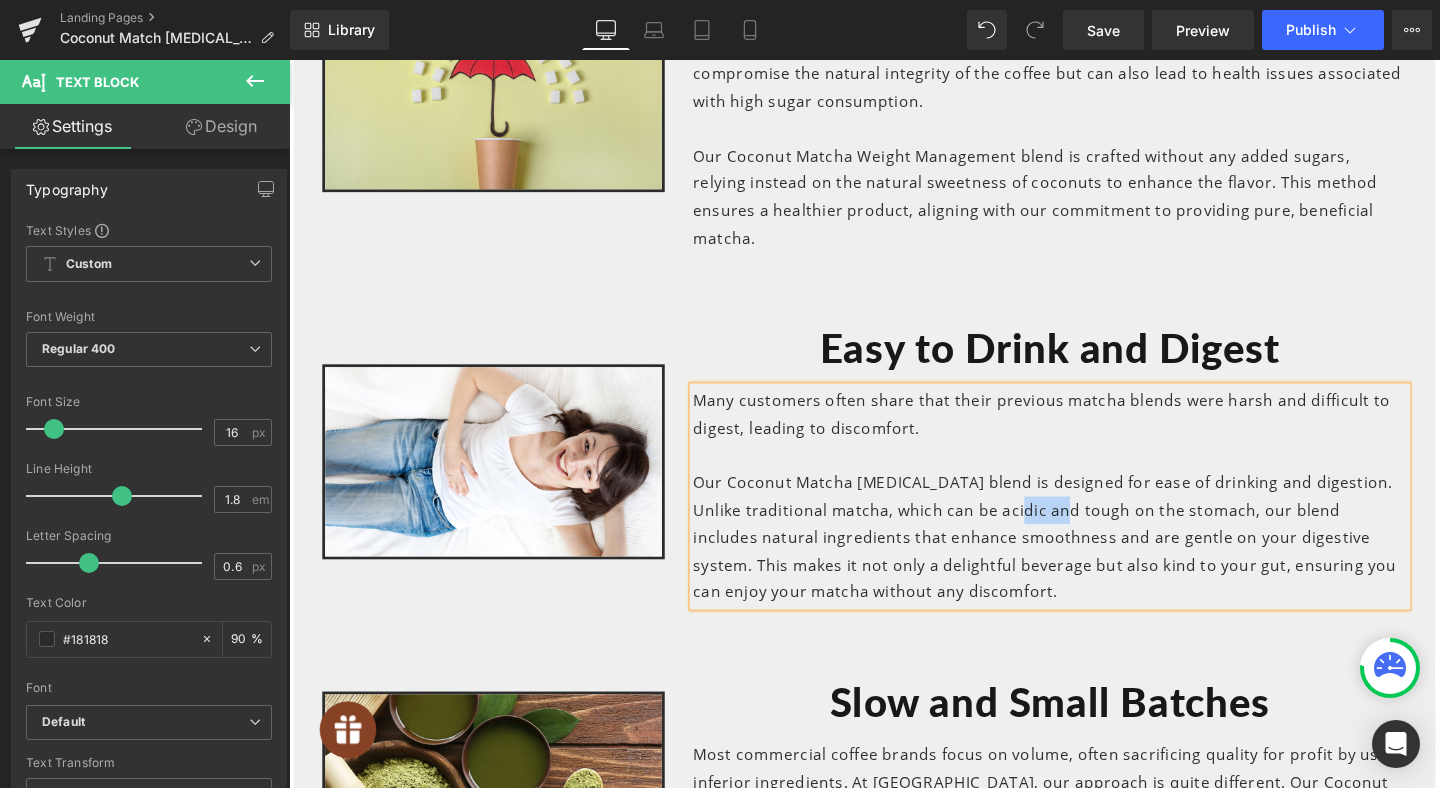 drag, startPoint x: 1117, startPoint y: 488, endPoint x: 1166, endPoint y: 488, distance: 49 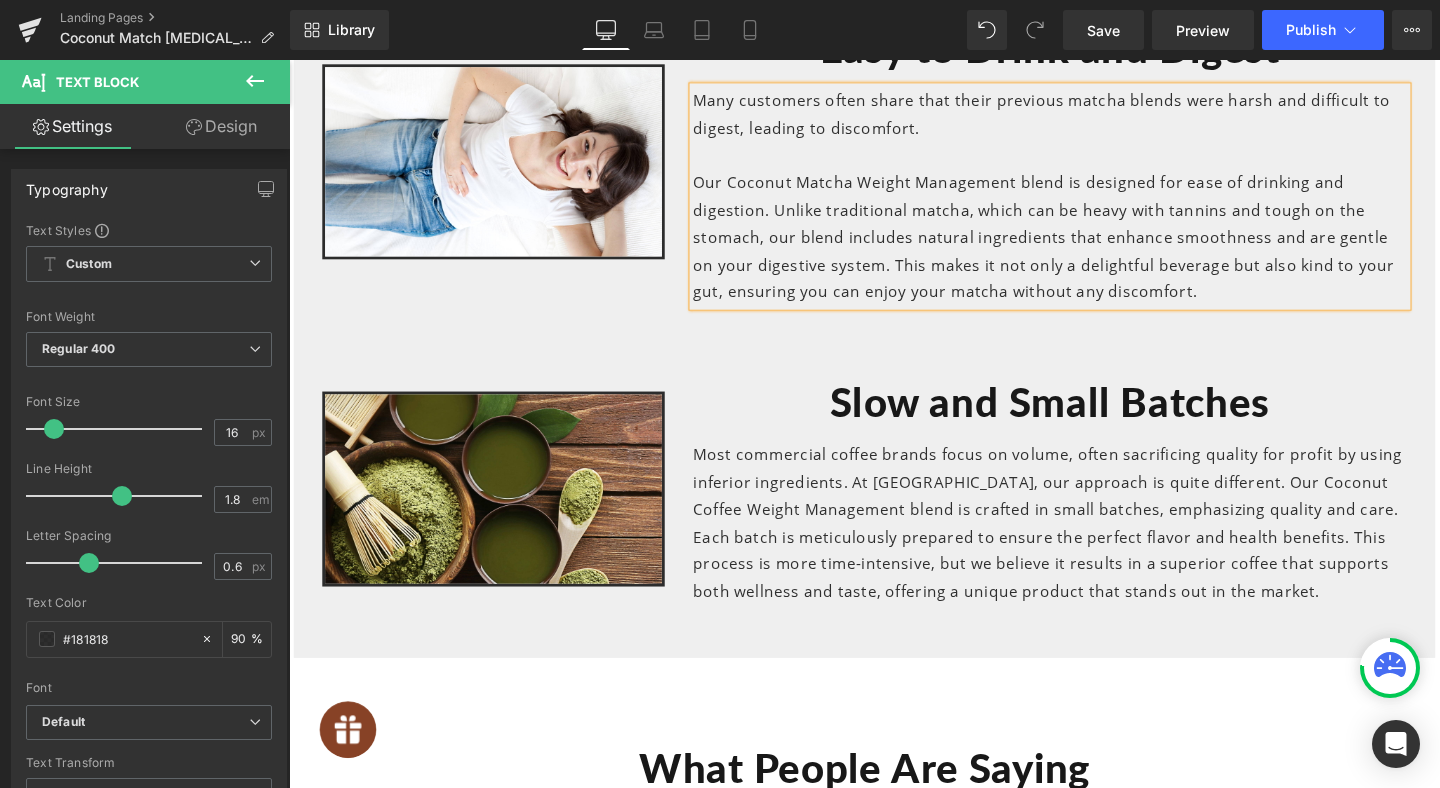 scroll, scrollTop: 7074, scrollLeft: 0, axis: vertical 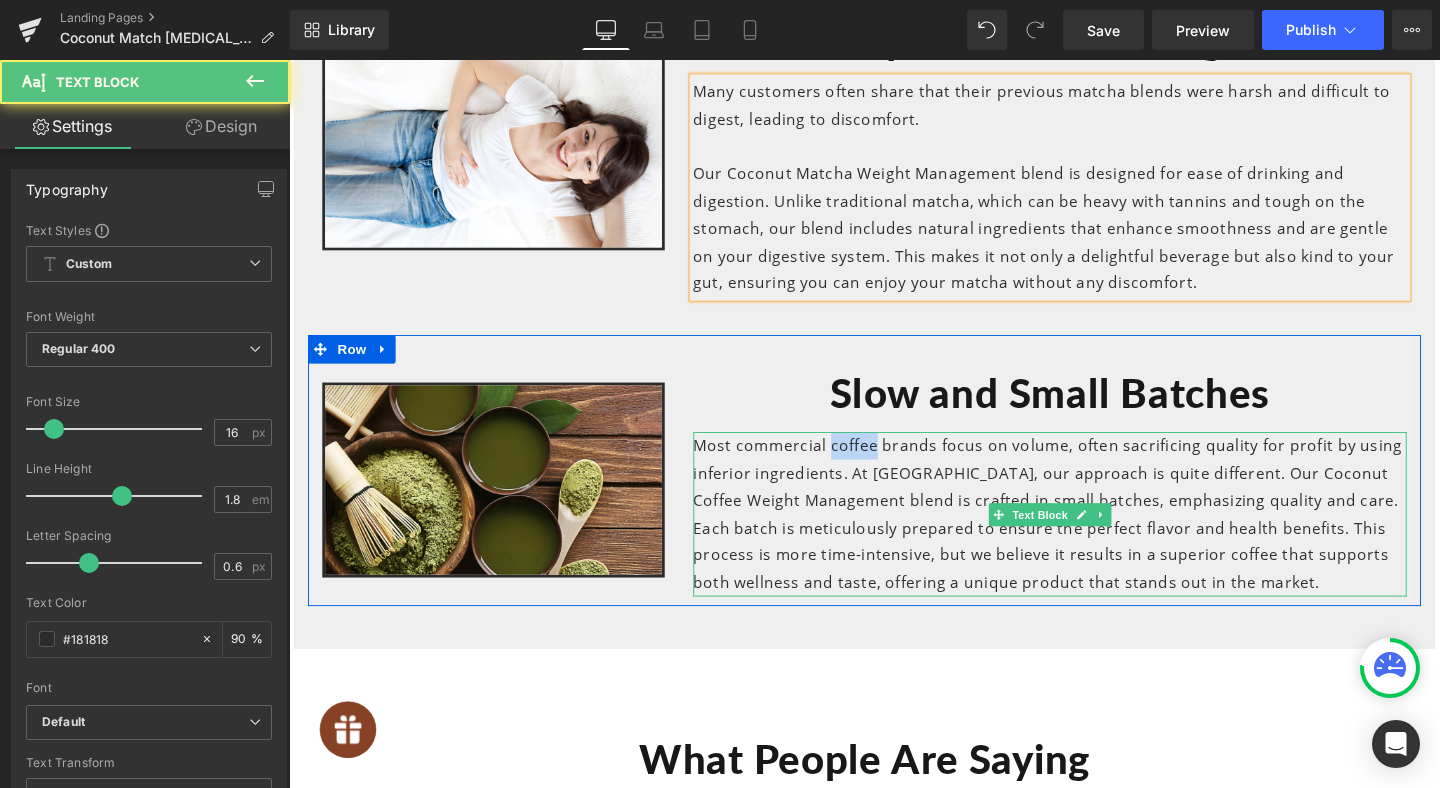 drag, startPoint x: 859, startPoint y: 418, endPoint x: 905, endPoint y: 420, distance: 46.043457 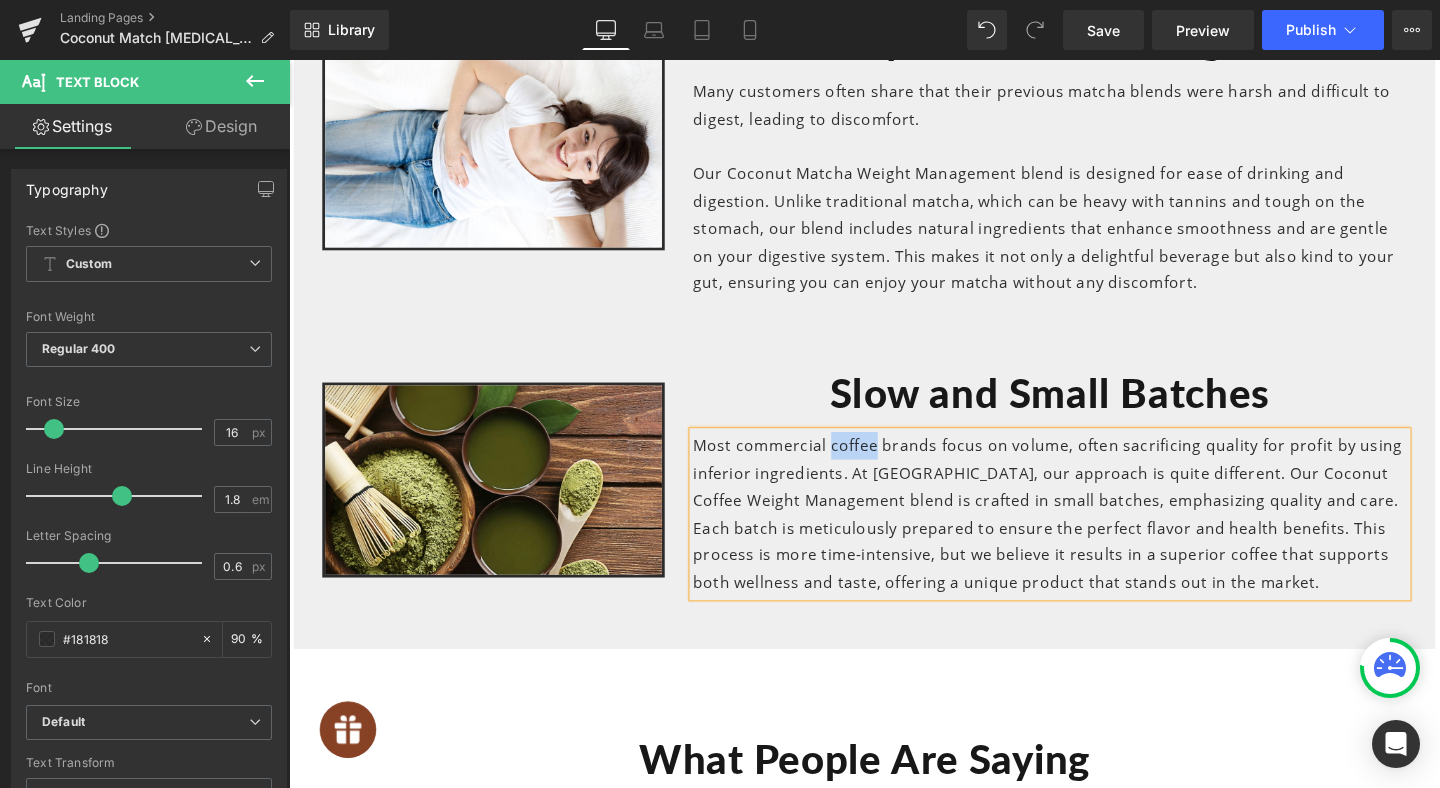 click on "Most commercial coffee brands focus on volume, often sacrificing quality for profit by using inferior ingredients. At [GEOGRAPHIC_DATA], our approach is quite different. Our Coconut Coffee Weight Management blend is crafted in small batches, emphasizing quality and care. Each batch is meticulously prepared to ensure the perfect flavor and health benefits. This process is more time-intensive, but we believe it results in a superior coffee that supports both wellness and taste, offering a unique product that stands out in the market." at bounding box center [1089, 537] 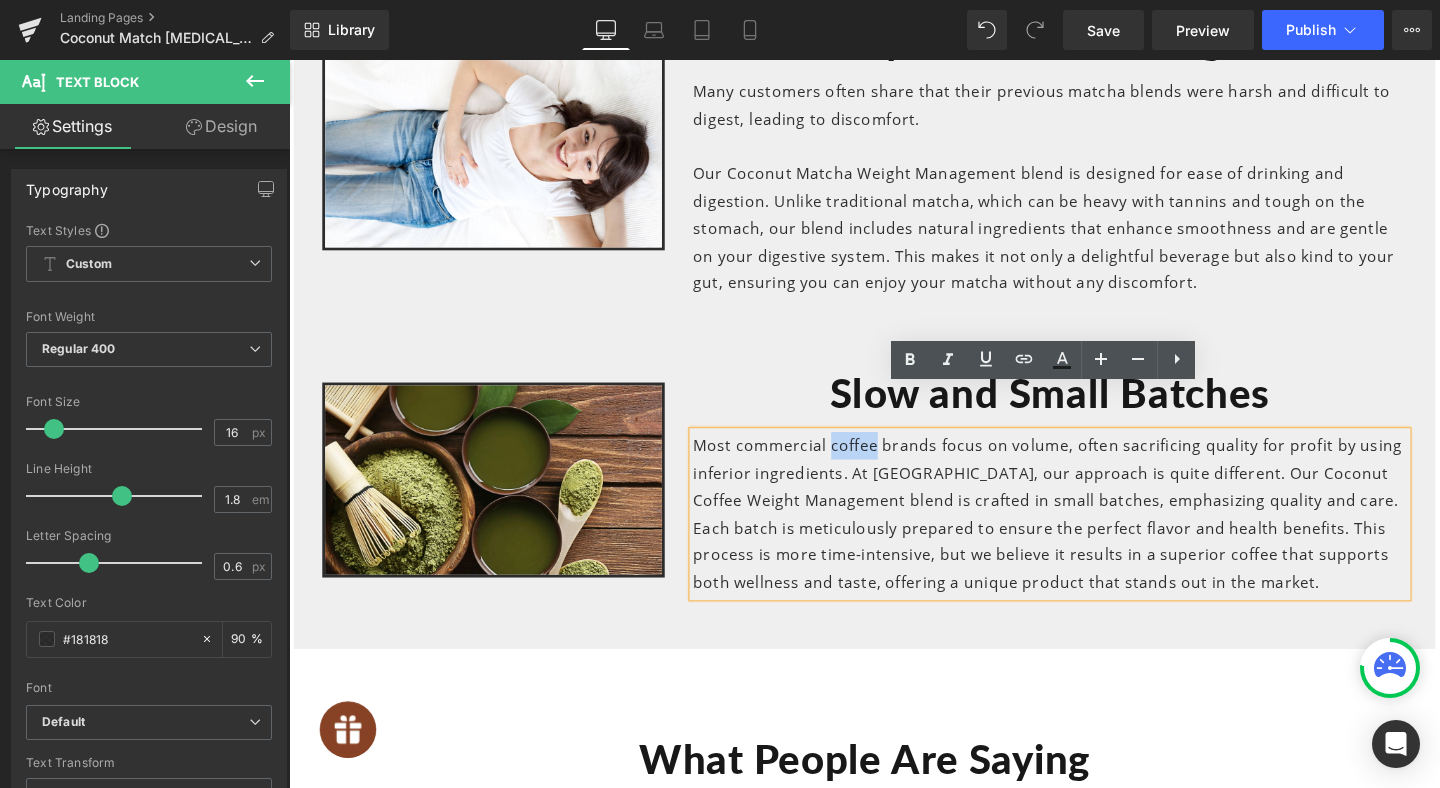 drag, startPoint x: 904, startPoint y: 420, endPoint x: 855, endPoint y: 421, distance: 49.010204 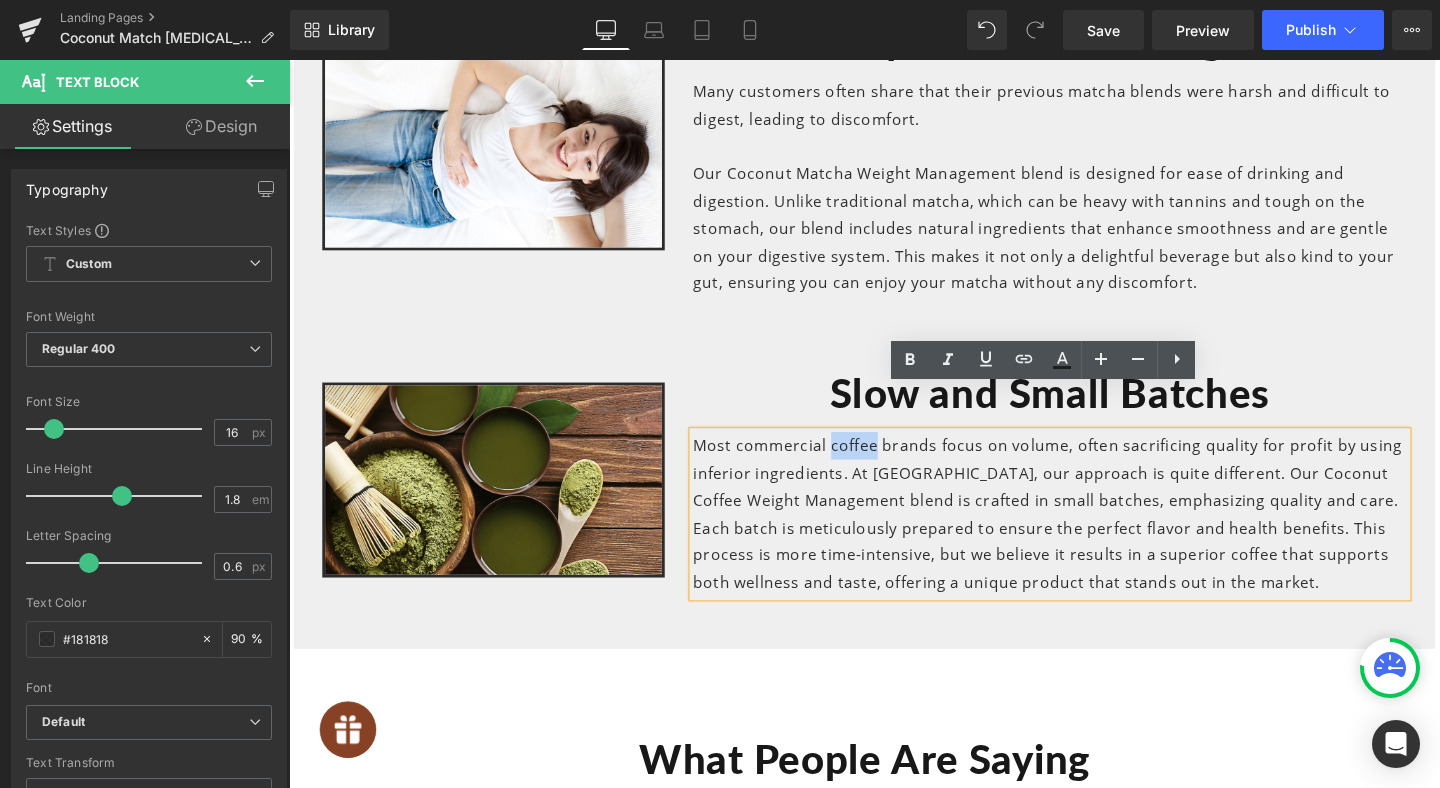 type 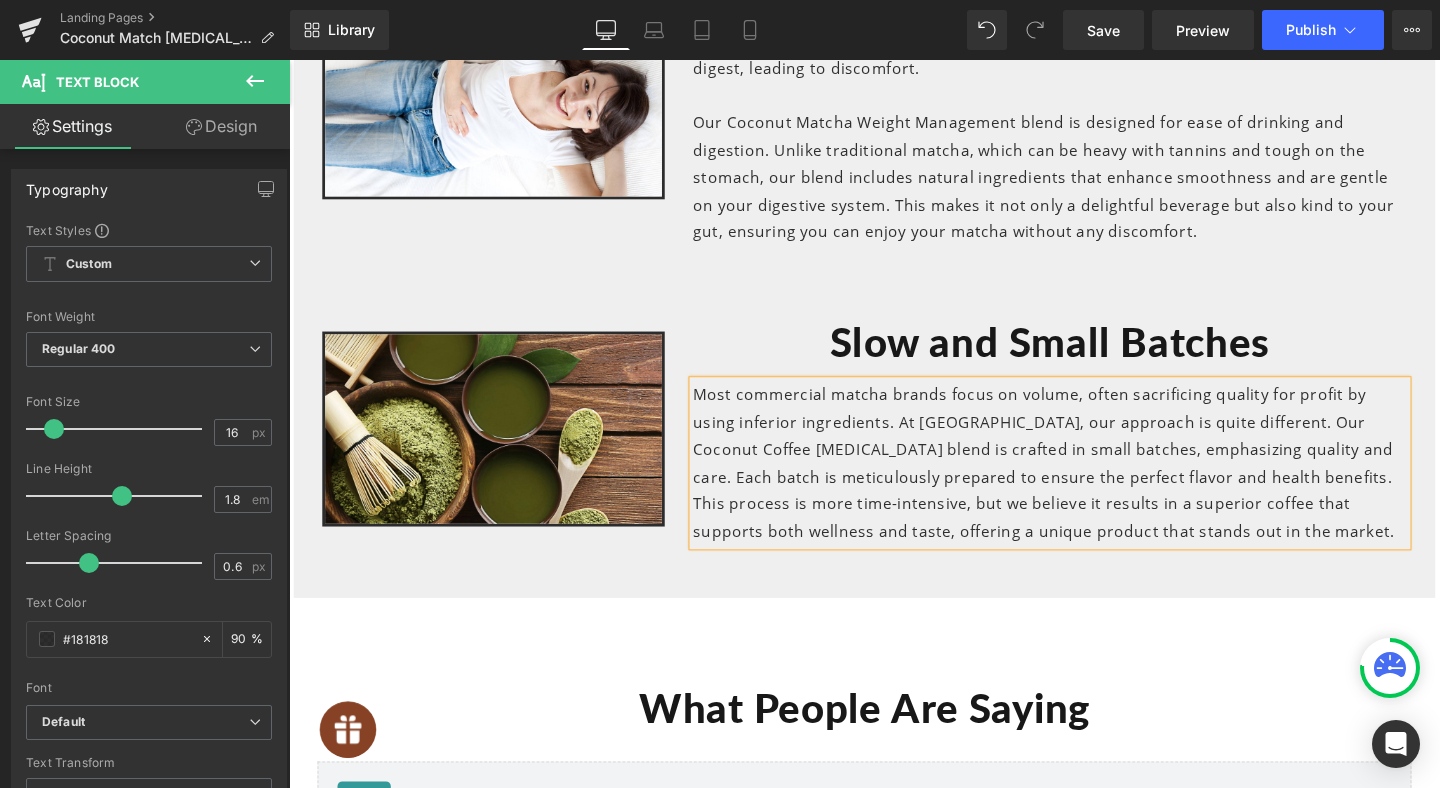 scroll, scrollTop: 7139, scrollLeft: 0, axis: vertical 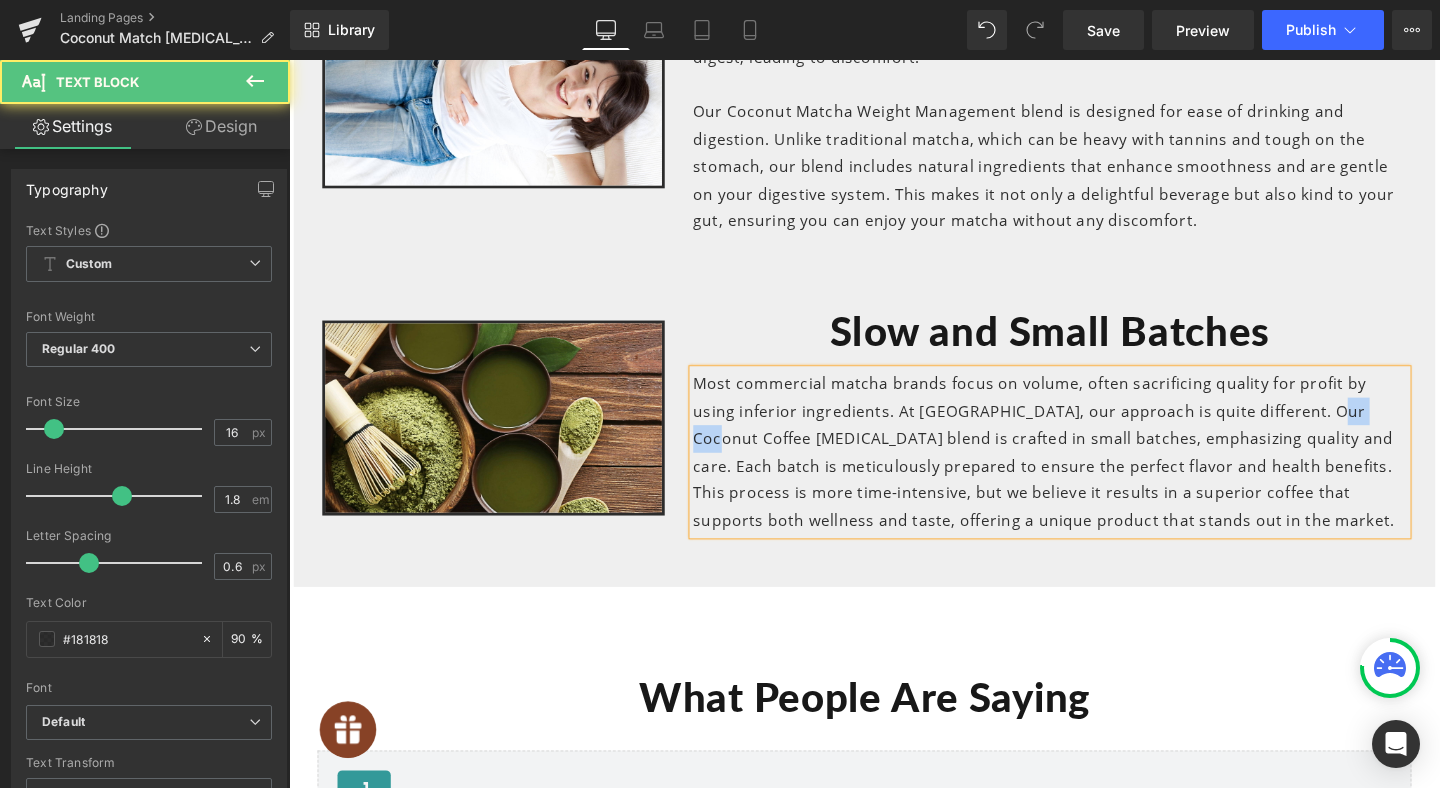 drag, startPoint x: 1330, startPoint y: 385, endPoint x: 1378, endPoint y: 385, distance: 48 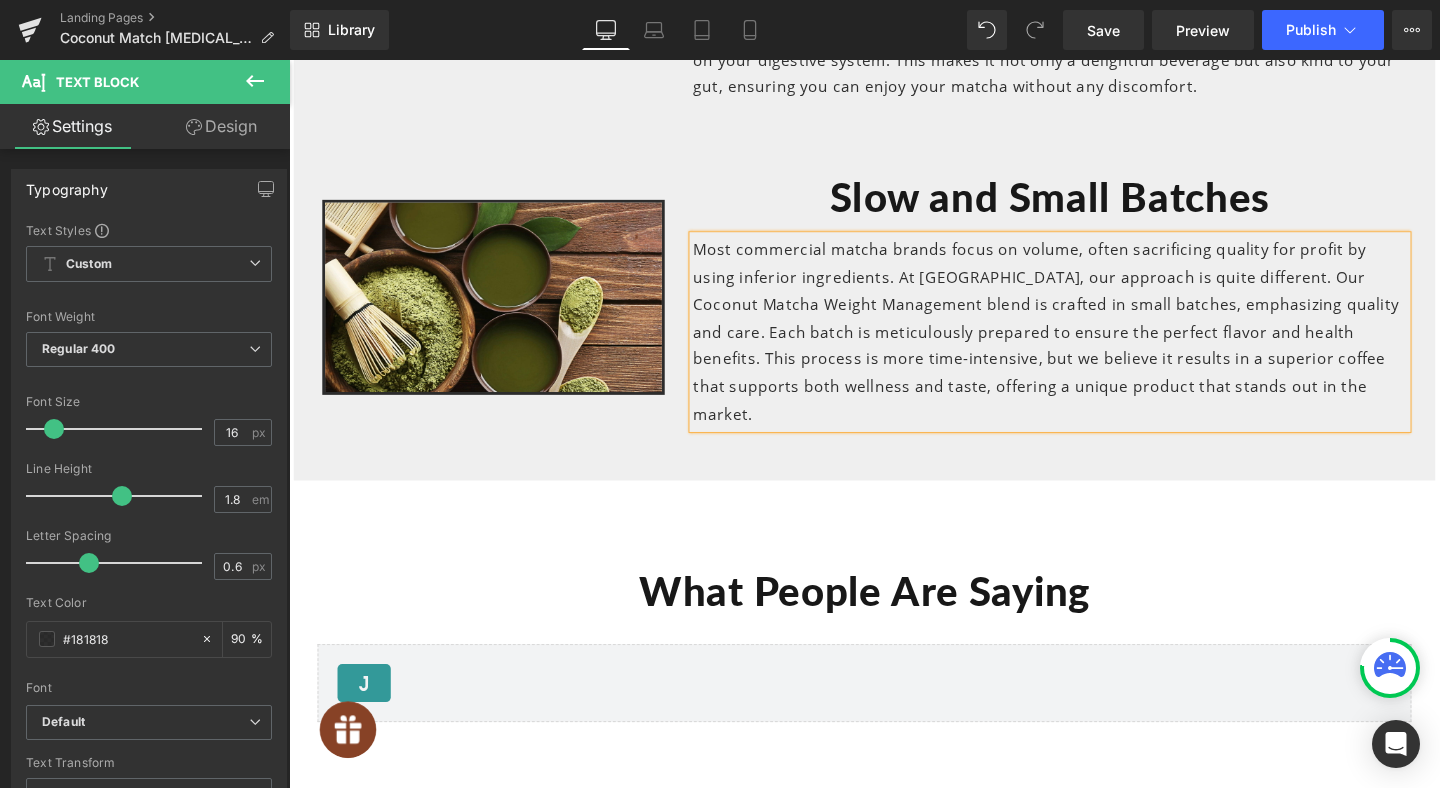 scroll, scrollTop: 7289, scrollLeft: 0, axis: vertical 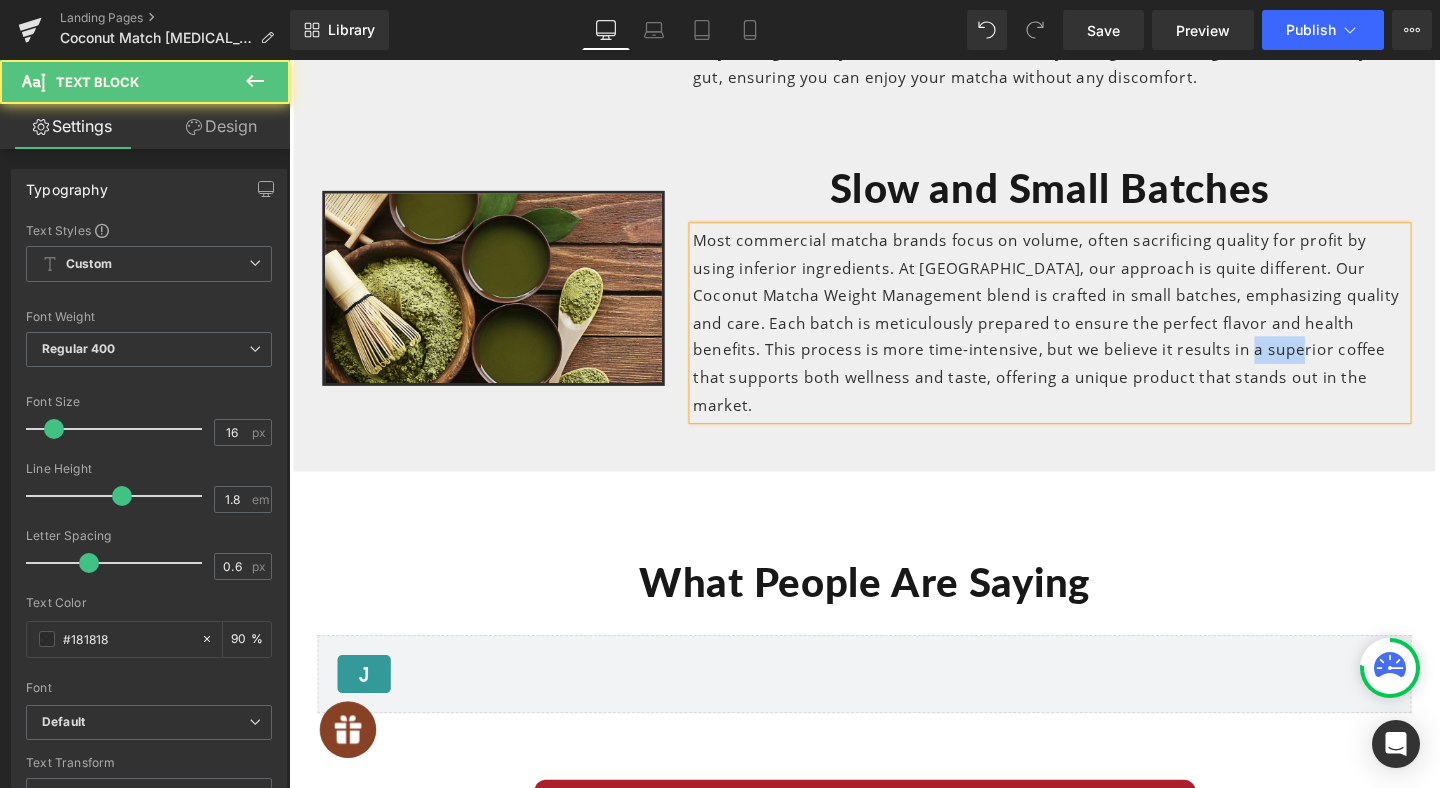 drag, startPoint x: 1143, startPoint y: 322, endPoint x: 1187, endPoint y: 323, distance: 44.011364 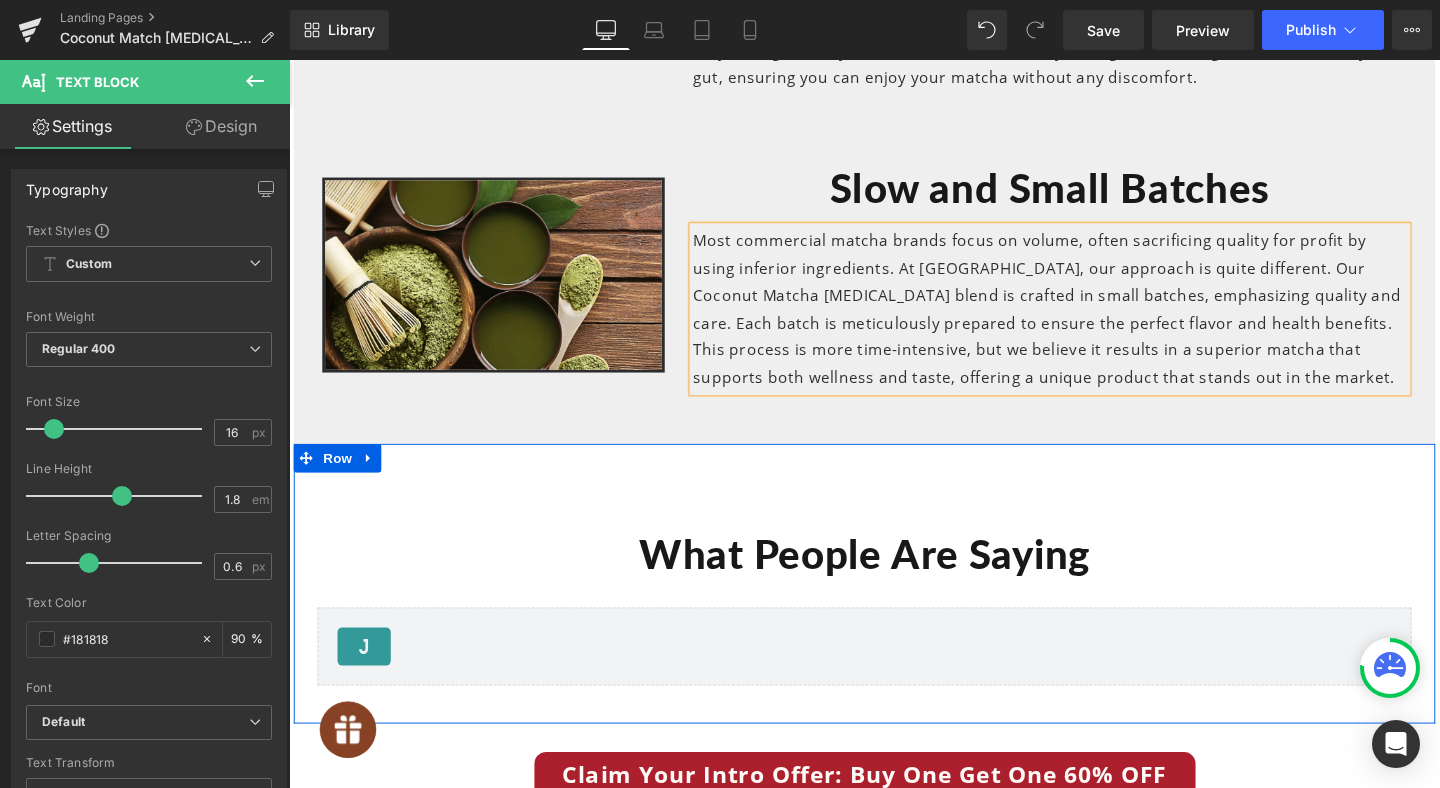 click on "What People Are Saying" at bounding box center [894, 580] 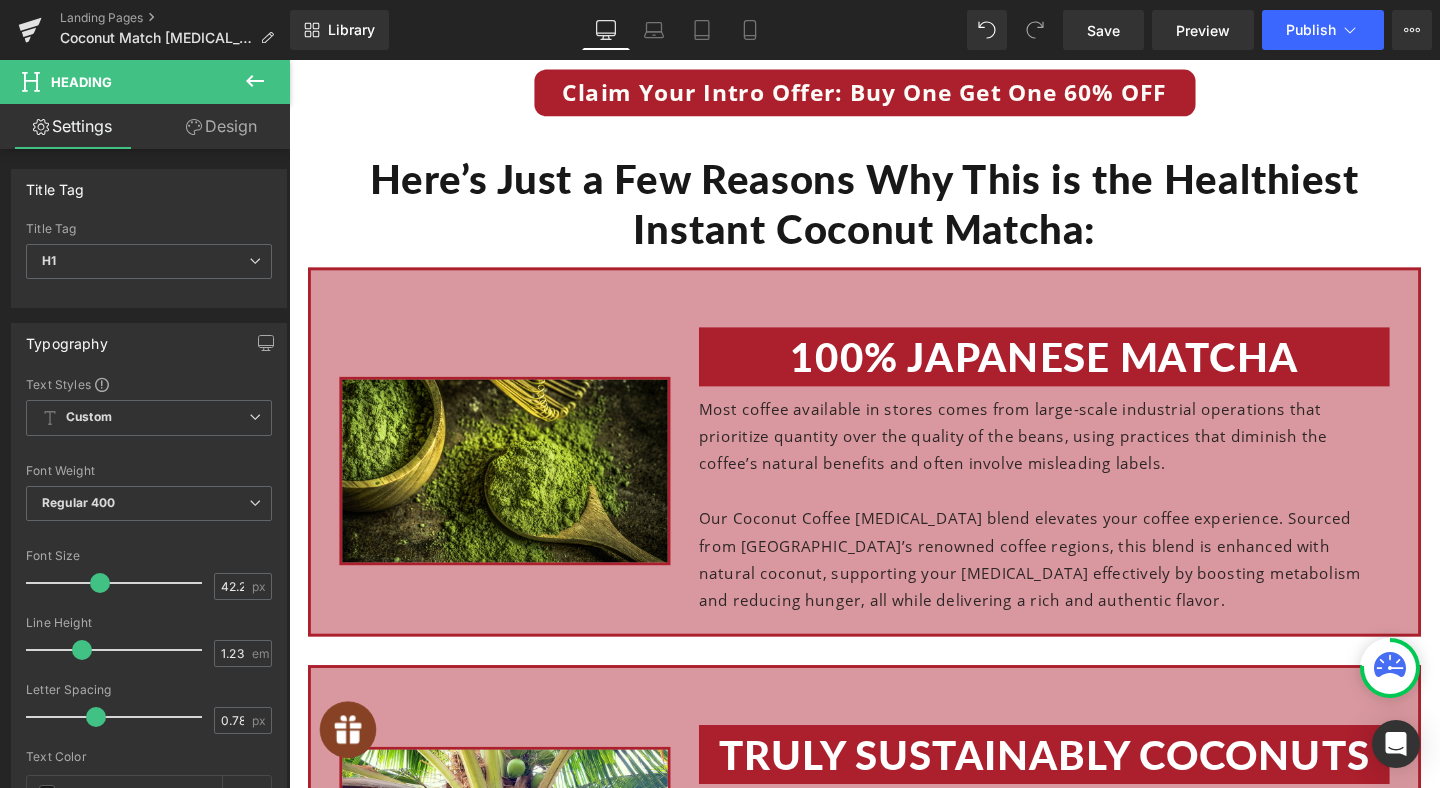 scroll, scrollTop: 3963, scrollLeft: 0, axis: vertical 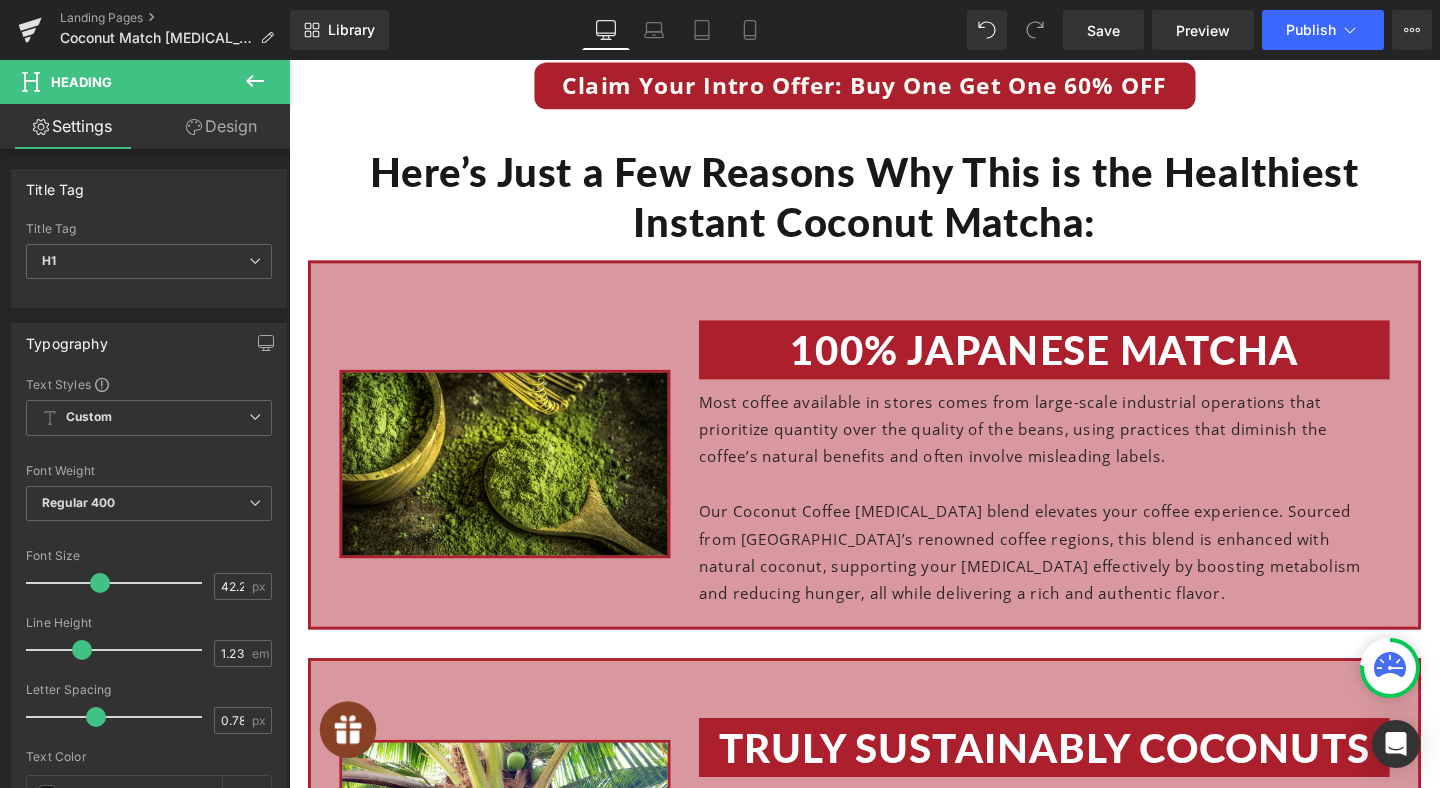 click on "Most coffee available in stores comes from large-scale industrial operations that prioritize quantity over the quality of the beans, using practices that diminish the coffee’s natural benefits and often involve misleading labels." at bounding box center (1083, 449) 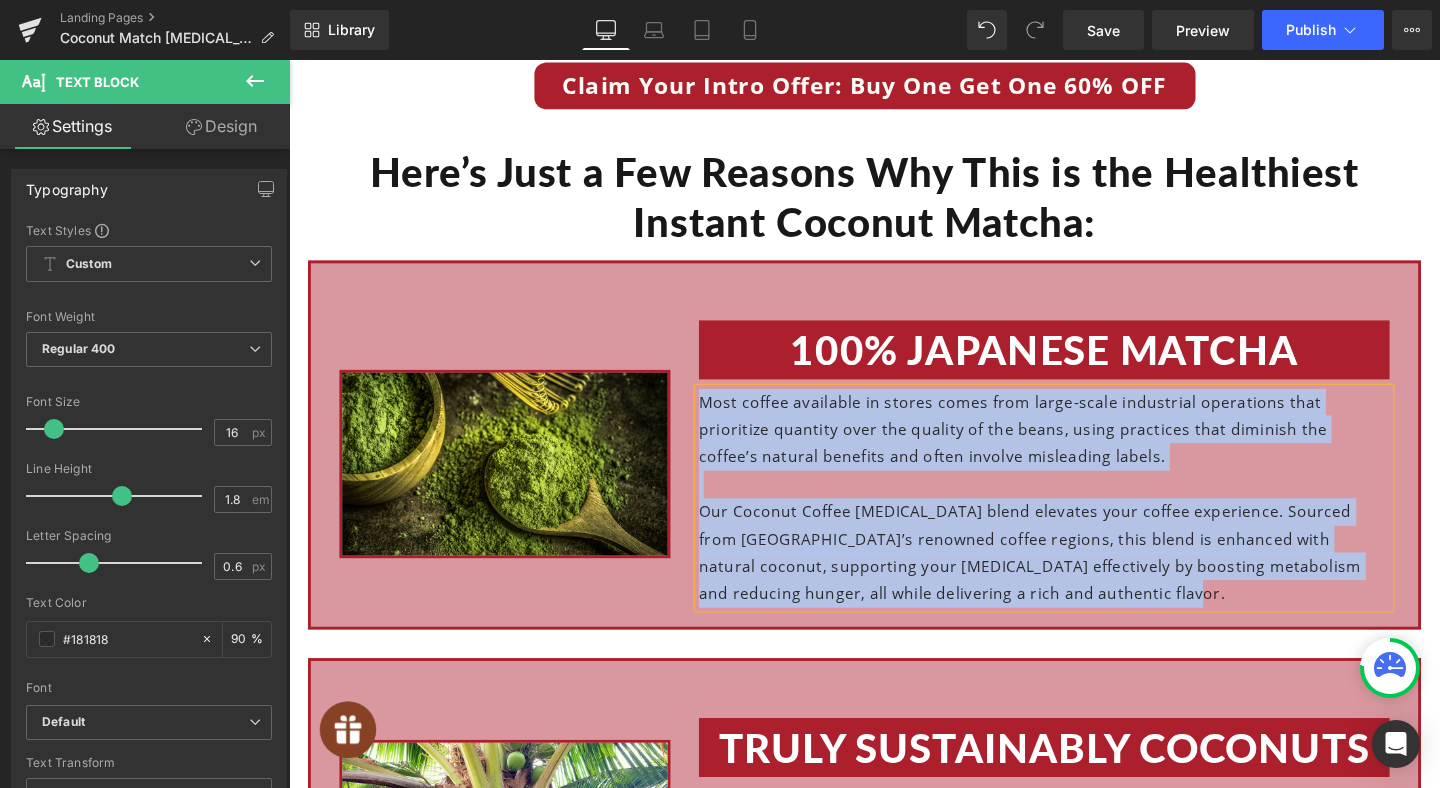 paste 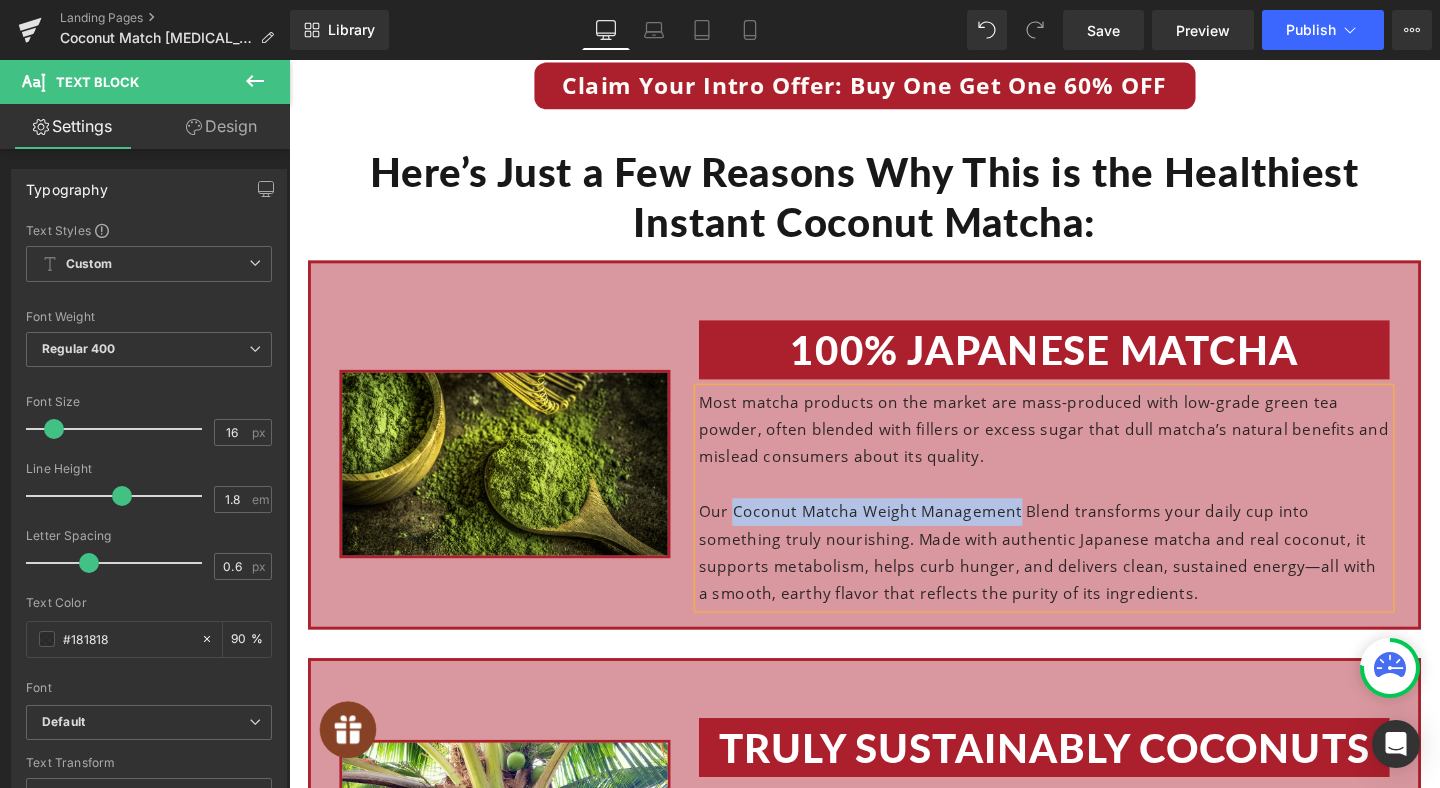 drag, startPoint x: 759, startPoint y: 531, endPoint x: 1052, endPoint y: 535, distance: 293.0273 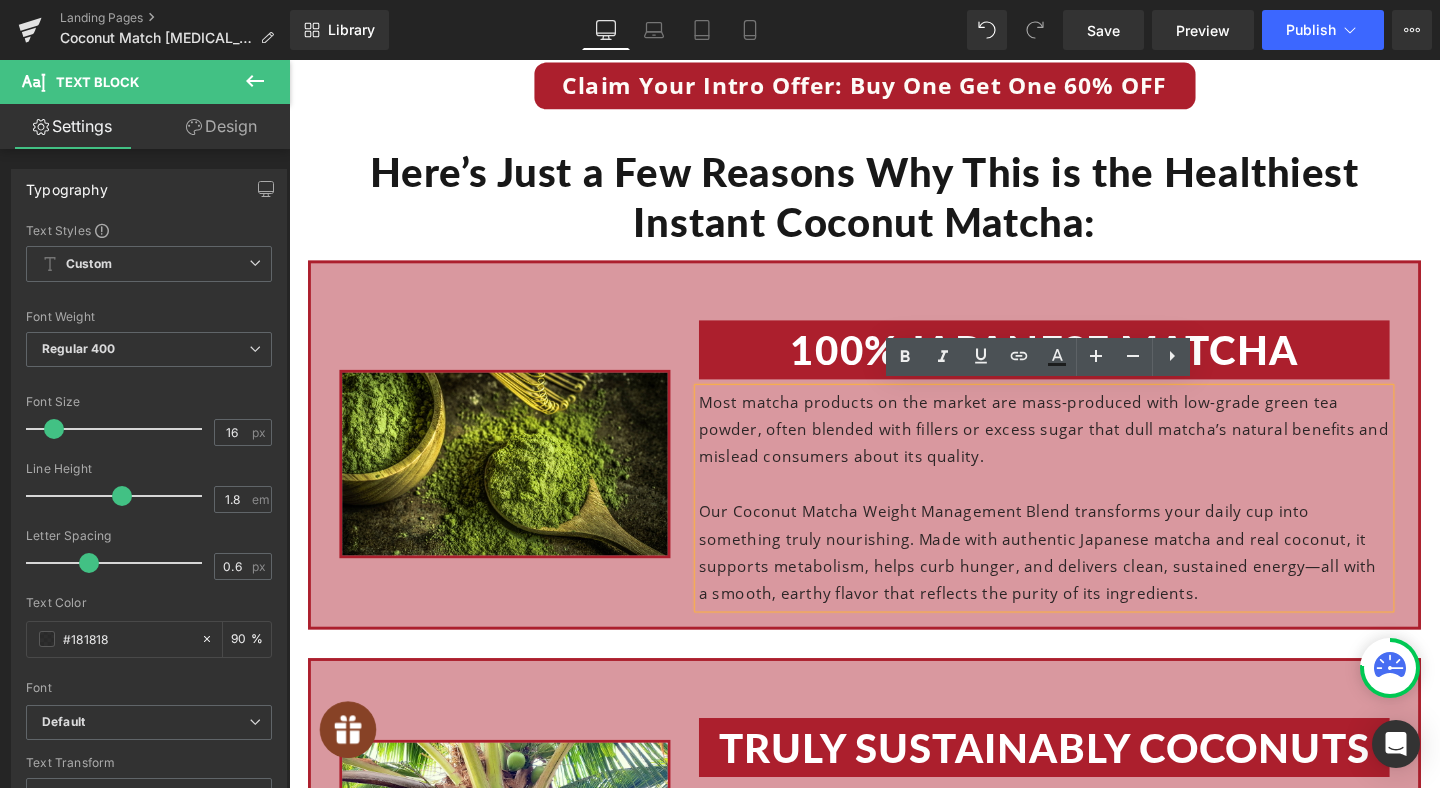 drag, startPoint x: 1064, startPoint y: 534, endPoint x: 1092, endPoint y: 535, distance: 28.01785 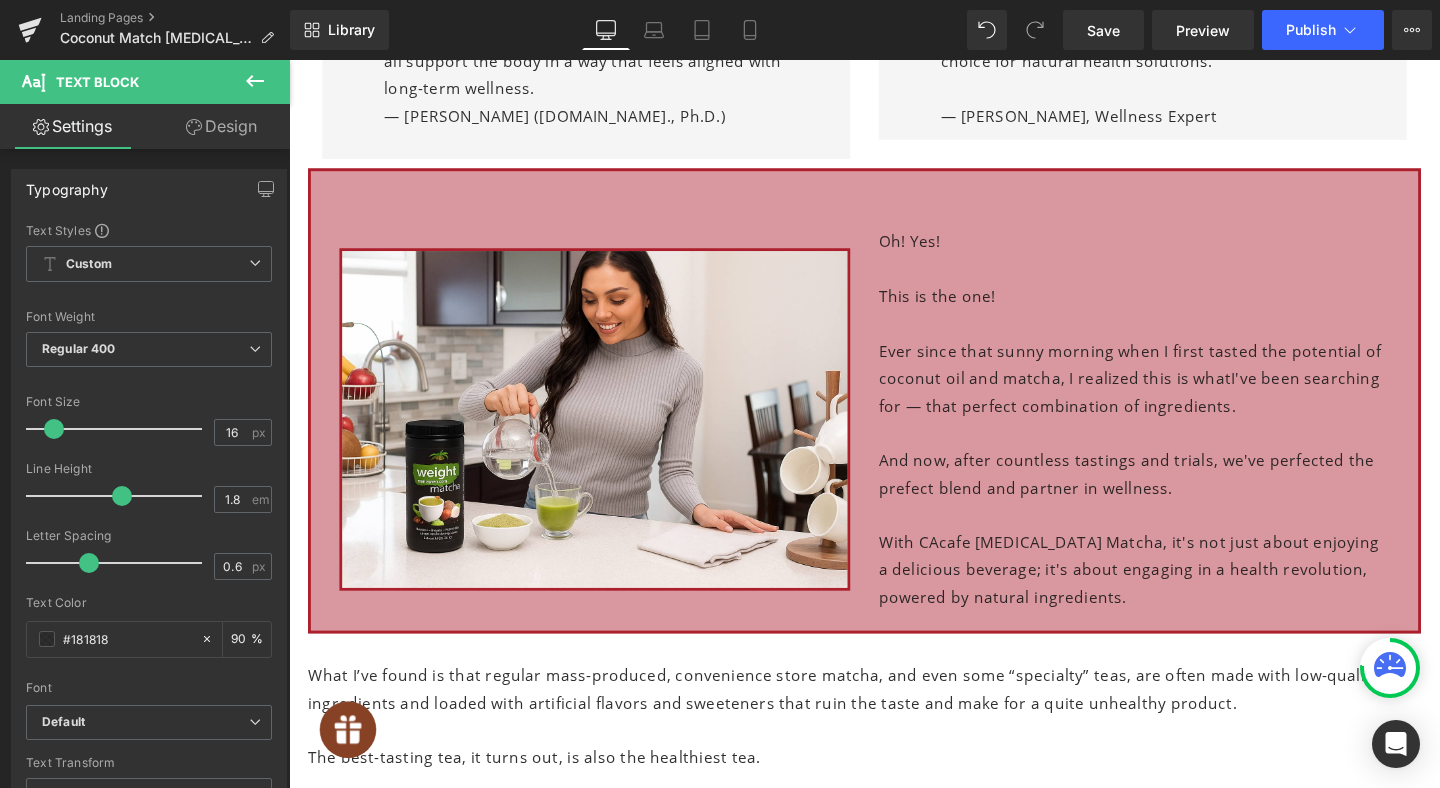 scroll, scrollTop: 3138, scrollLeft: 0, axis: vertical 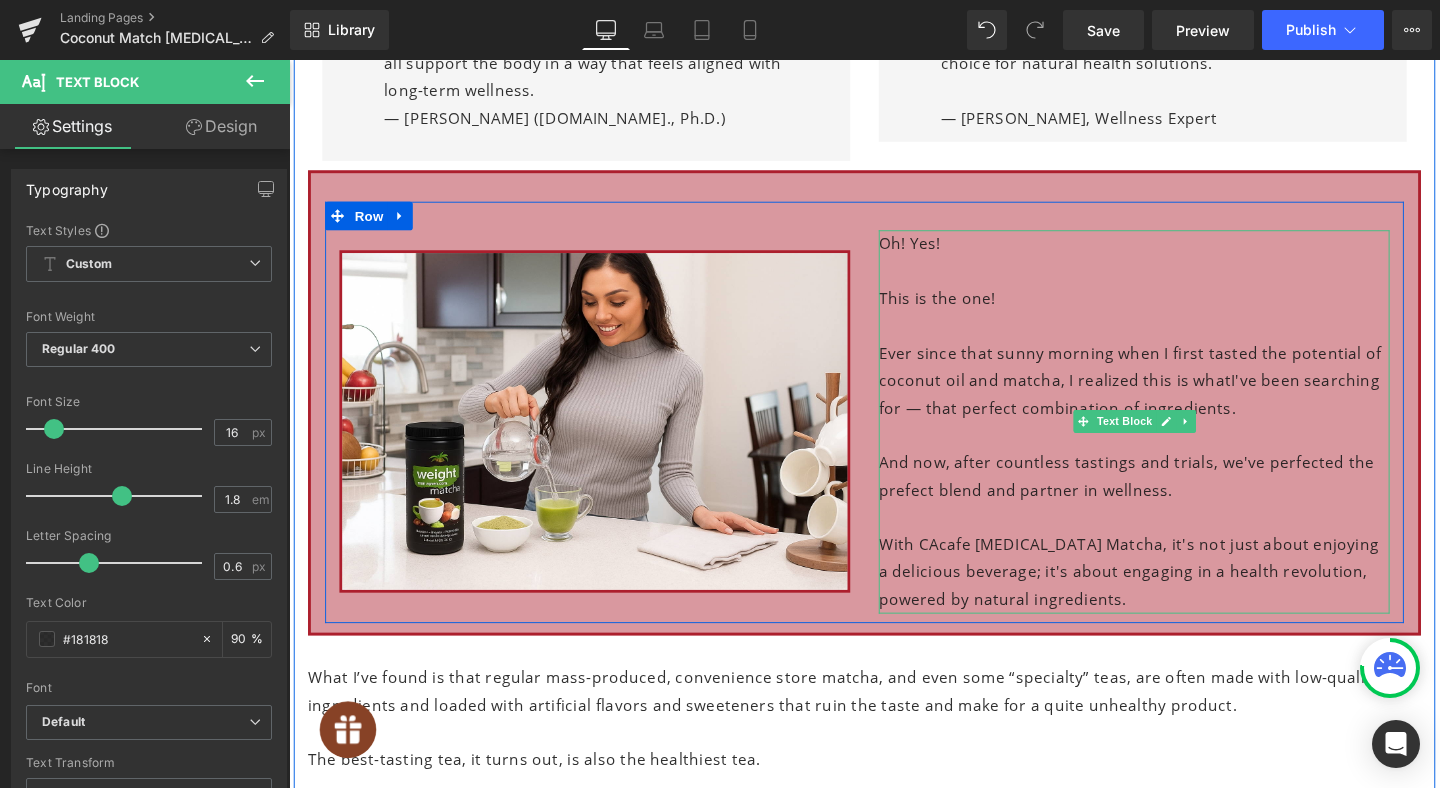 click on "I've been searching for — that perfect combination of ingredients." at bounding box center (1172, 411) 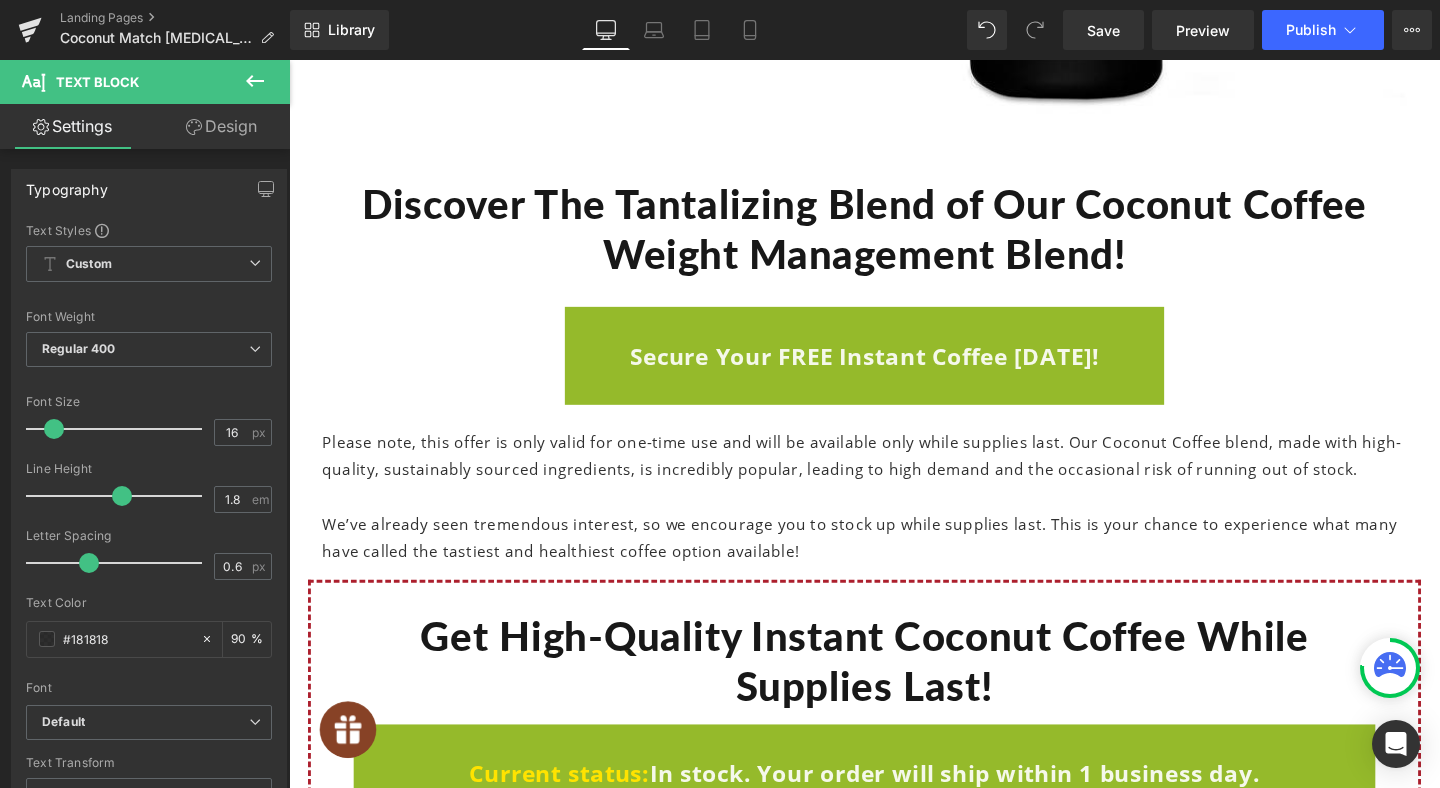 scroll, scrollTop: 8884, scrollLeft: 0, axis: vertical 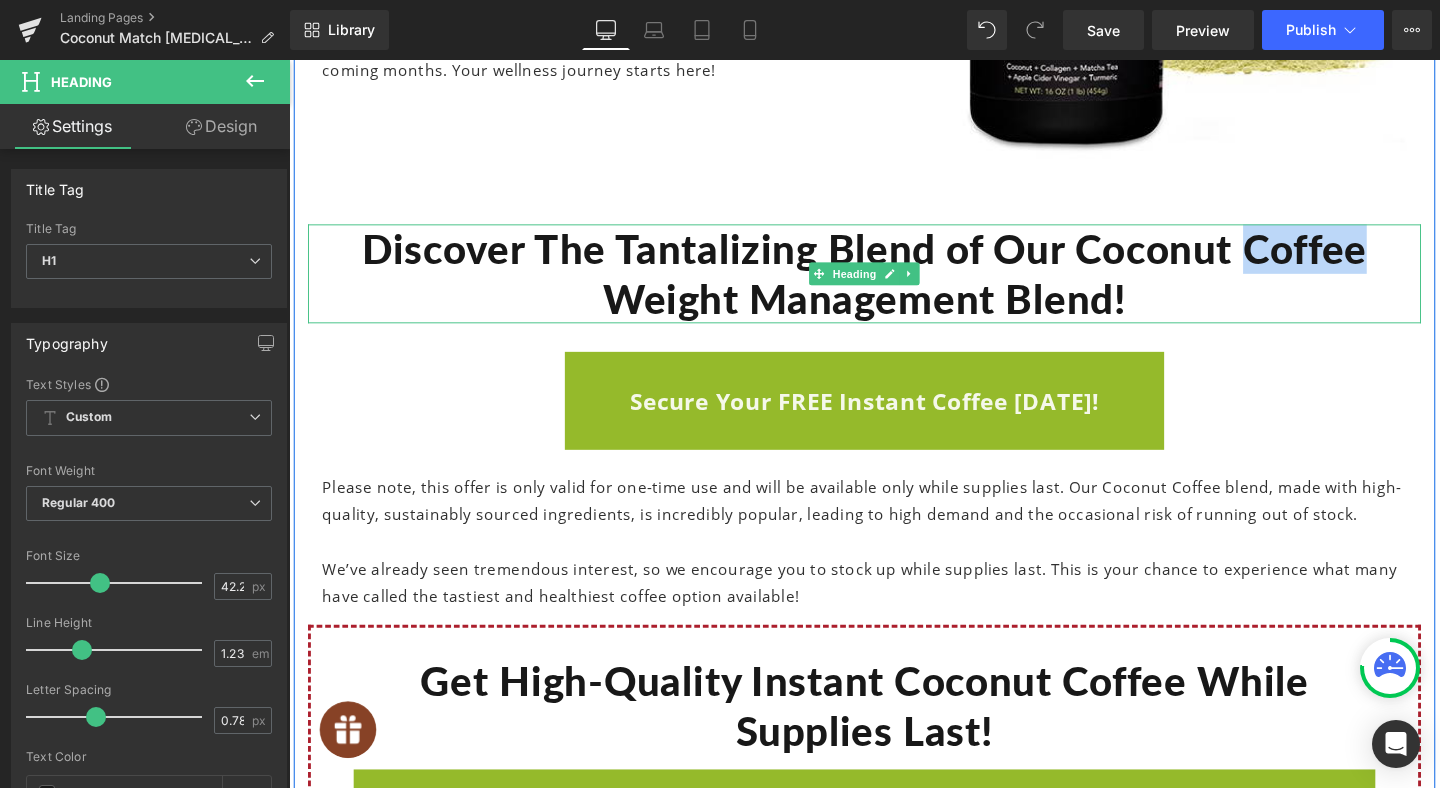drag, startPoint x: 1292, startPoint y: 212, endPoint x: 1416, endPoint y: 219, distance: 124.197426 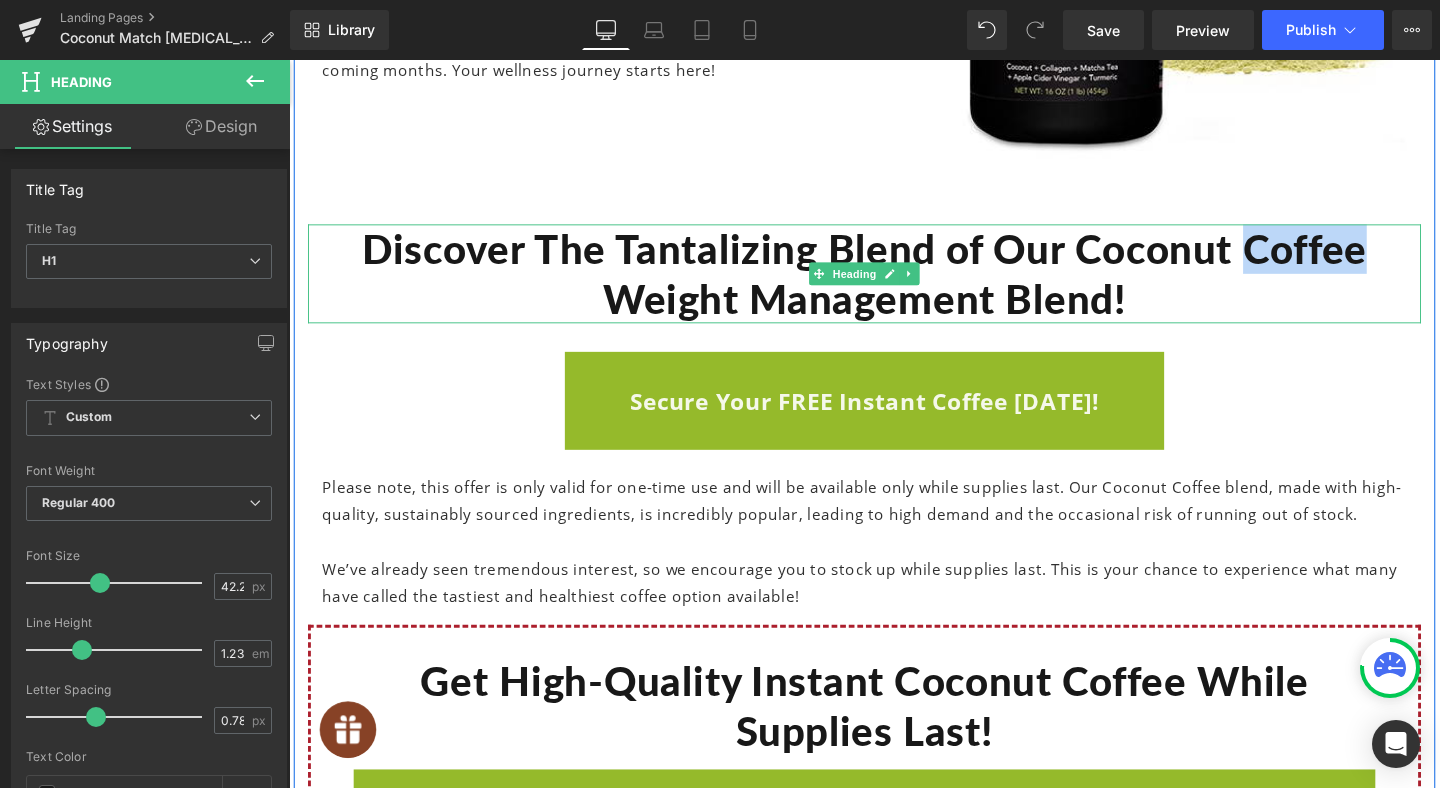click on "Discover The Tantalizing Blend of Our Coconut Coffee Weight Management Blend!" at bounding box center [894, 285] 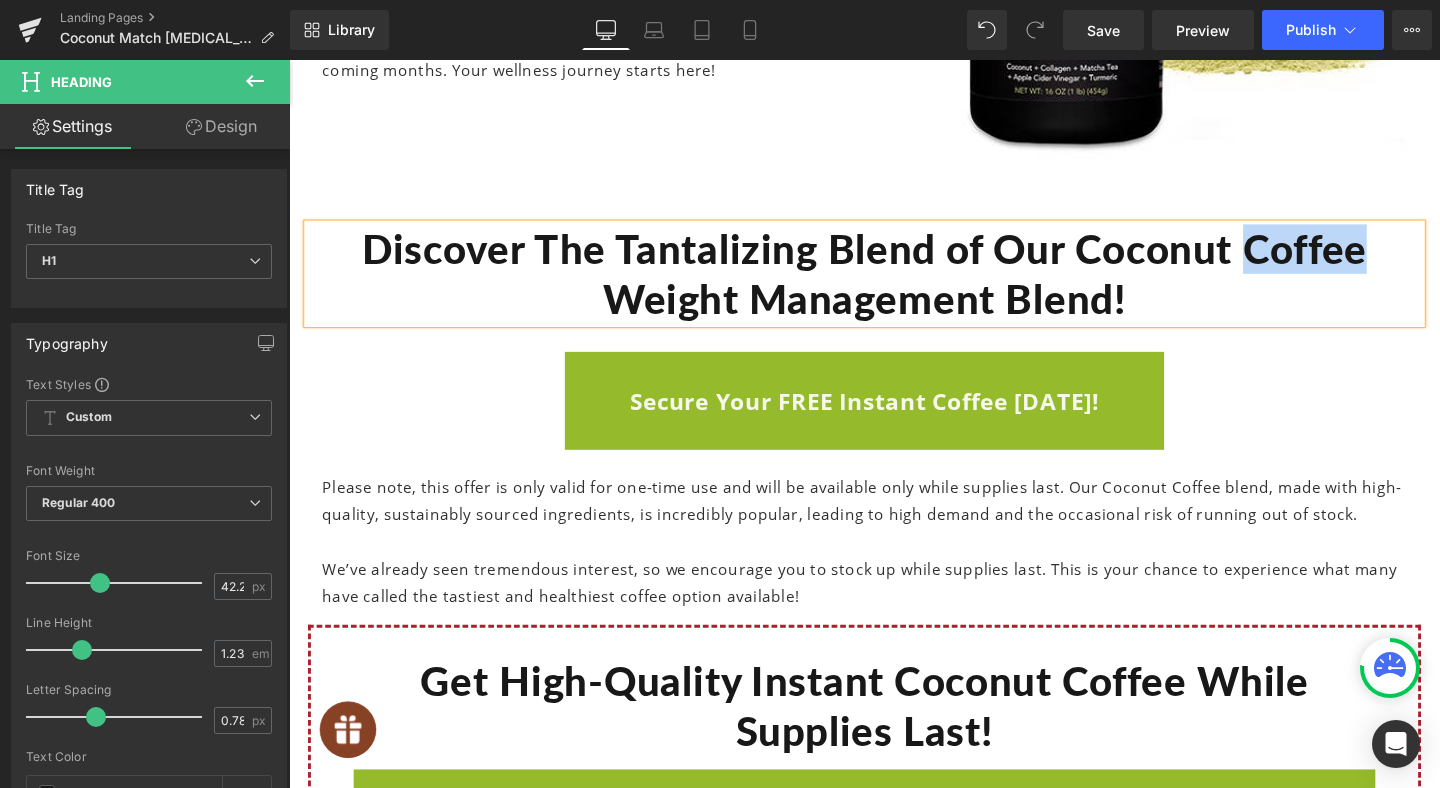 click on "Discover The Tantalizing Blend of Our Coconut Coffee Weight Management Blend!" at bounding box center [894, 285] 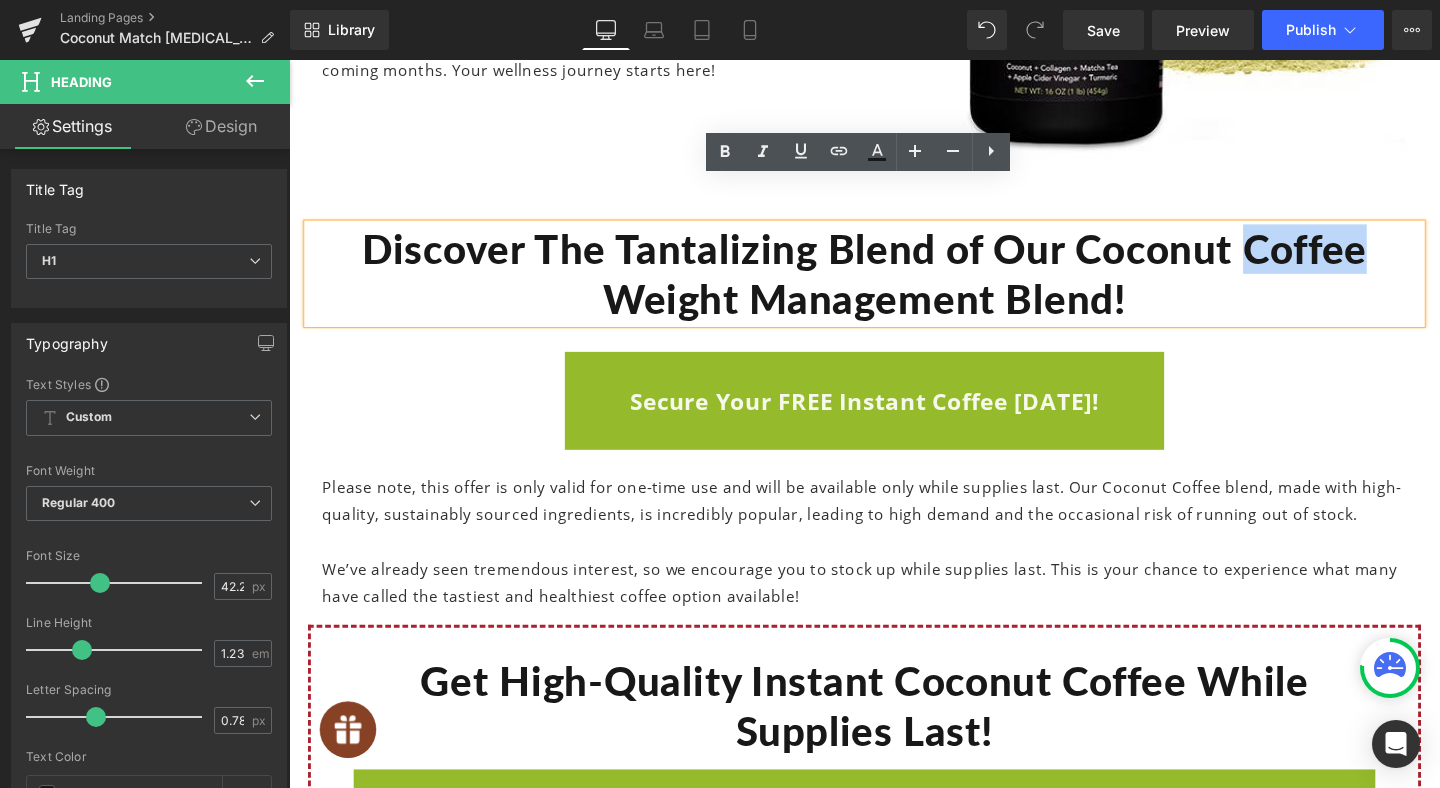drag, startPoint x: 1422, startPoint y: 214, endPoint x: 1298, endPoint y: 221, distance: 124.197426 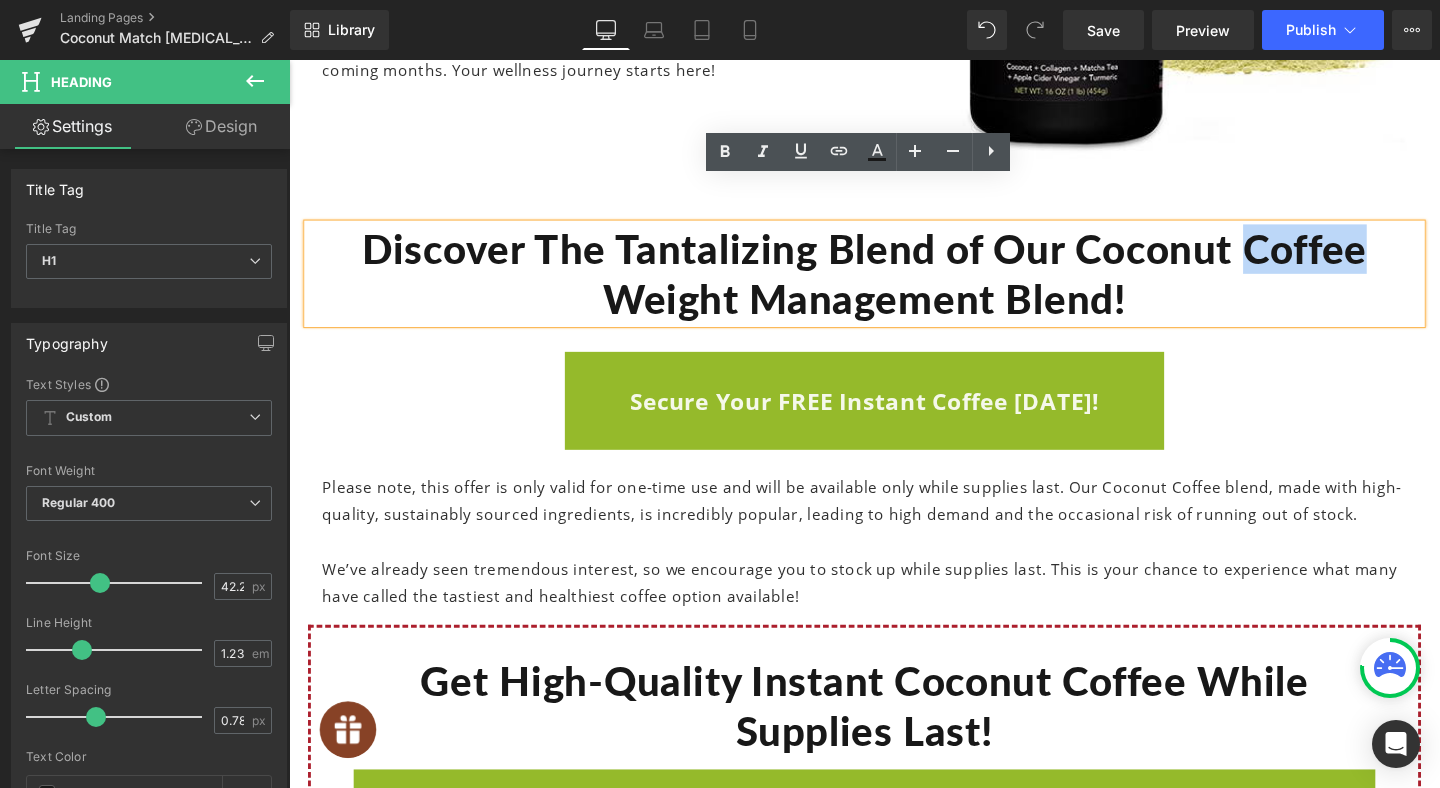 click on "Discover The Tantalizing Blend of Our Coconut Coffee Weight Management Blend!" at bounding box center [894, 285] 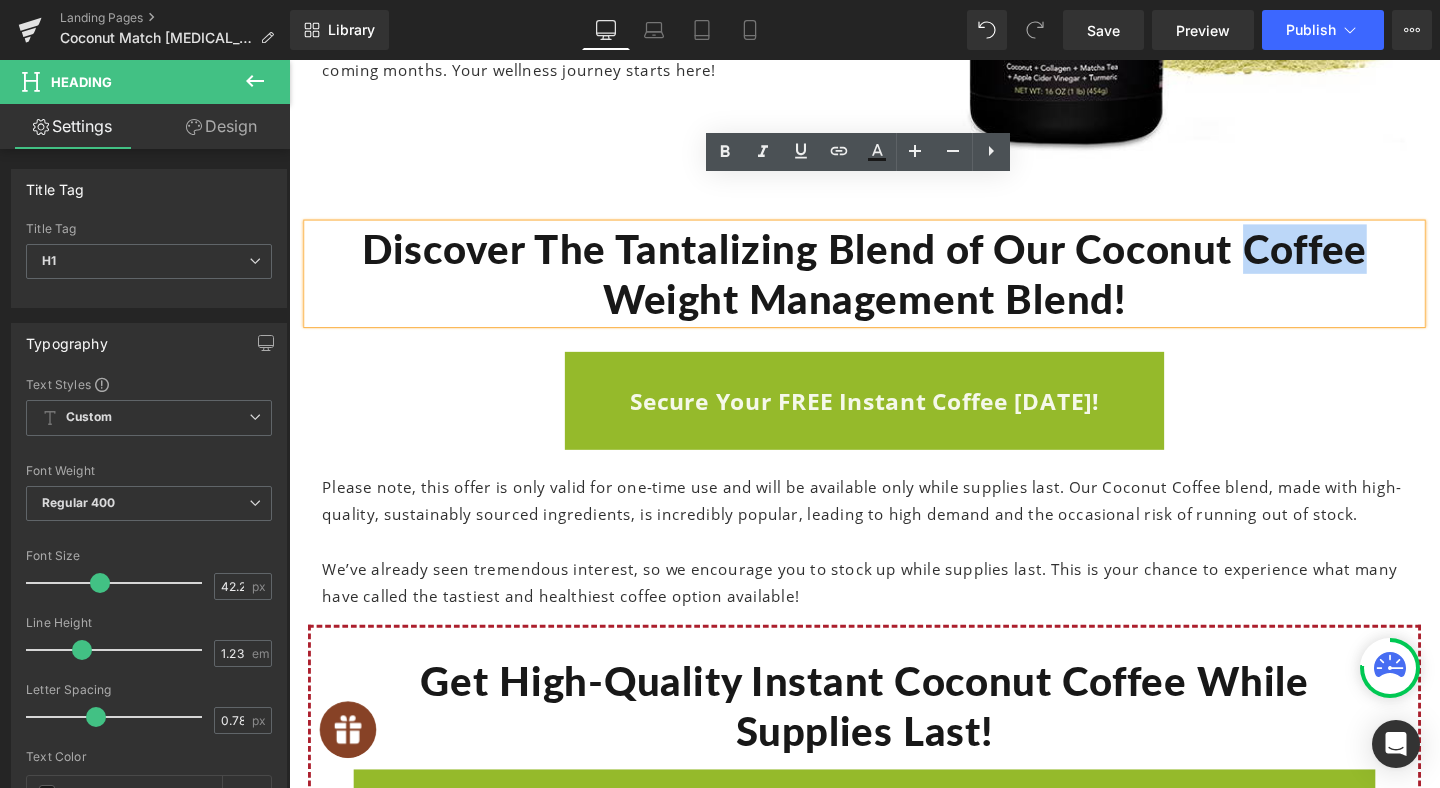 type 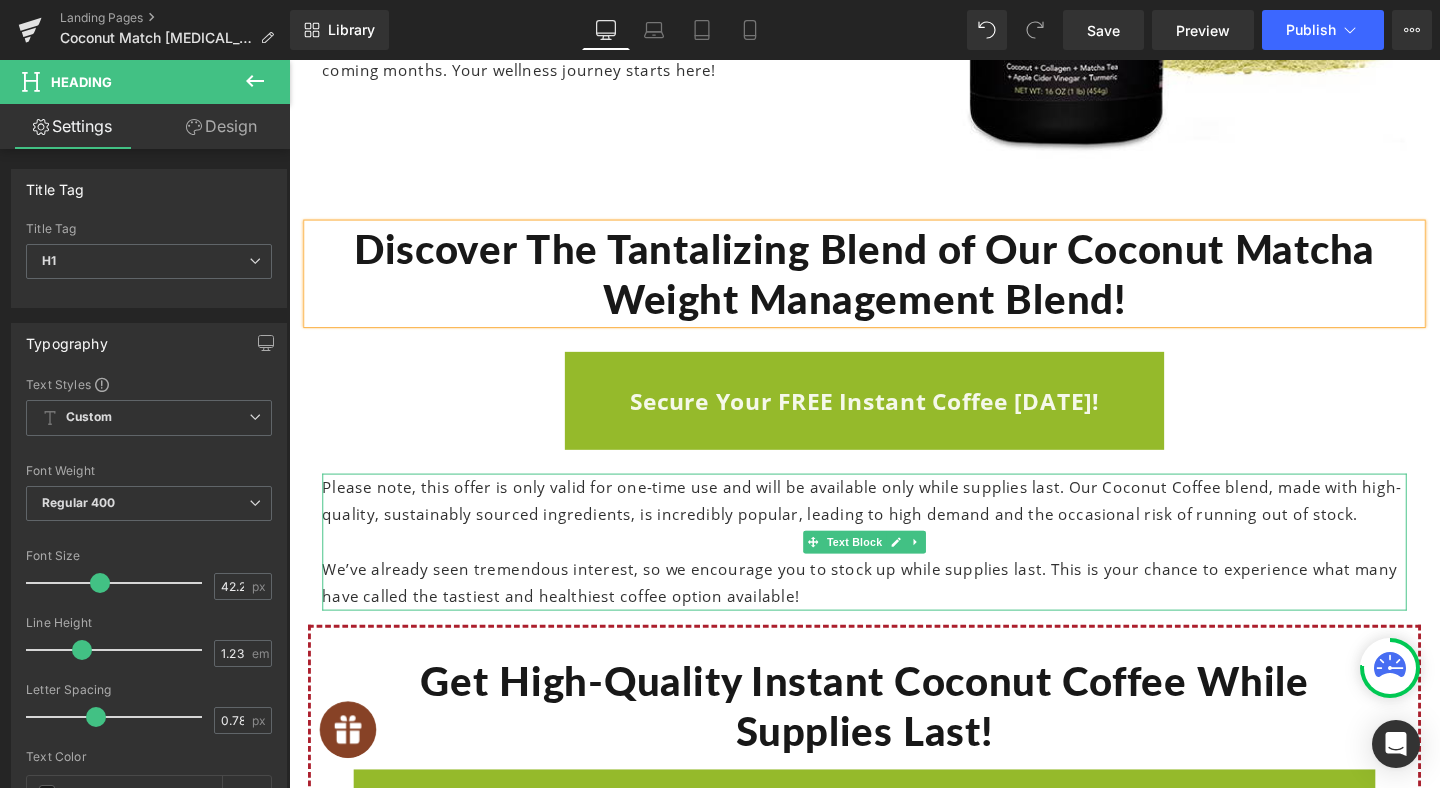 click on "Please note, this offer is only valid for one-time use and will be available only while supplies last. Our Coconut Coffee blend, made with high-quality, sustainably sourced ingredients, is incredibly popular, leading to high demand and the occasional risk of running out of stock." at bounding box center [894, 524] 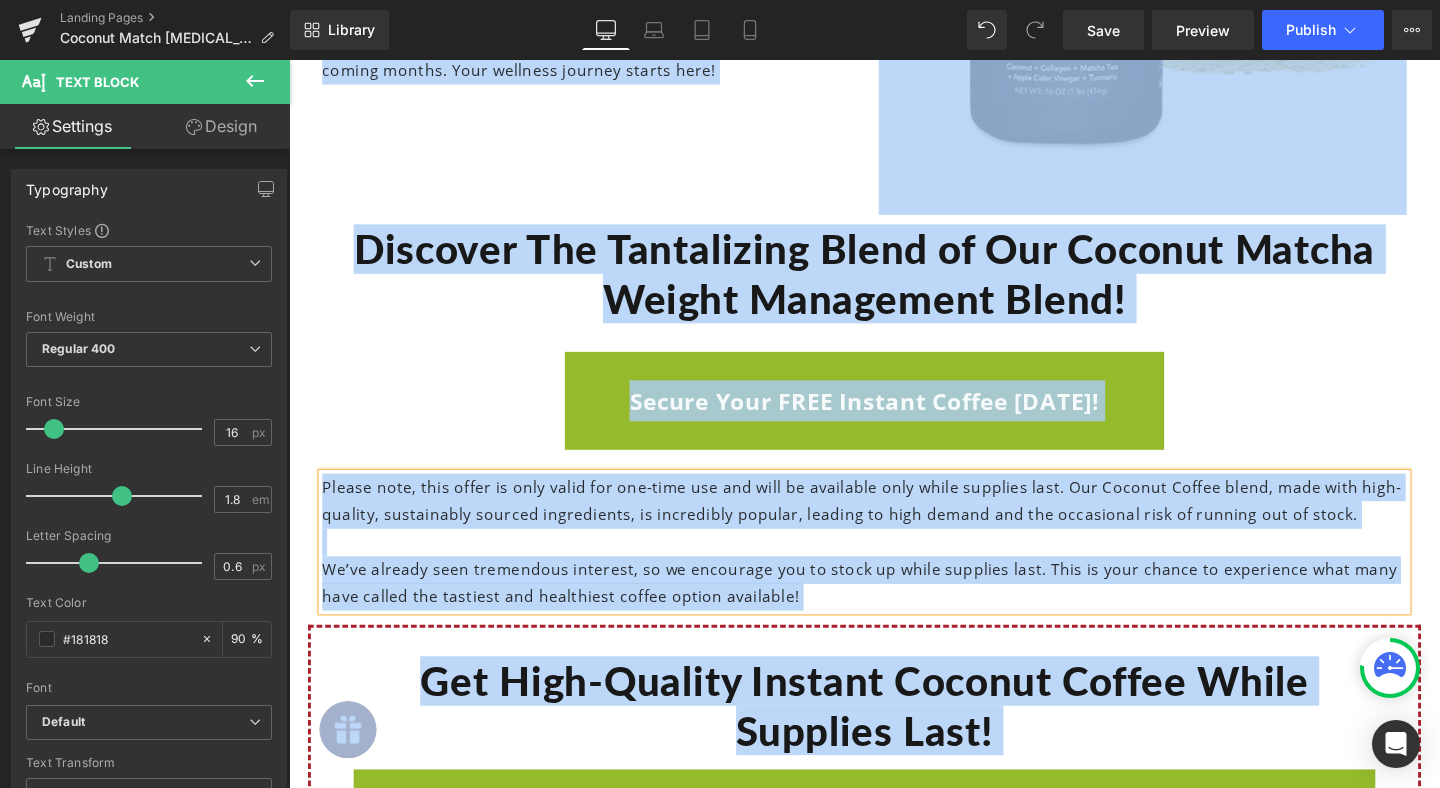 click on "Please note, this offer is only valid for one-time use and will be available only while supplies last. Our Coconut Coffee blend, made with high-quality, sustainably sourced ingredients, is incredibly popular, leading to high demand and the occasional risk of running out of stock." at bounding box center [894, 524] 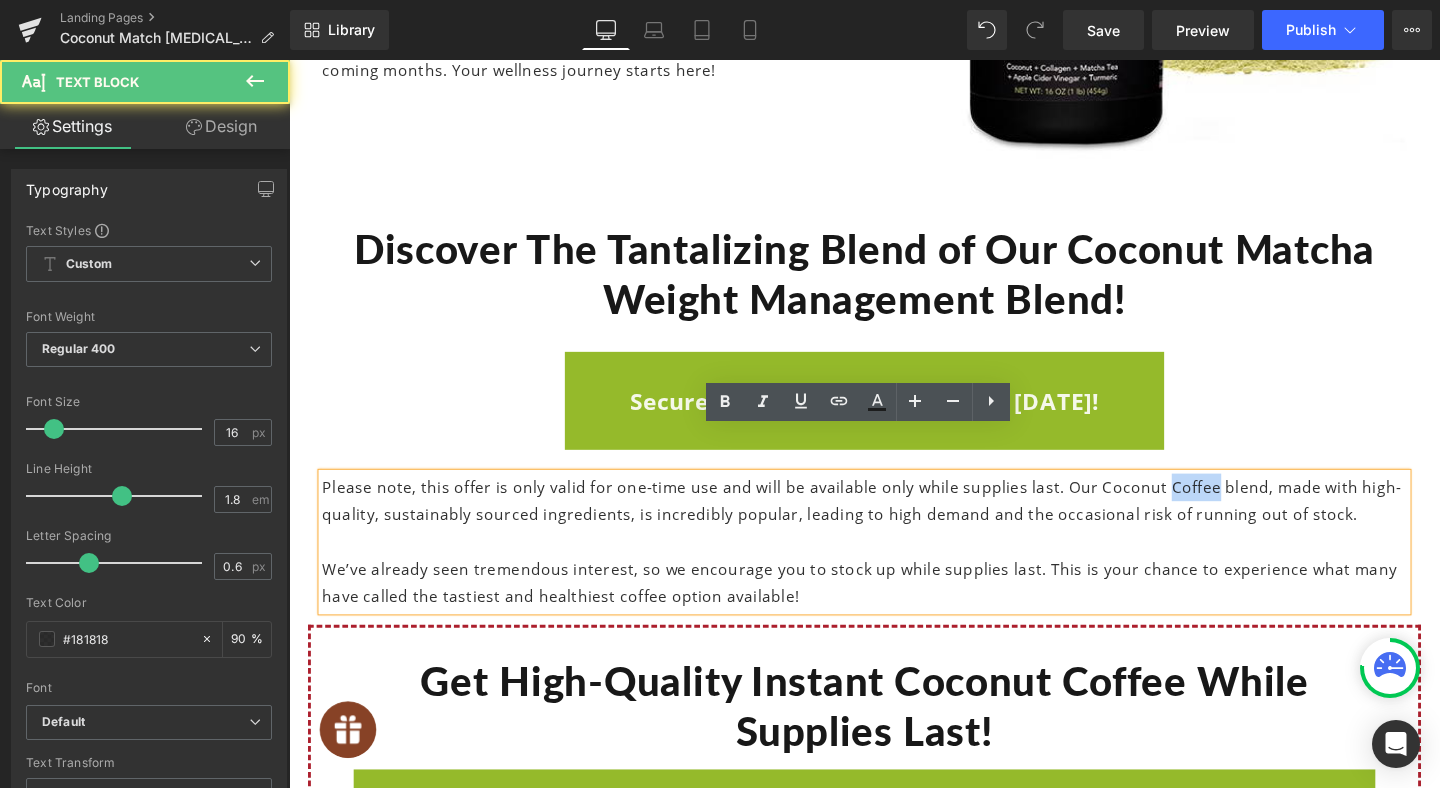 drag, startPoint x: 1211, startPoint y: 464, endPoint x: 1259, endPoint y: 466, distance: 48.04165 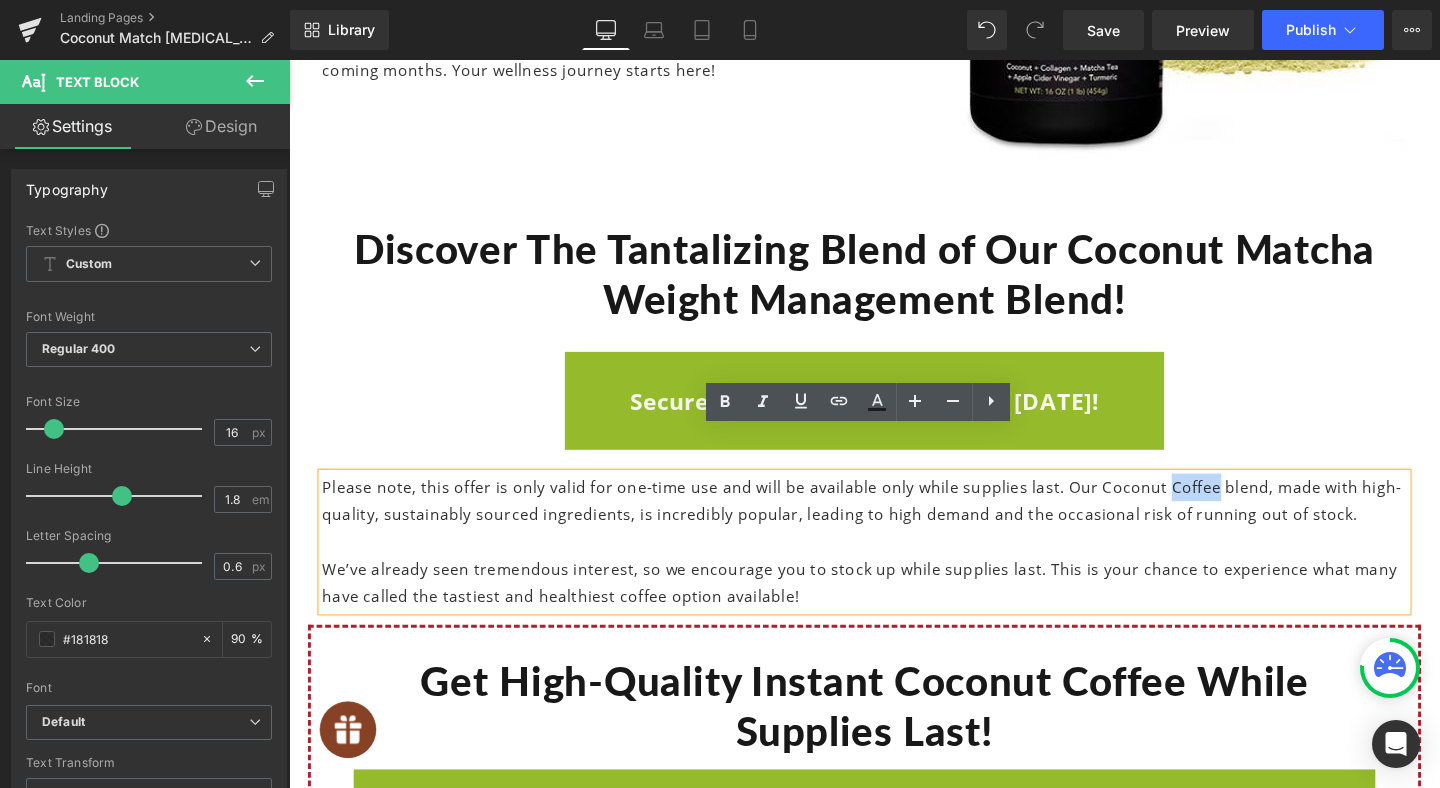 type 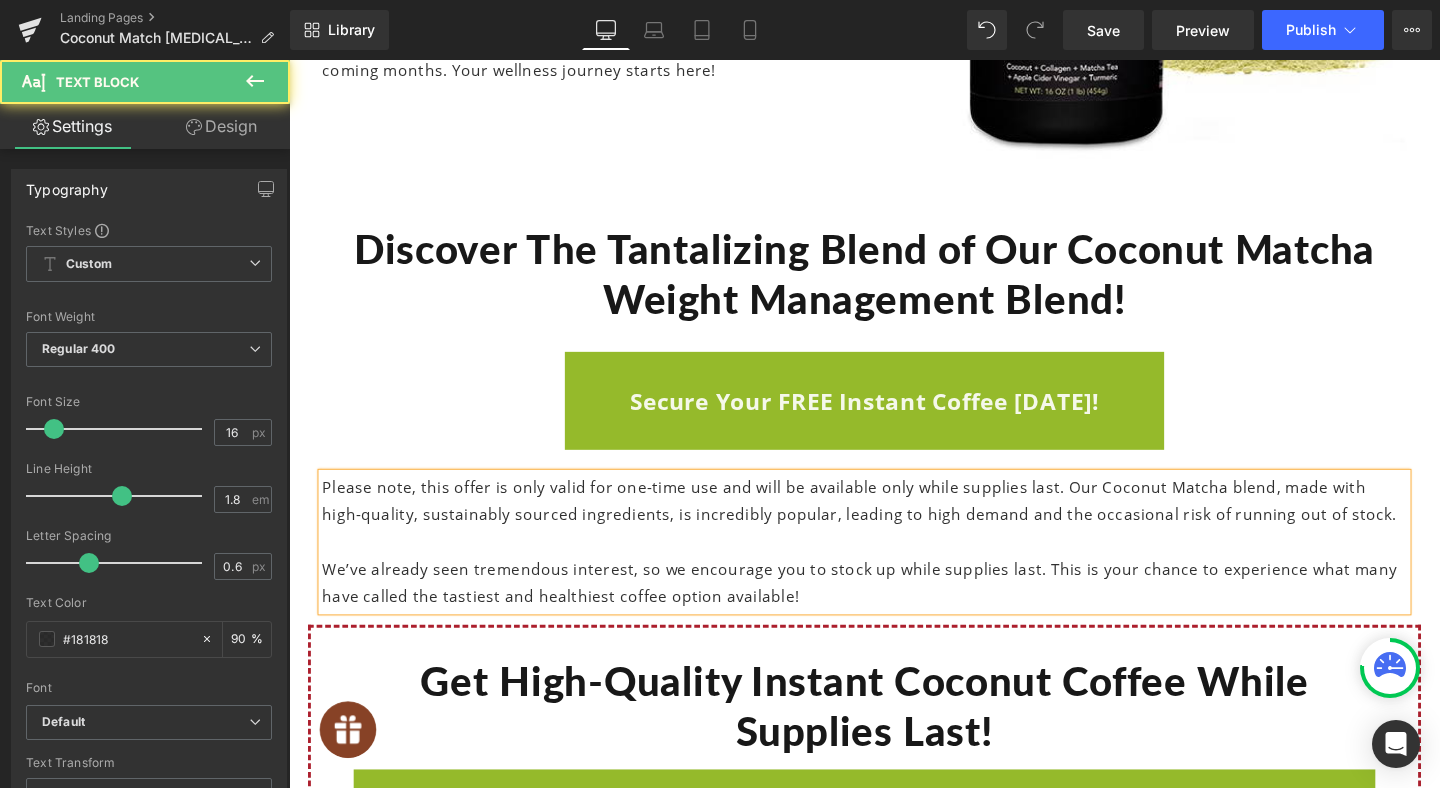 click on "We’ve already seen tremendous interest, so we encourage you to stock up while supplies last. This is your chance to experience what many have called the tastiest and healthiest coffee option available!" at bounding box center (894, 611) 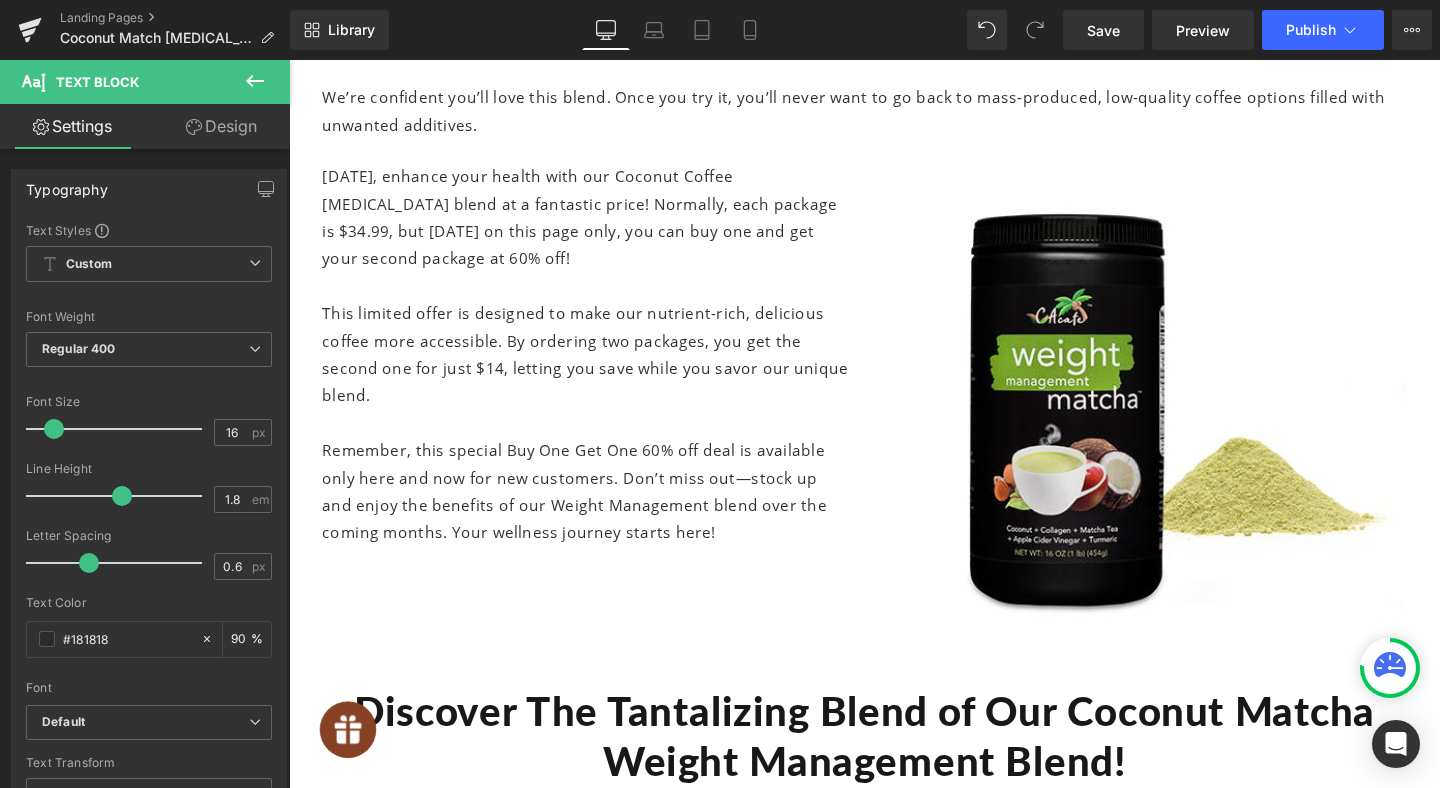 scroll, scrollTop: 8379, scrollLeft: 0, axis: vertical 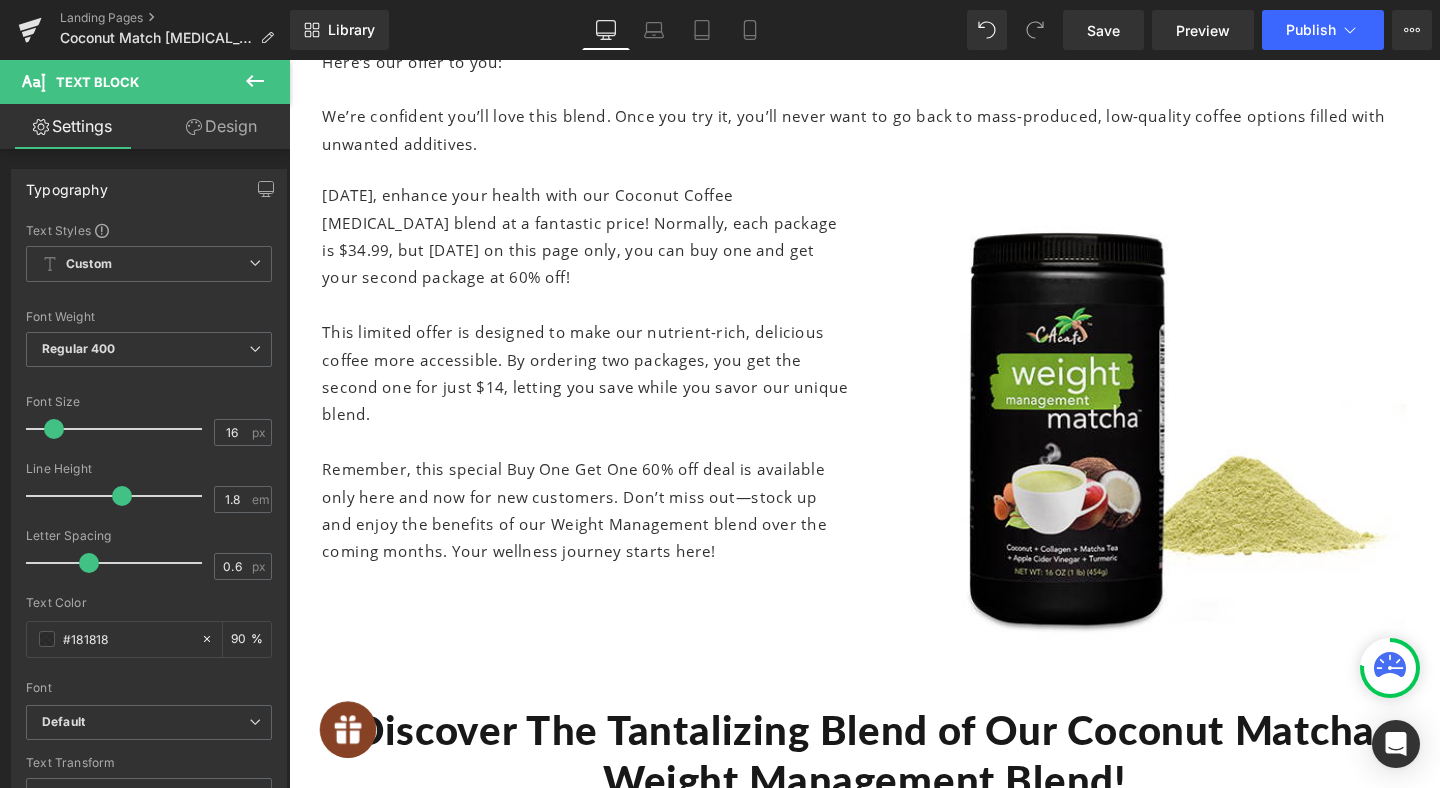 click on "Remember, this special Buy One Get One 60% off deal is available only here and now for new customers. Don’t miss out—stock up and enjoy the benefits of our Weight Management blend over the coming months. Your wellness journey starts here!" at bounding box center [601, 533] 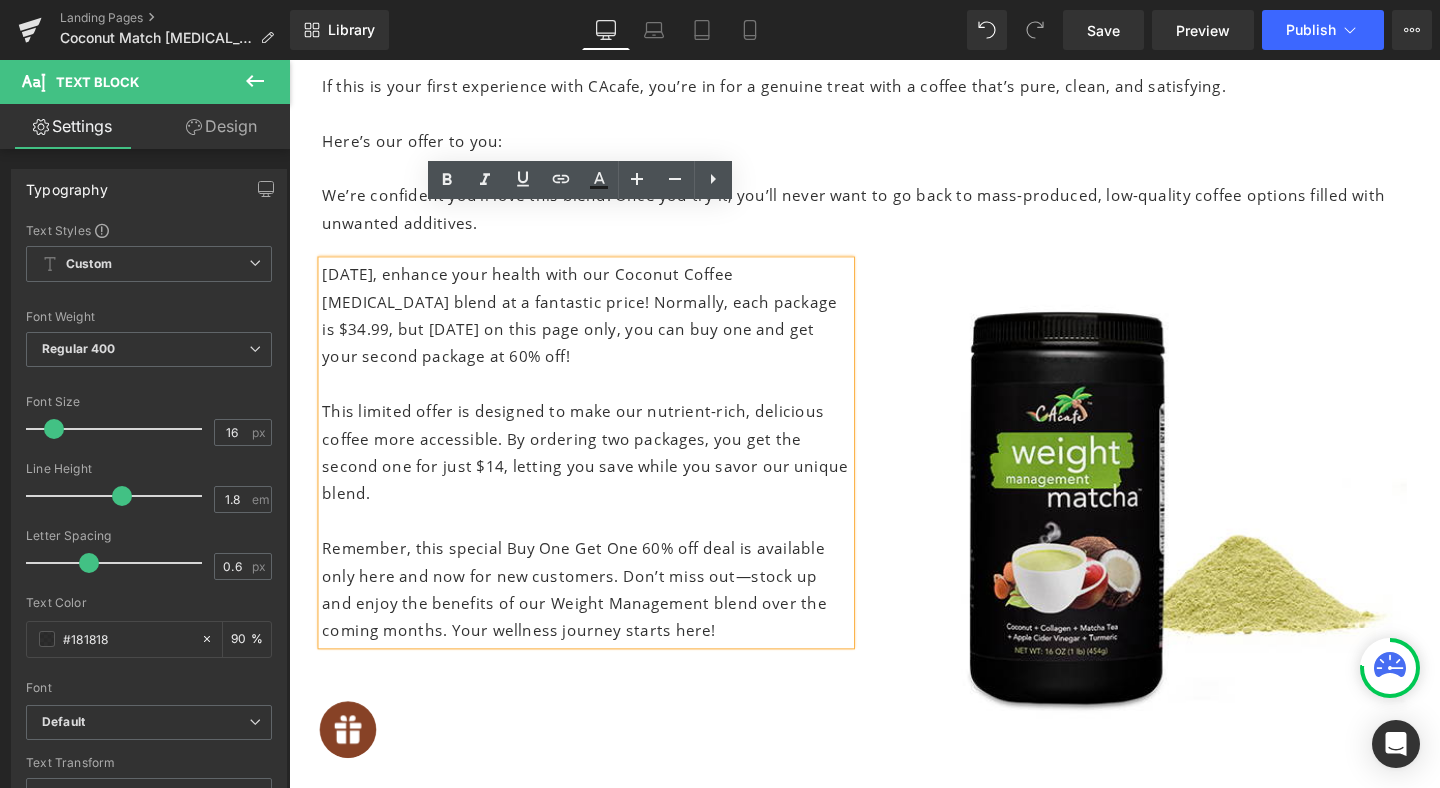 scroll, scrollTop: 8291, scrollLeft: 0, axis: vertical 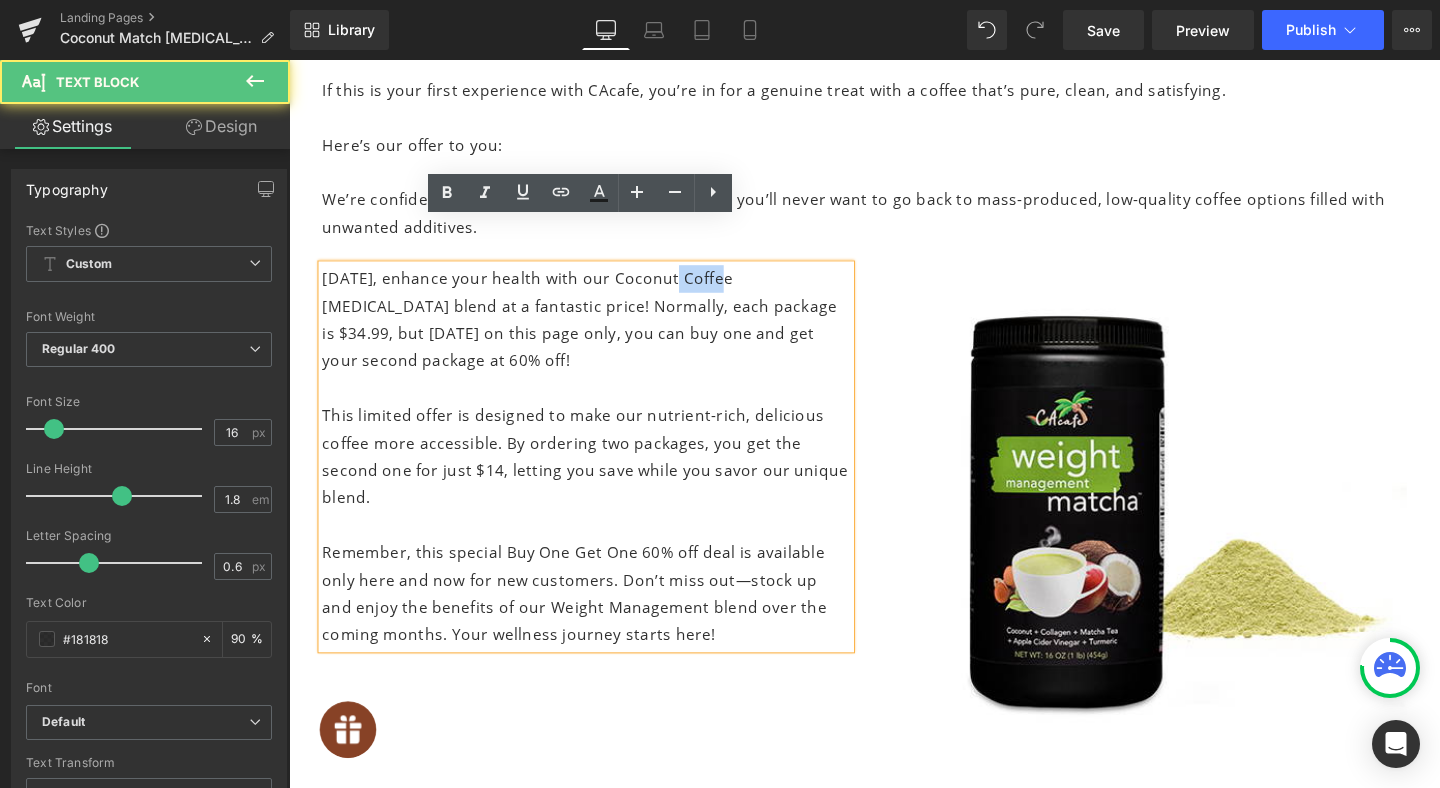 drag, startPoint x: 696, startPoint y: 249, endPoint x: 744, endPoint y: 248, distance: 48.010414 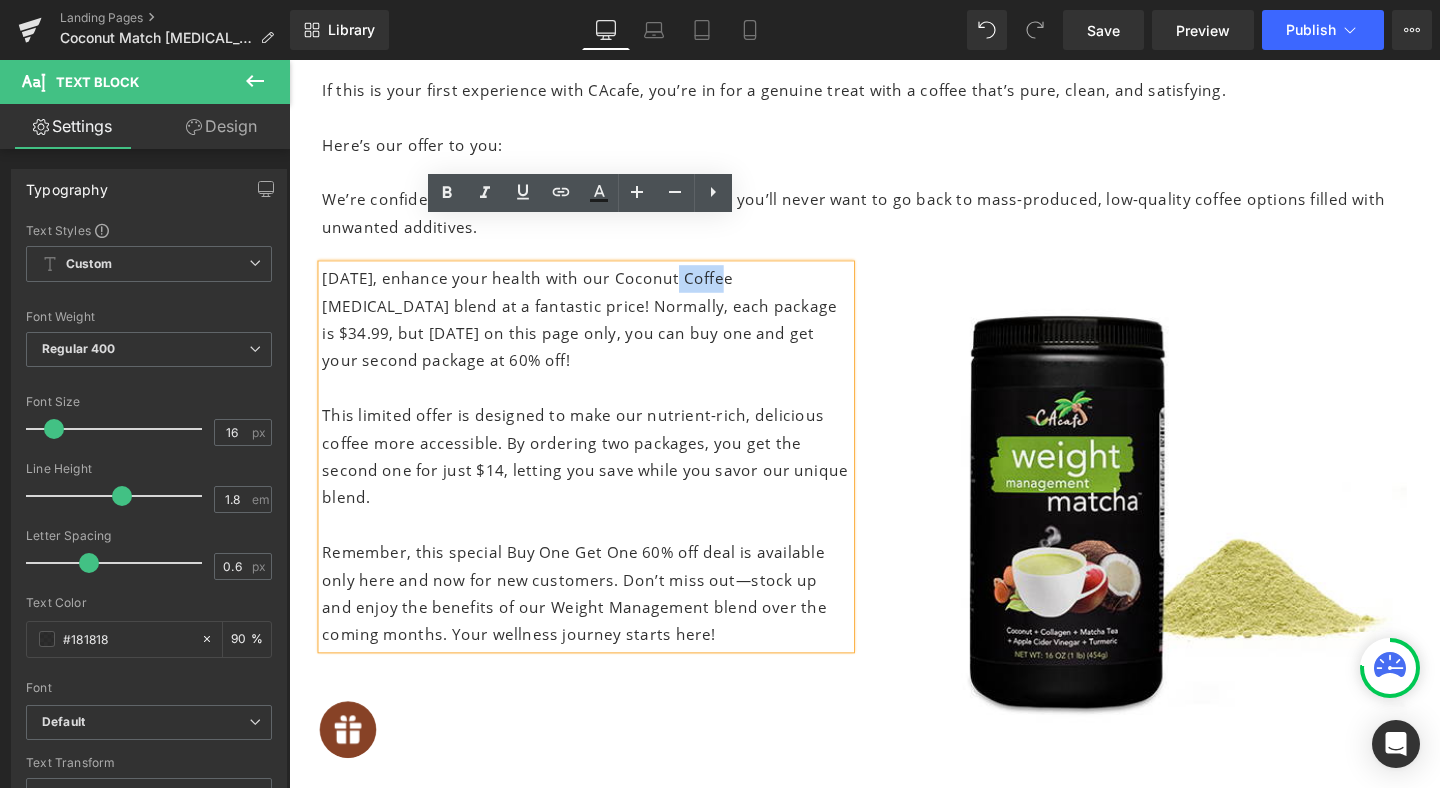 type 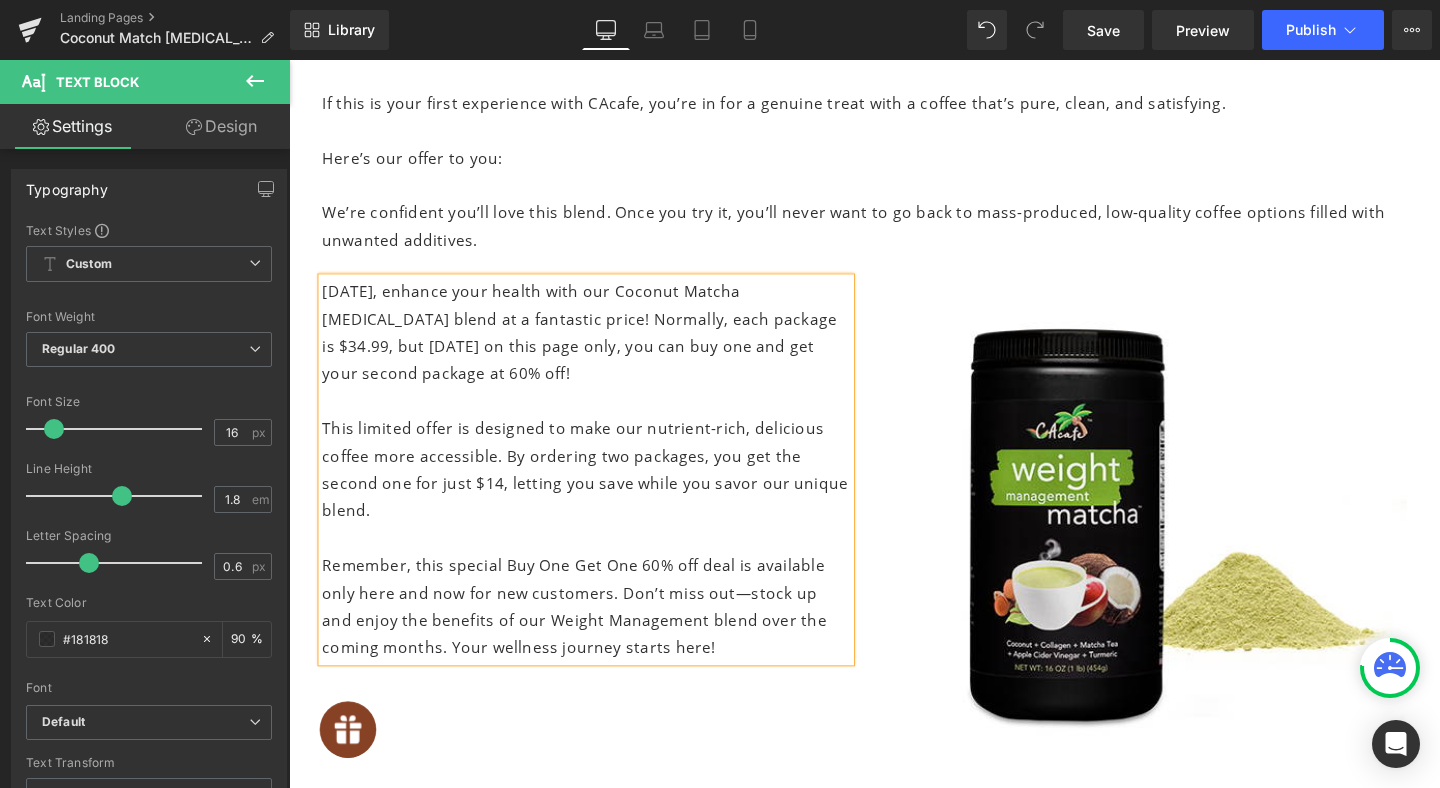scroll, scrollTop: 8258, scrollLeft: 0, axis: vertical 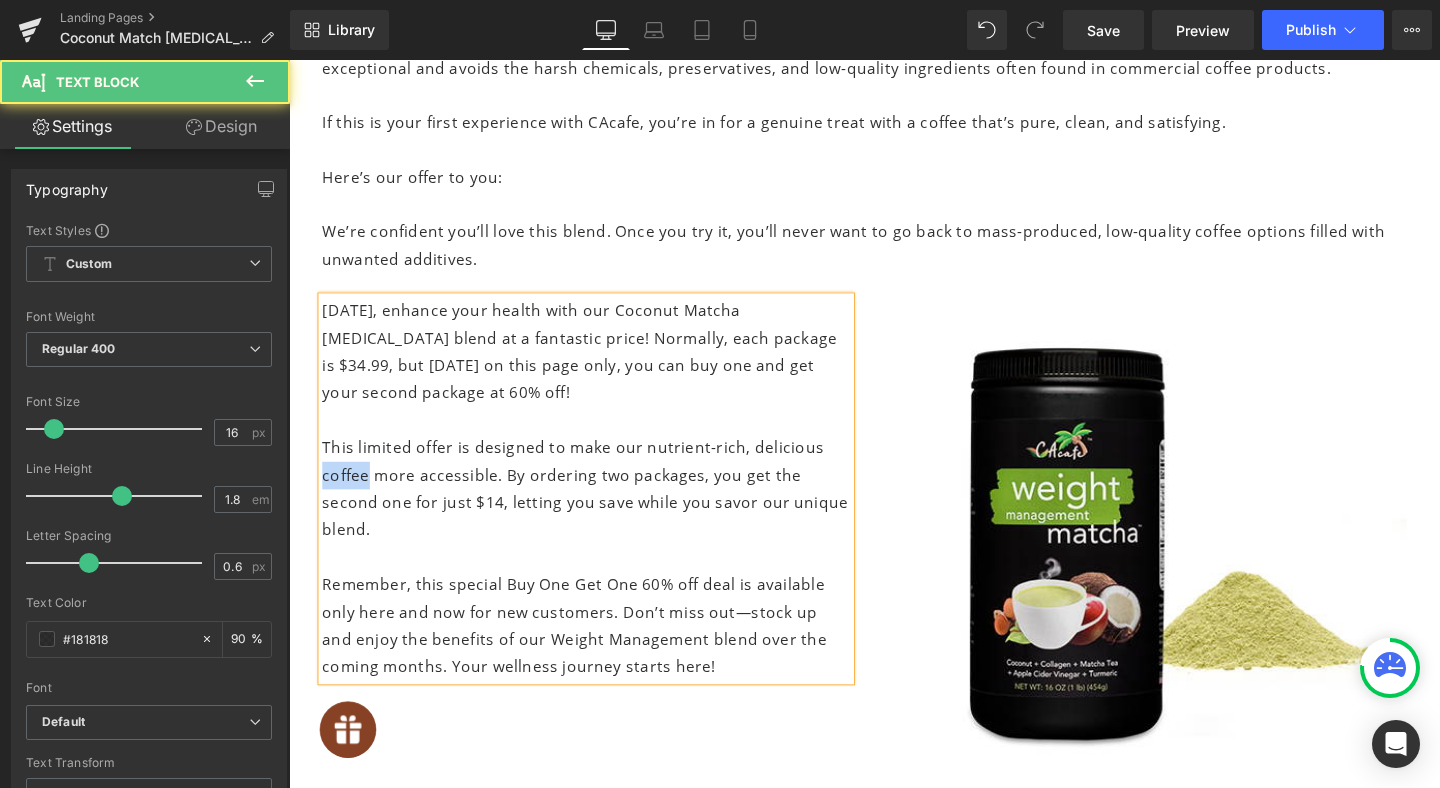 drag, startPoint x: 372, startPoint y: 449, endPoint x: 314, endPoint y: 442, distance: 58.420887 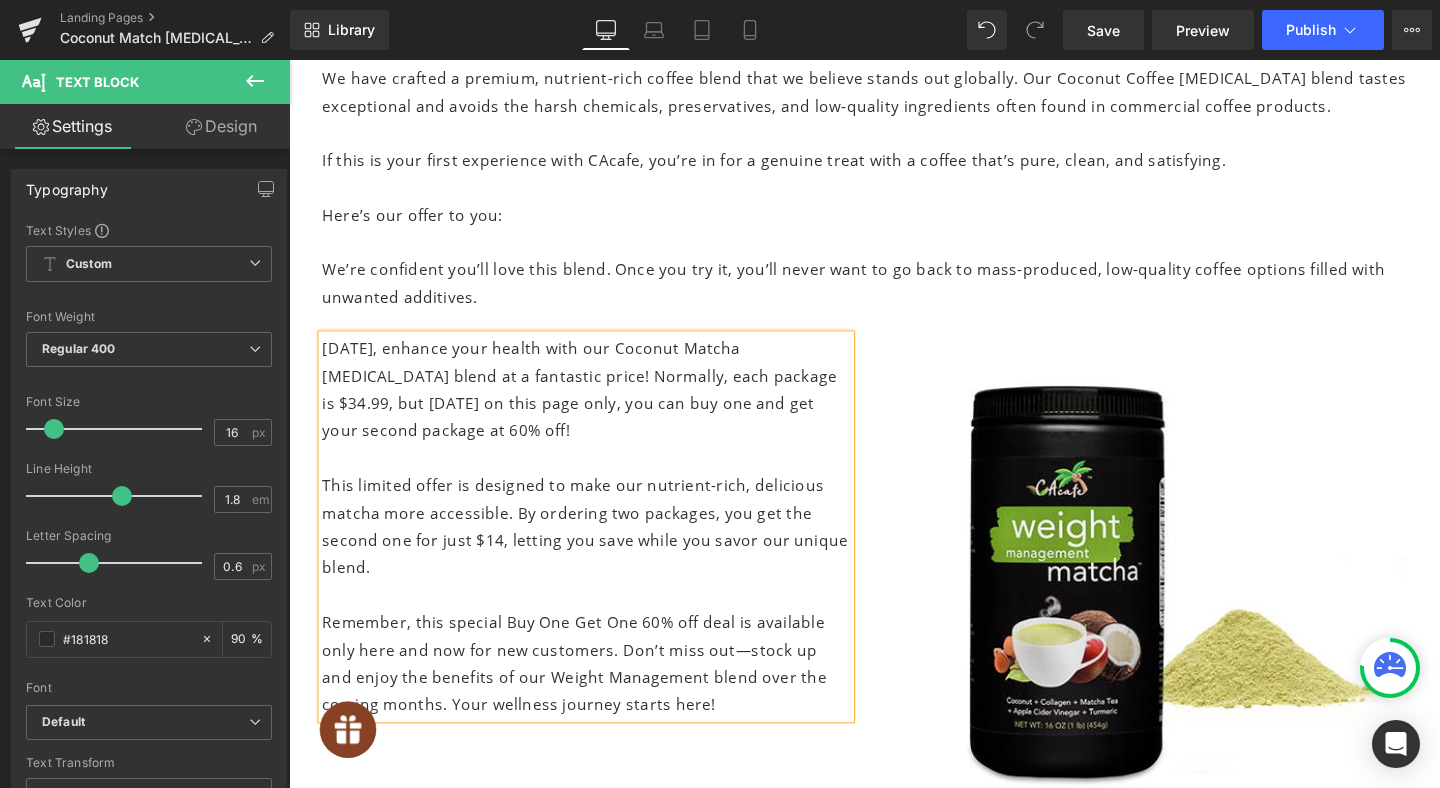 scroll, scrollTop: 8208, scrollLeft: 0, axis: vertical 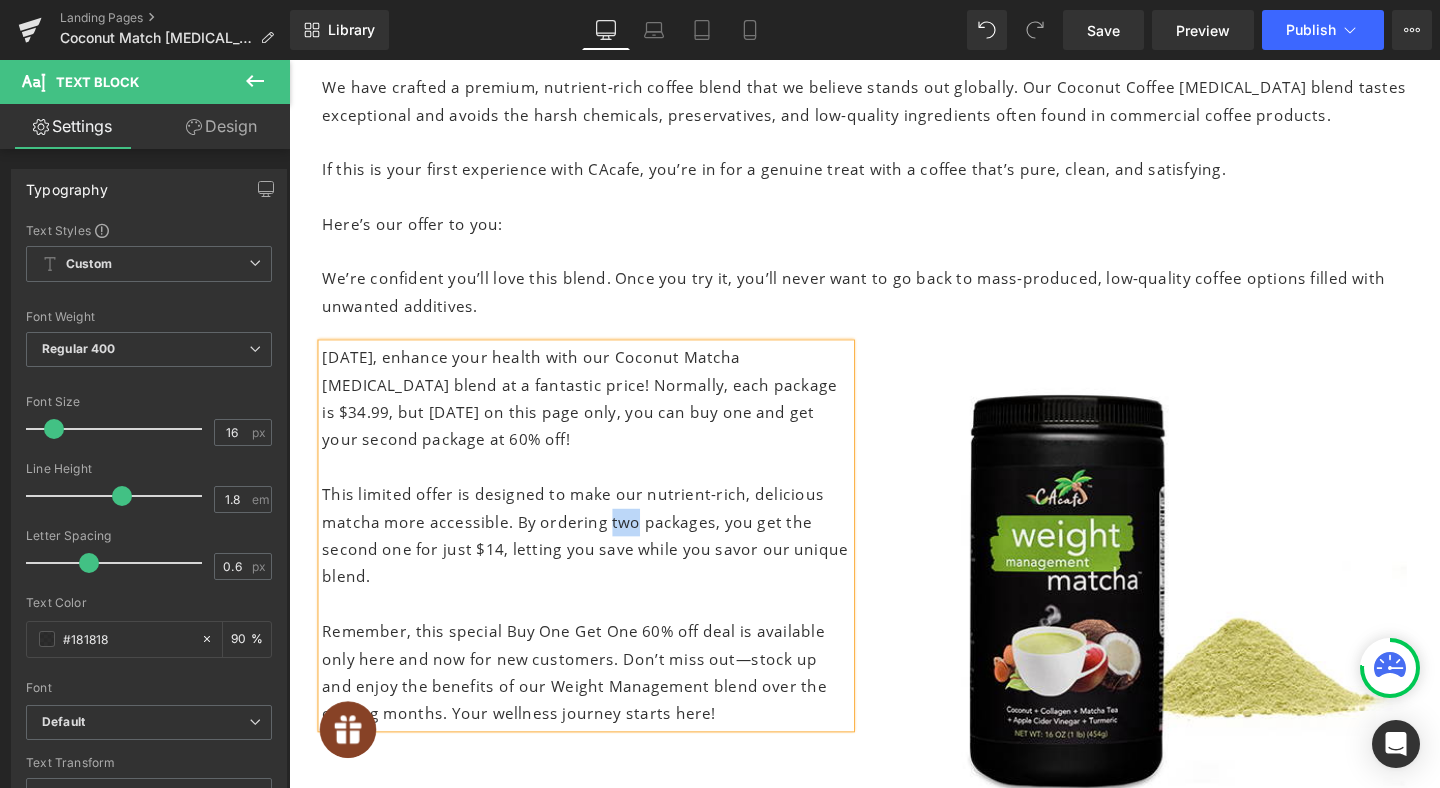 drag, startPoint x: 625, startPoint y: 499, endPoint x: 651, endPoint y: 500, distance: 26.019224 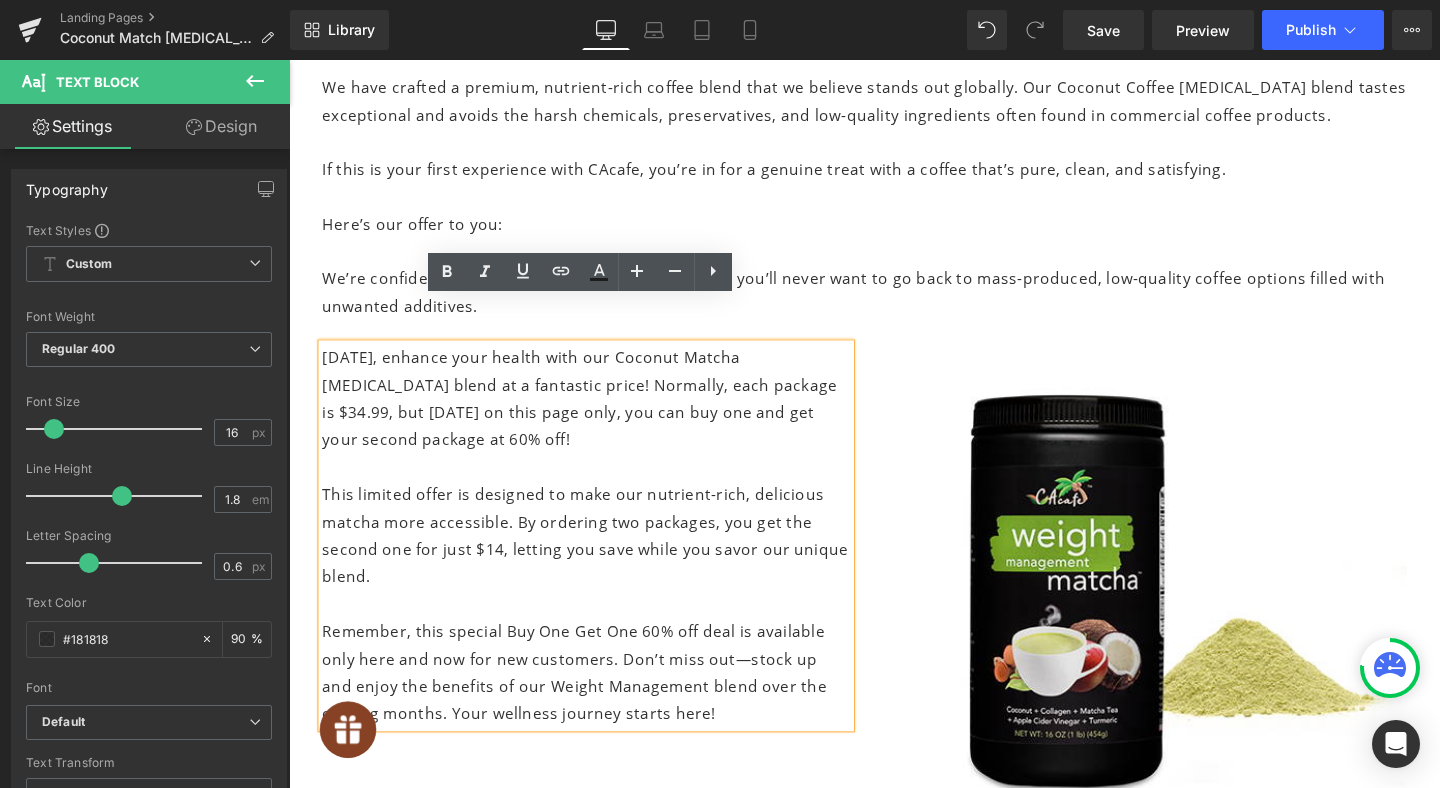 click on "This limited offer is designed to make our nutrient-rich, delicious matcha more accessible. By ordering two packages, you get the second one for just $14, letting you save while you savor our unique blend." at bounding box center [601, 560] 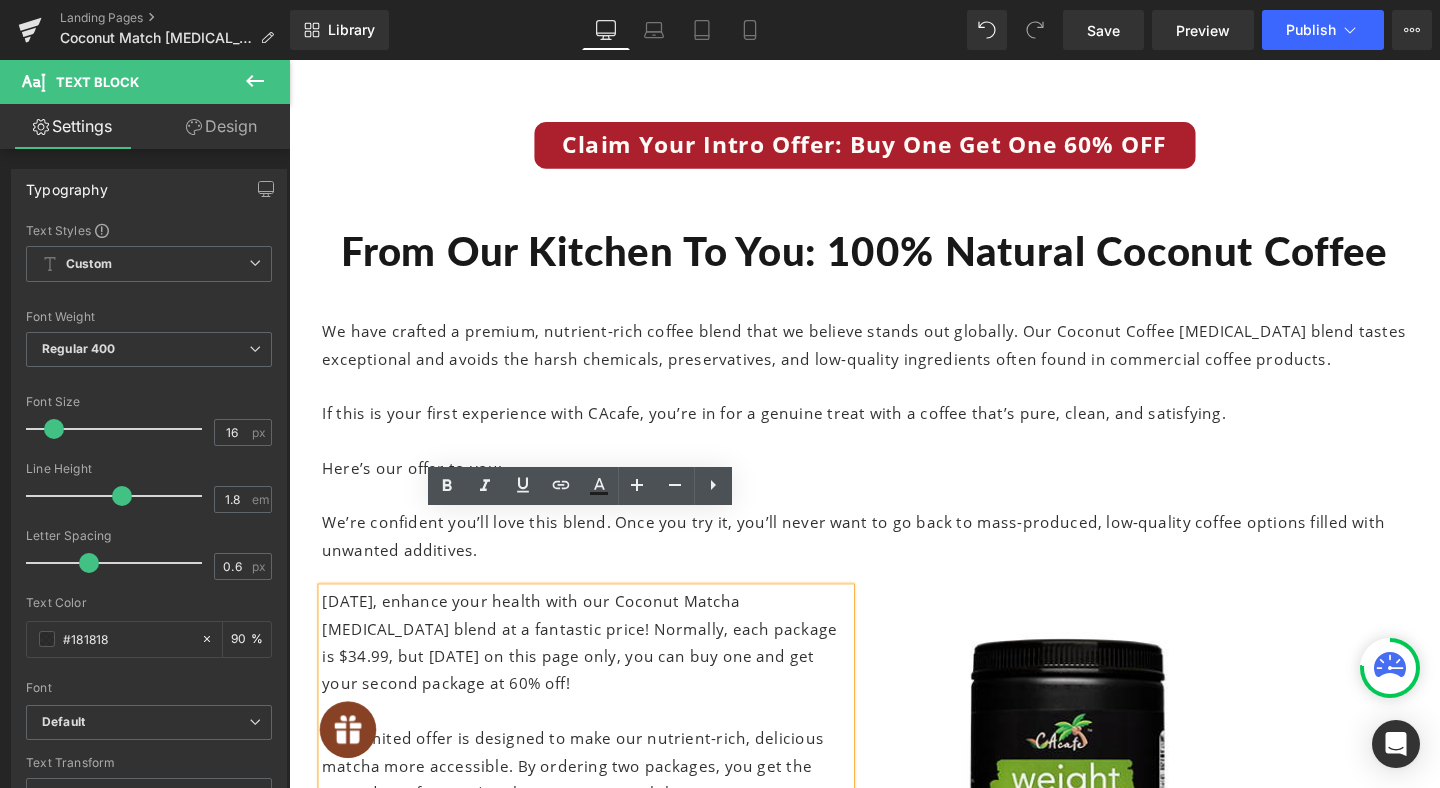 scroll, scrollTop: 7944, scrollLeft: 0, axis: vertical 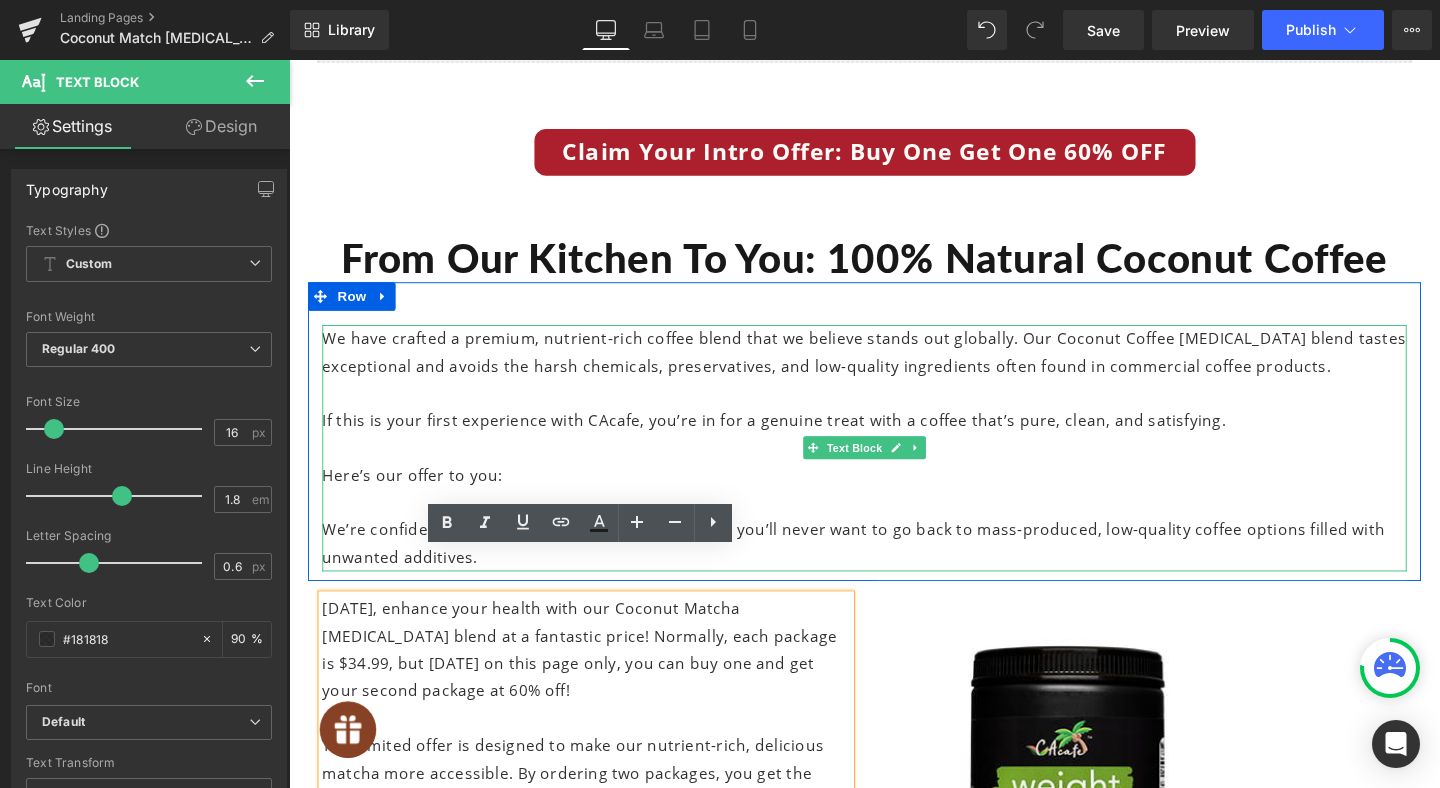 click at bounding box center (894, 411) 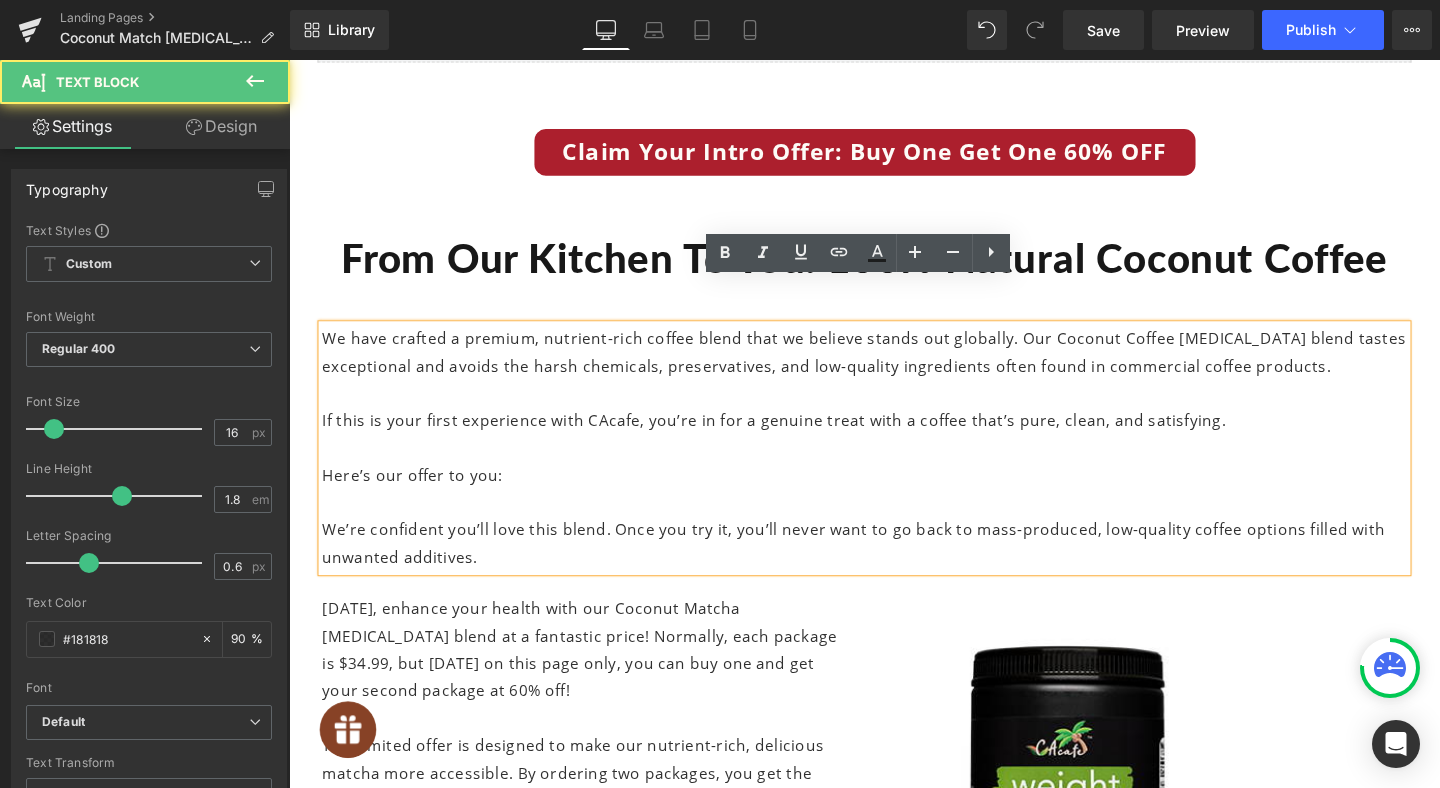 click on "We have crafted a premium, nutrient-rich coffee blend that we believe stands out globally. Our Coconut Coffee [MEDICAL_DATA] blend tastes exceptional and avoids the harsh chemicals, preservatives, and low-quality ingredients often found in commercial coffee products." at bounding box center (894, 368) 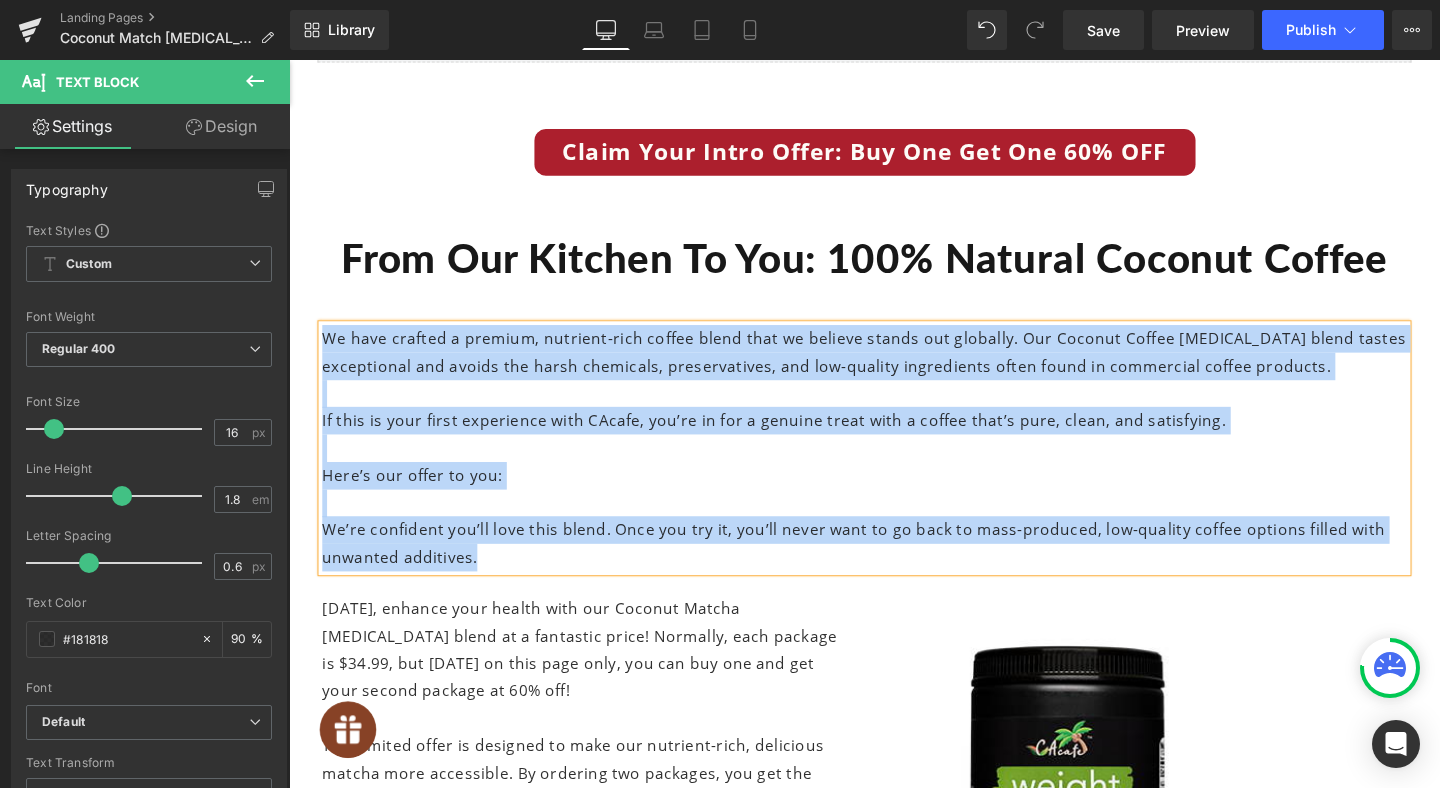 click on "We have crafted a premium, nutrient-rich coffee blend that we believe stands out globally. Our Coconut Coffee [MEDICAL_DATA] blend tastes exceptional and avoids the harsh chemicals, preservatives, and low-quality ingredients often found in commercial coffee products." at bounding box center [894, 368] 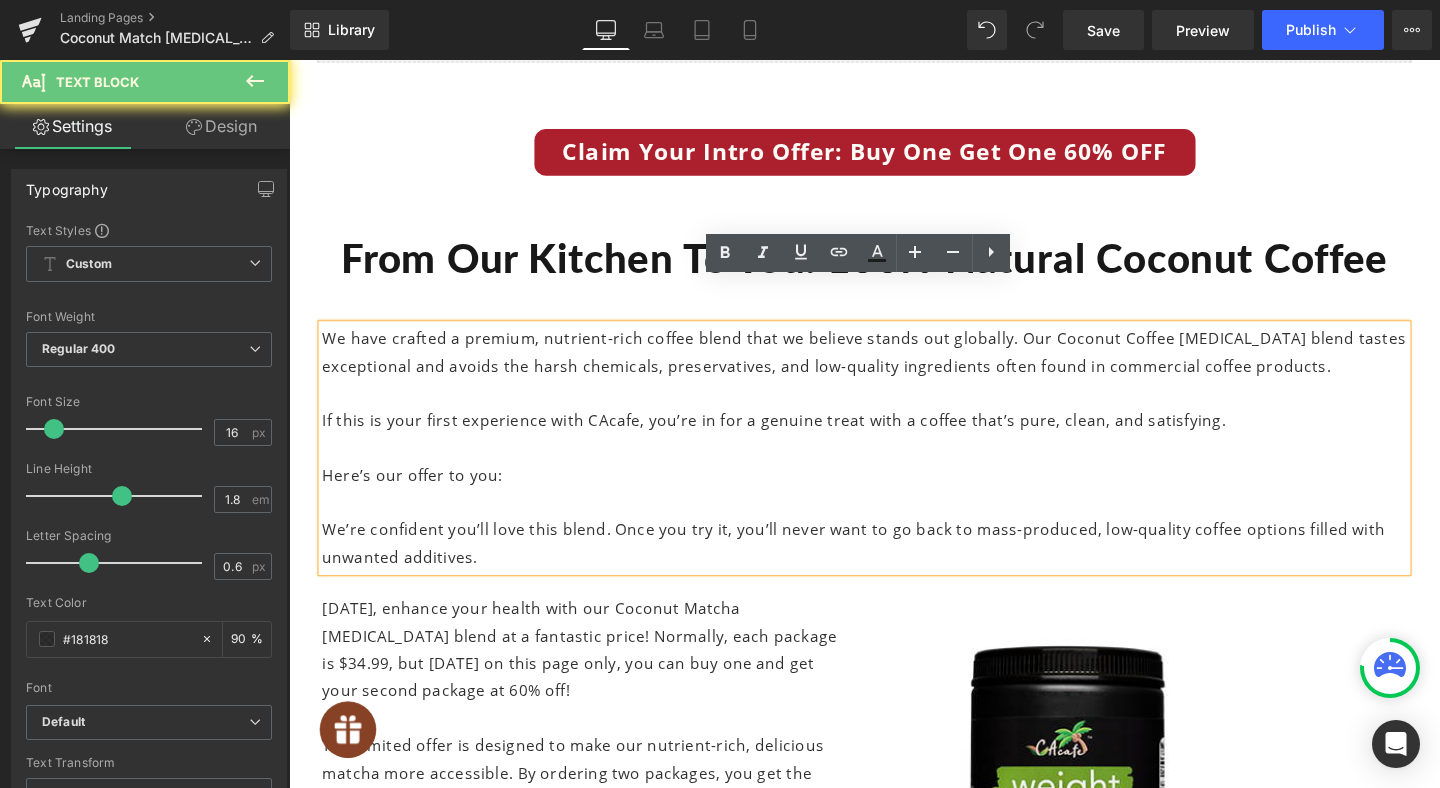 click on "We have crafted a premium, nutrient-rich coffee blend that we believe stands out globally. Our Coconut Coffee [MEDICAL_DATA] blend tastes exceptional and avoids the harsh chemicals, preservatives, and low-quality ingredients often found in commercial coffee products." at bounding box center [894, 368] 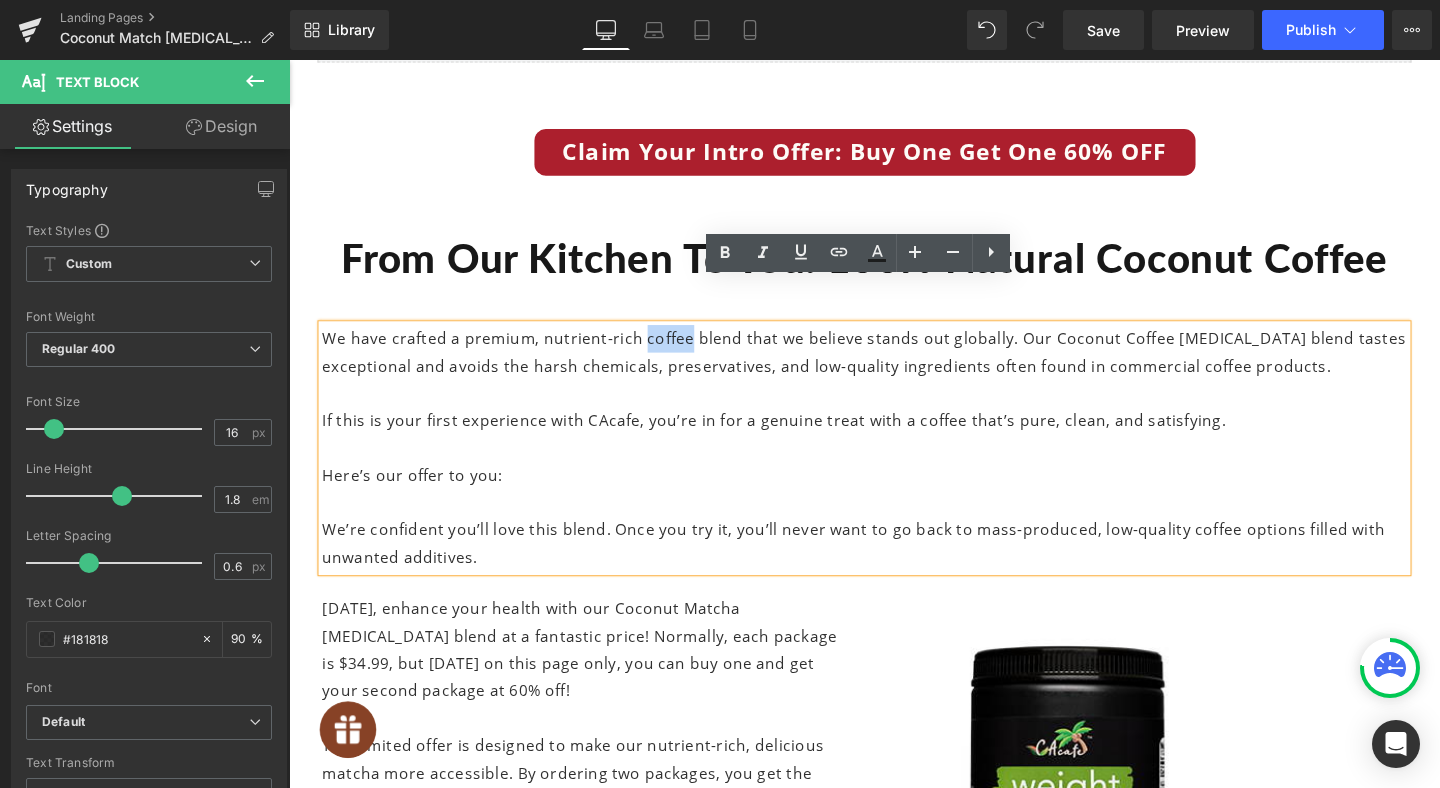 drag, startPoint x: 659, startPoint y: 313, endPoint x: 710, endPoint y: 313, distance: 51 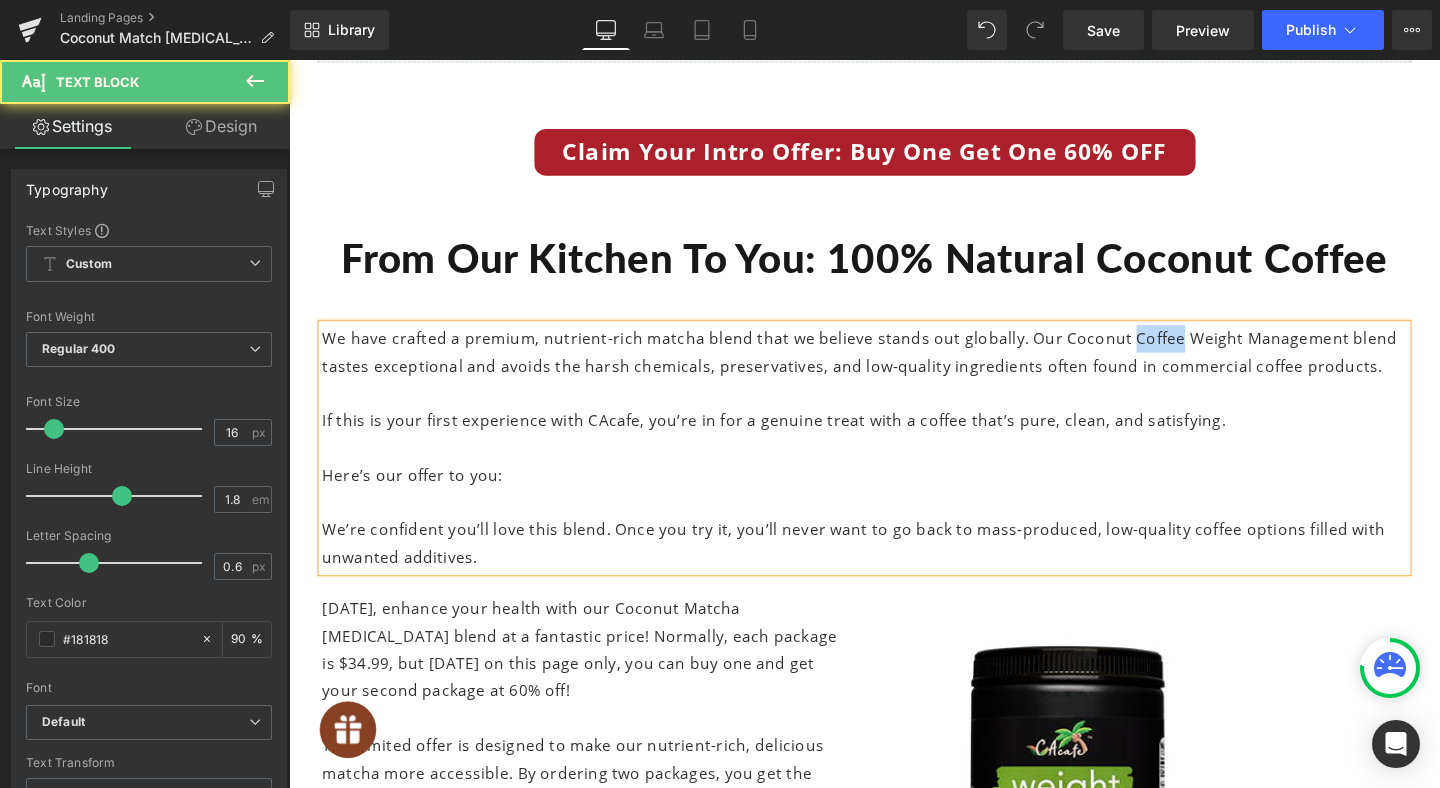 drag, startPoint x: 1168, startPoint y: 309, endPoint x: 1220, endPoint y: 310, distance: 52.009613 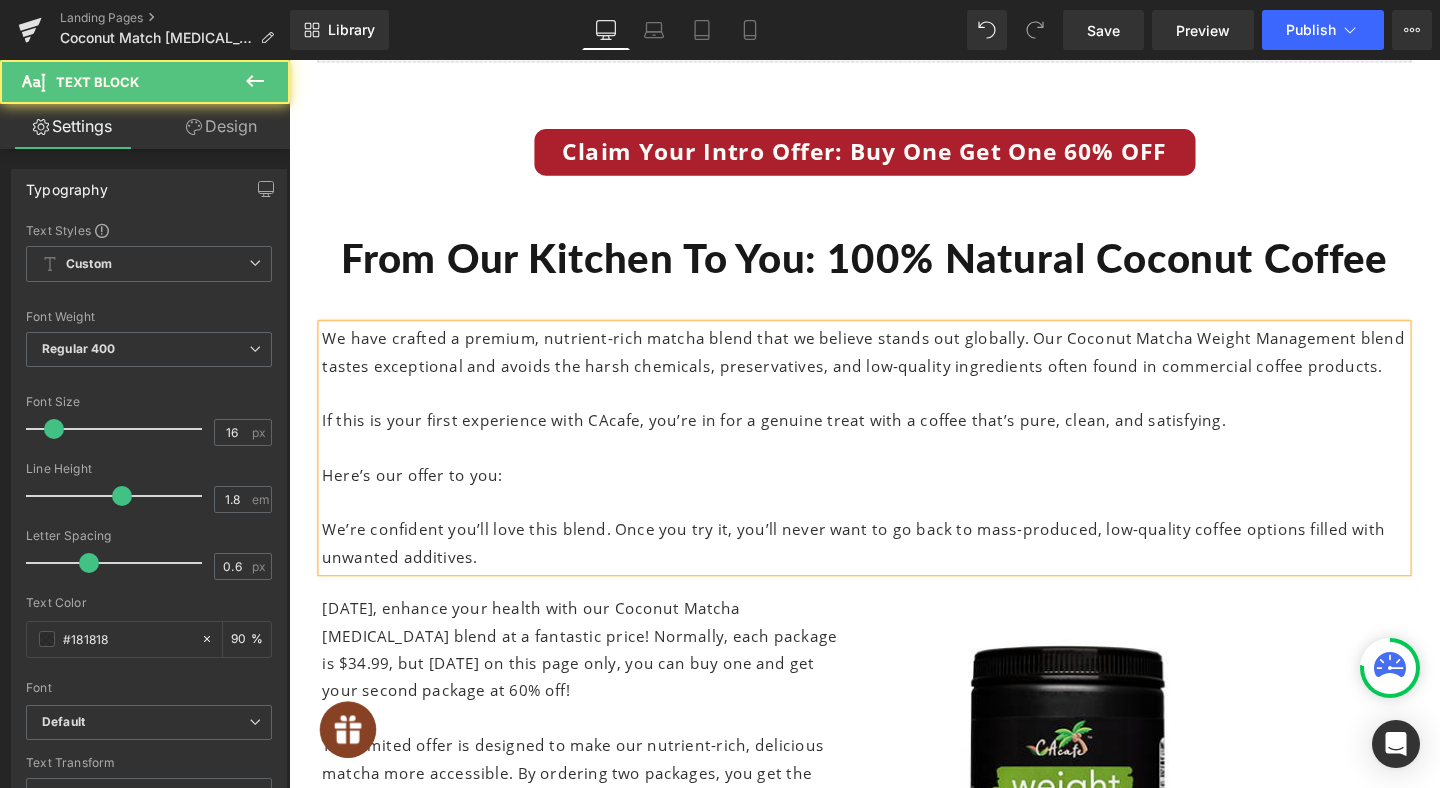click at bounding box center (894, 526) 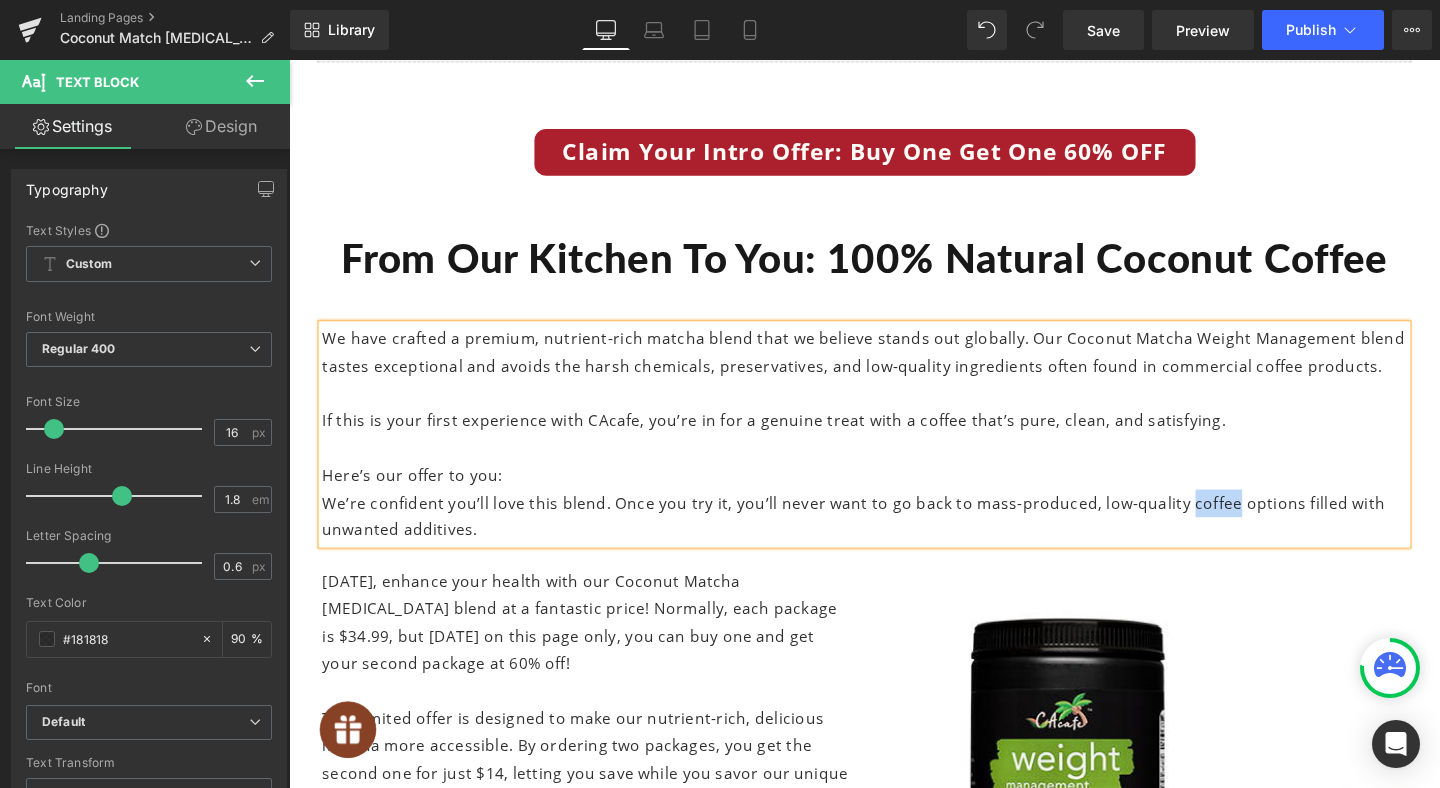 drag, startPoint x: 1231, startPoint y: 480, endPoint x: 1283, endPoint y: 480, distance: 52 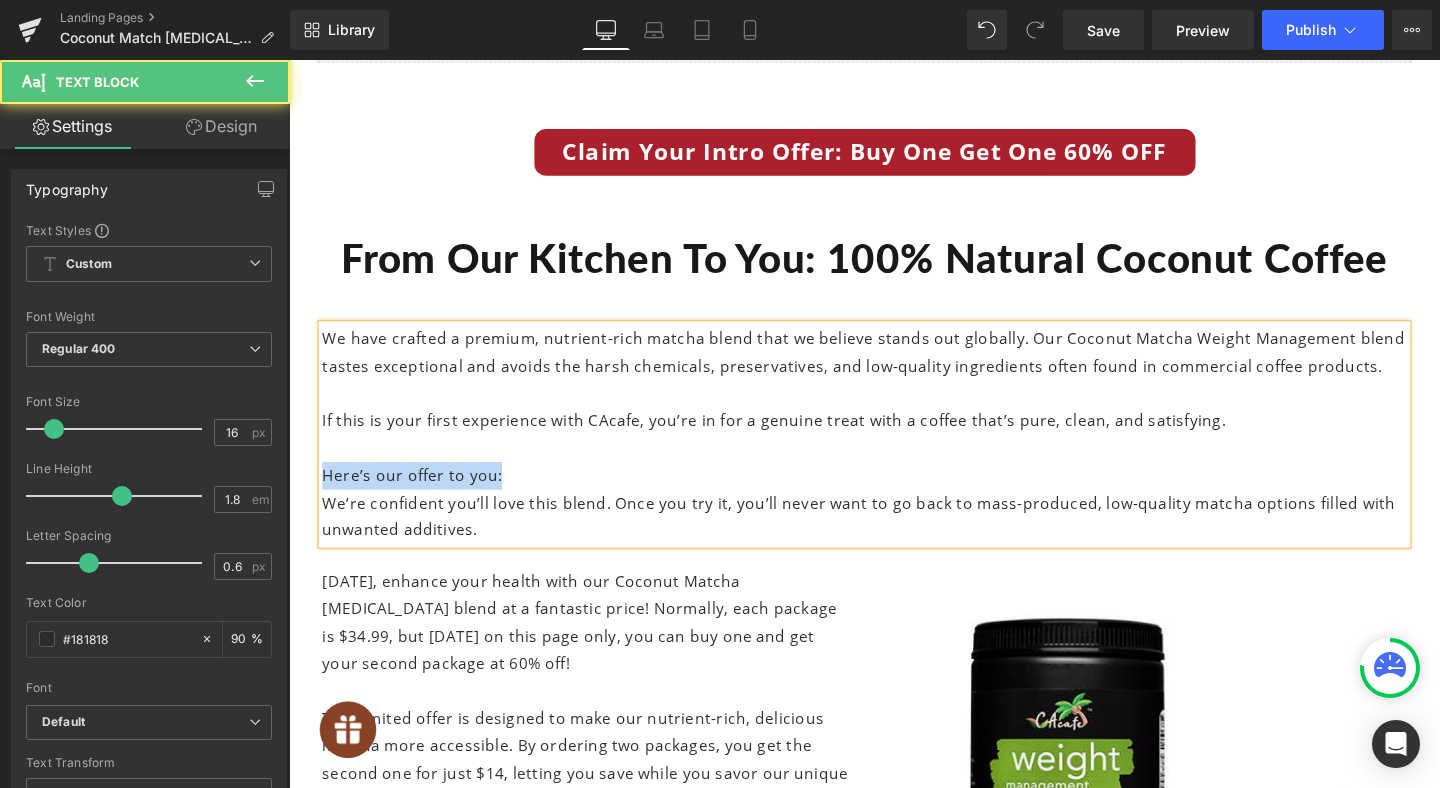 drag, startPoint x: 529, startPoint y: 449, endPoint x: 316, endPoint y: 453, distance: 213.03755 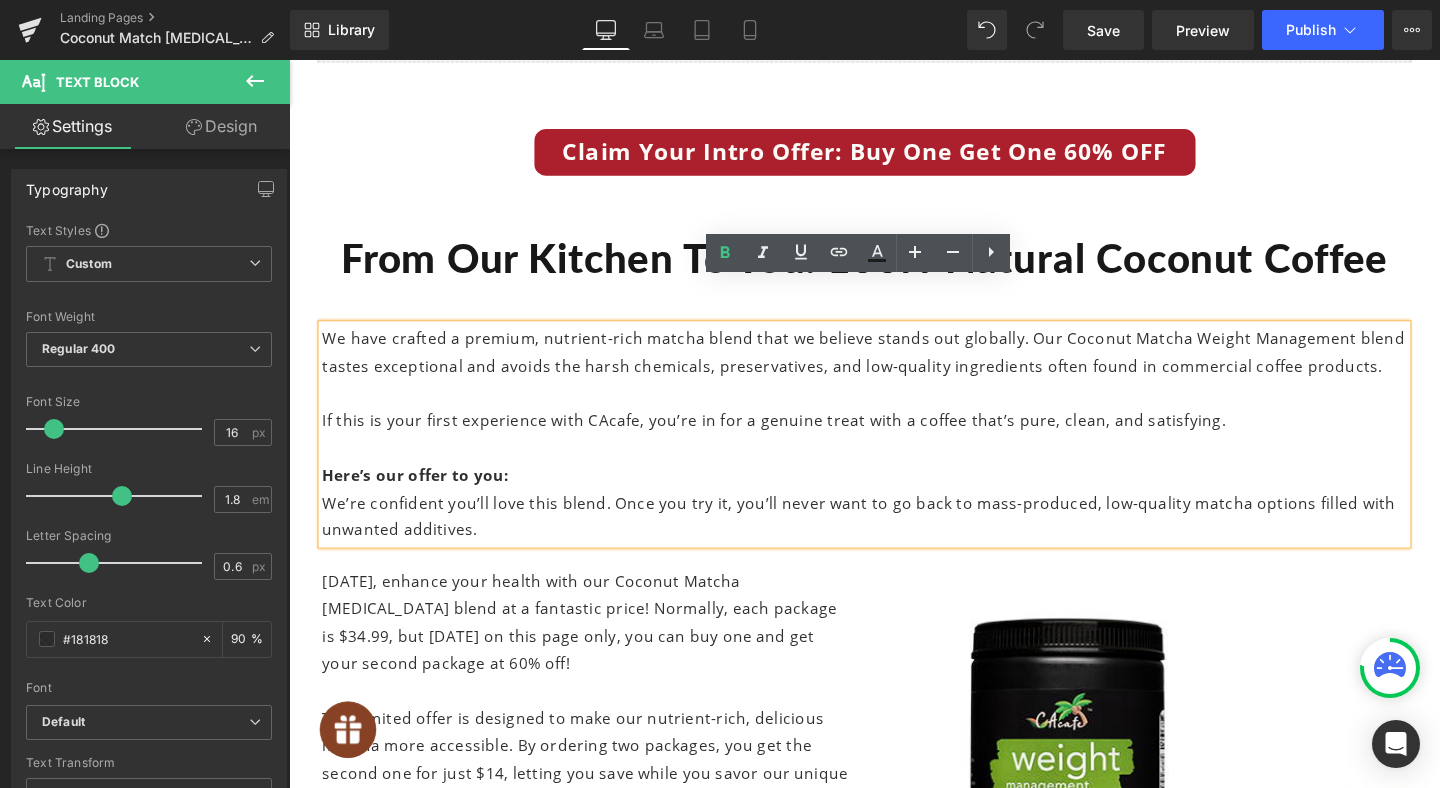 click on "We have crafted a premium, nutrient-rich matcha blend that we believe stands out globally. Our Coconut Matcha [MEDICAL_DATA] blend tastes exceptional and avoids the harsh chemicals, preservatives, and low-quality ingredients often found in commercial coffee products. If this is your first experience with CAcafe, you’re in for a genuine treat with a coffee that’s pure, clean, and satisfying. Here’s our offer to you: We’re confident you’ll love this blend. Once you try it, you’ll never want to go back to mass-produced, low-quality matcha options filled with unwanted additives." at bounding box center (894, 454) 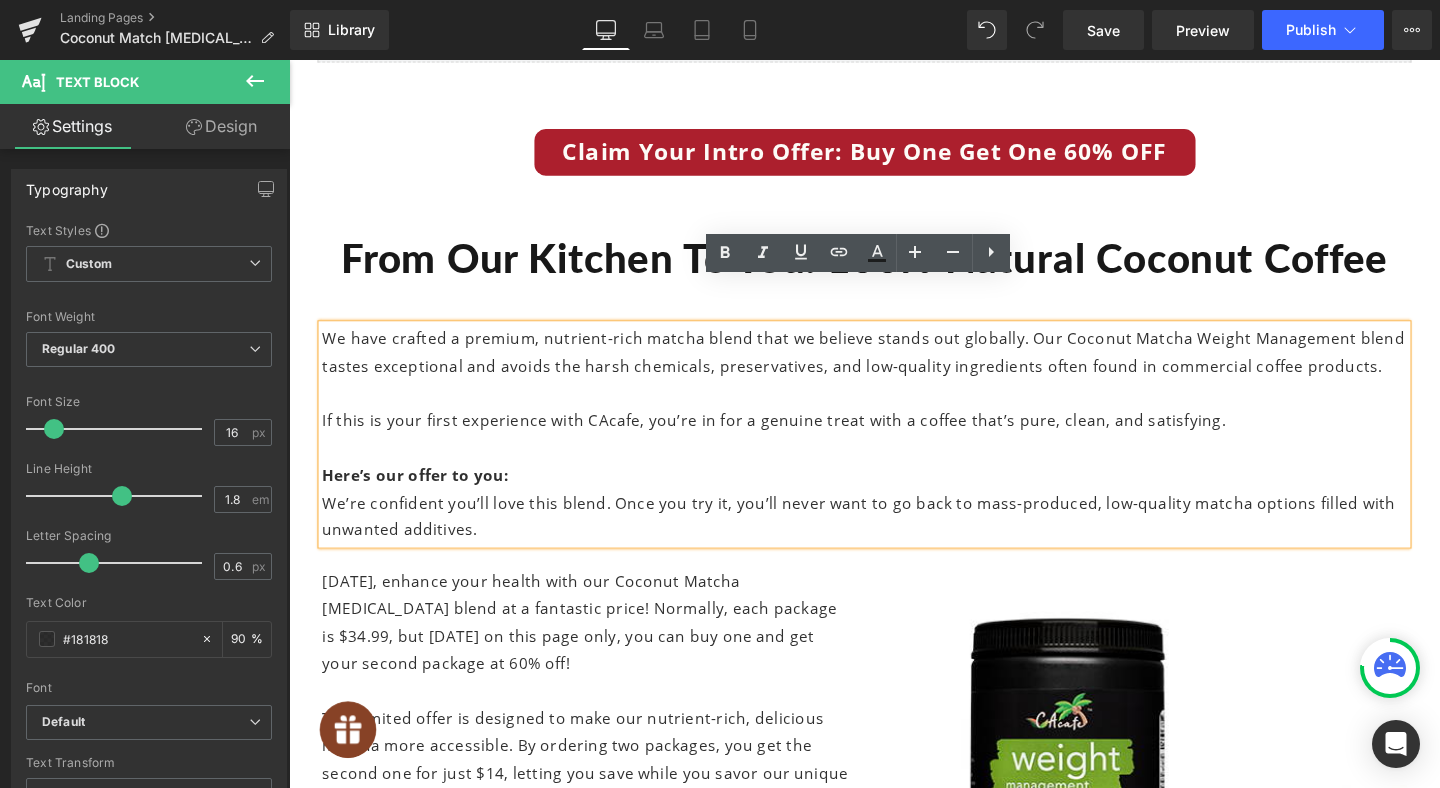 click on "We have crafted a premium, nutrient-rich matcha blend that we believe stands out globally. Our Coconut Matcha Weight Management blend tastes exceptional and avoids the harsh chemicals, preservatives, and low-quality ingredients often found in commercial coffee products. If this is your first experience with CAcafe, you’re in for a genuine treat with a coffee that’s pure, clean, and satisfying. Here’s our offer to you: We’re confident you’ll love this blend. Once you try it, you’ll never want to go back to mass-produced, low-quality matcha options filled with unwanted additives. Text Block" at bounding box center [894, 446] 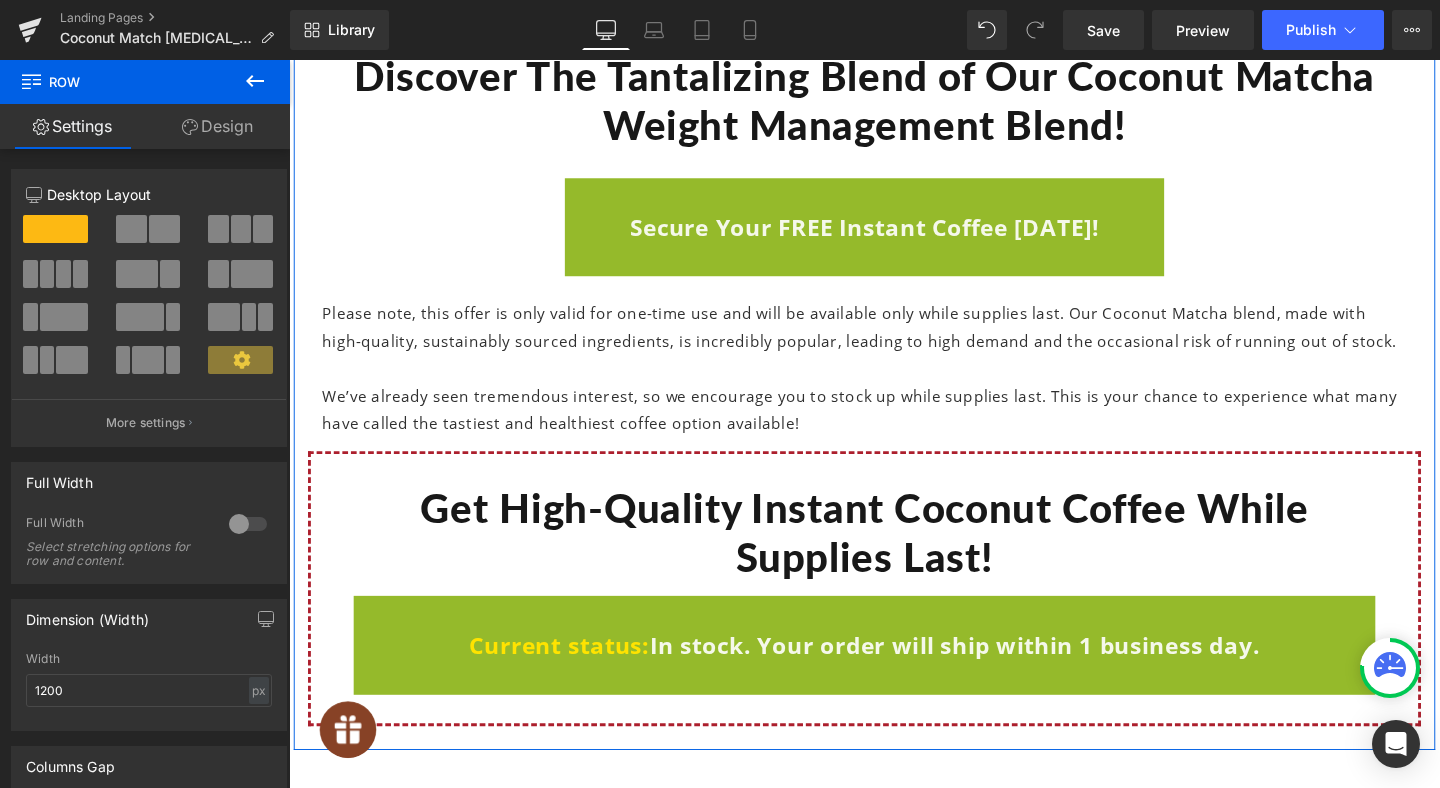 scroll, scrollTop: 9089, scrollLeft: 0, axis: vertical 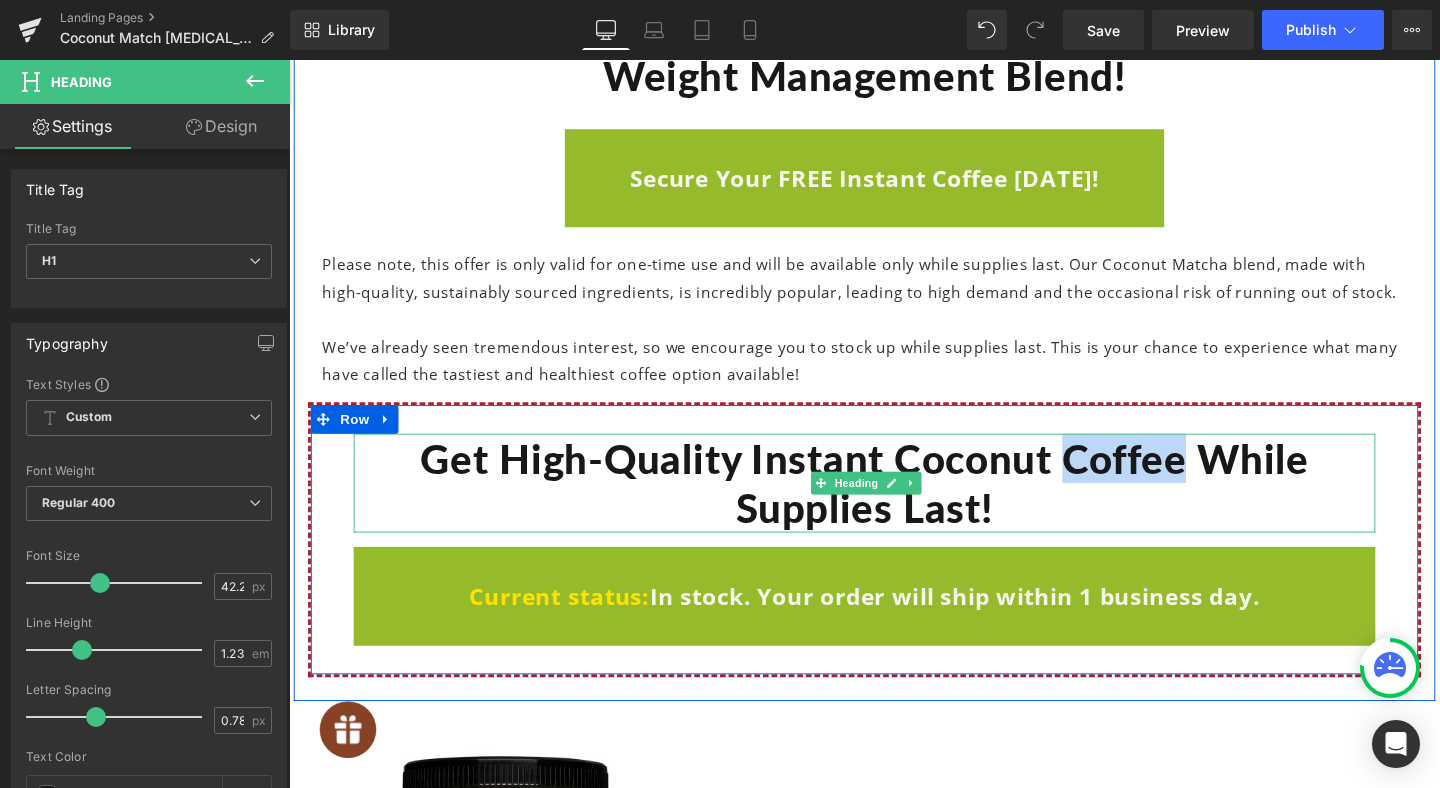 drag, startPoint x: 1107, startPoint y: 432, endPoint x: 1221, endPoint y: 435, distance: 114.03947 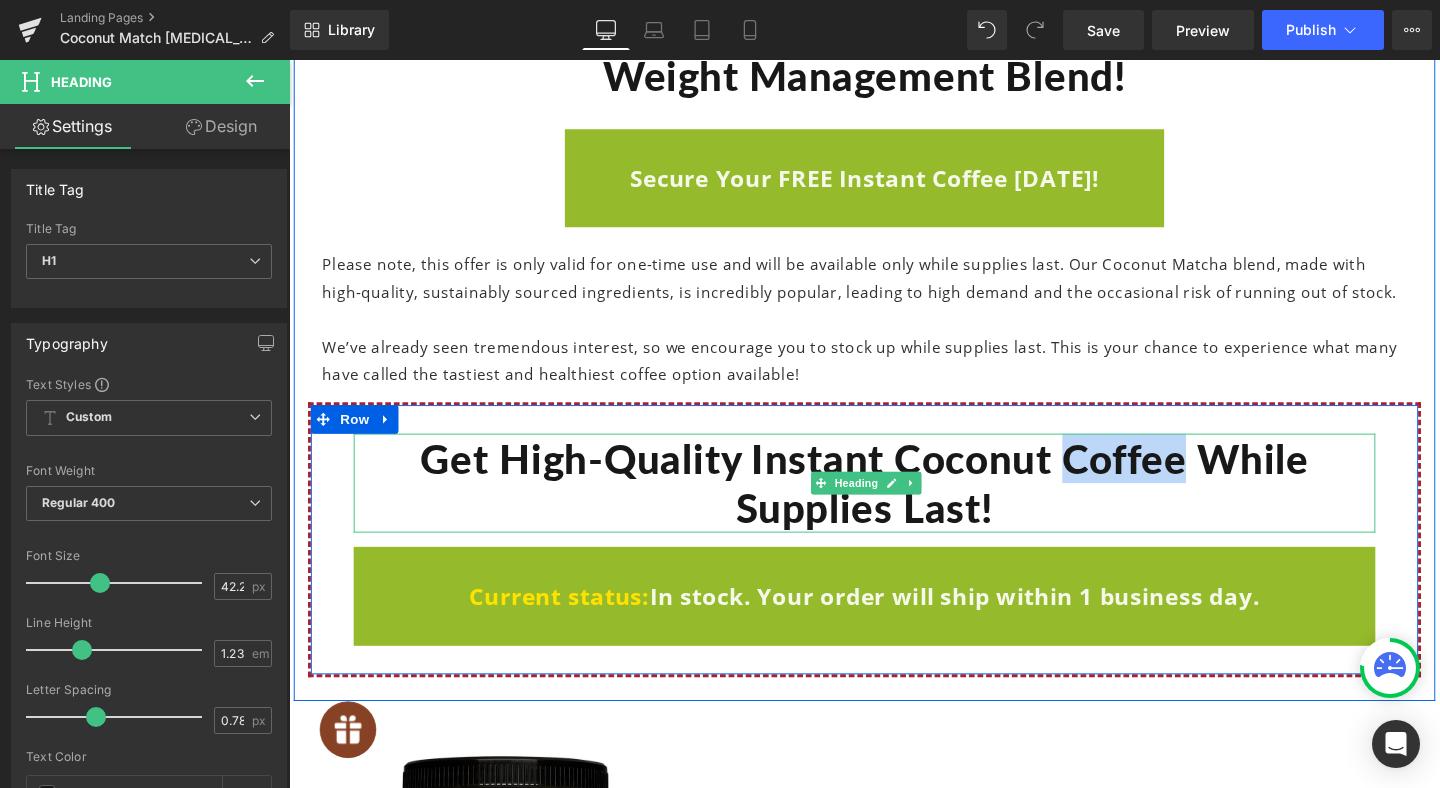 click on "Get High-Quality Instant Coconut Coffee While Supplies Last!" at bounding box center [894, 505] 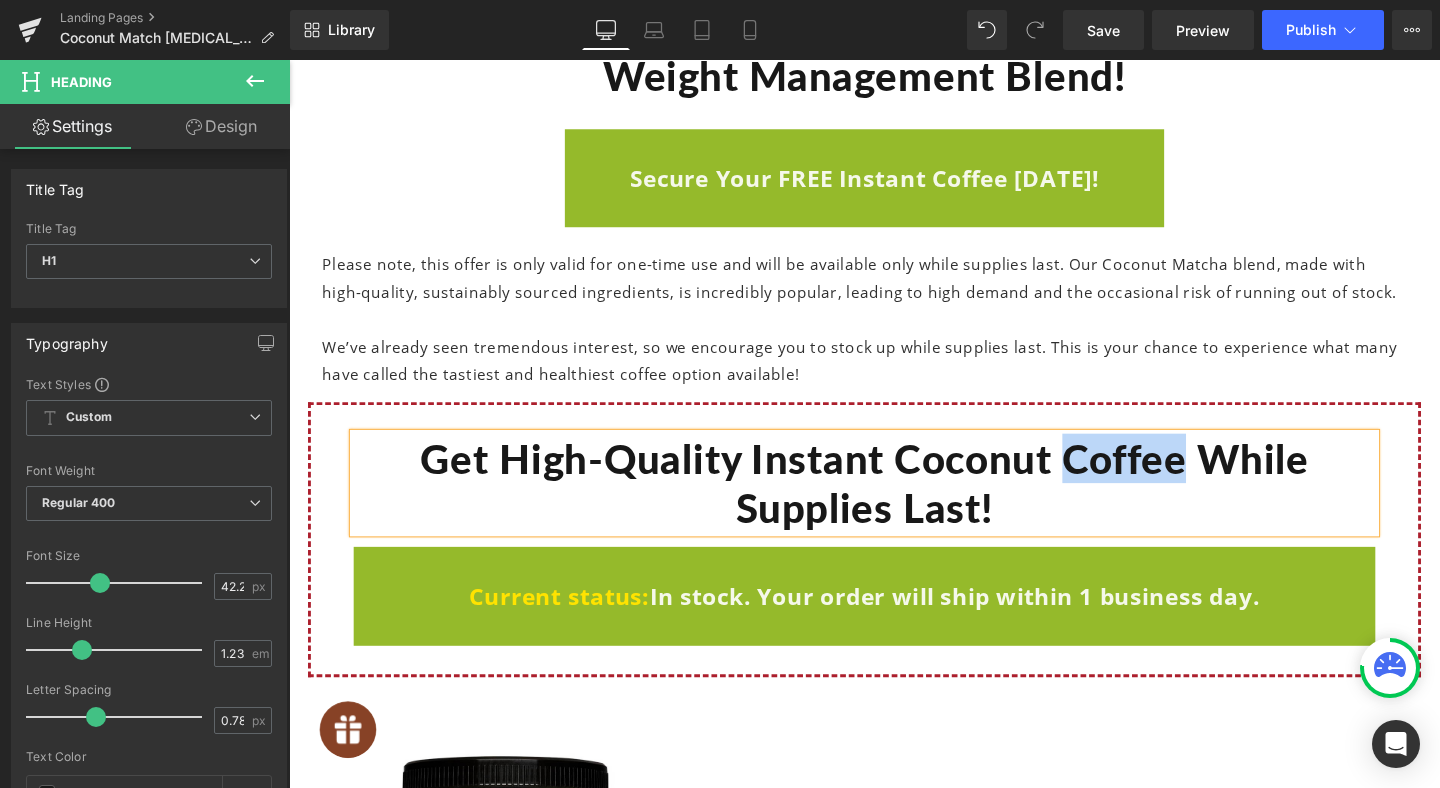 click on "Get High-Quality Instant Coconut Coffee While Supplies Last!" at bounding box center (894, 505) 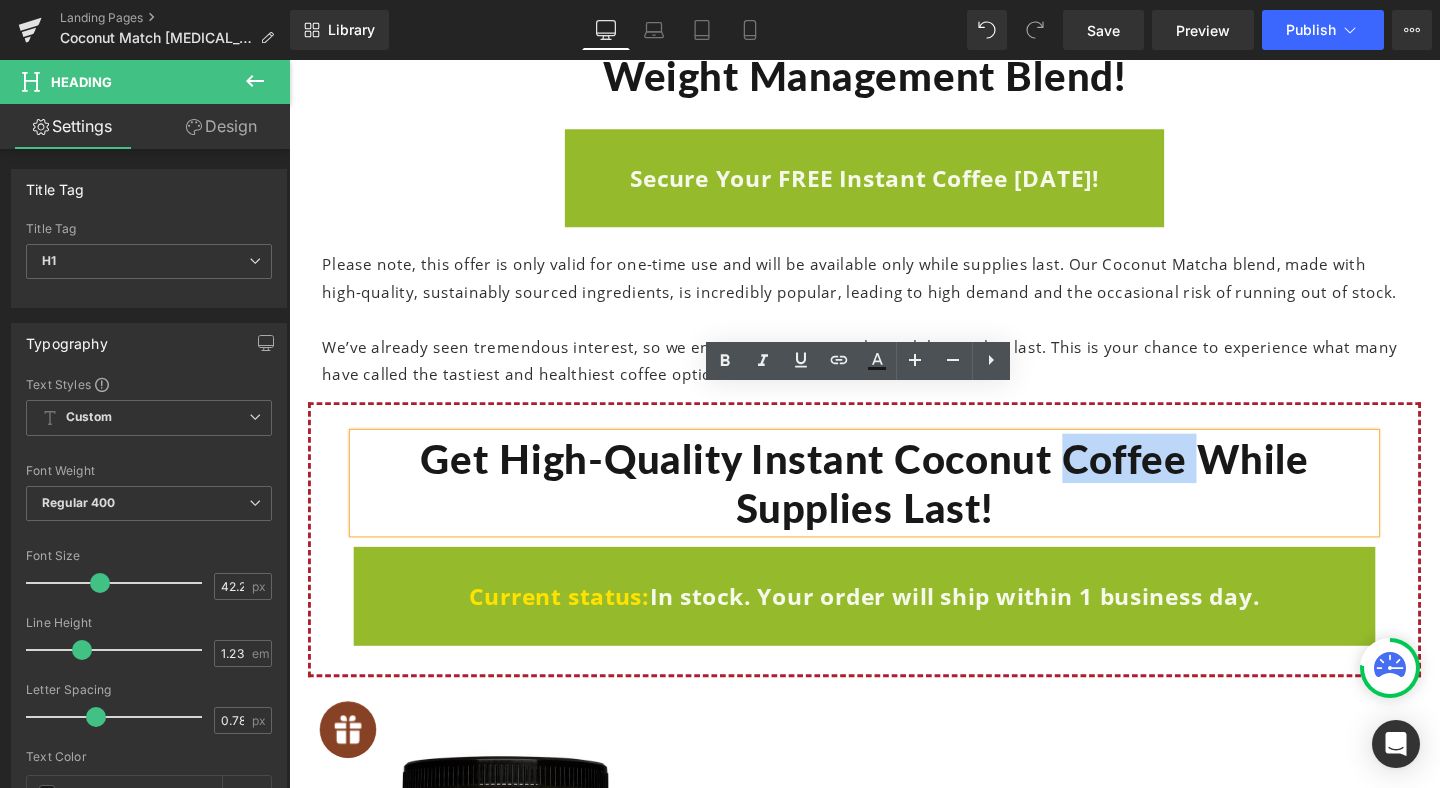 drag, startPoint x: 1136, startPoint y: 439, endPoint x: 1098, endPoint y: 442, distance: 38.118237 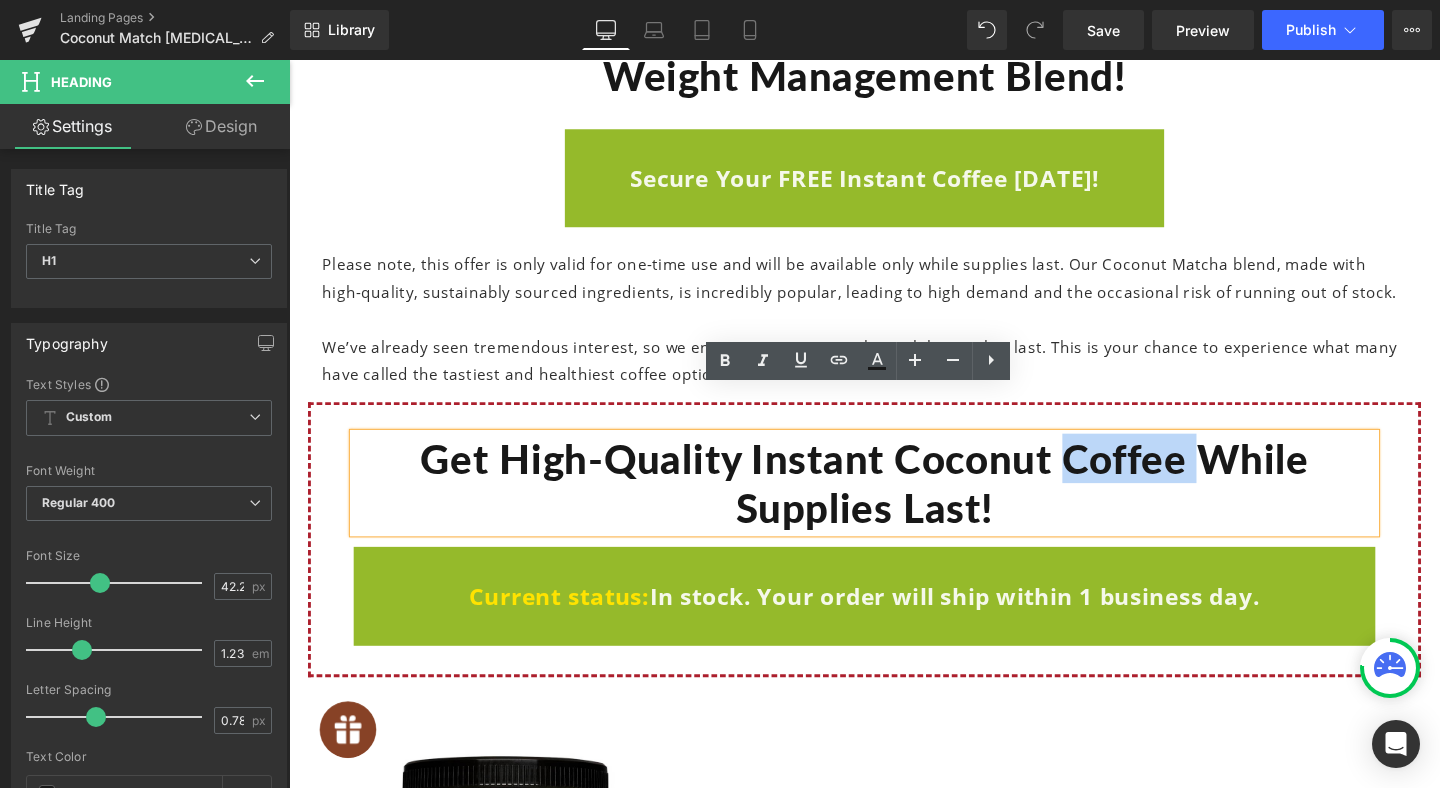 click on "Get High-Quality Instant Coconut Coffee While Supplies Last!" at bounding box center (894, 505) 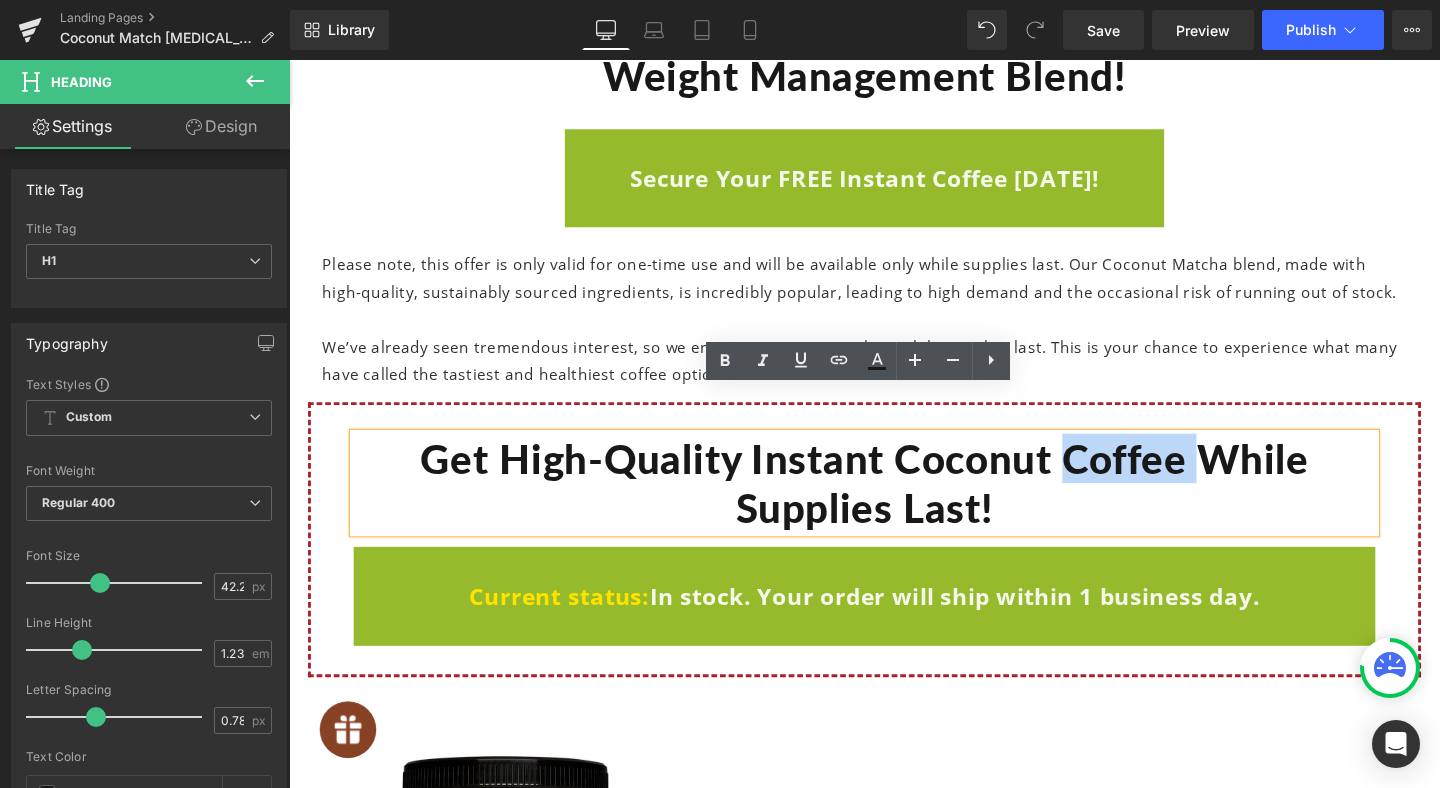 type 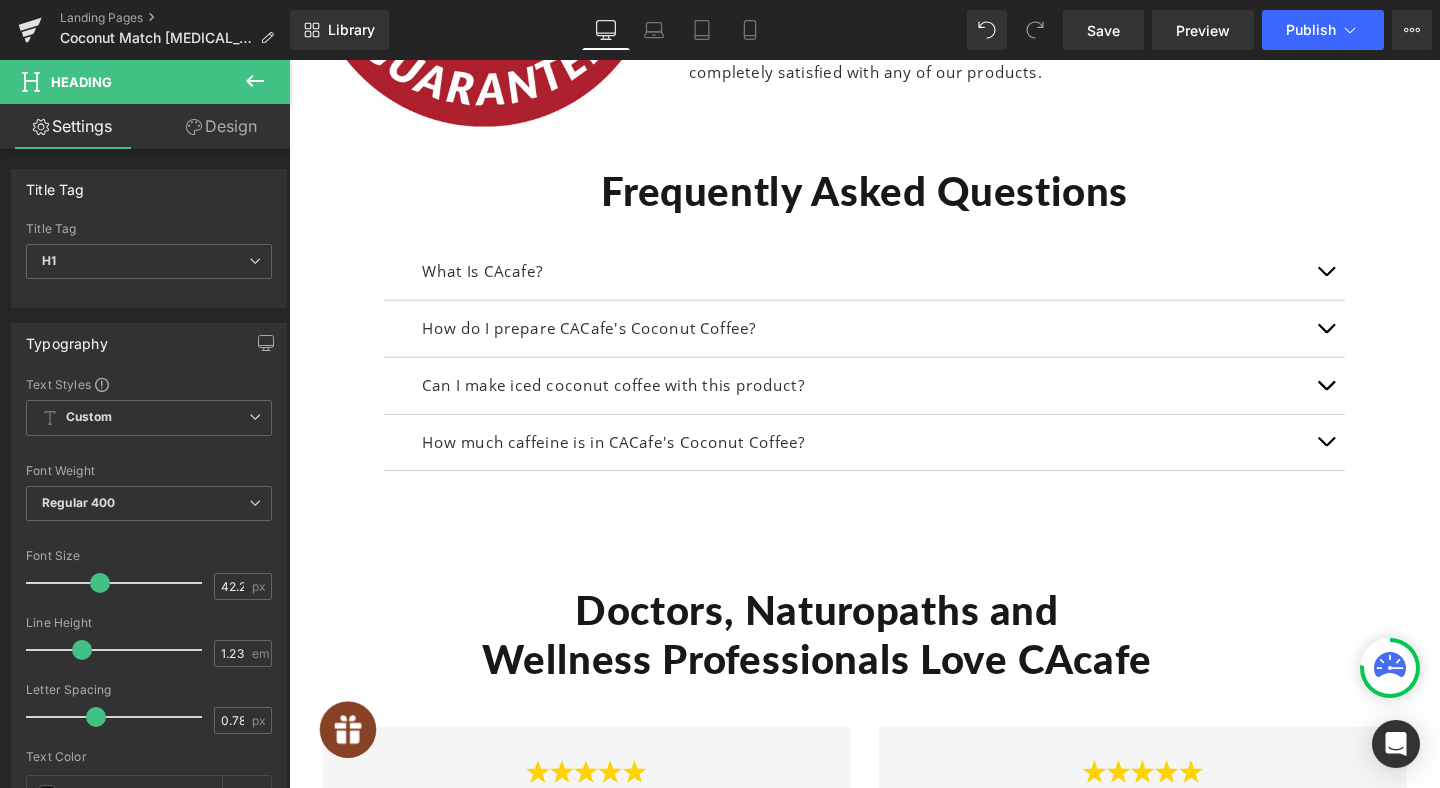 scroll, scrollTop: 11577, scrollLeft: 0, axis: vertical 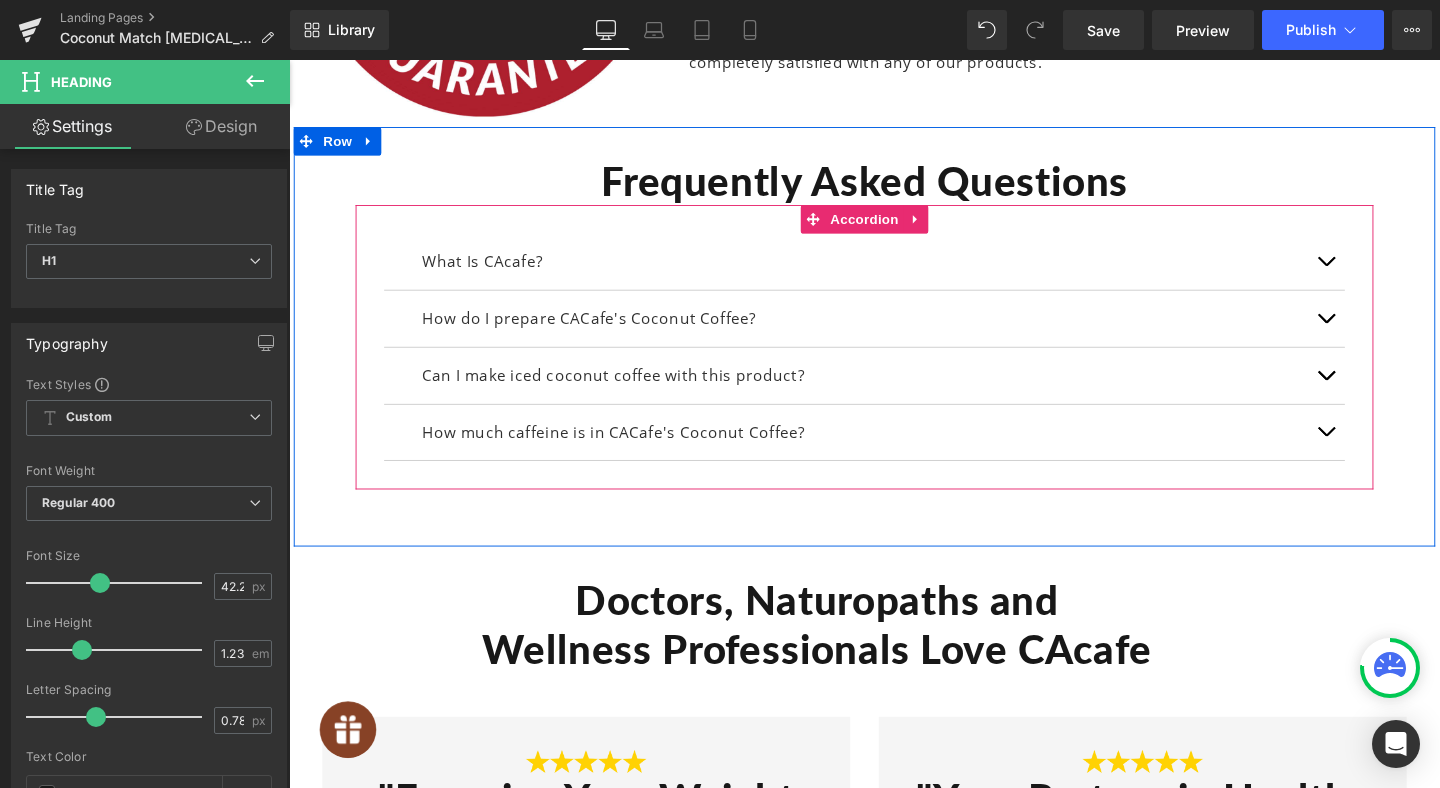 click on "How do I prepare CACafe's Coconut Coffee?" at bounding box center [894, 332] 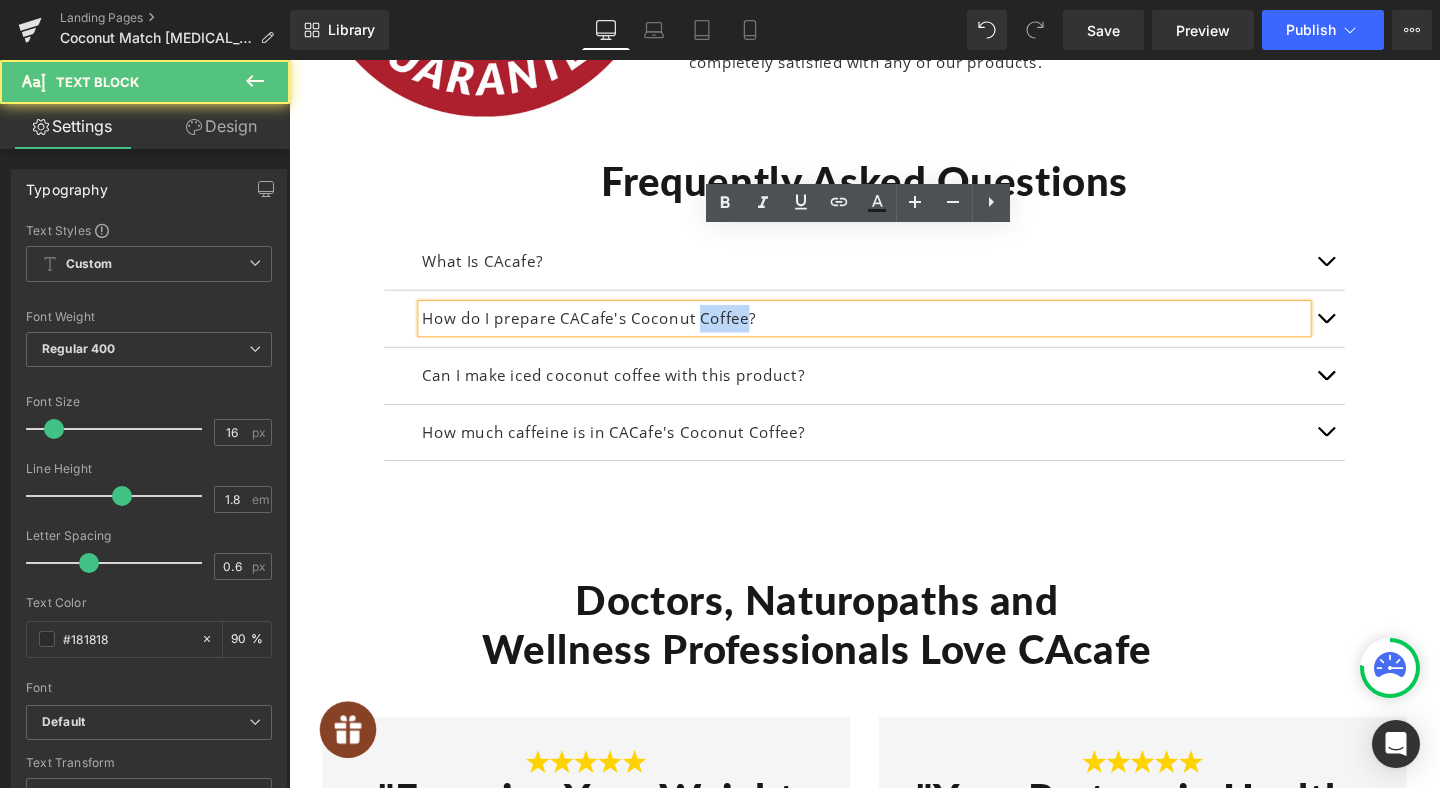 drag, startPoint x: 721, startPoint y: 252, endPoint x: 767, endPoint y: 256, distance: 46.173584 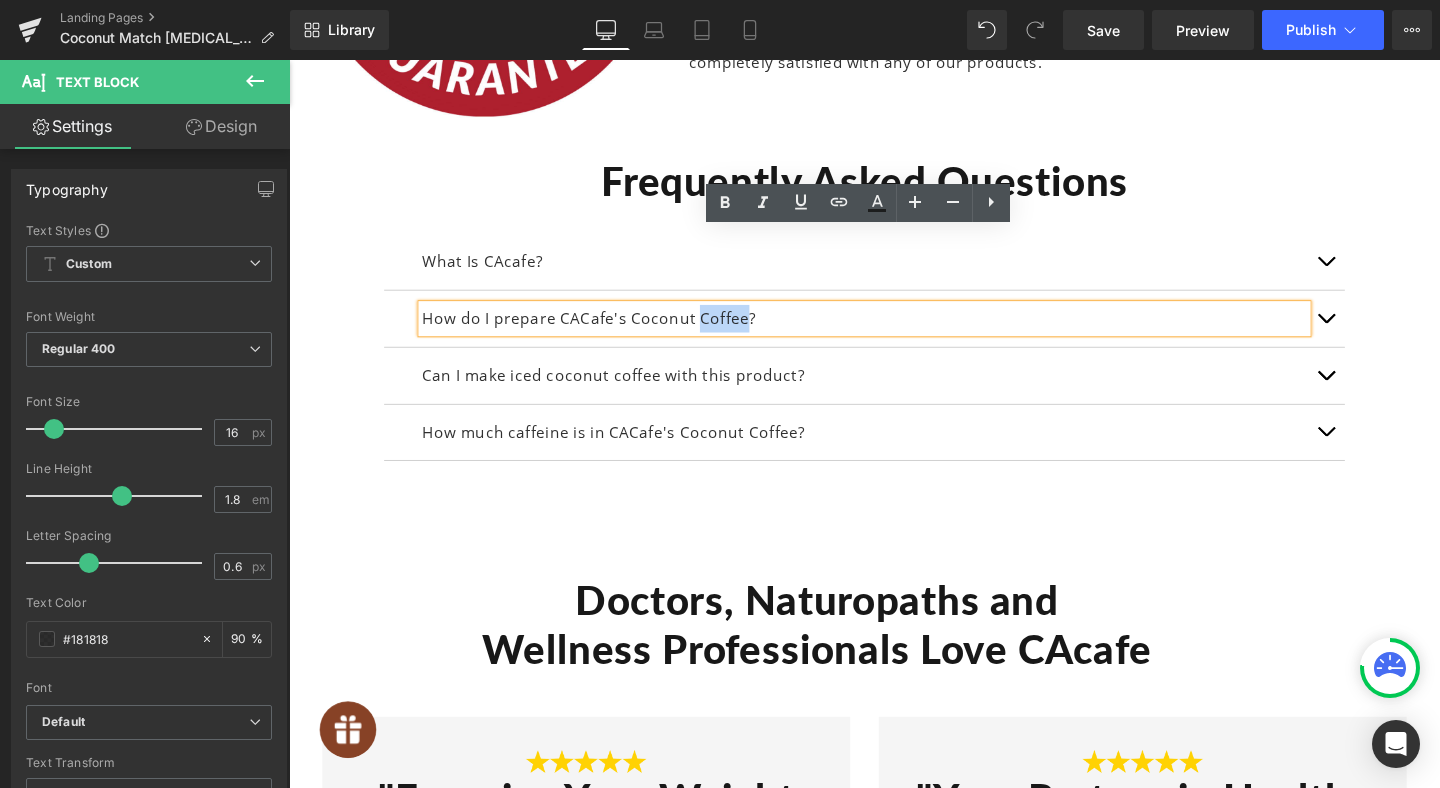 type 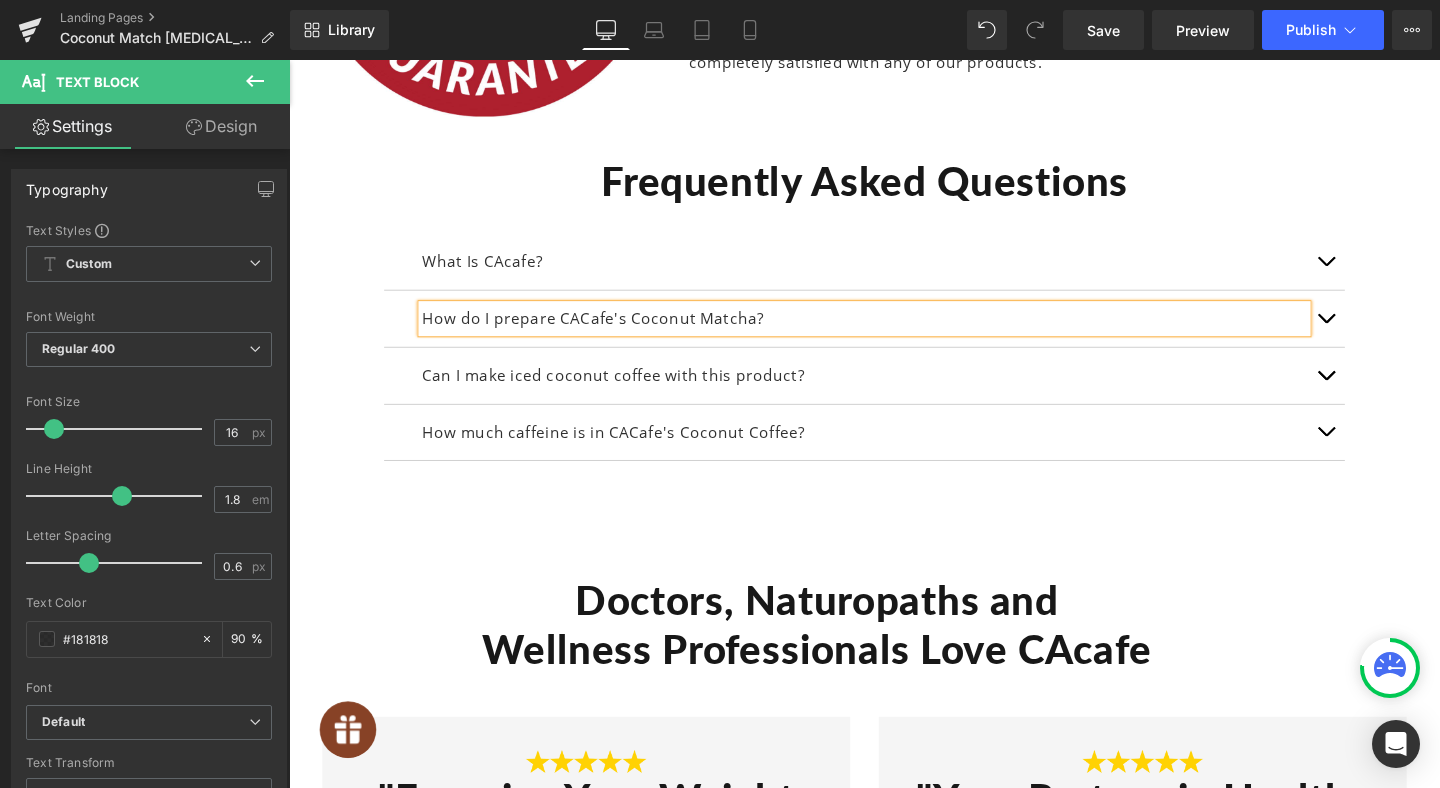 click at bounding box center [1379, 332] 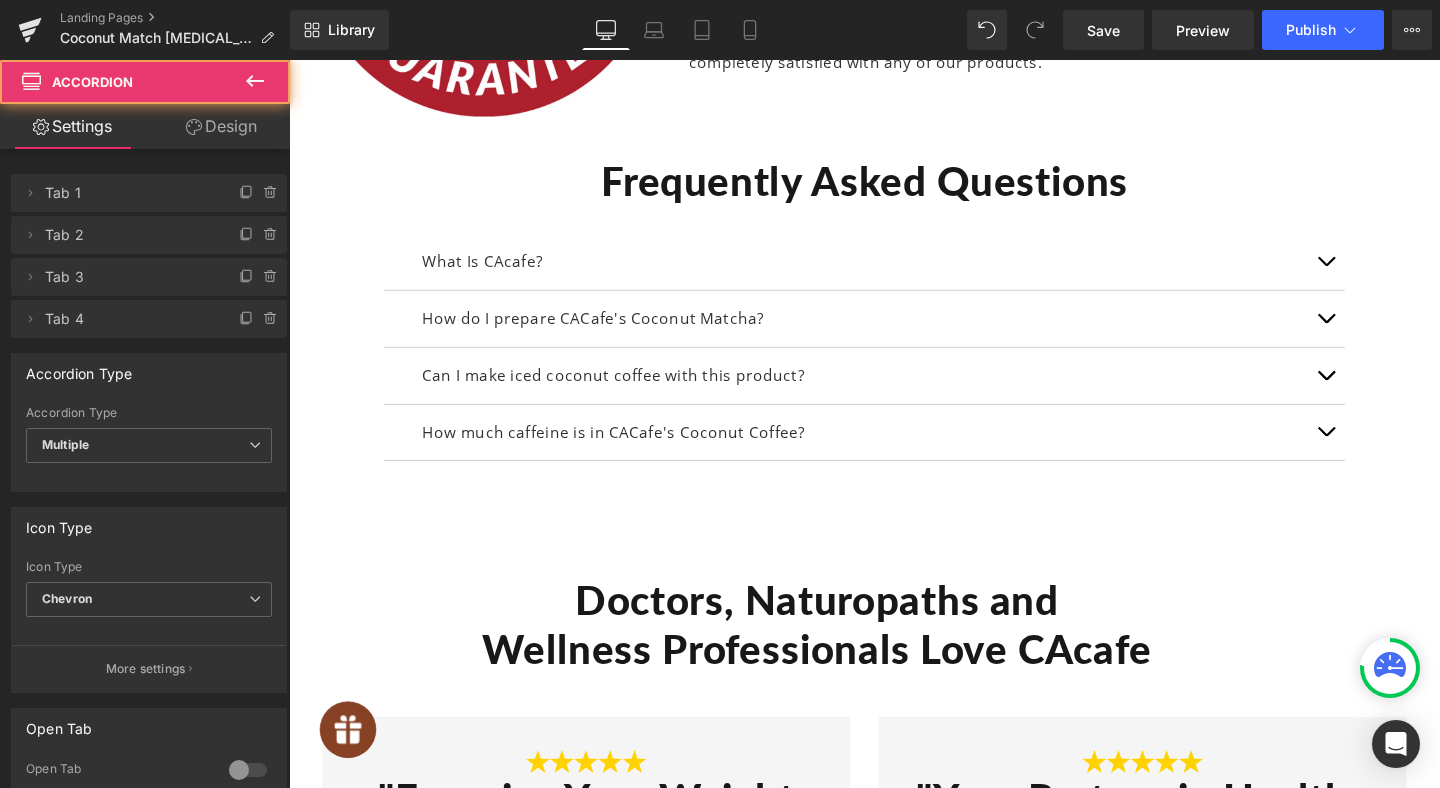 click at bounding box center (1379, 332) 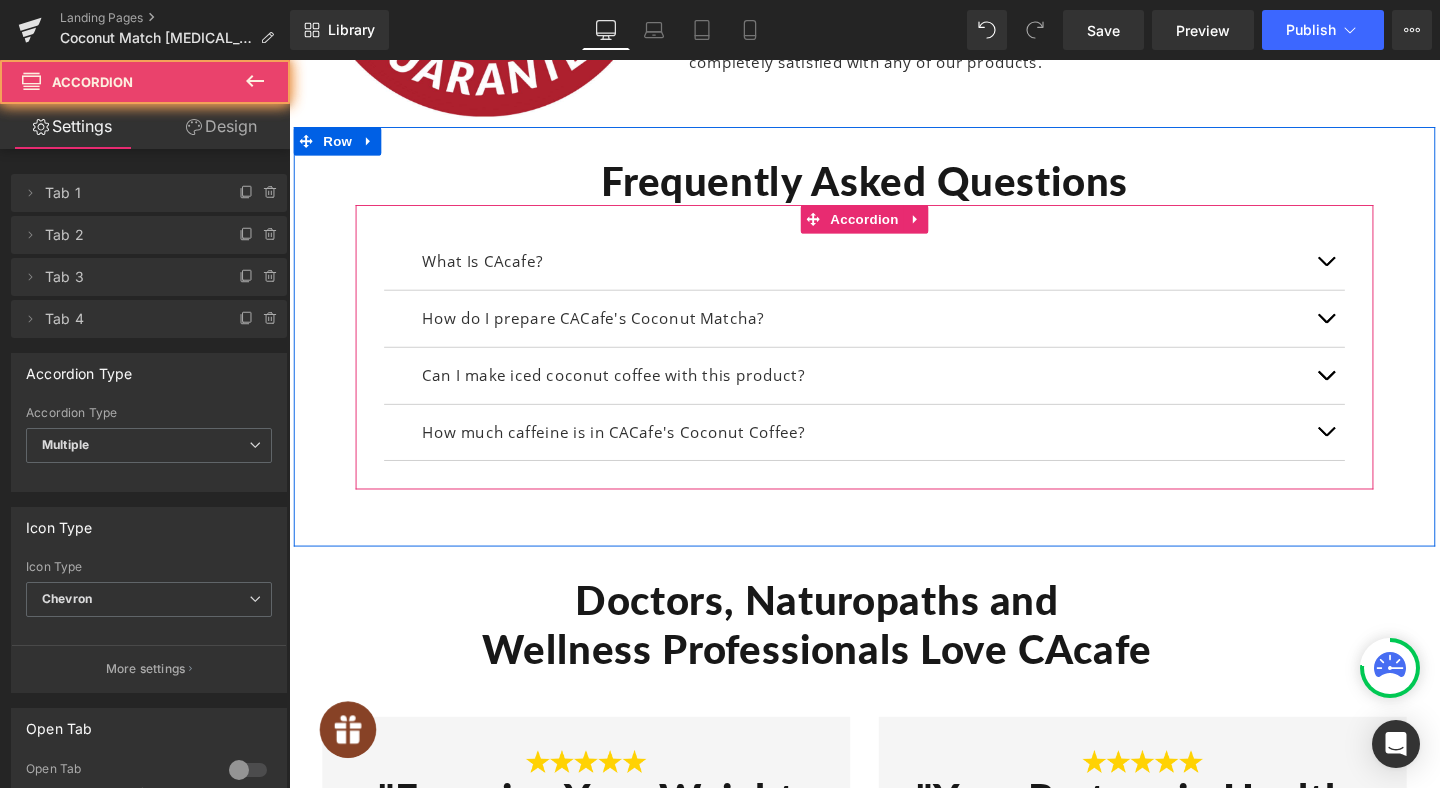 drag, startPoint x: 1390, startPoint y: 254, endPoint x: 1378, endPoint y: 255, distance: 12.0415945 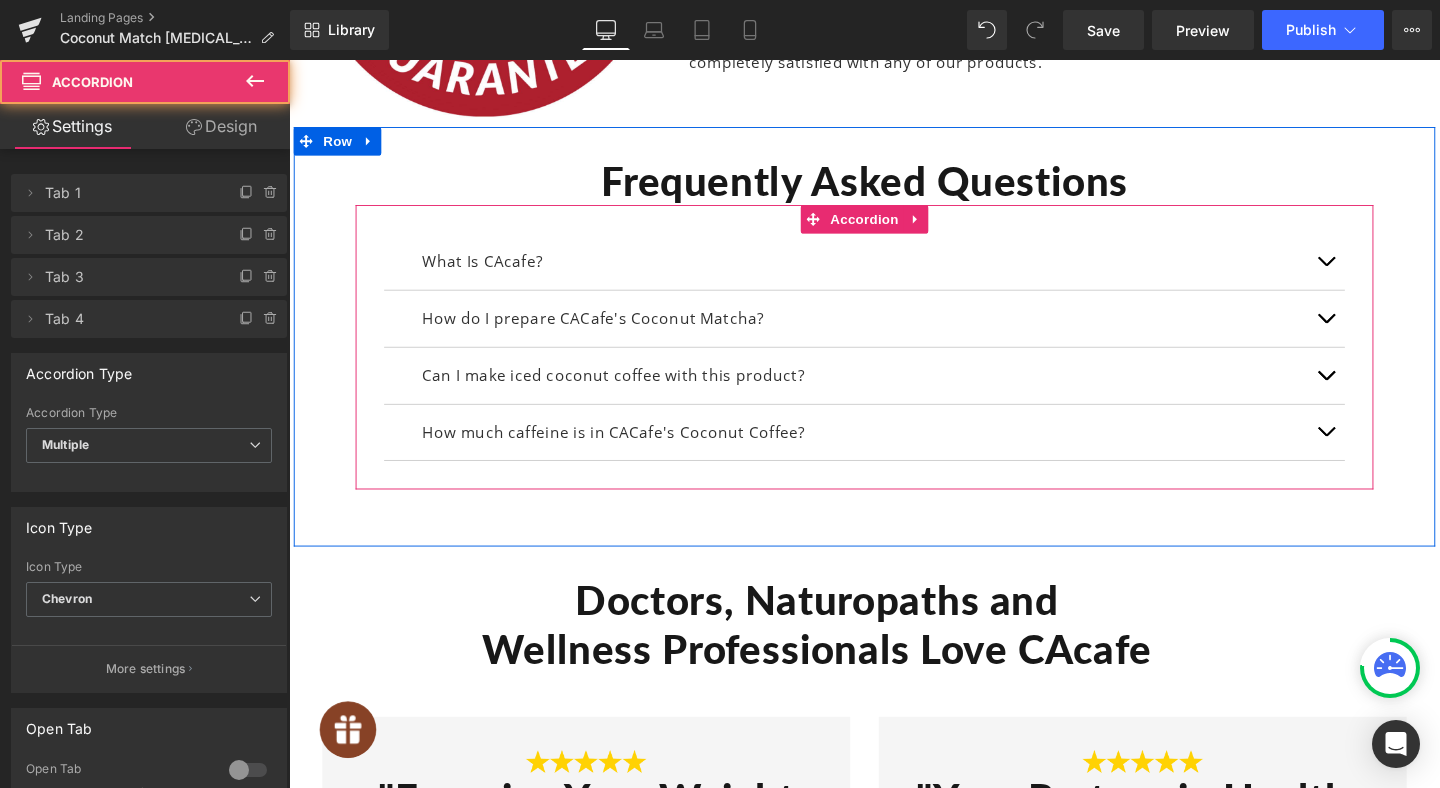 click at bounding box center [1379, 337] 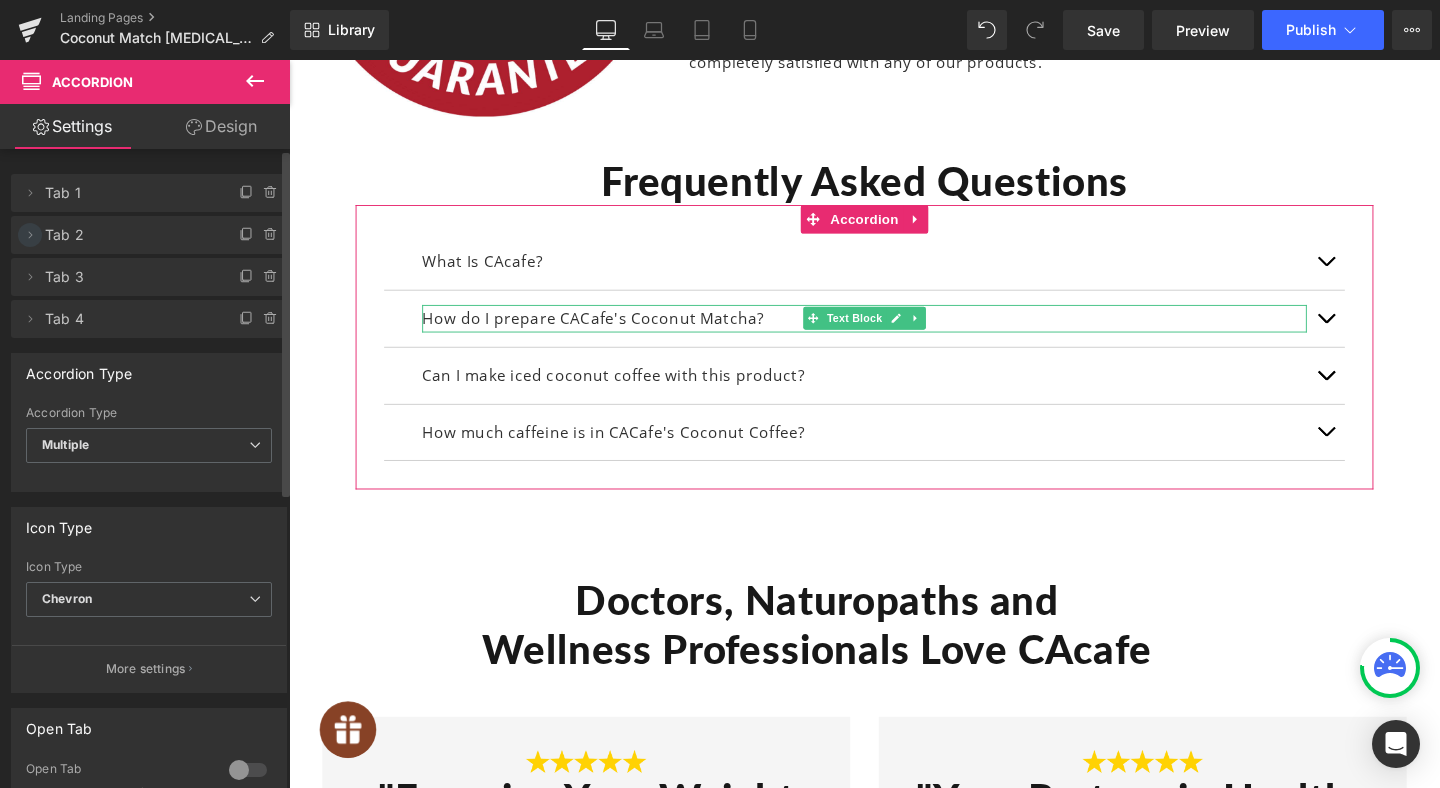 click 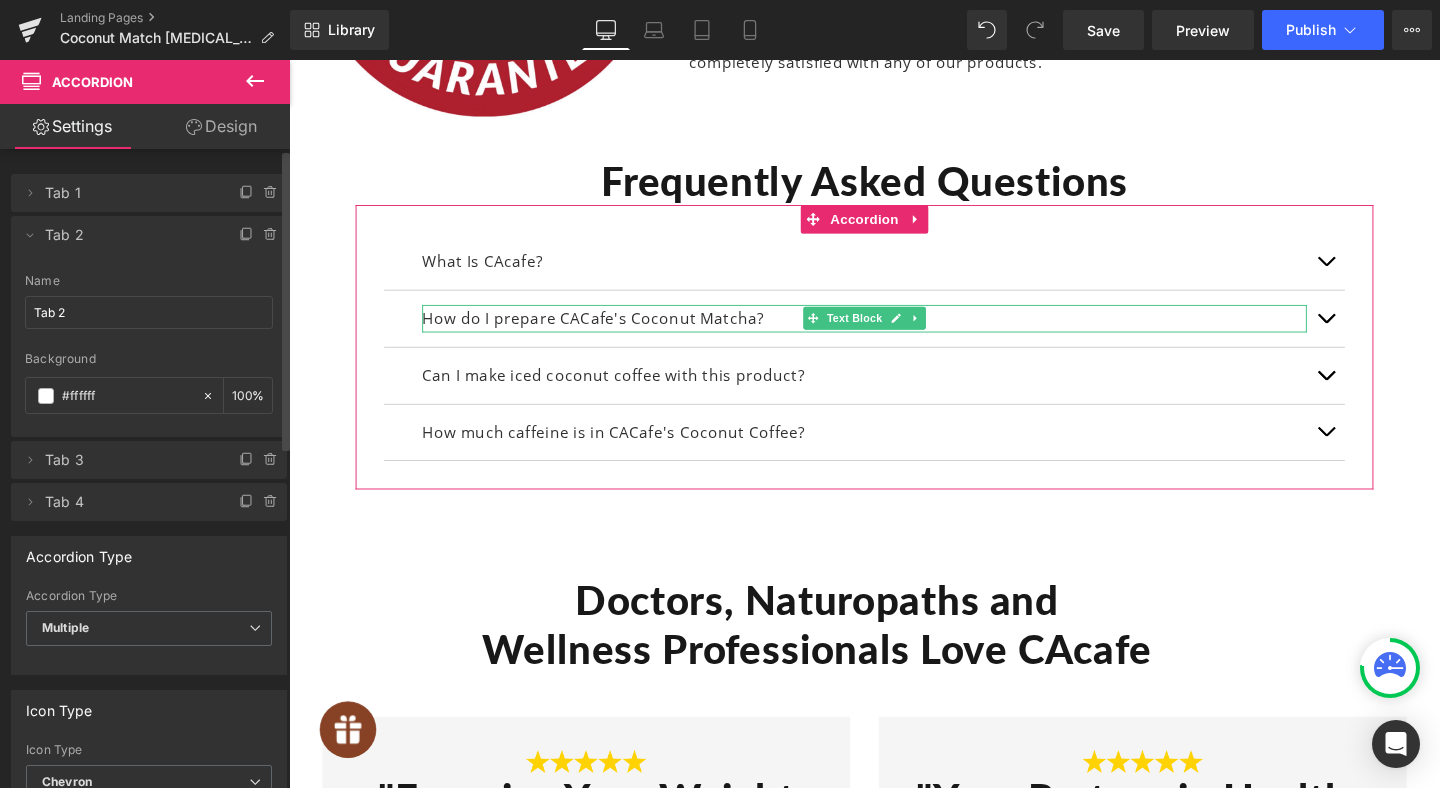 click on "Tab 2" at bounding box center [129, 235] 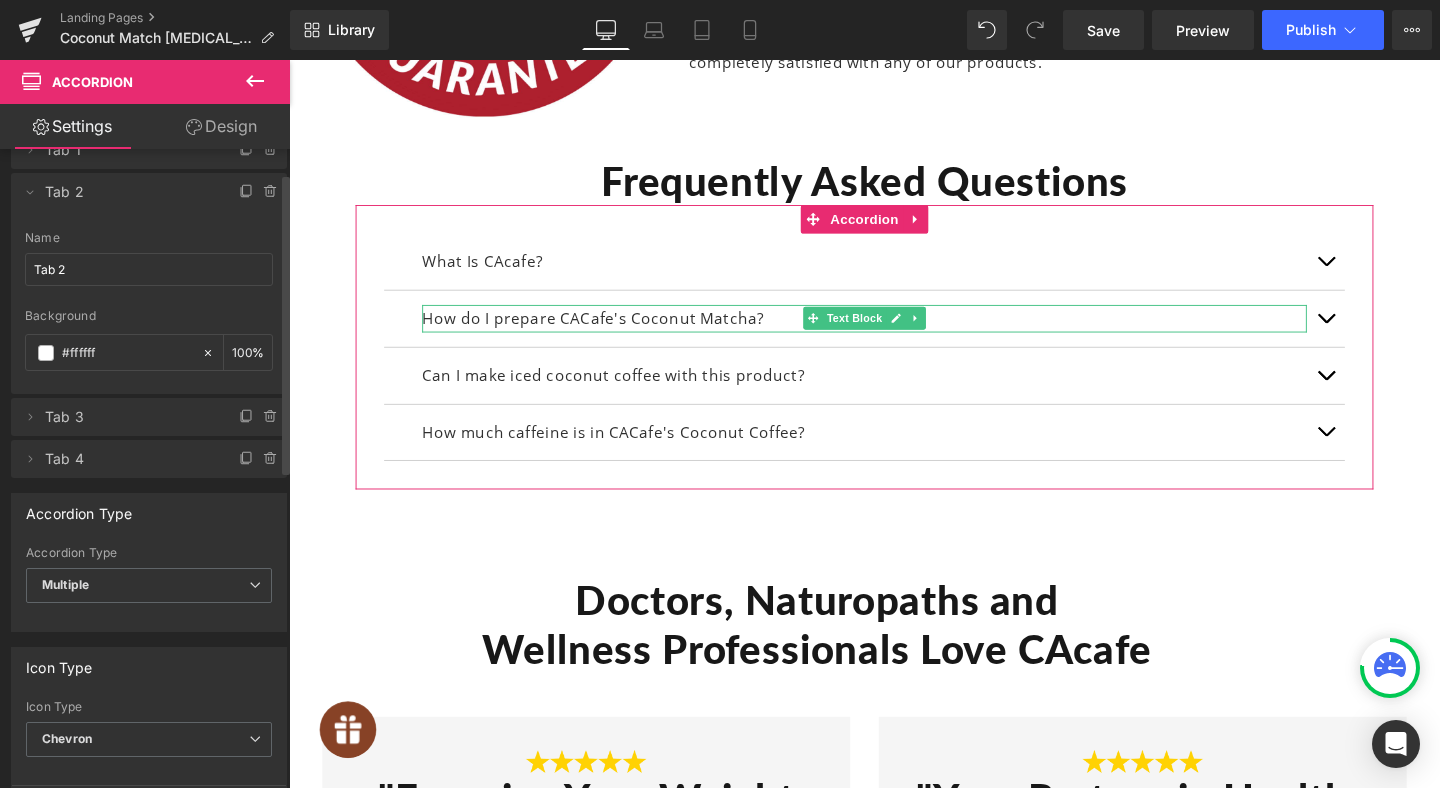 scroll, scrollTop: 51, scrollLeft: 0, axis: vertical 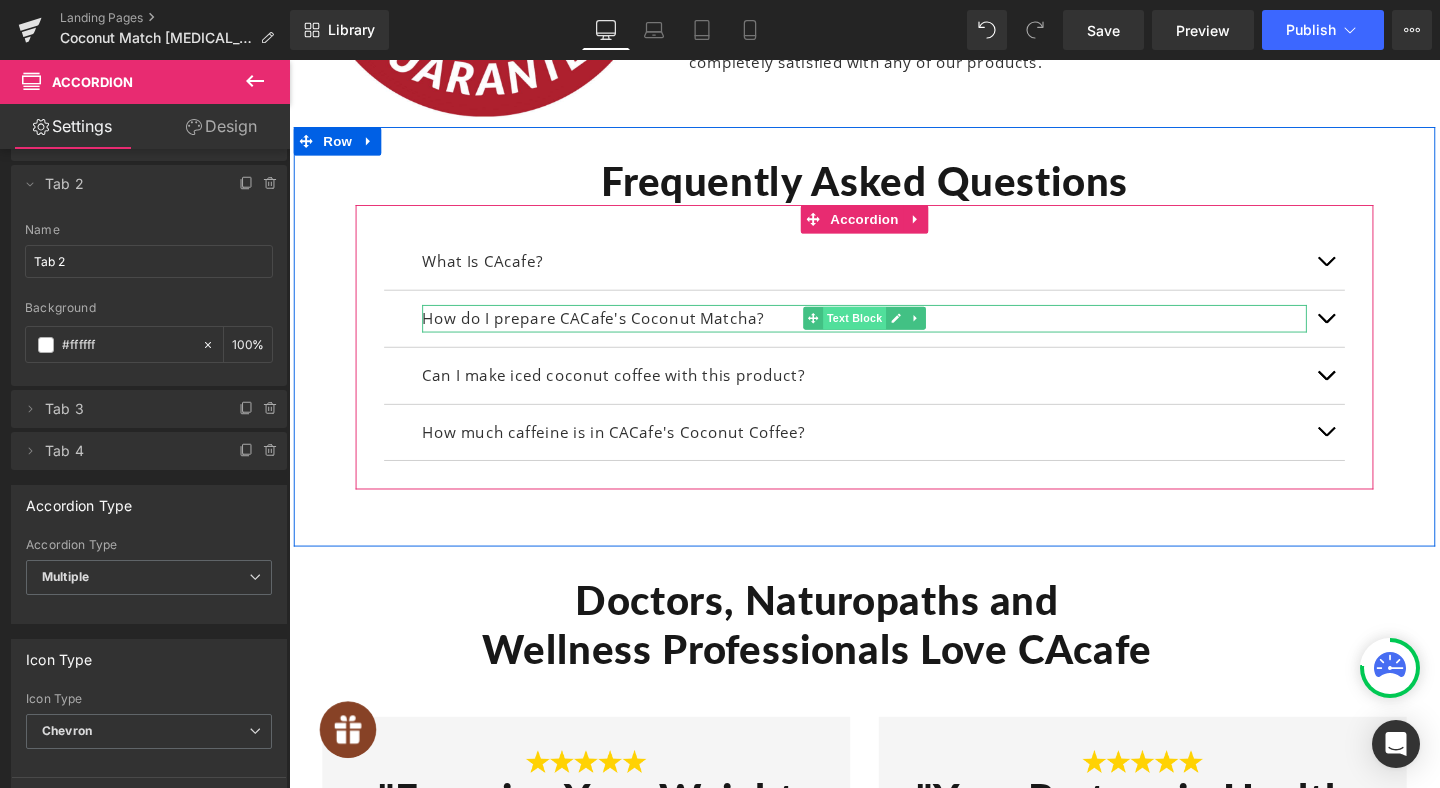 click on "Text Block" at bounding box center (883, 332) 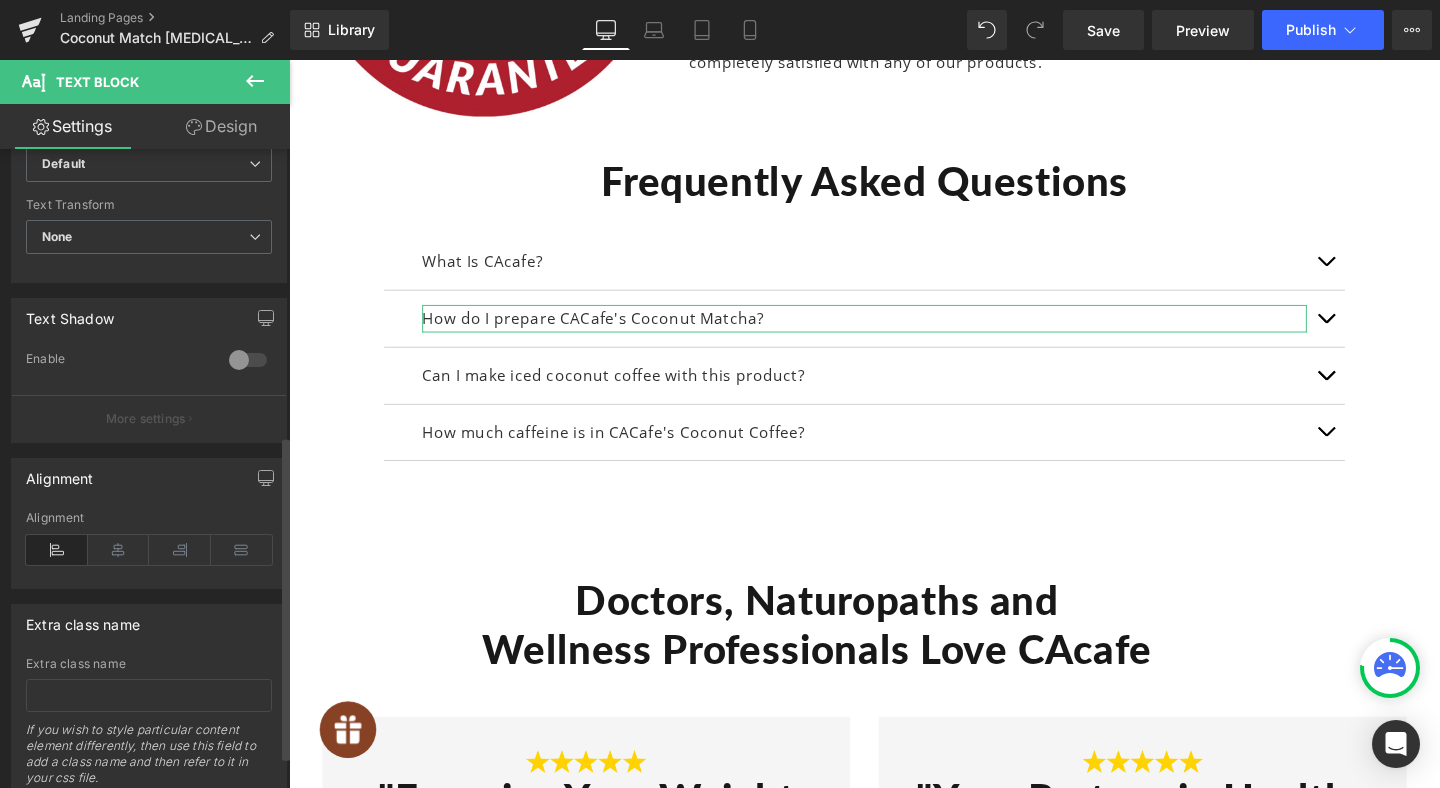 scroll, scrollTop: 564, scrollLeft: 0, axis: vertical 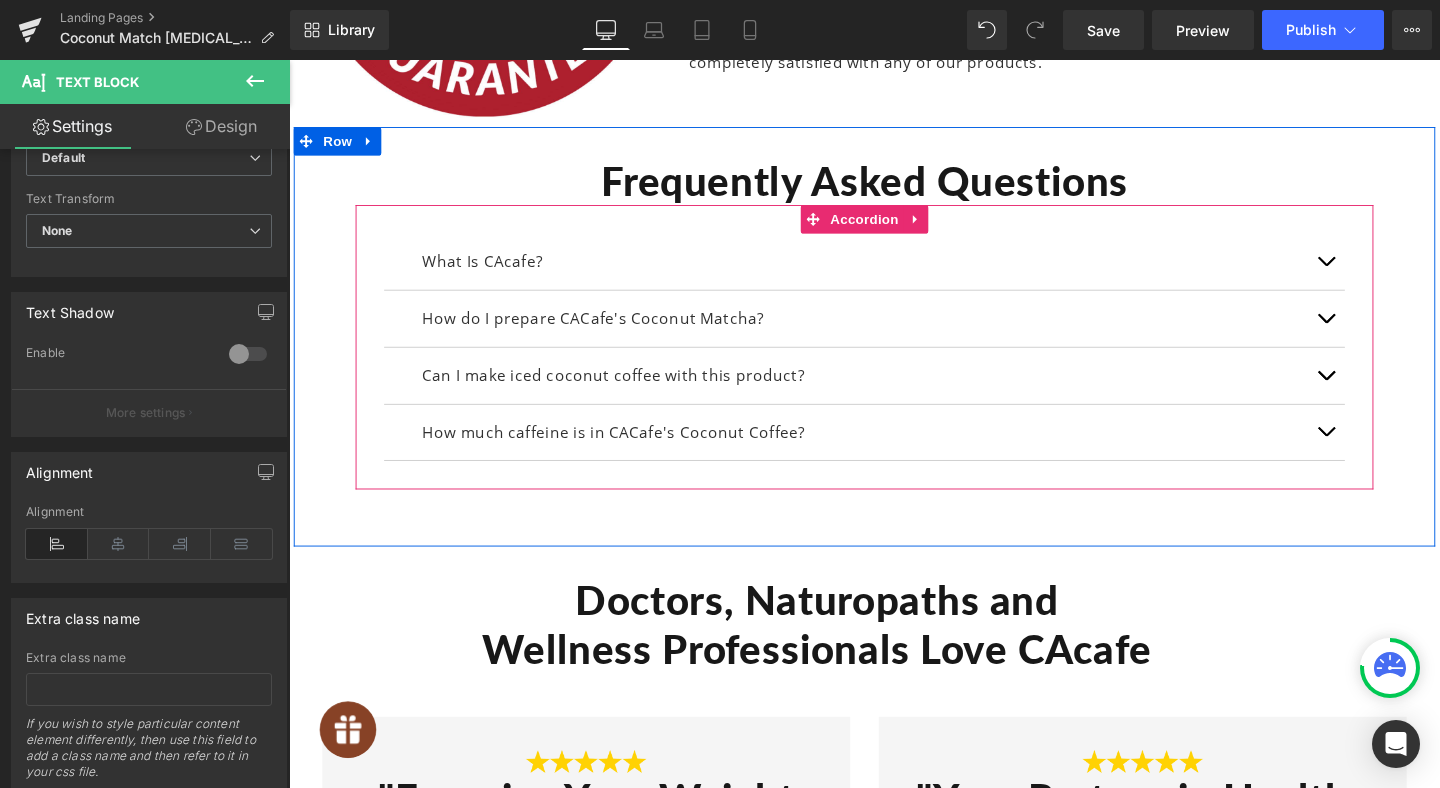 click at bounding box center [1379, 337] 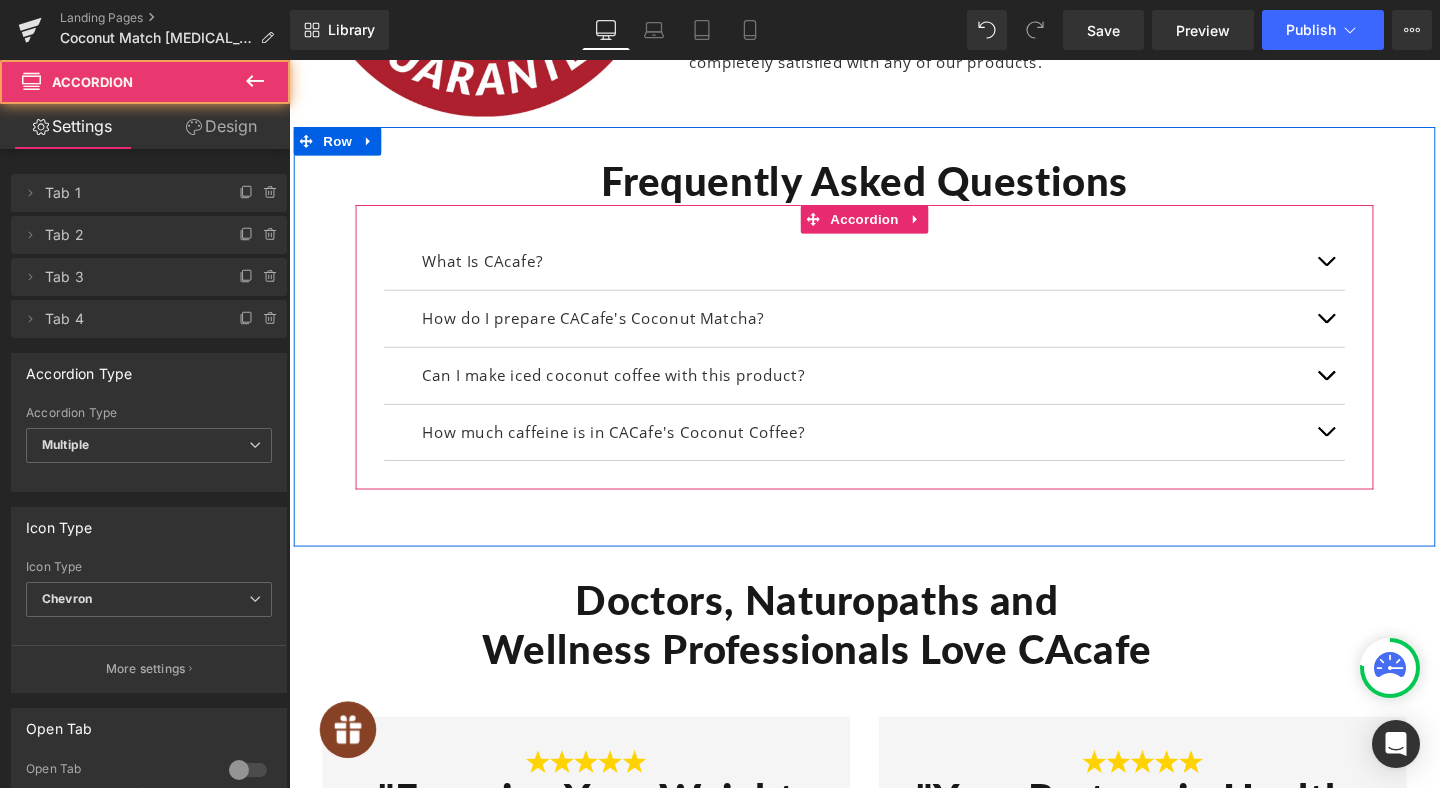 click at bounding box center (1379, 332) 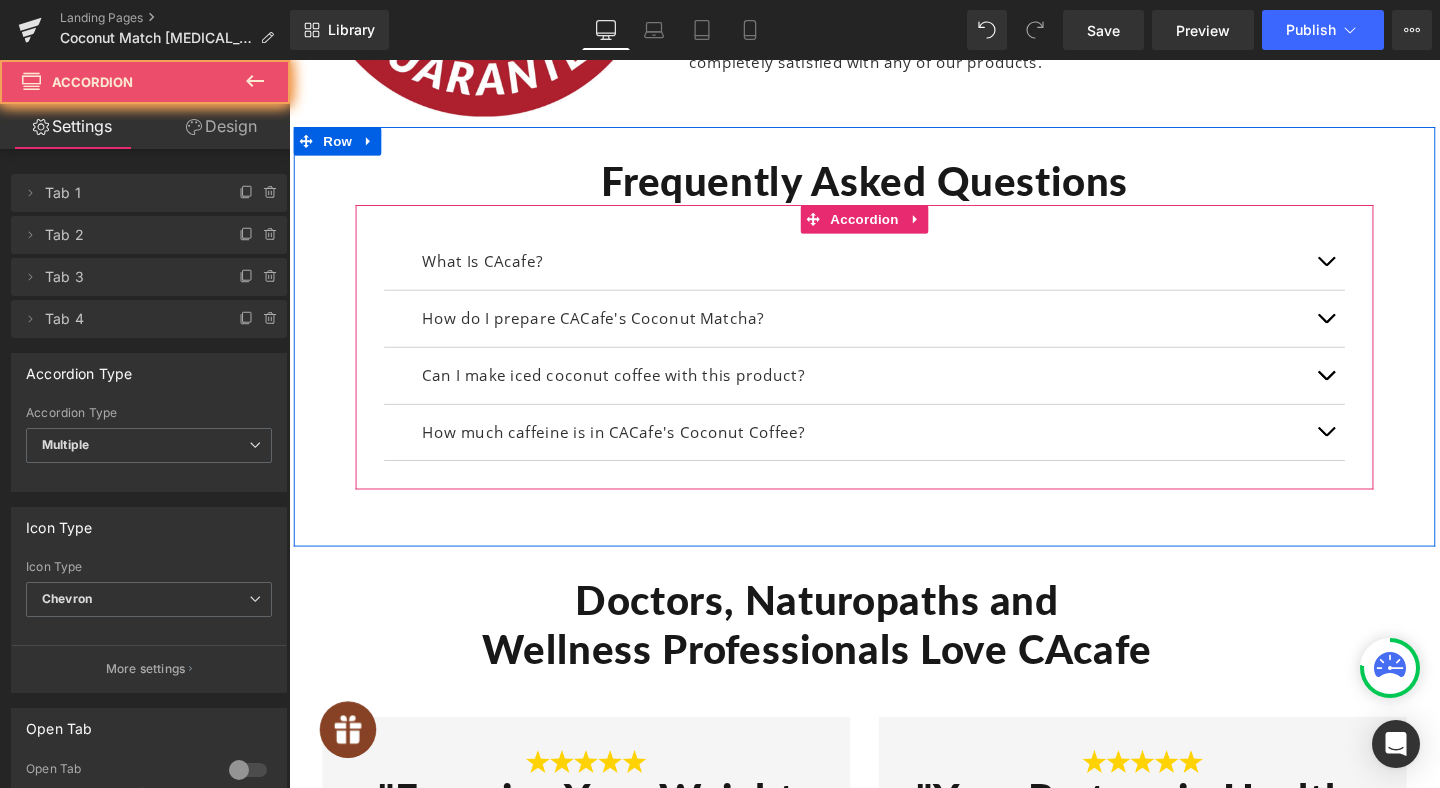 click at bounding box center [1379, 332] 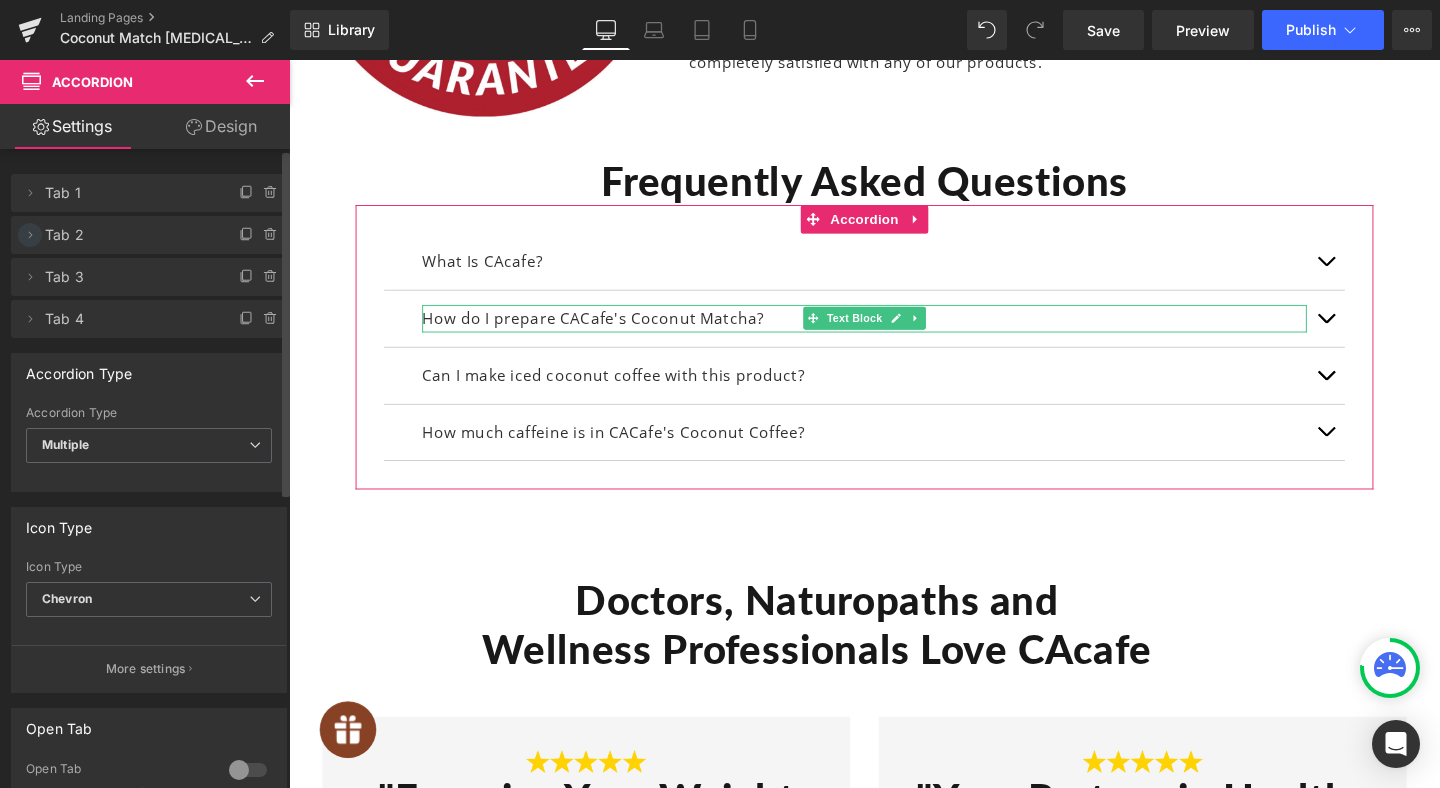 click 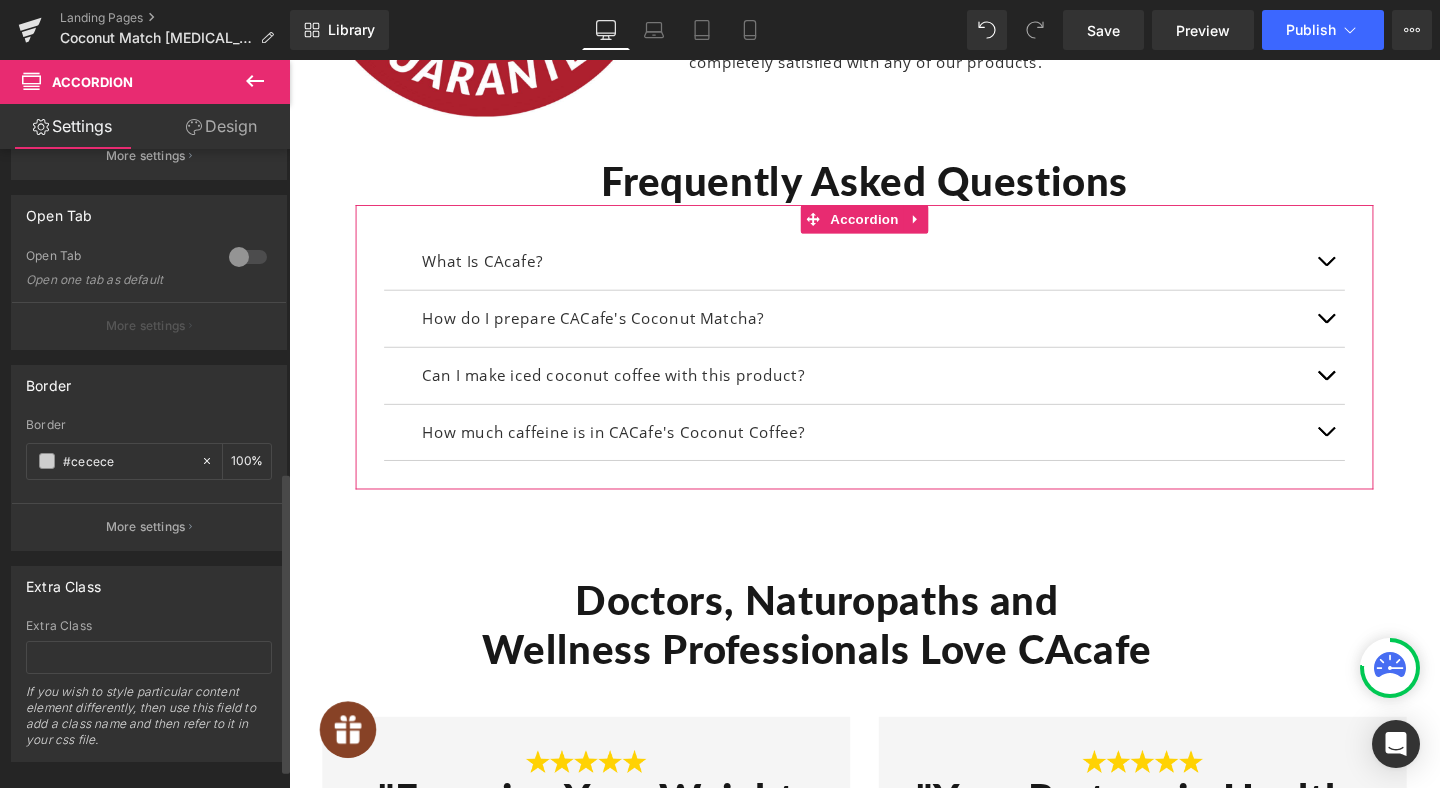 scroll, scrollTop: 699, scrollLeft: 0, axis: vertical 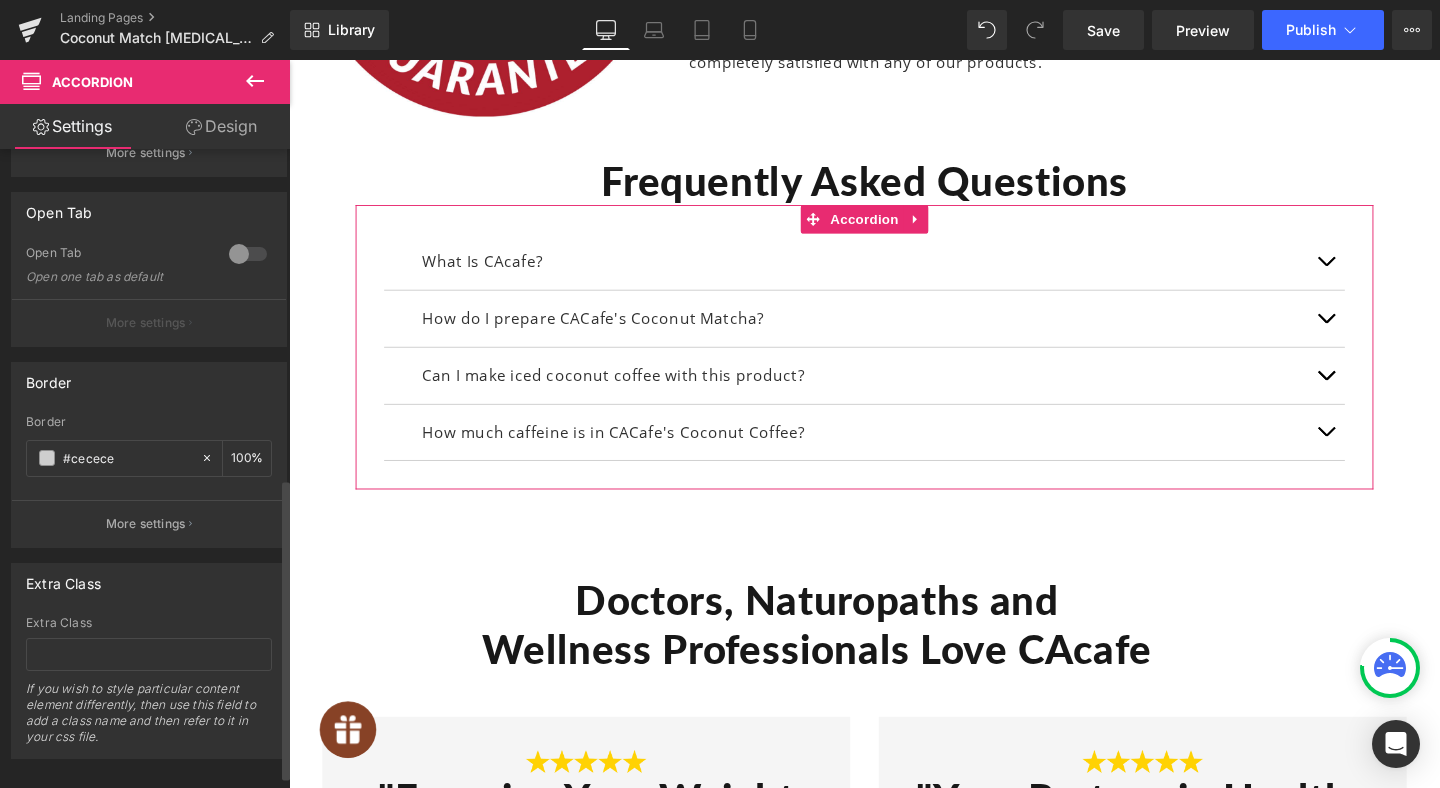 click at bounding box center (248, 254) 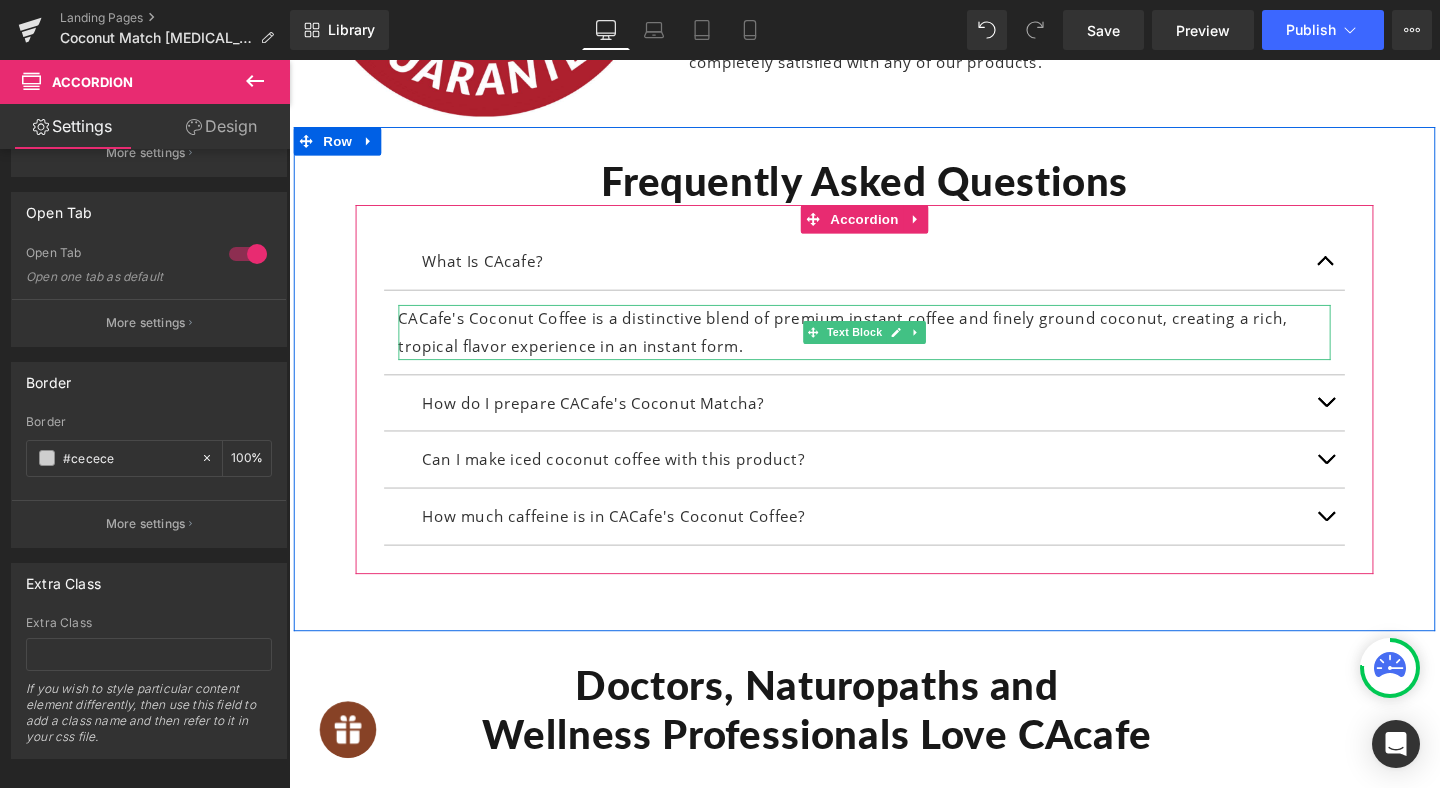 click on "CACafe's Coconut Coffee is a distinctive blend of premium instant coffee and finely ground coconut, creating a rich, tropical flavor experience in an instant form." at bounding box center (894, 347) 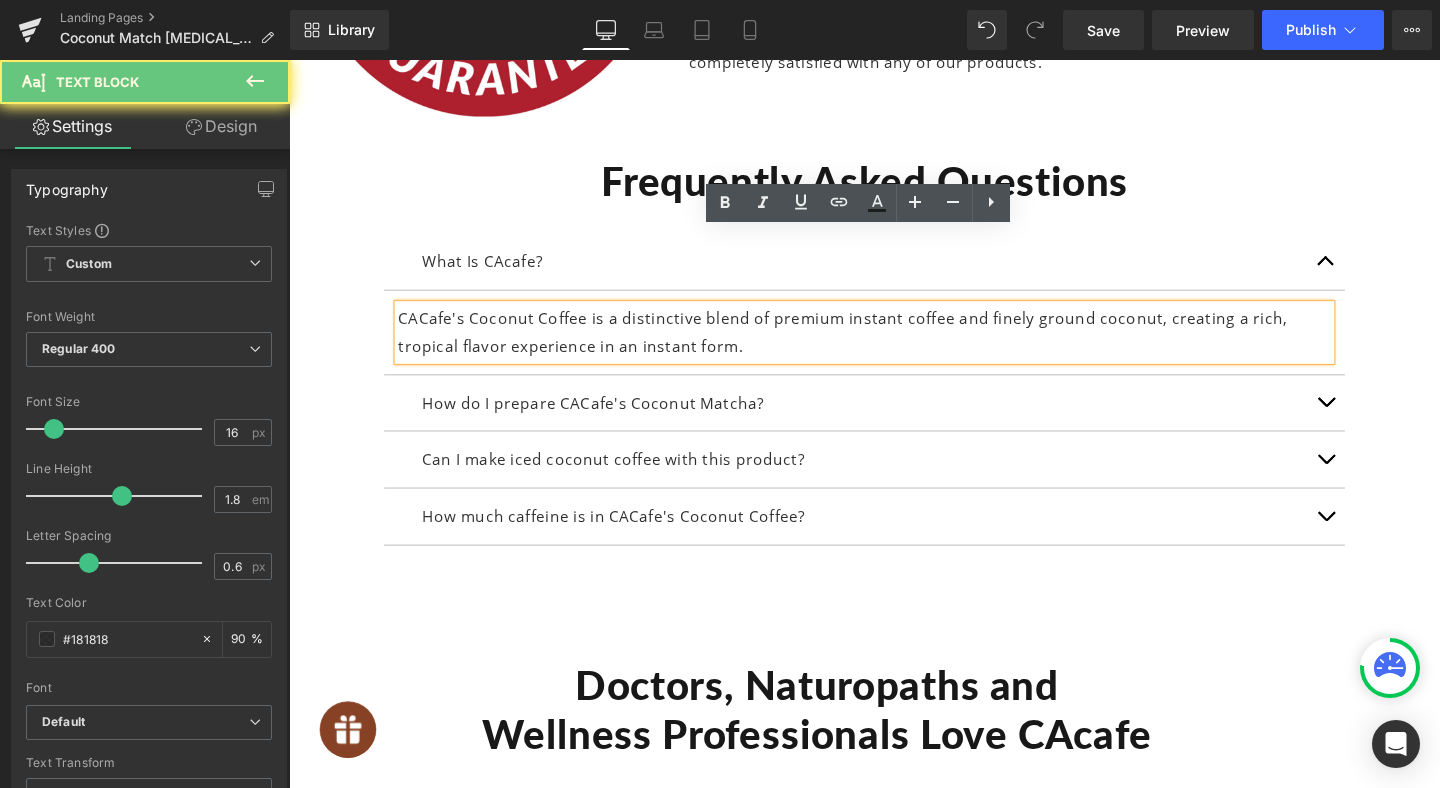 click on "CACafe's Coconut Coffee is a distinctive blend of premium instant coffee and finely ground coconut, creating a rich, tropical flavor experience in an instant form." at bounding box center [894, 347] 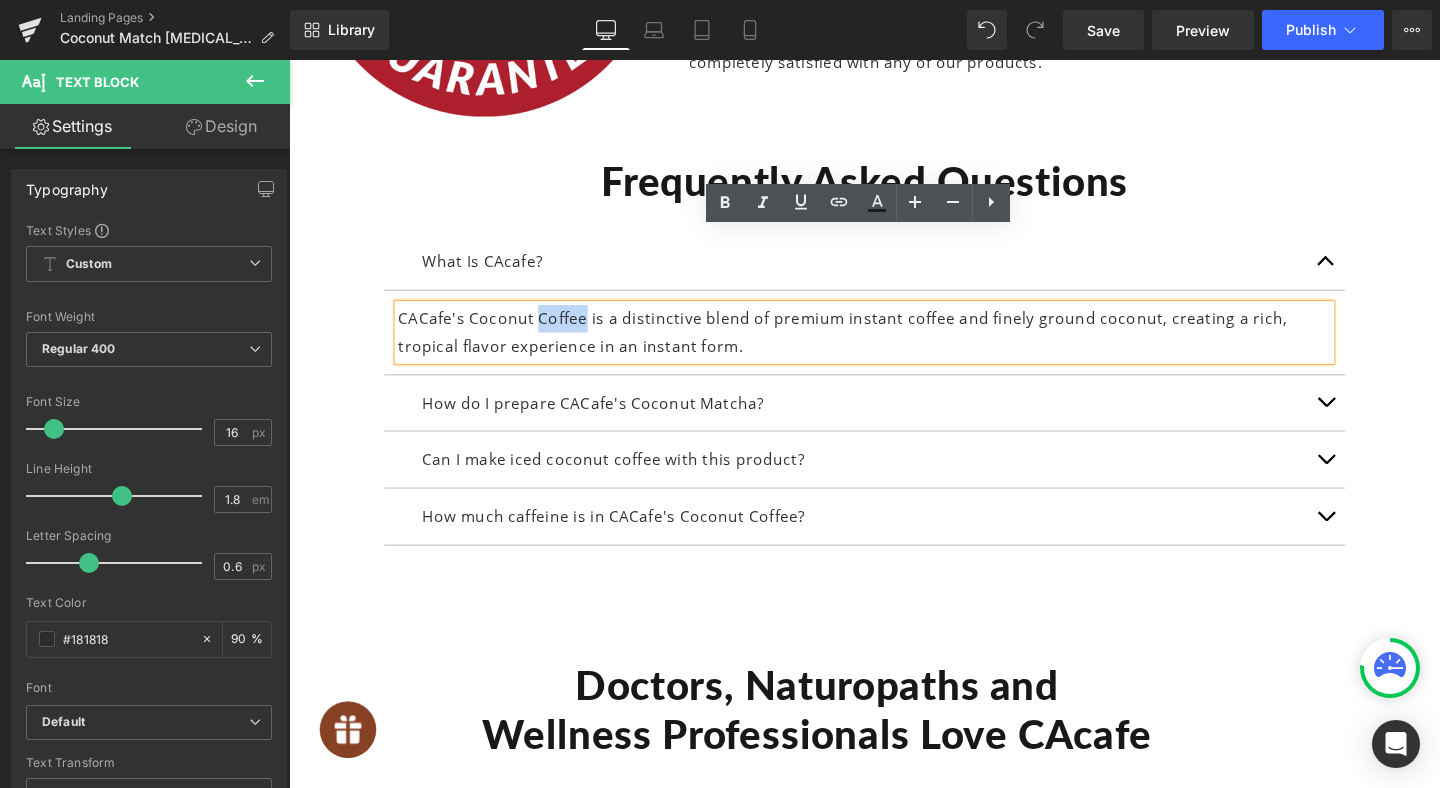drag, startPoint x: 551, startPoint y: 258, endPoint x: 599, endPoint y: 260, distance: 48.04165 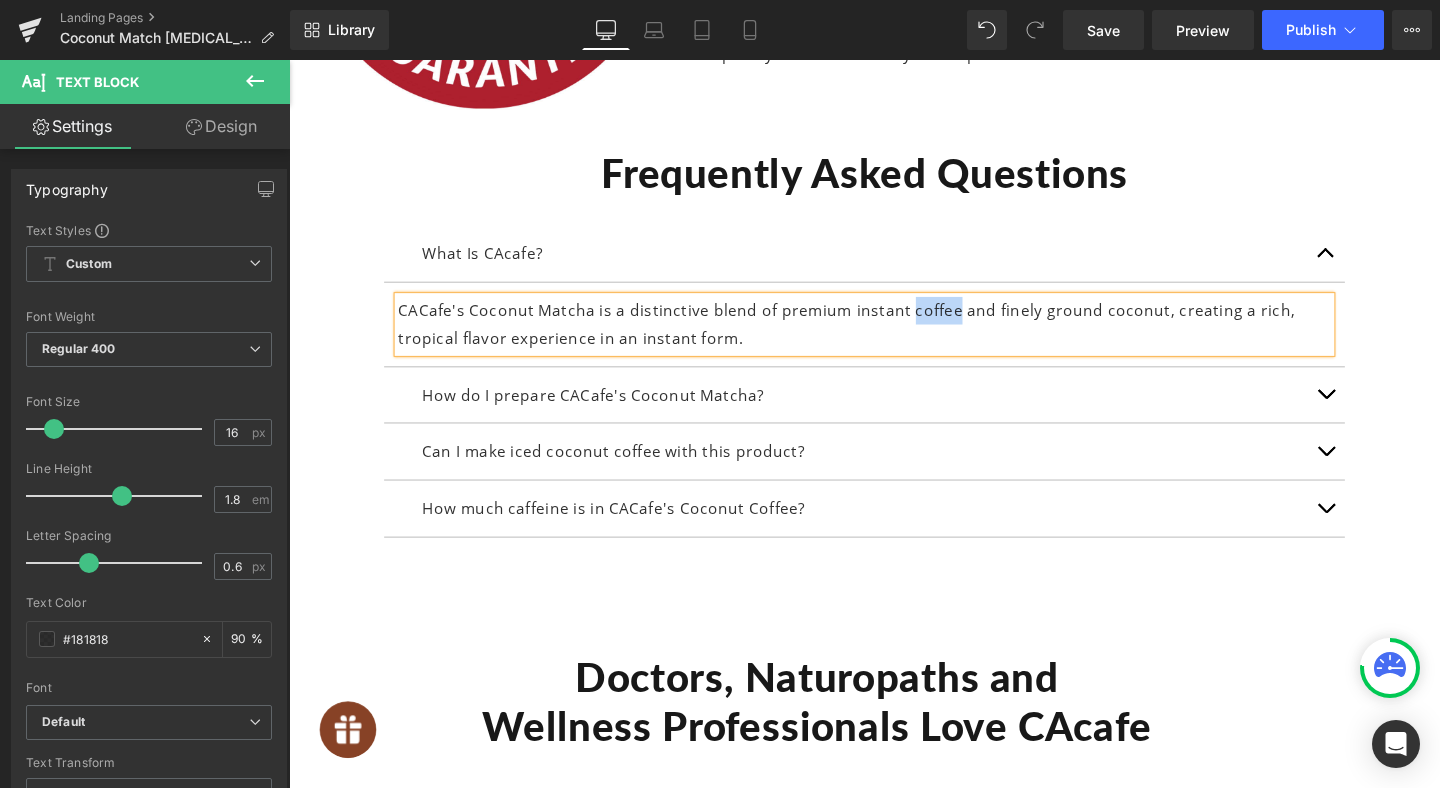 drag, startPoint x: 940, startPoint y: 252, endPoint x: 988, endPoint y: 257, distance: 48.259712 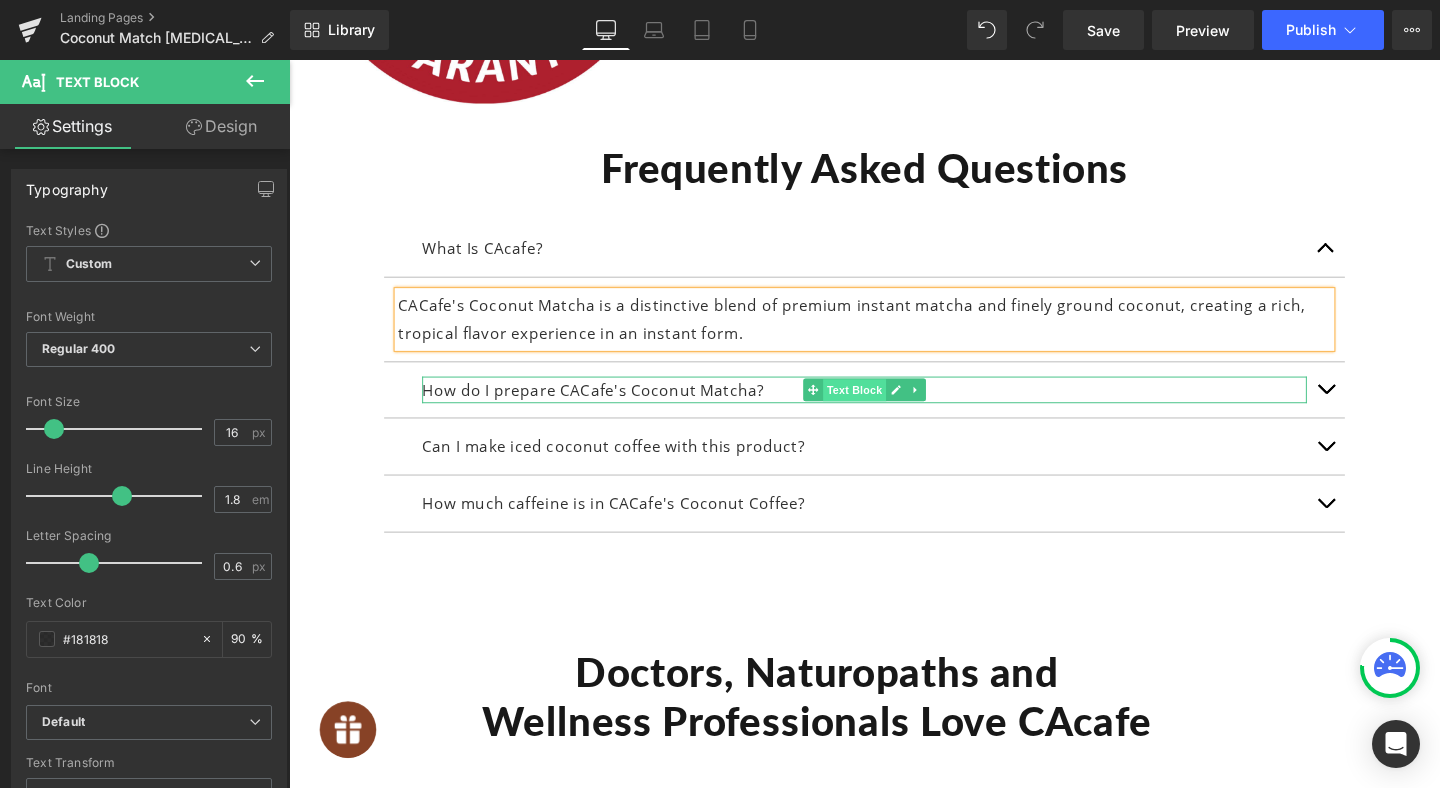 click on "Text Block" at bounding box center [883, 408] 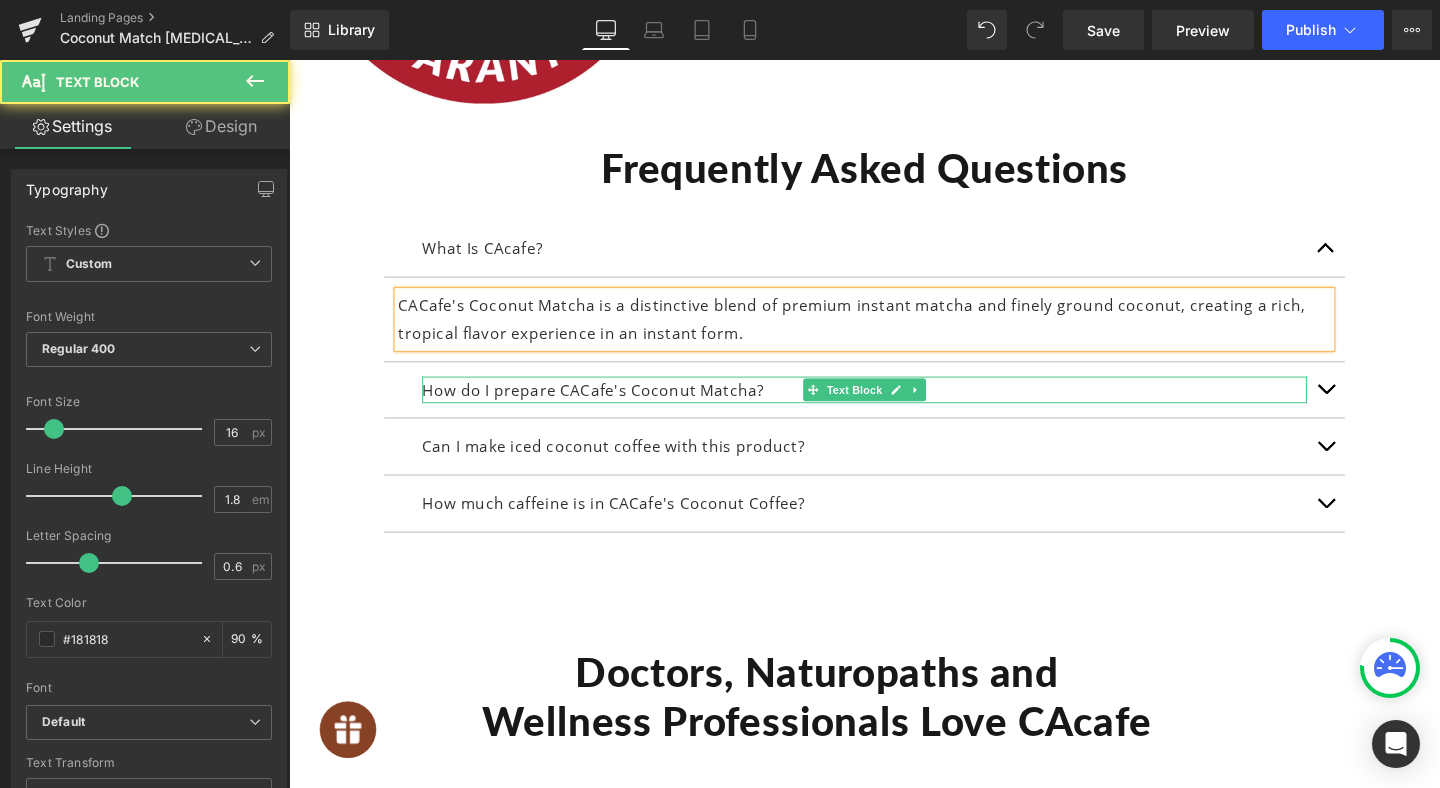 click on "What Is CAcafe?
Text Block
CACafe's Coconut Matcha is a distinctive blend of premium instant matcha and finely ground coconut, creating a rich, tropical flavor experience in an instant form.
Text Block
How do I prepare CACafe's Coconut Matcha?
Text Block
Can I make iced coconut coffee with this product?
Text Block" at bounding box center (894, 393) 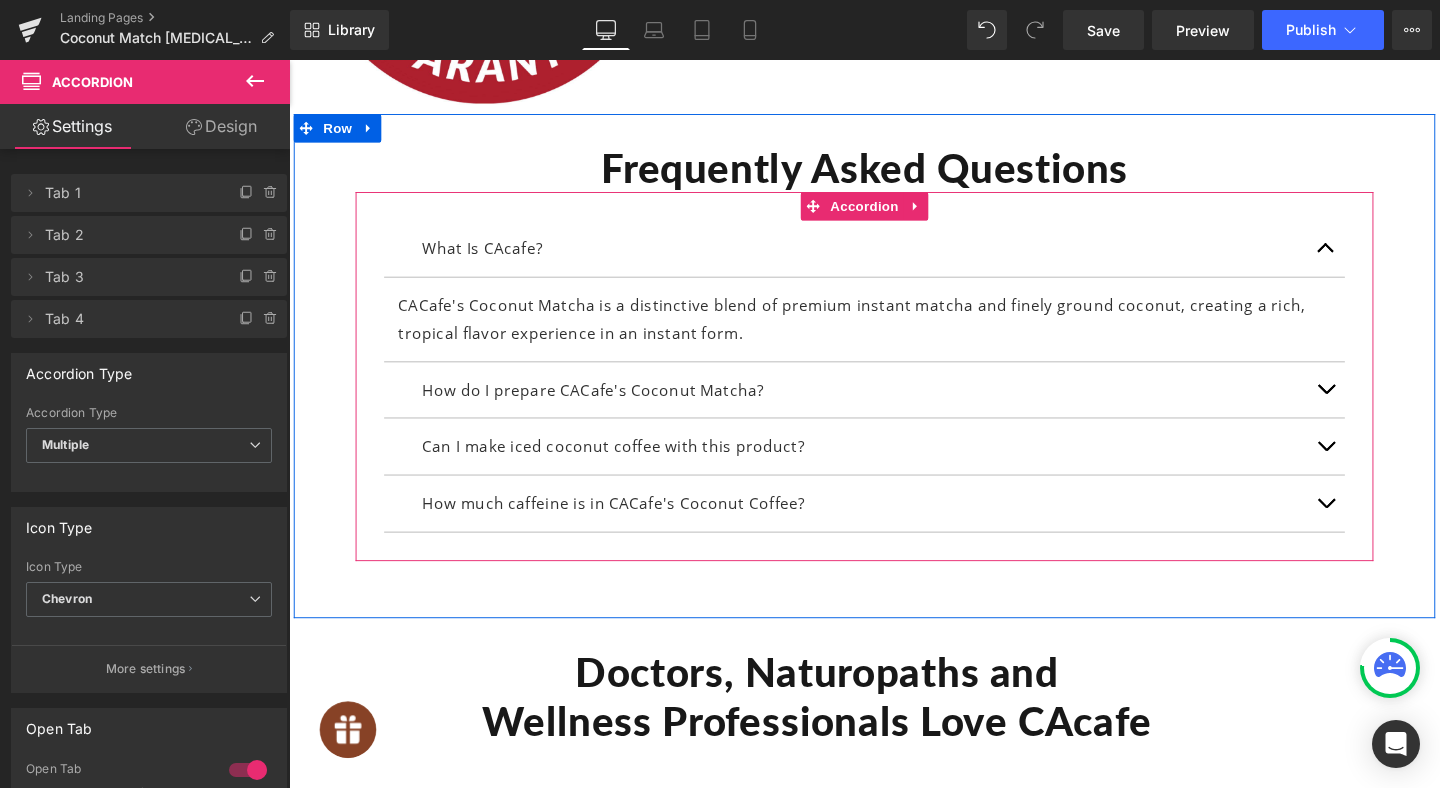 click at bounding box center [1379, 407] 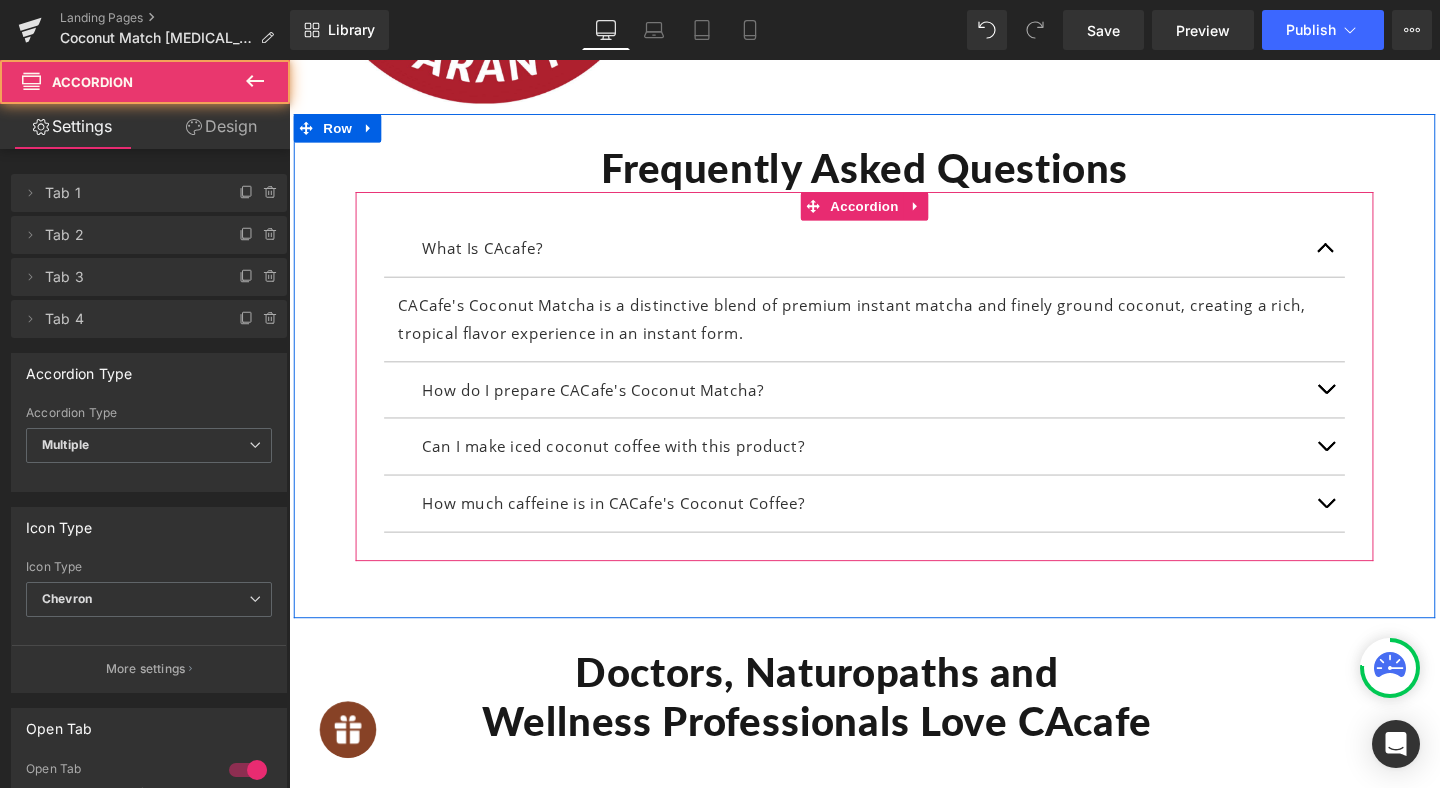 click at bounding box center (289, 60) 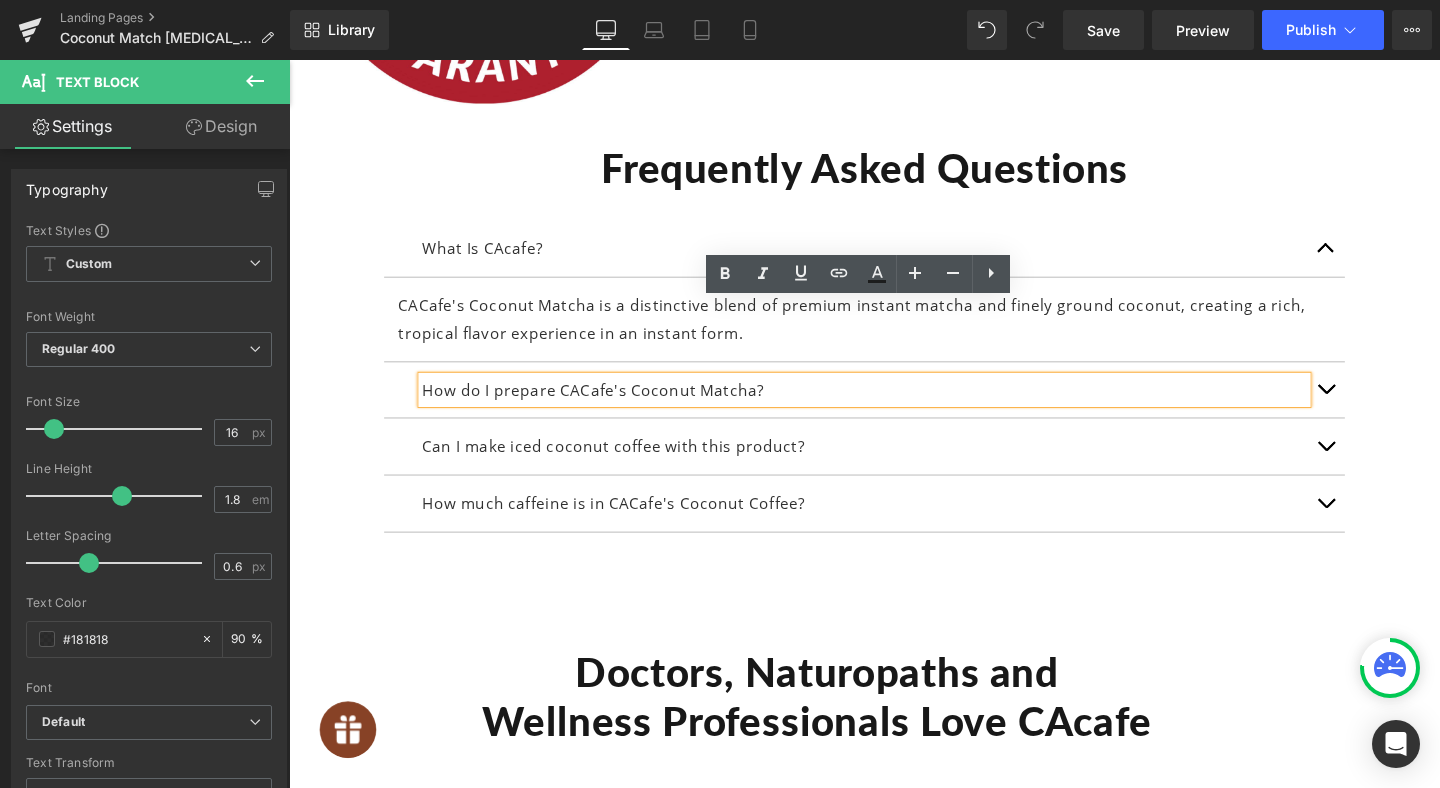 click on "CACafe's Coconut Matcha is a distinctive blend of premium instant matcha and finely ground coconut, creating a rich, tropical flavor experience in an instant form.
Text Block" at bounding box center [894, 333] 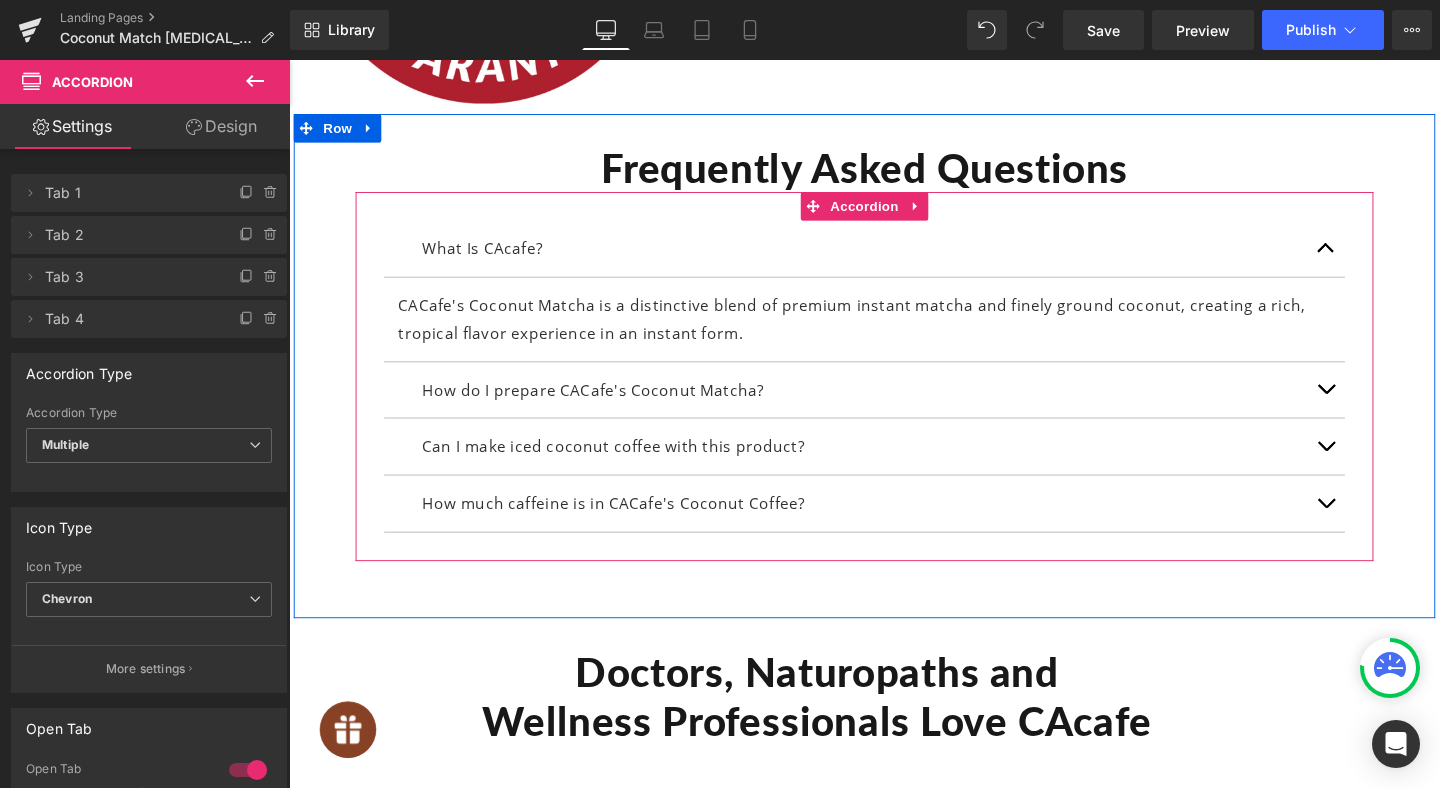 click on "What Is CAcafe?" at bounding box center [894, 258] 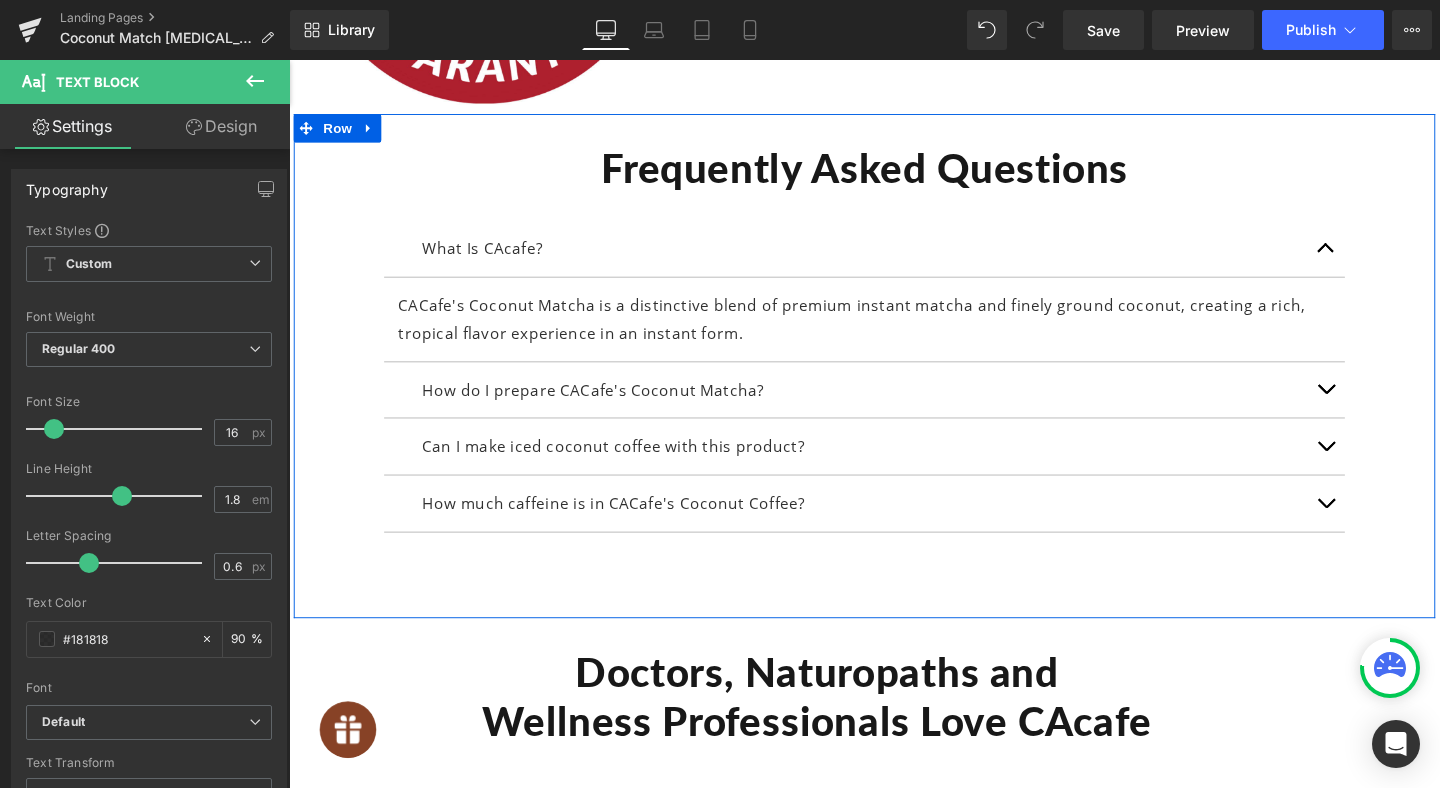 click on "What Is CAcafe?
Text Block" at bounding box center (894, 259) 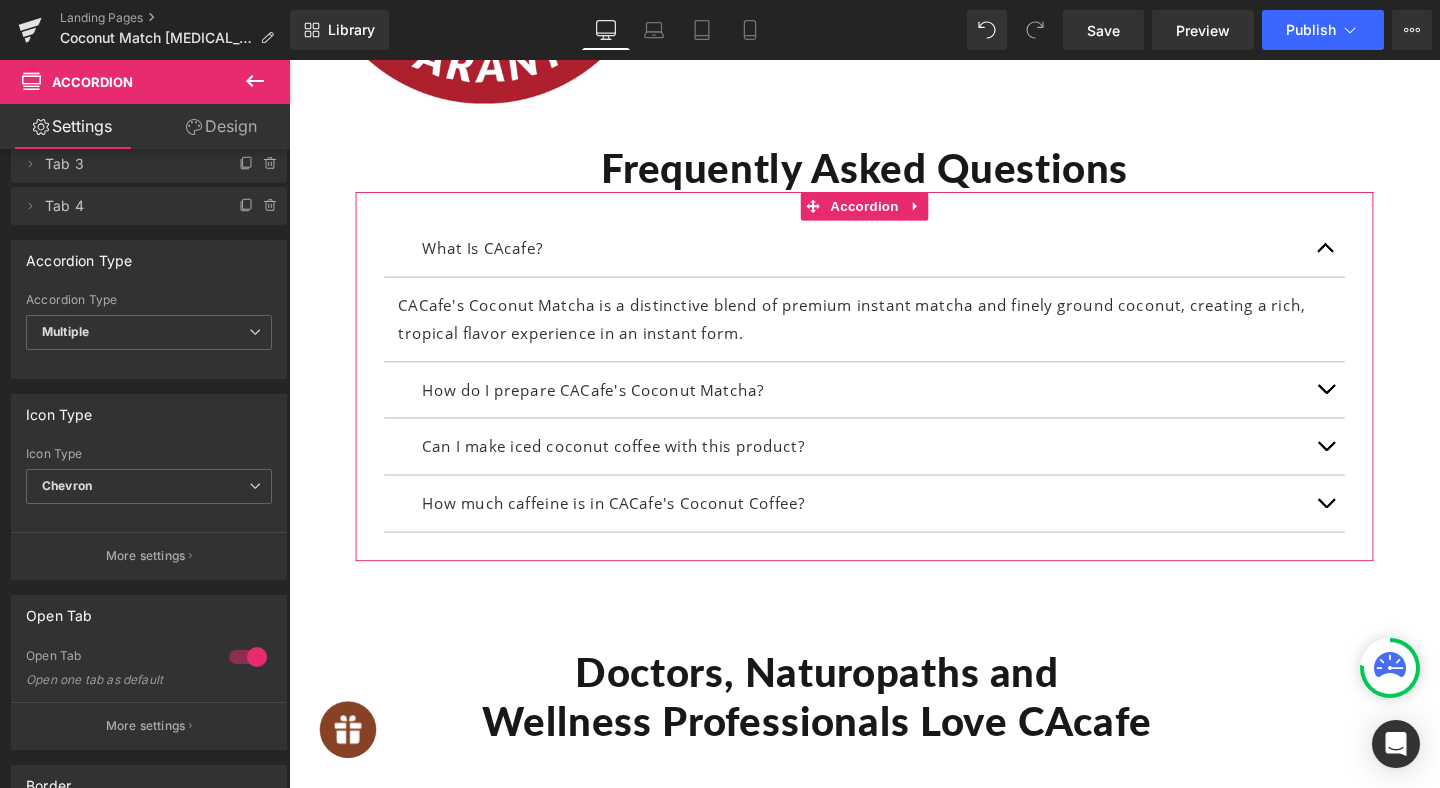 scroll, scrollTop: 120, scrollLeft: 0, axis: vertical 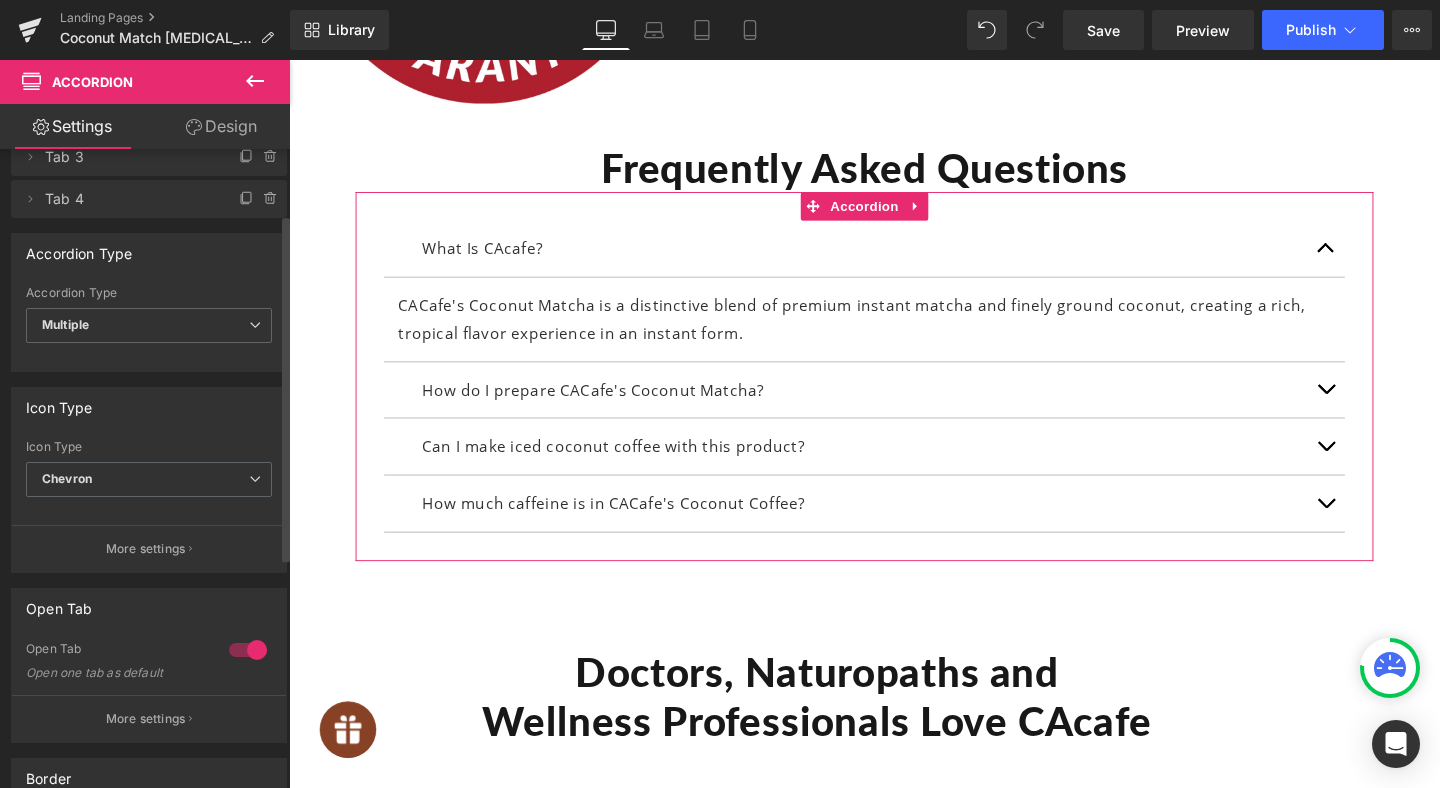 click at bounding box center [248, 650] 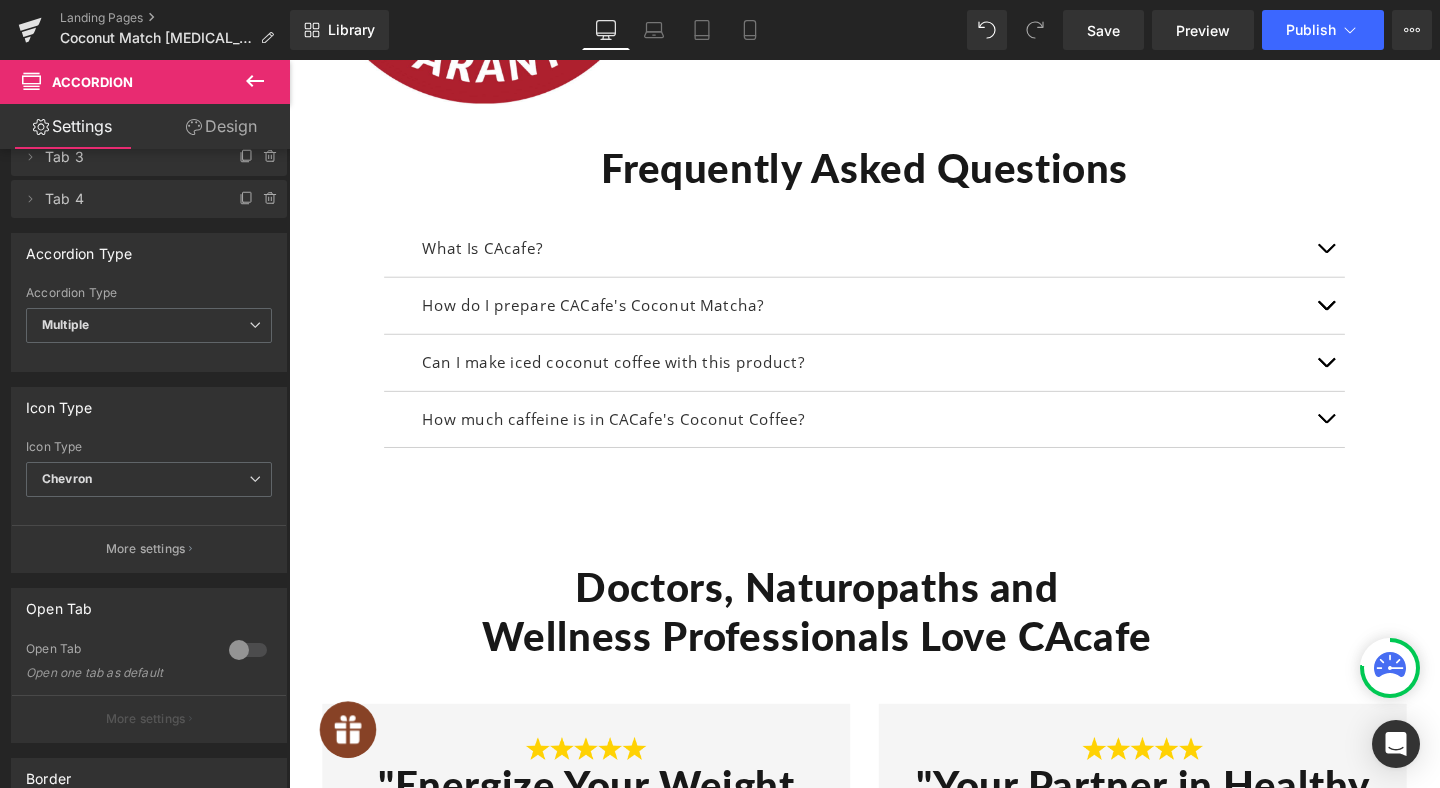 click on "How do I prepare CACafe's Coconut Matcha?" at bounding box center [894, 318] 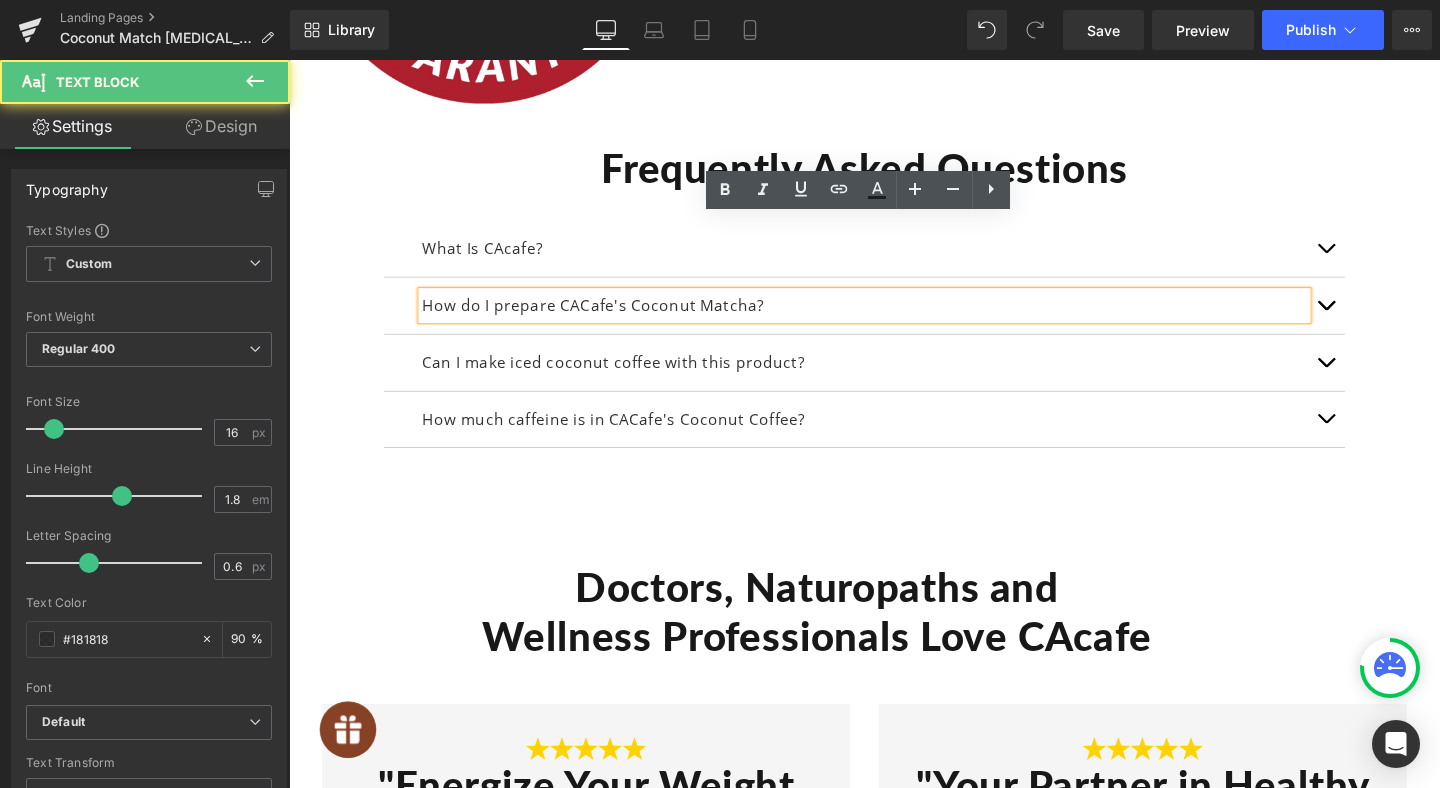 click at bounding box center [1379, 318] 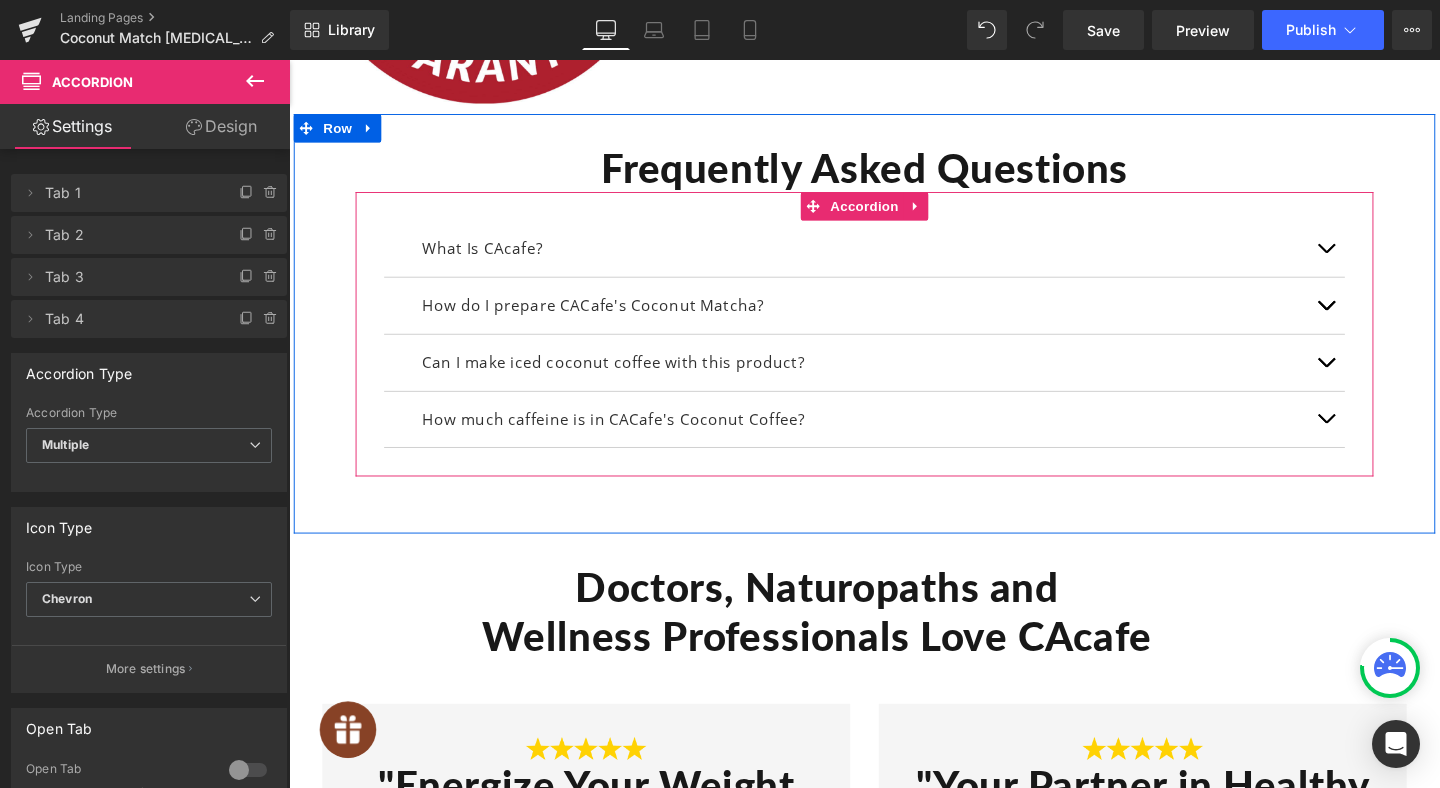 click at bounding box center [1379, 318] 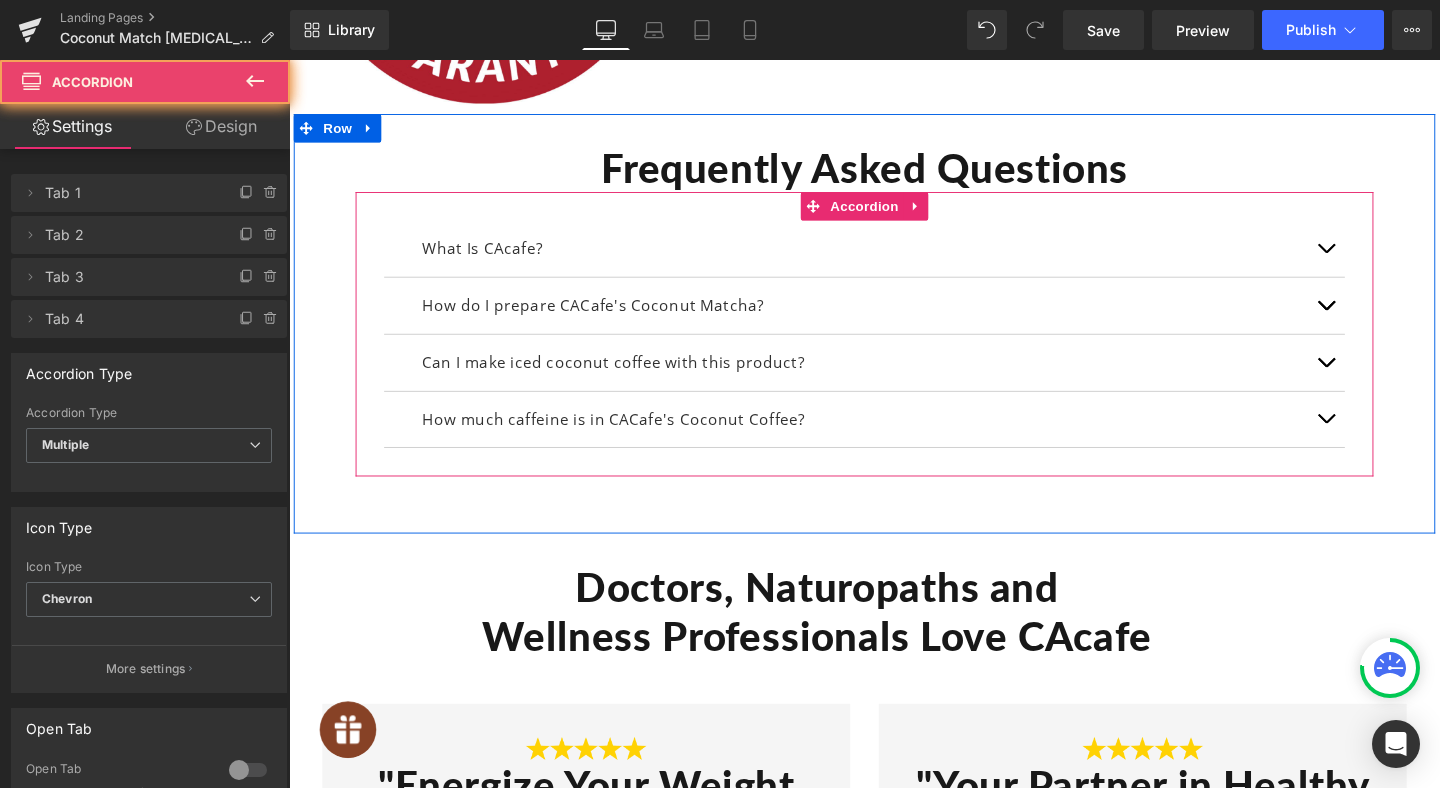 click at bounding box center [1379, 318] 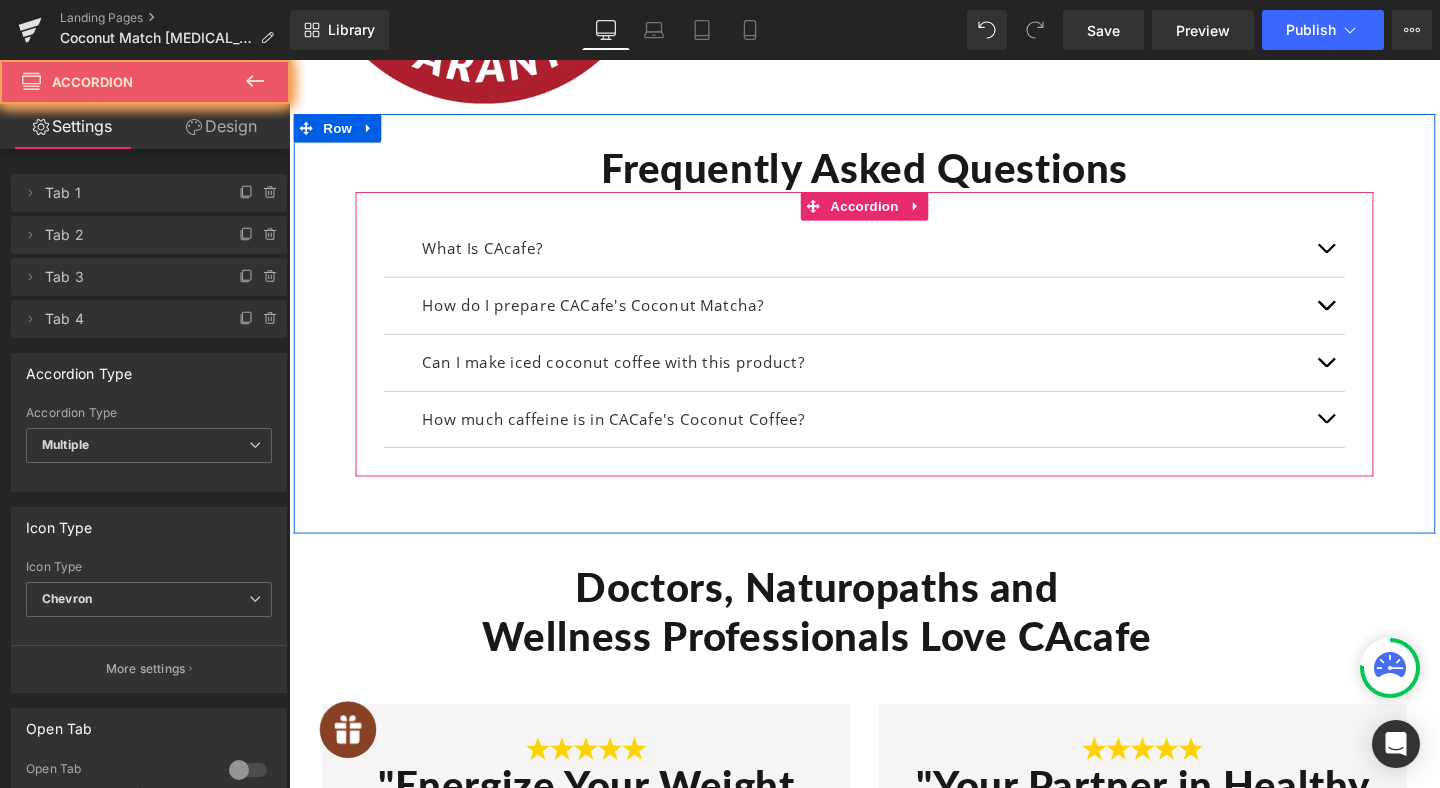 click at bounding box center [1379, 323] 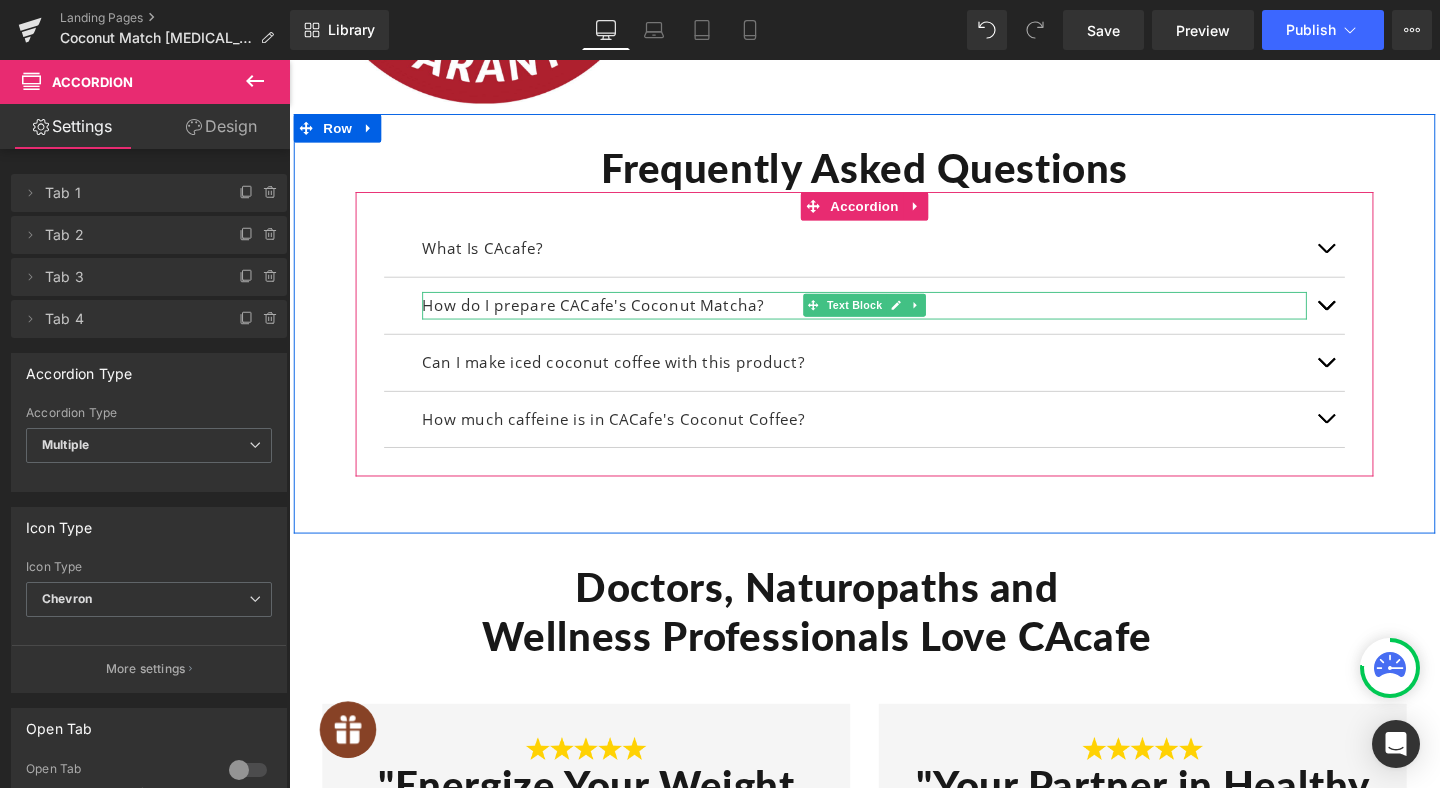 click on "How do I prepare CACafe's Coconut Matcha?" at bounding box center [894, 318] 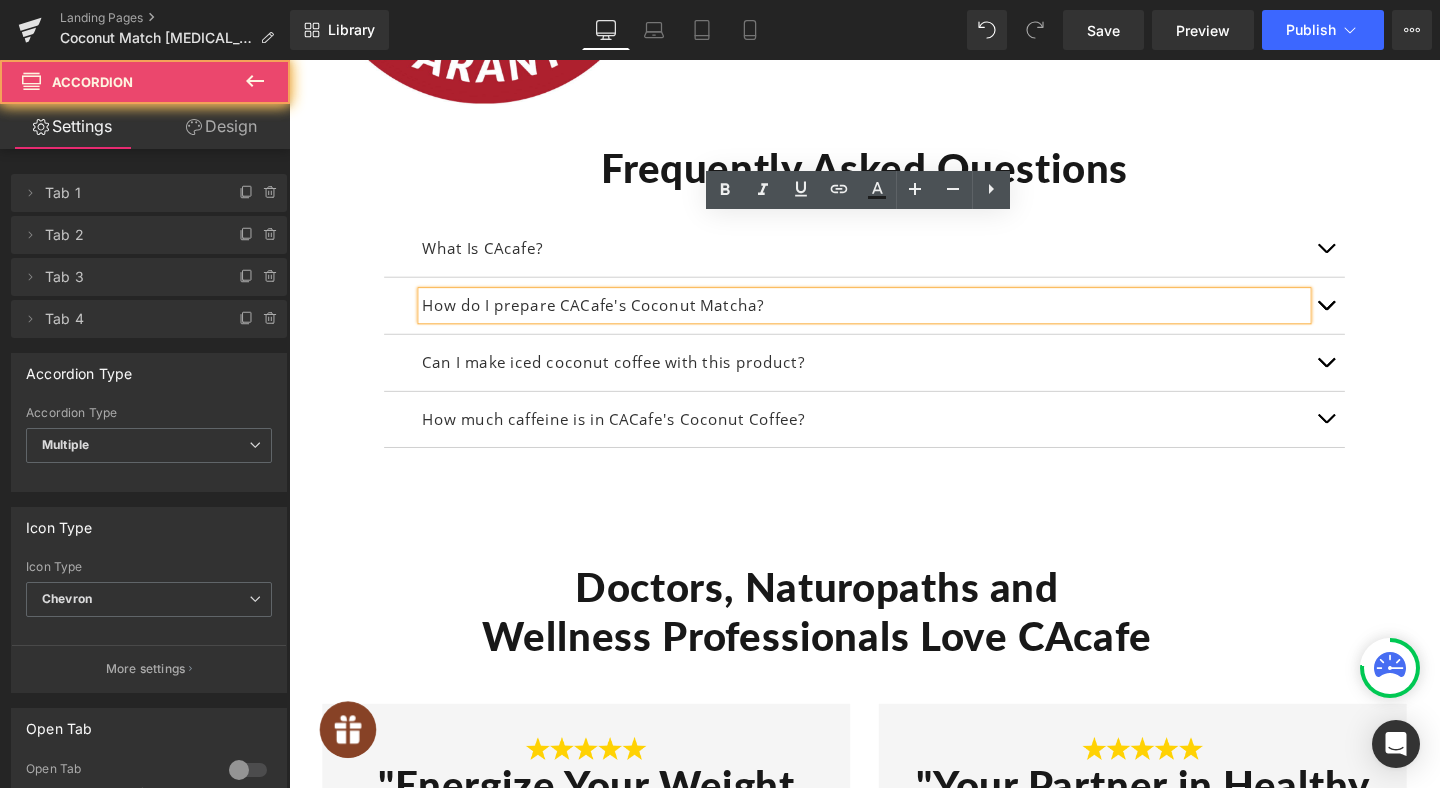 click on "How do I prepare CACafe's Coconut Matcha?
Text Block" at bounding box center (894, 319) 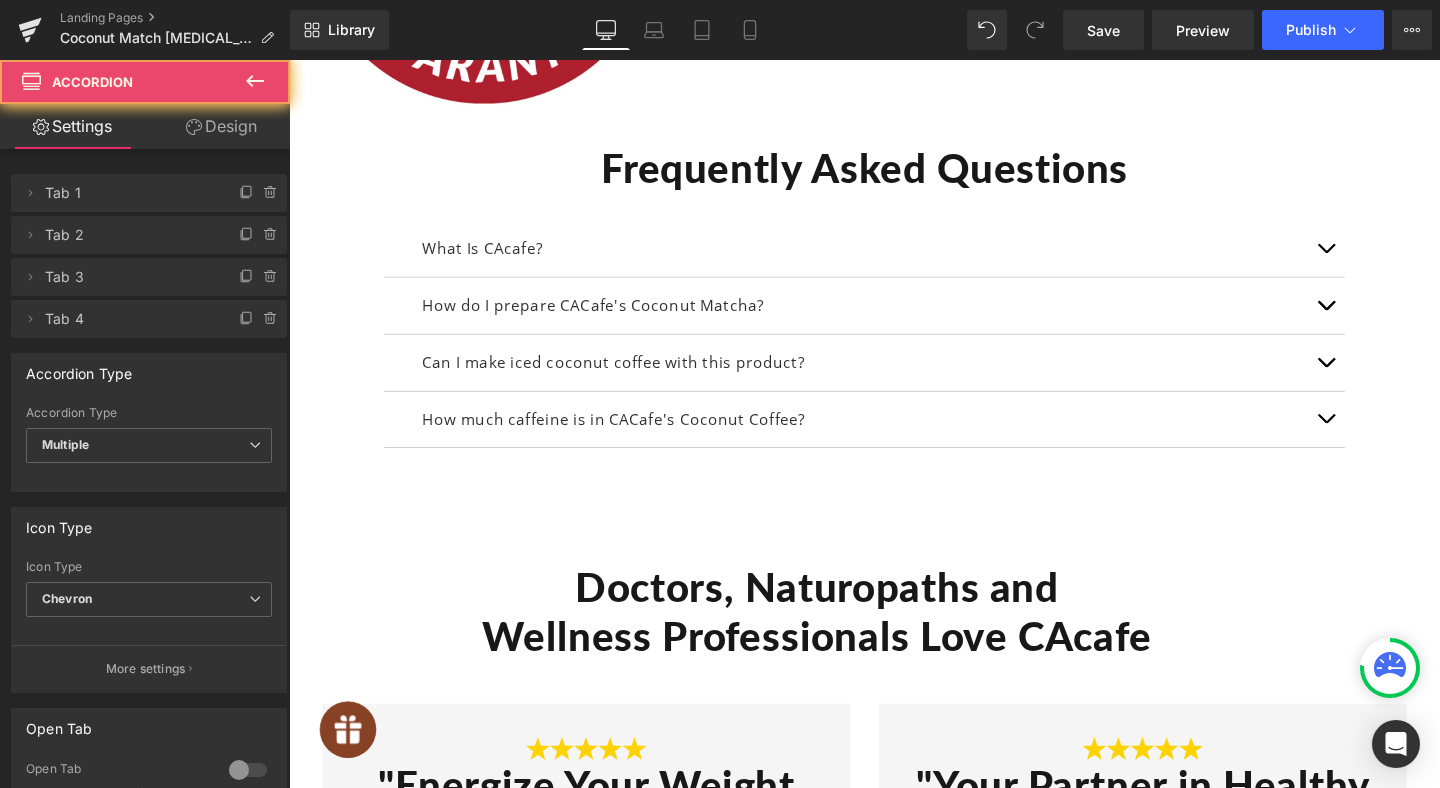 click on "How do I prepare CACafe's Coconut Matcha?
Text Block" at bounding box center (894, 319) 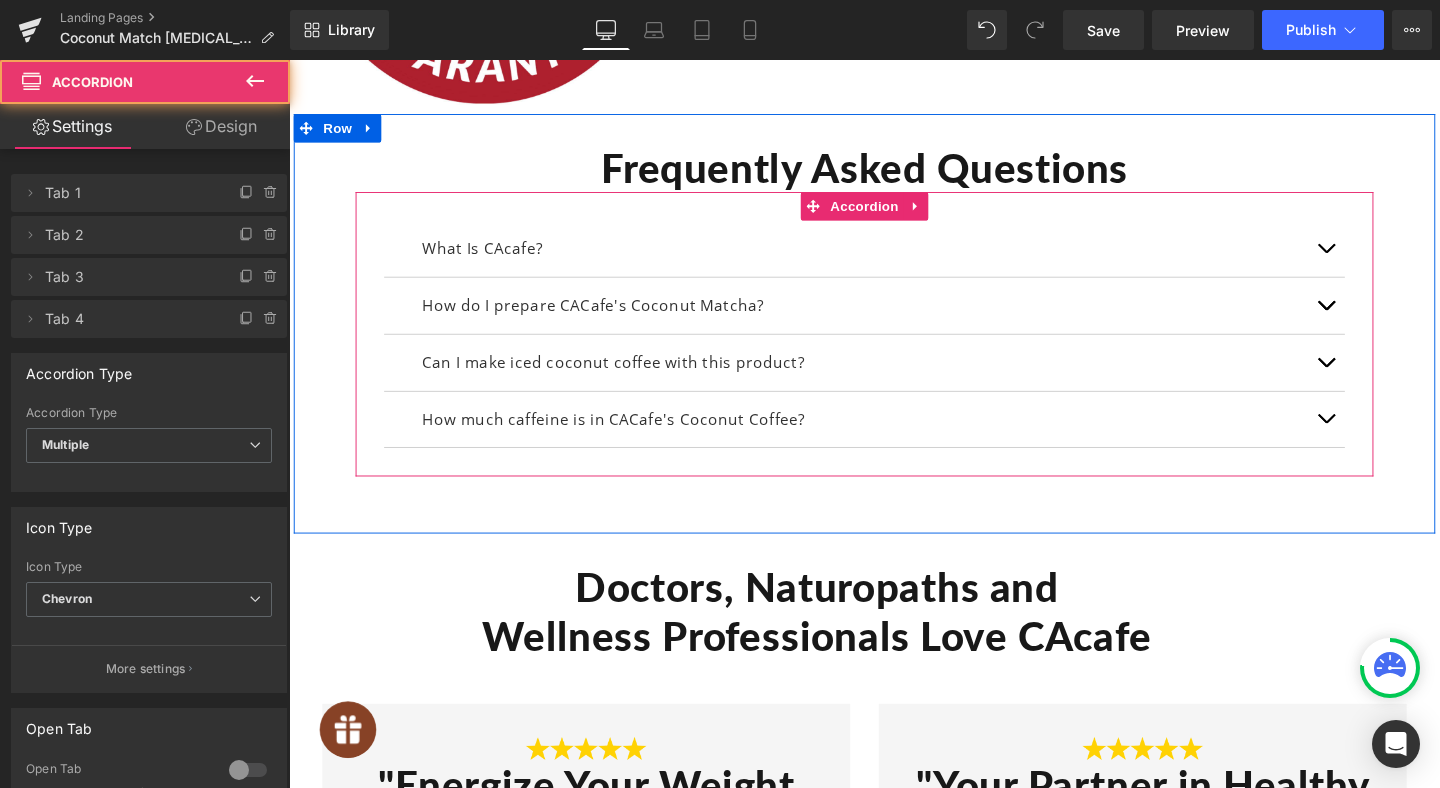 click on "How do I prepare CACafe's Coconut Matcha?
Text Block" at bounding box center (894, 319) 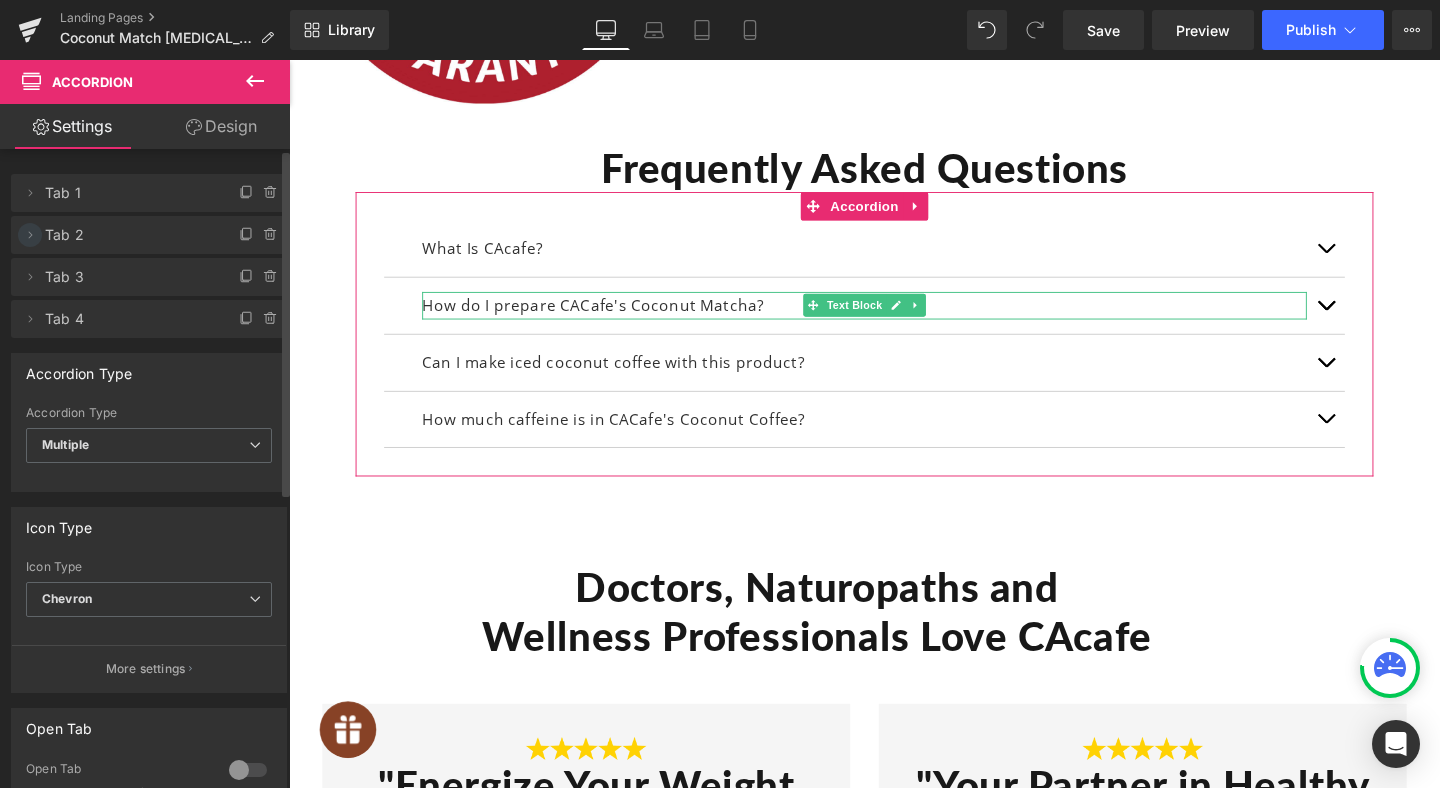click 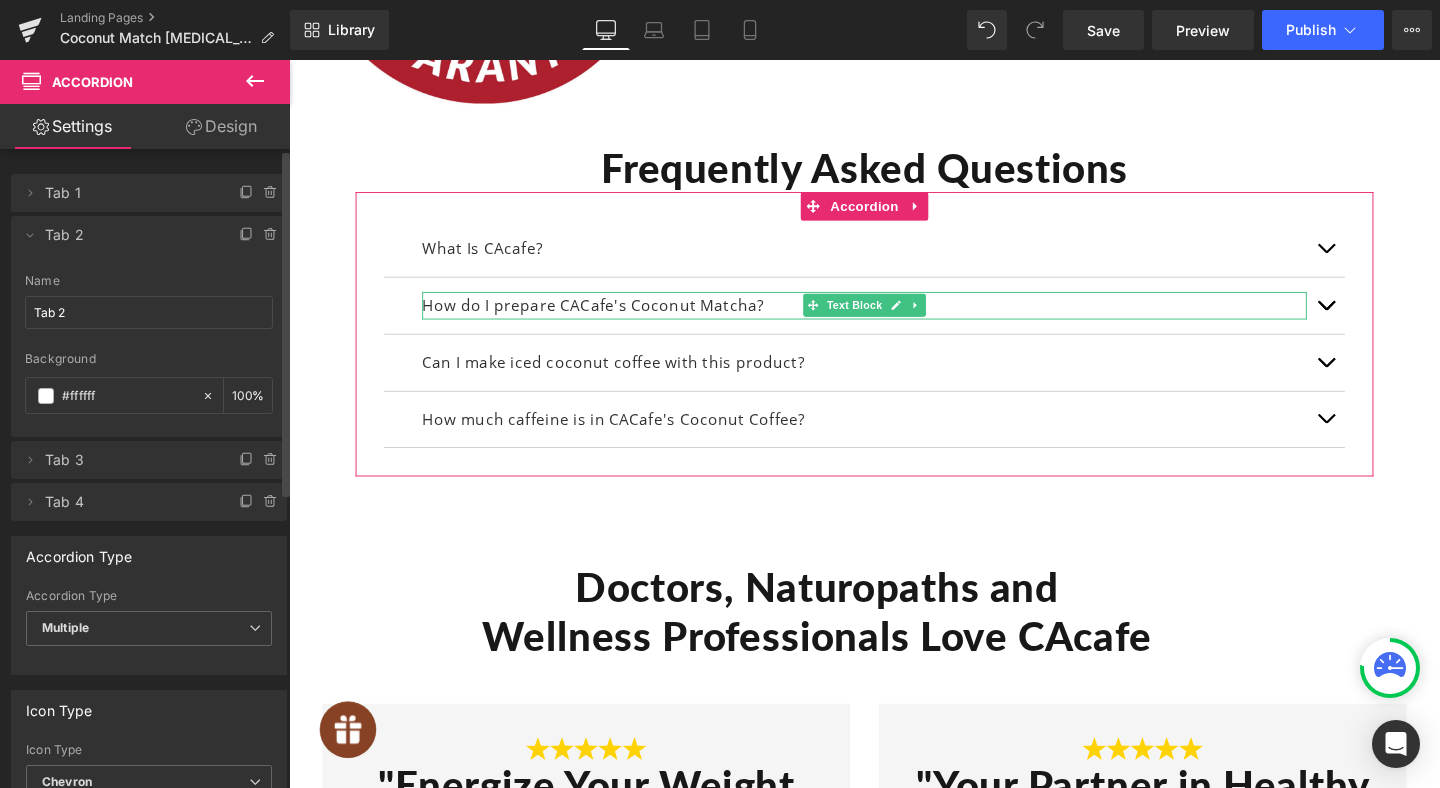 click on "Name" at bounding box center (149, 281) 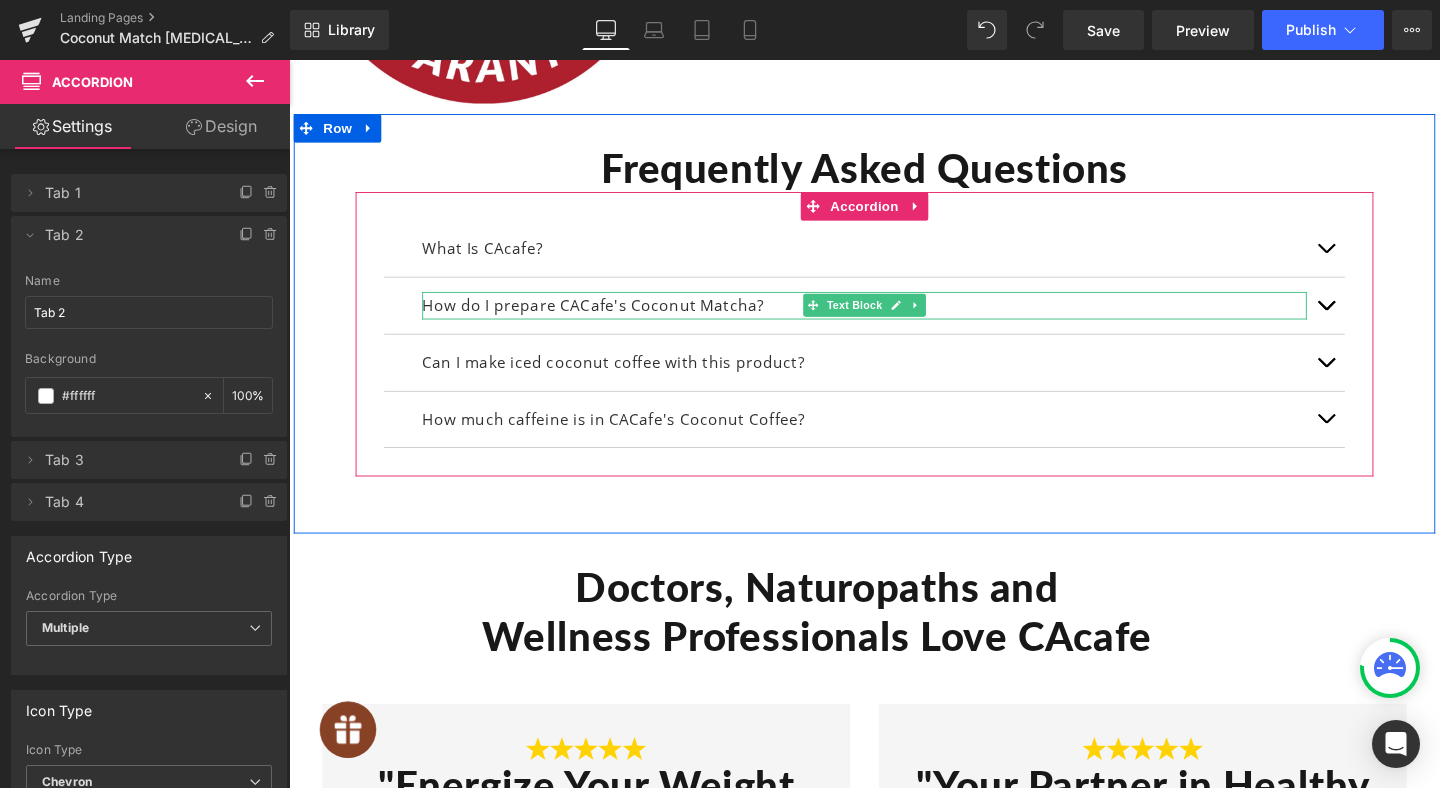 click on "How do I prepare CACafe's Coconut Matcha?" at bounding box center (894, 318) 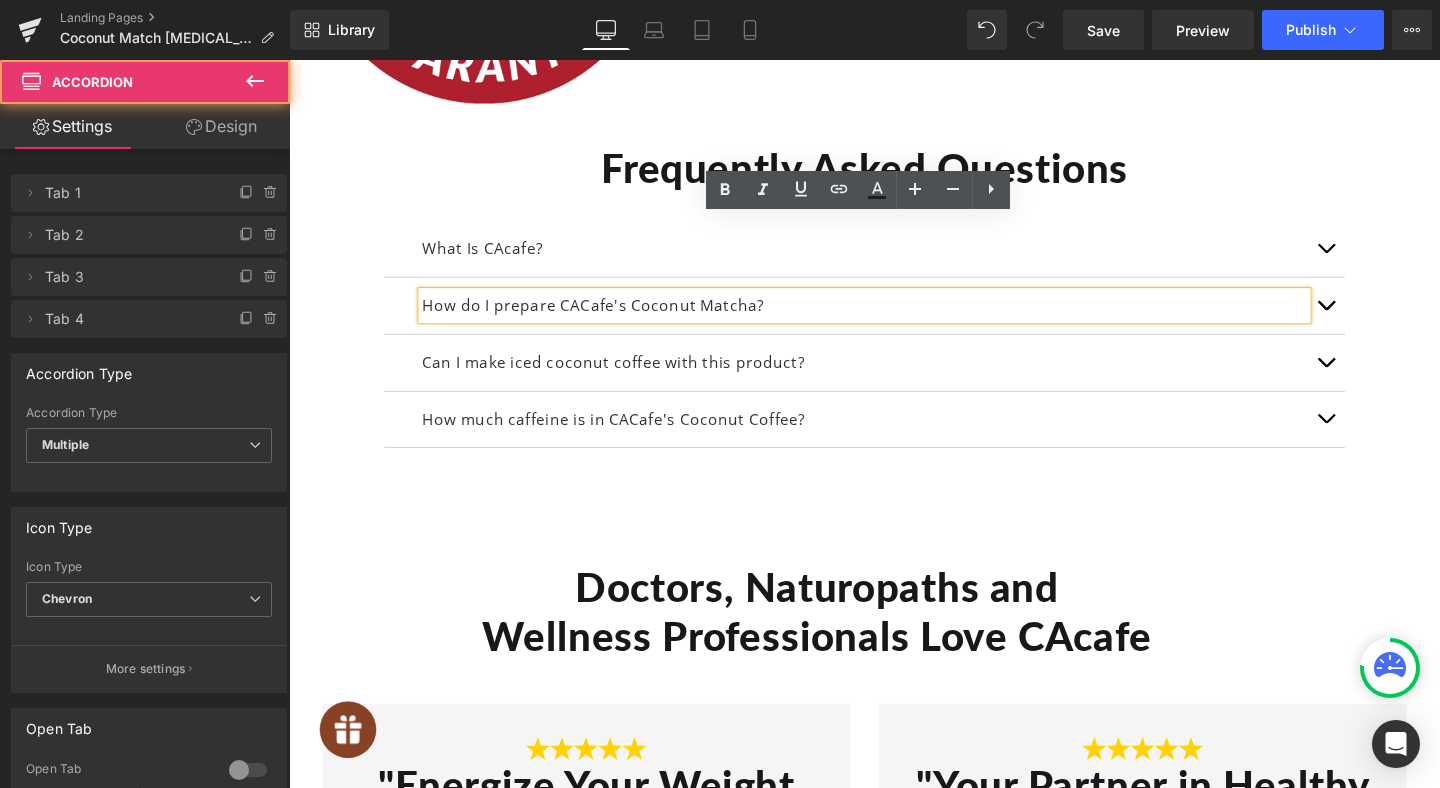 click at bounding box center (1379, 318) 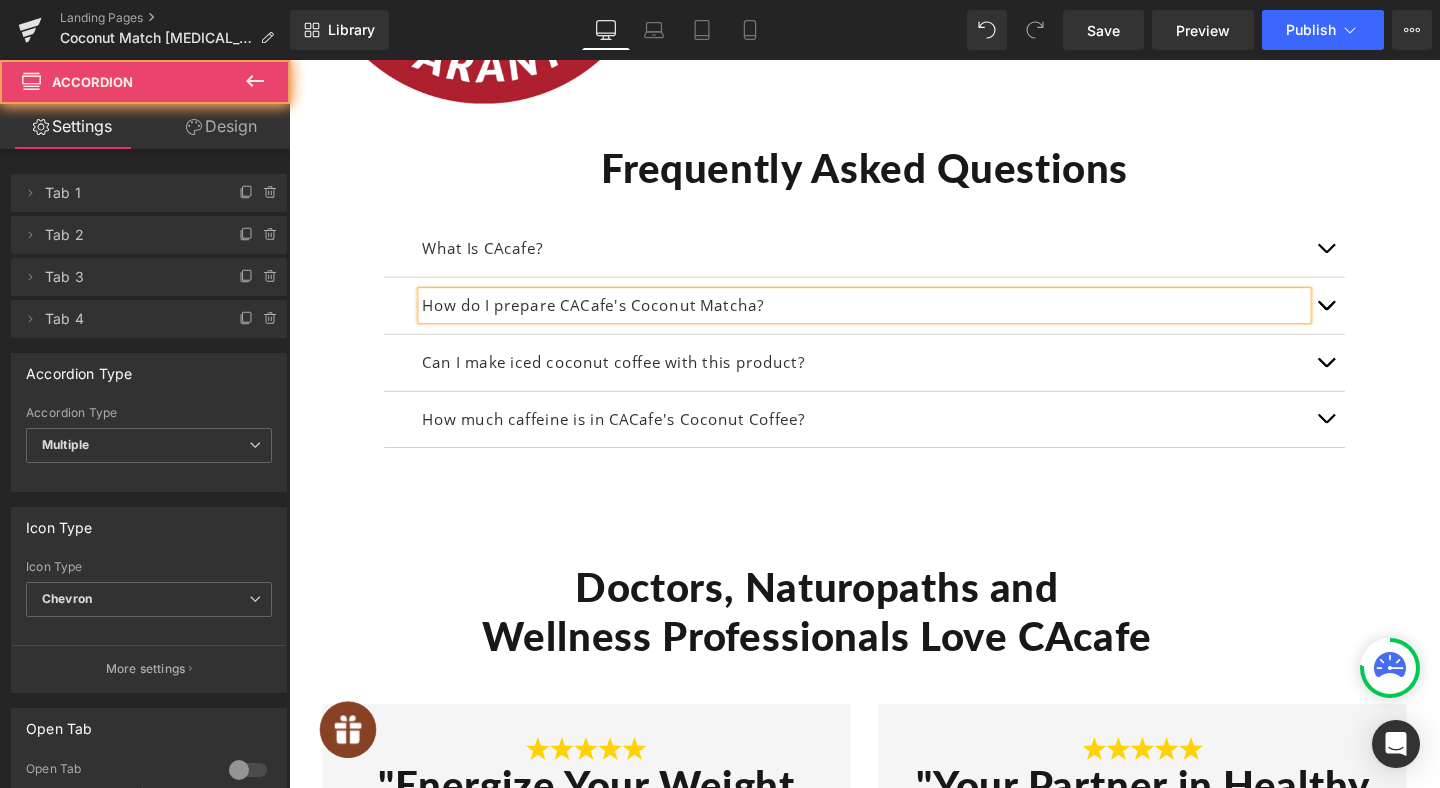 click at bounding box center (1379, 318) 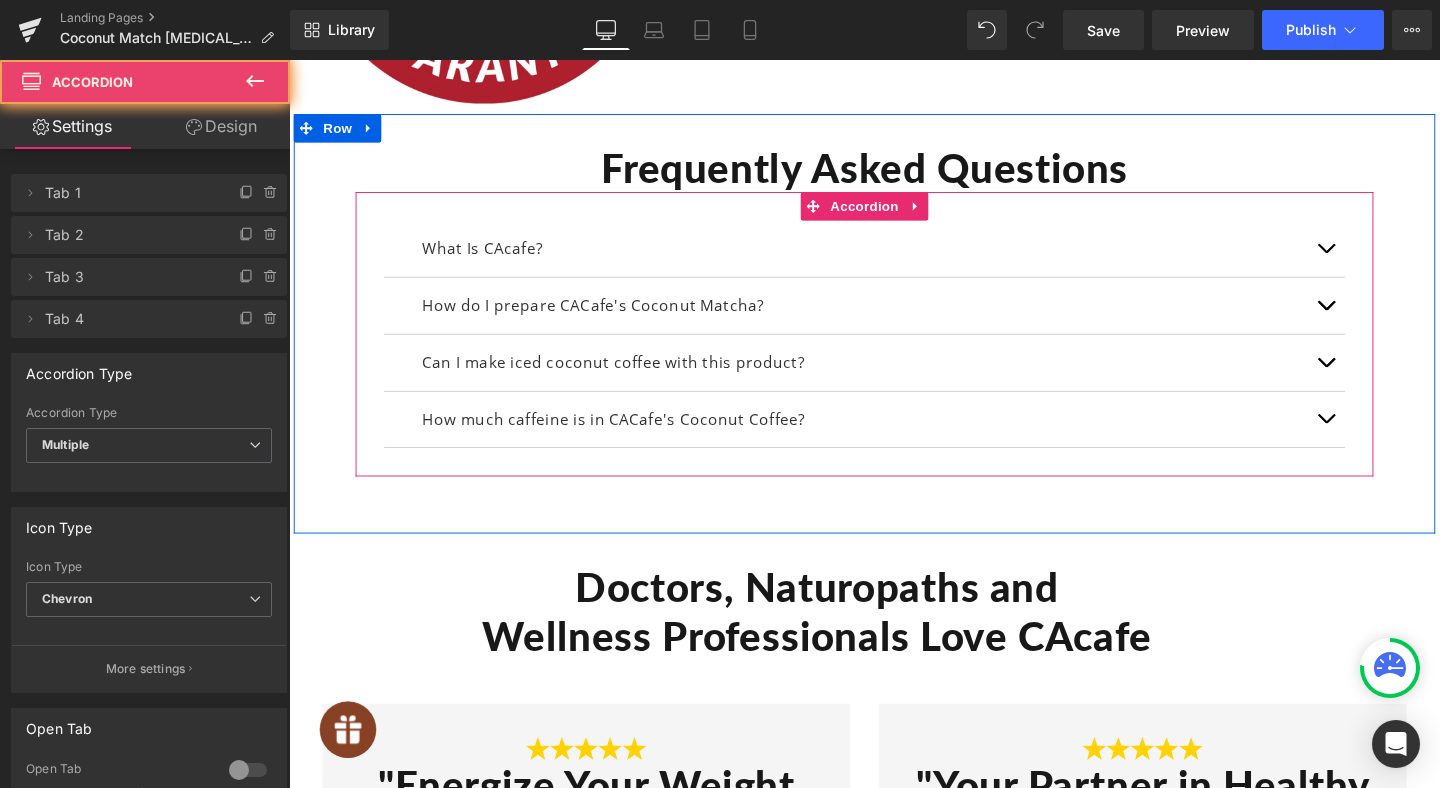 click at bounding box center [1379, 318] 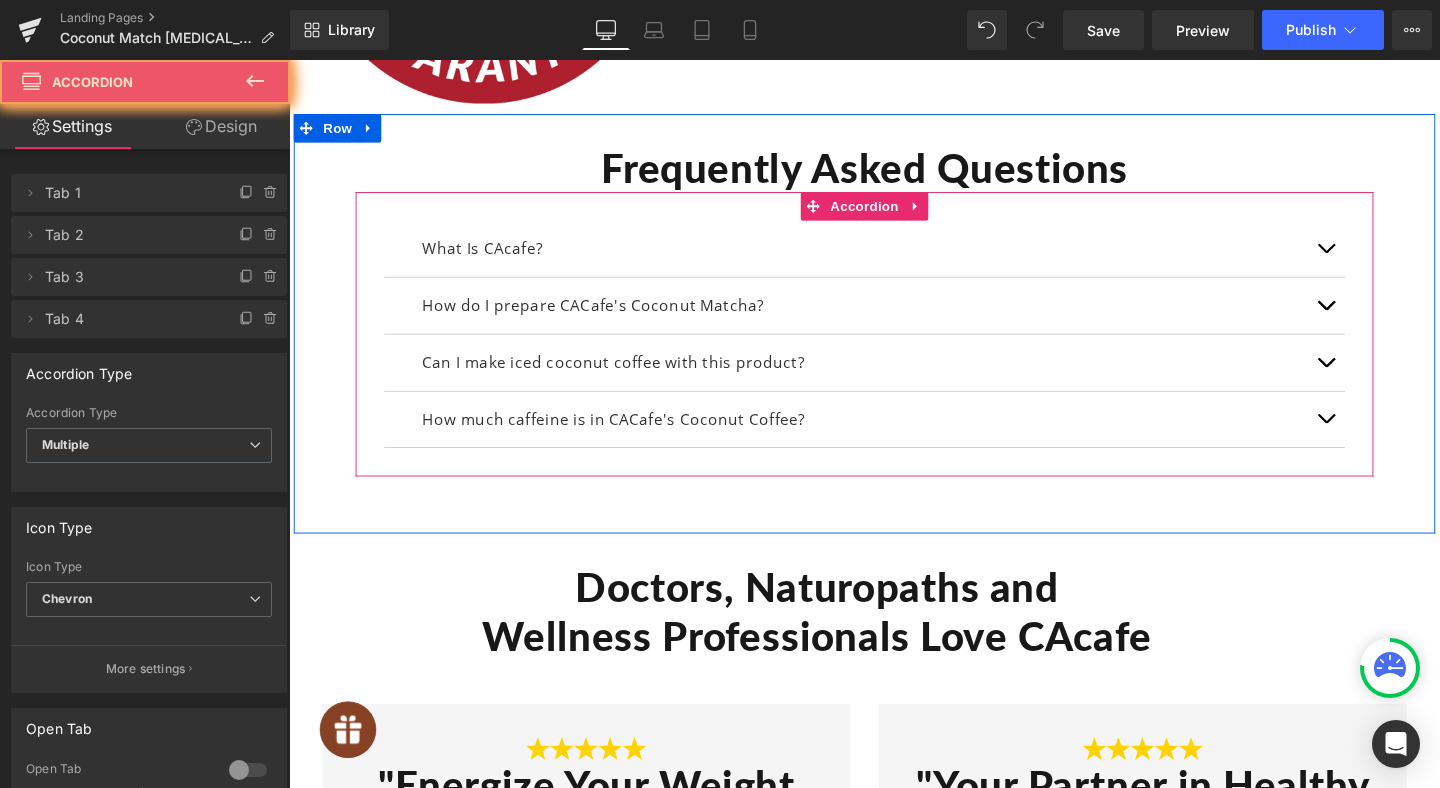 click at bounding box center [1379, 318] 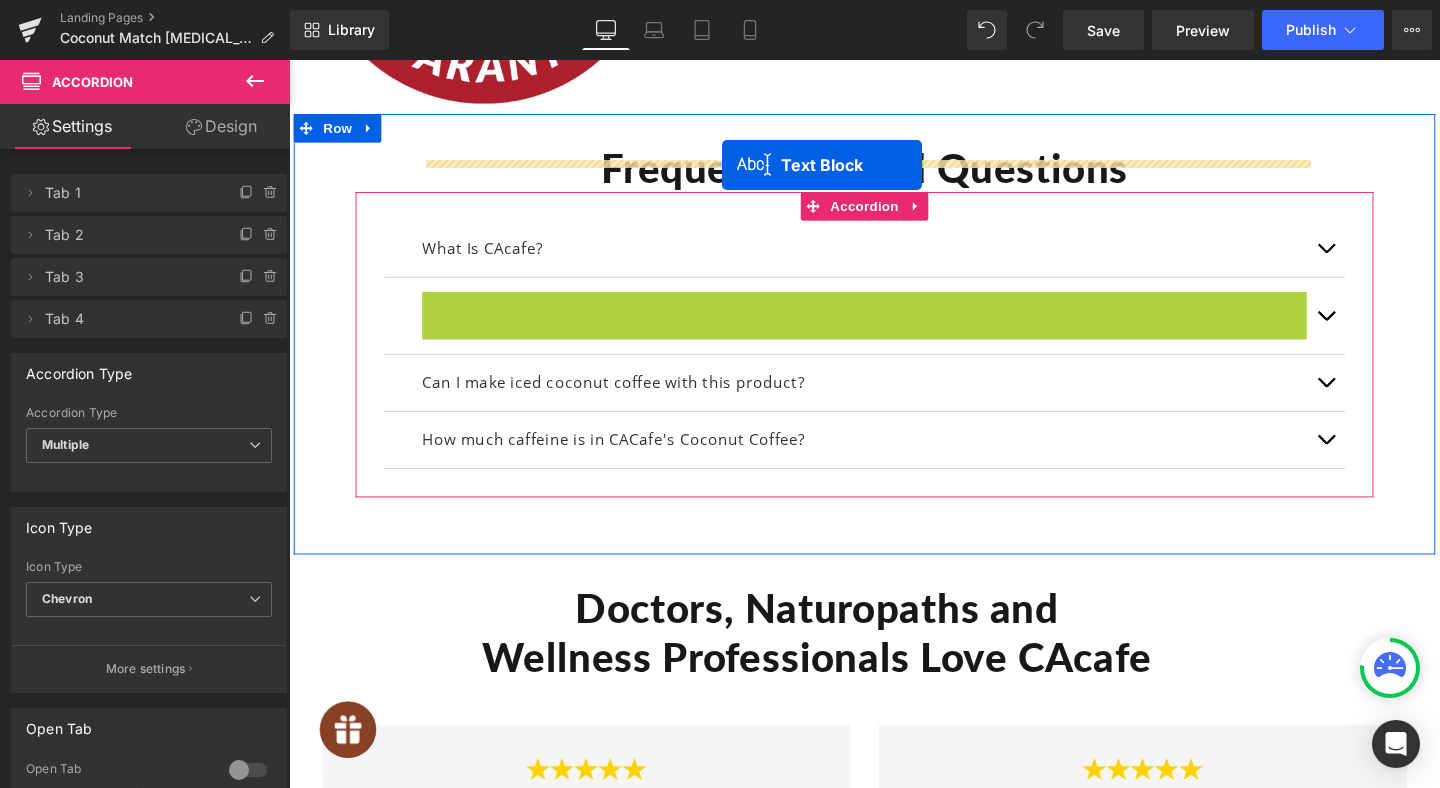drag, startPoint x: 836, startPoint y: 238, endPoint x: 744, endPoint y: 170, distance: 114.402794 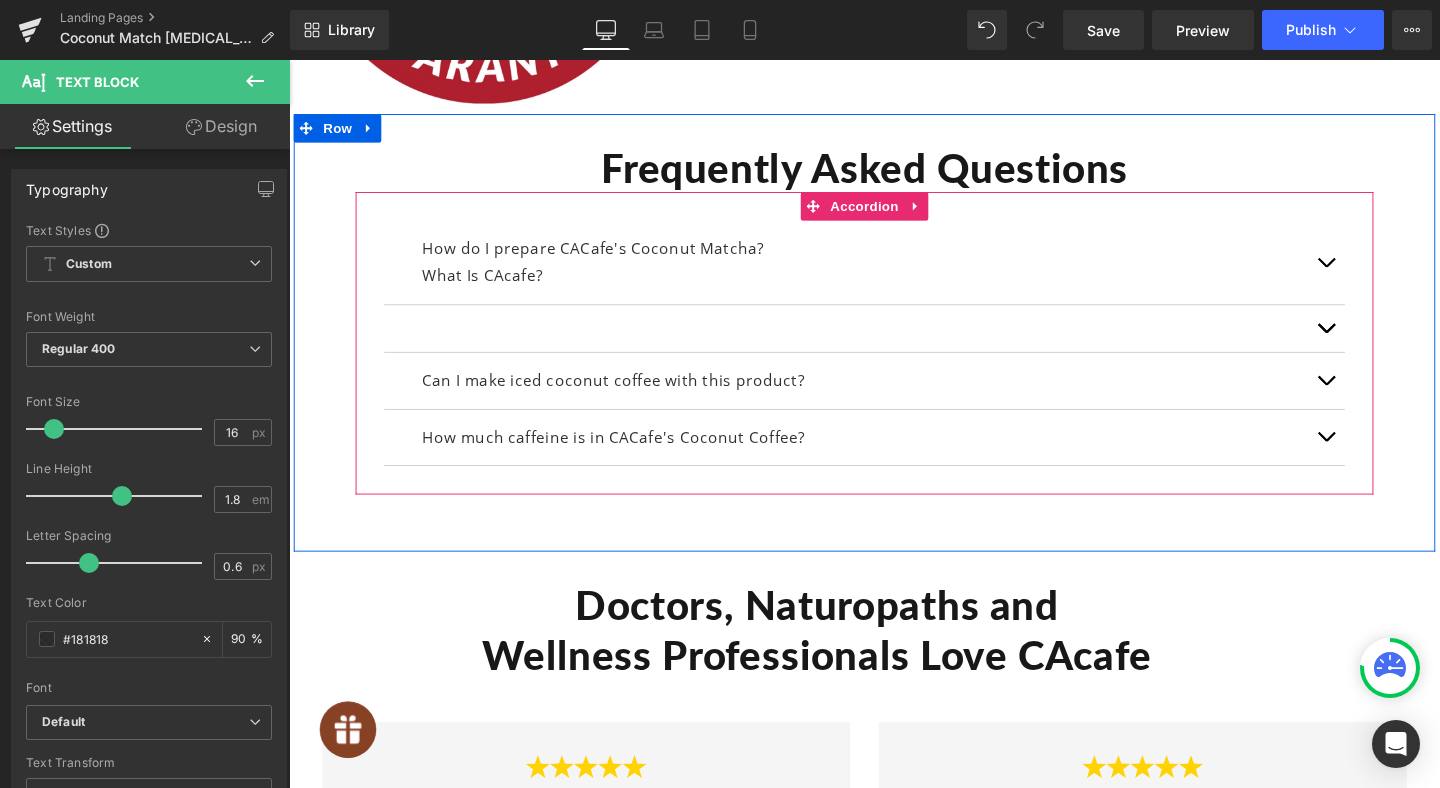 type 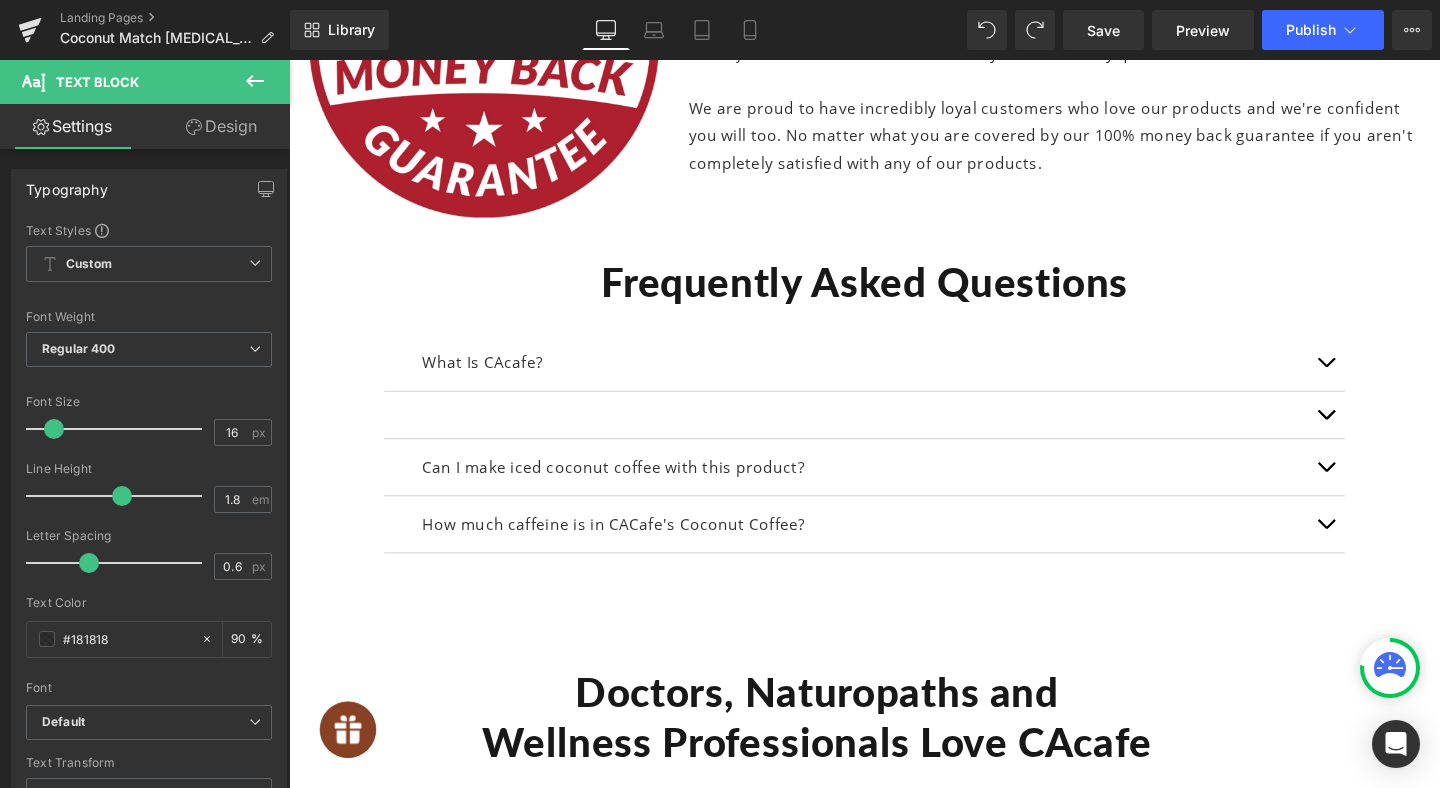 scroll, scrollTop: 11168, scrollLeft: 0, axis: vertical 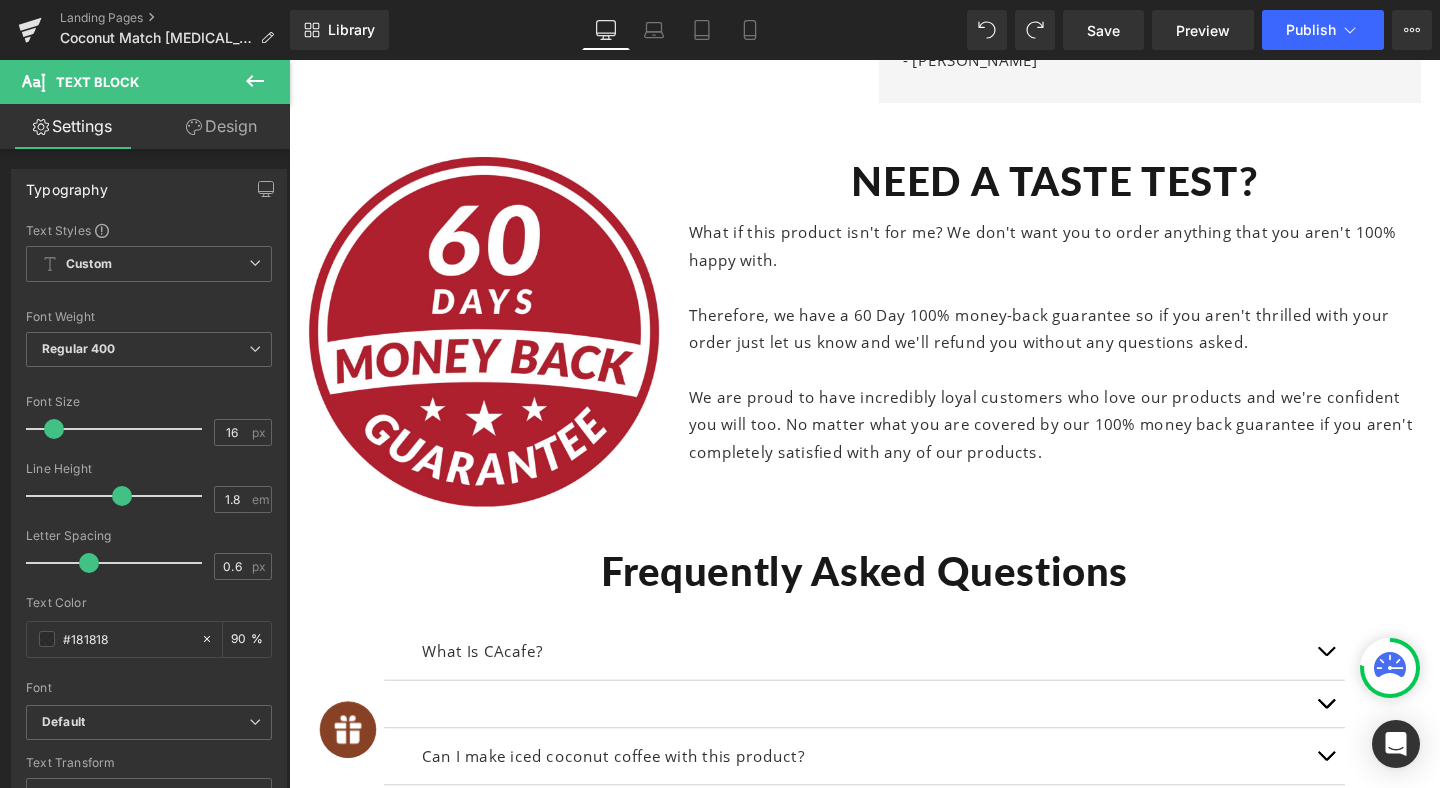 click at bounding box center (894, 737) 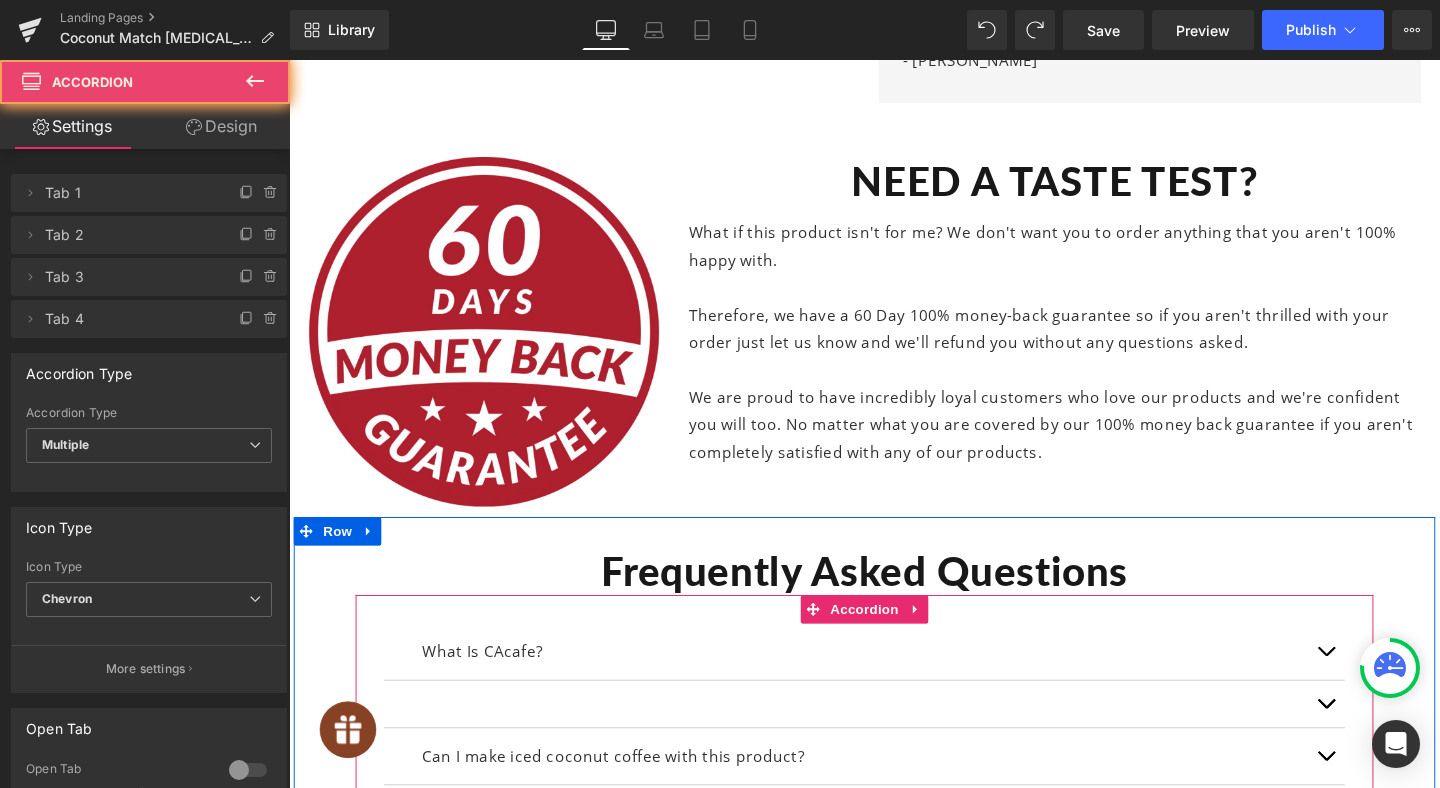 click at bounding box center [894, 737] 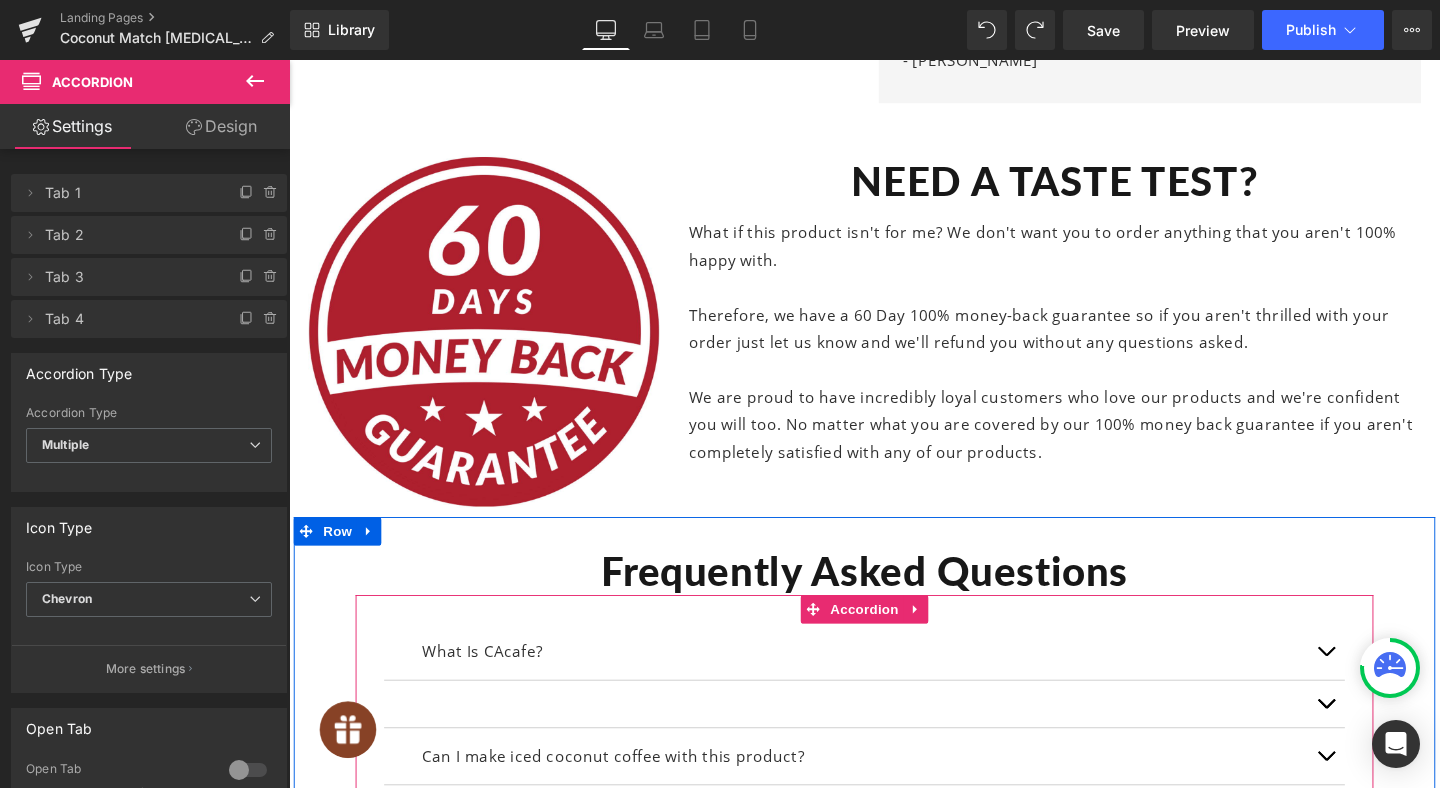 click at bounding box center (894, 737) 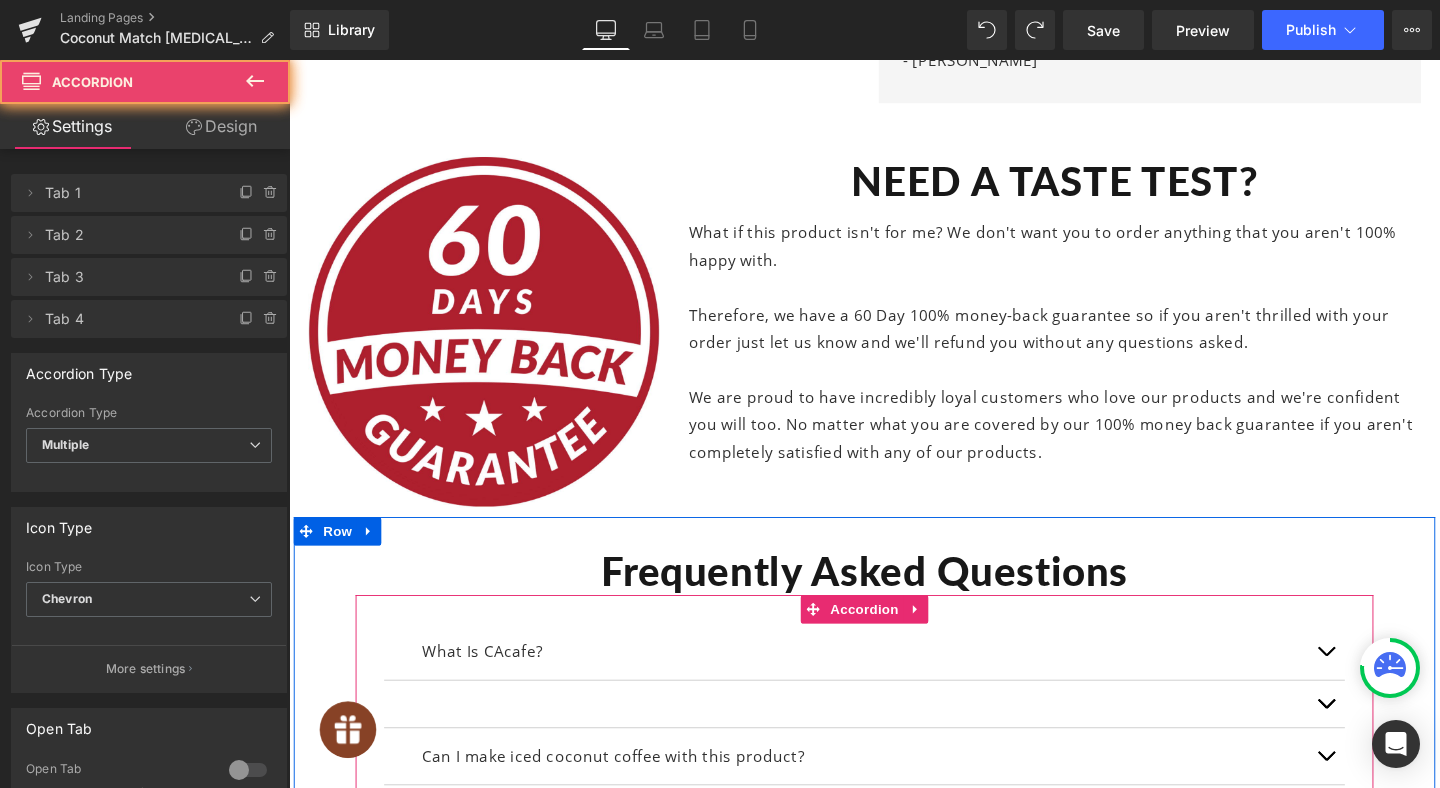 click at bounding box center (894, 737) 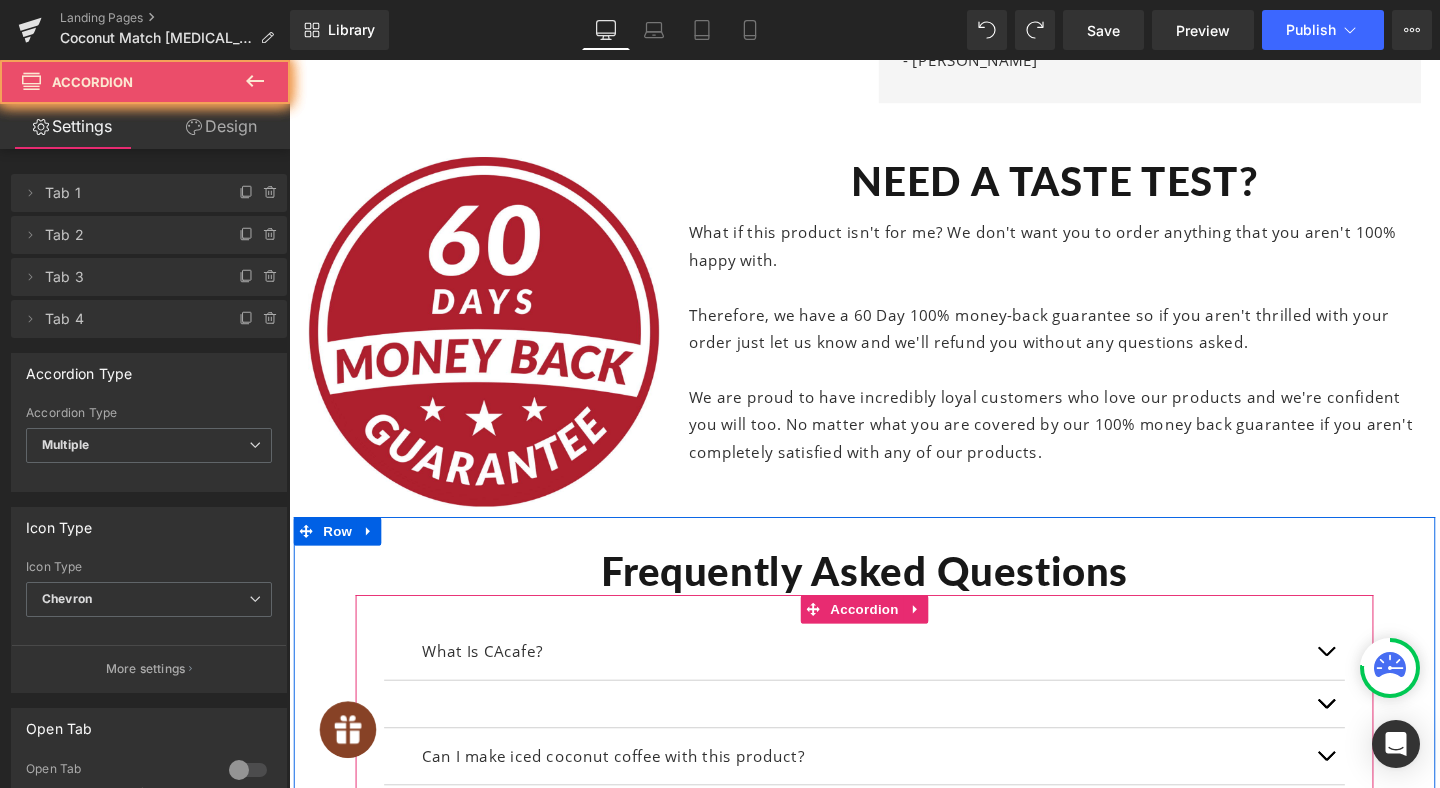 click at bounding box center (894, 737) 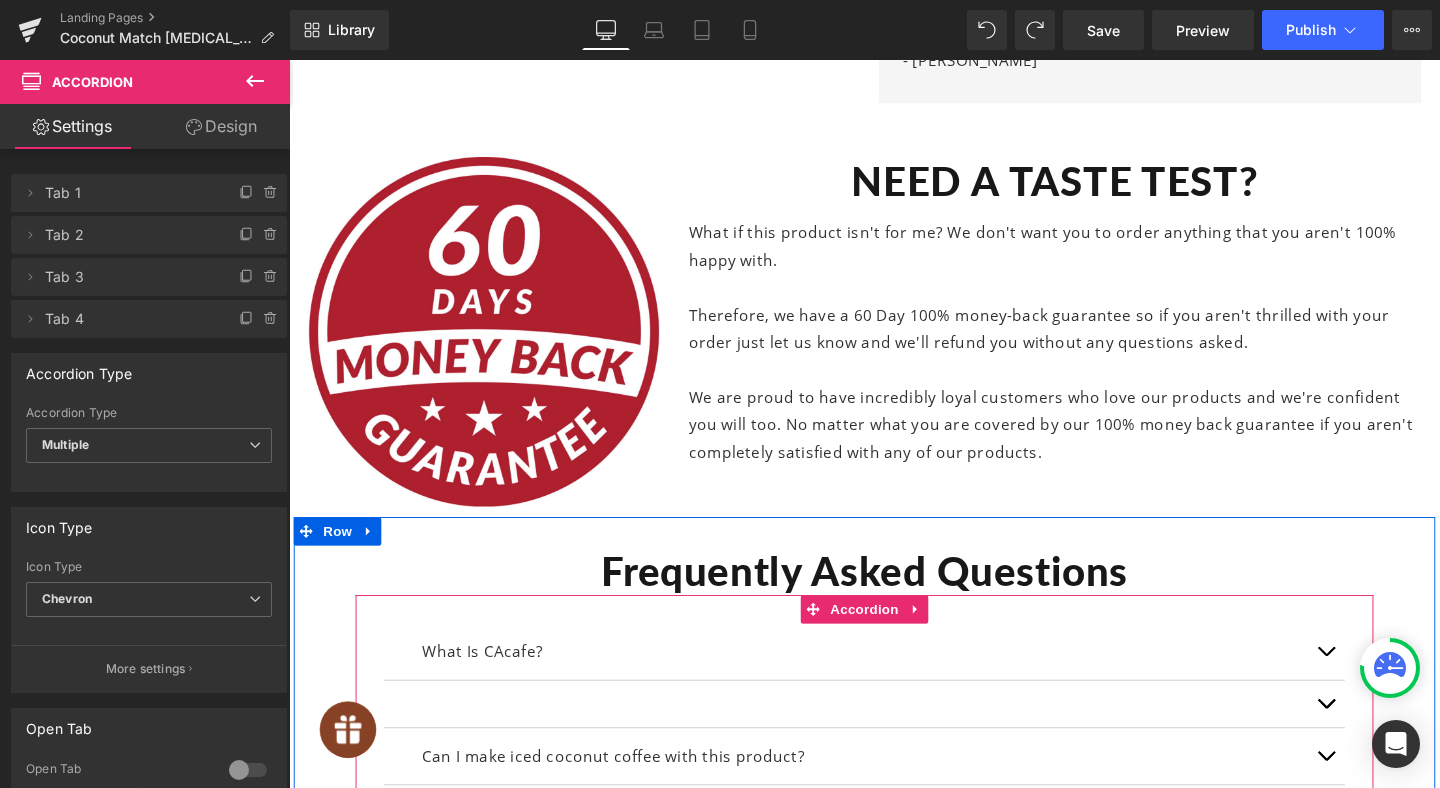 click at bounding box center [894, 737] 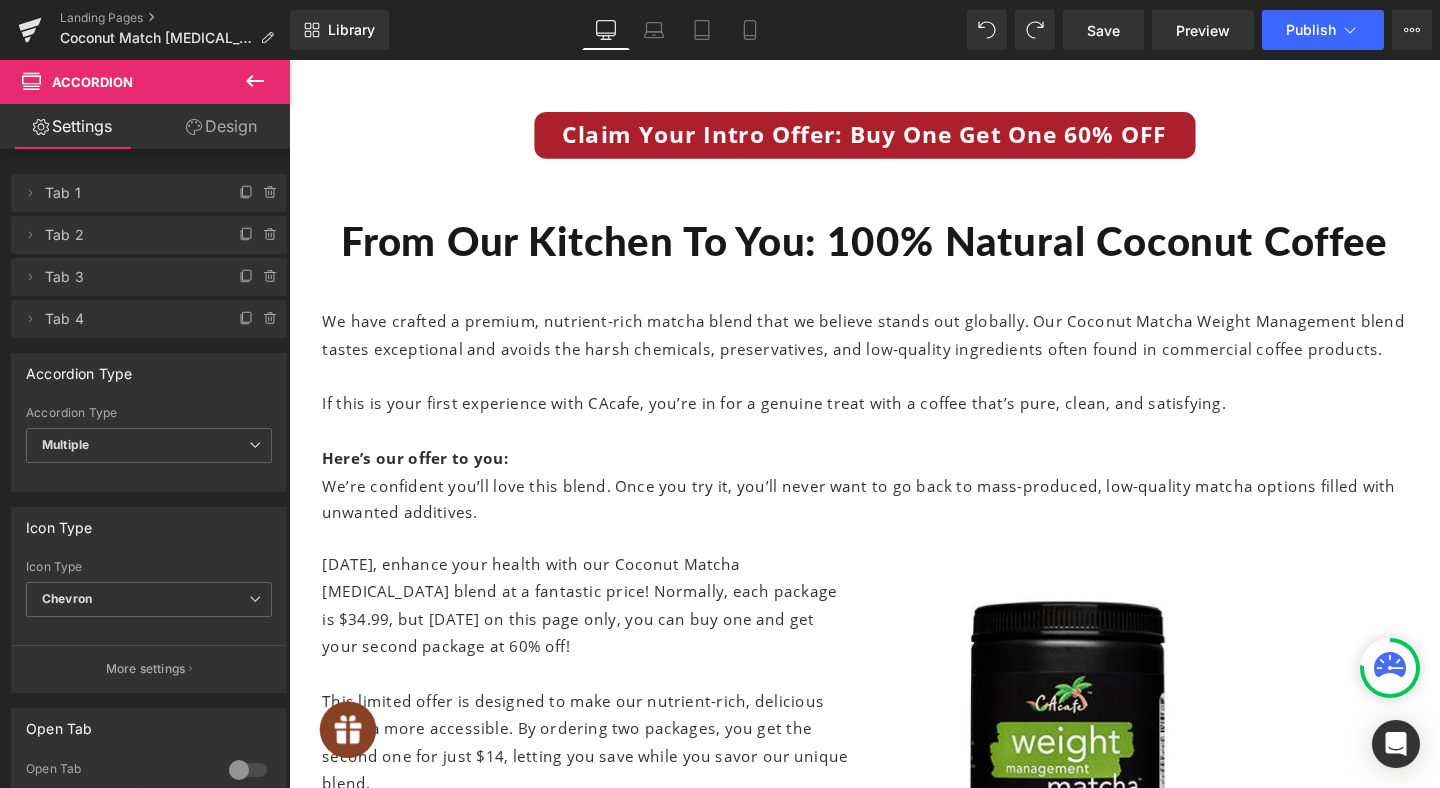 scroll, scrollTop: 7985, scrollLeft: 0, axis: vertical 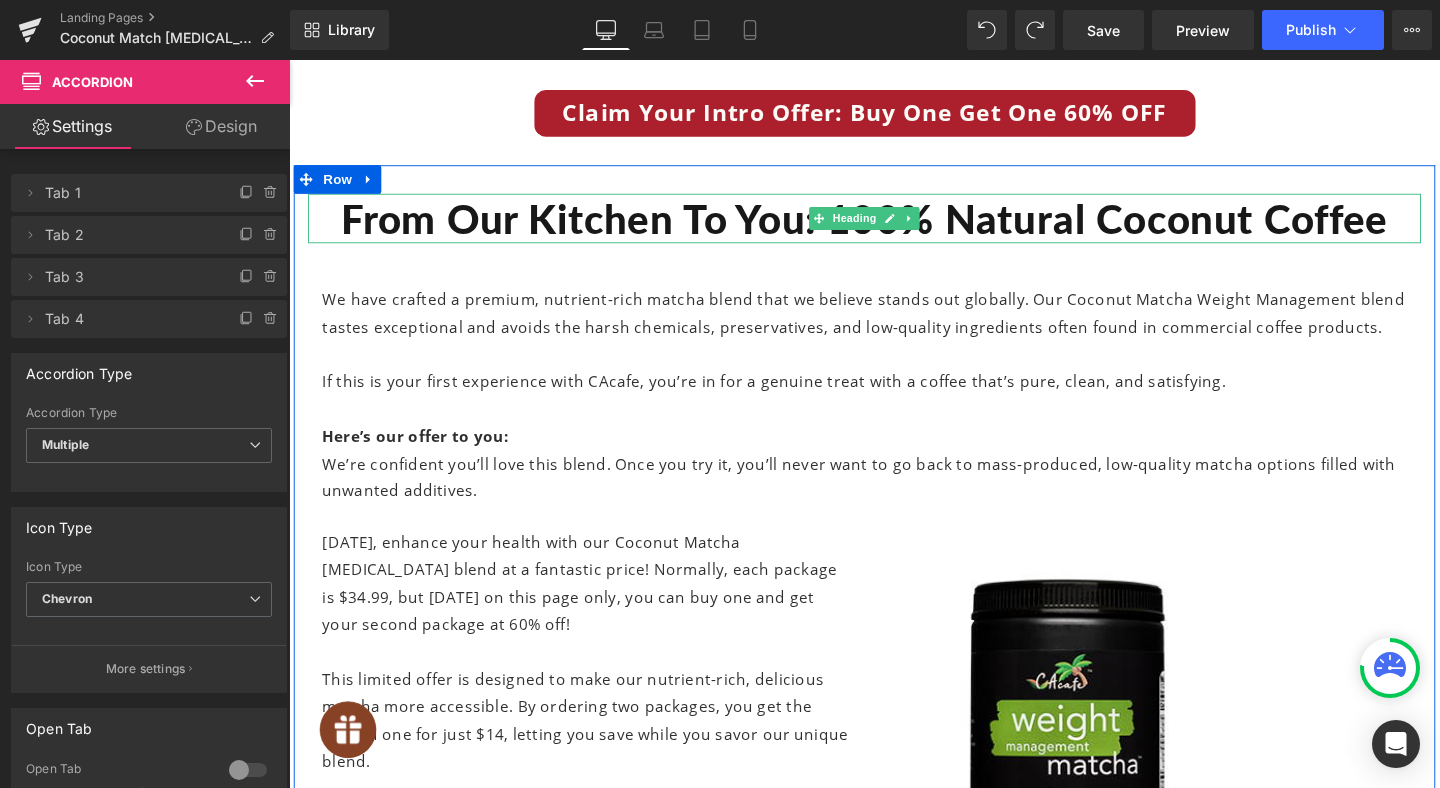 click on "From Our Kitchen To You: 100% Natural Coconut Coffee" at bounding box center [894, 227] 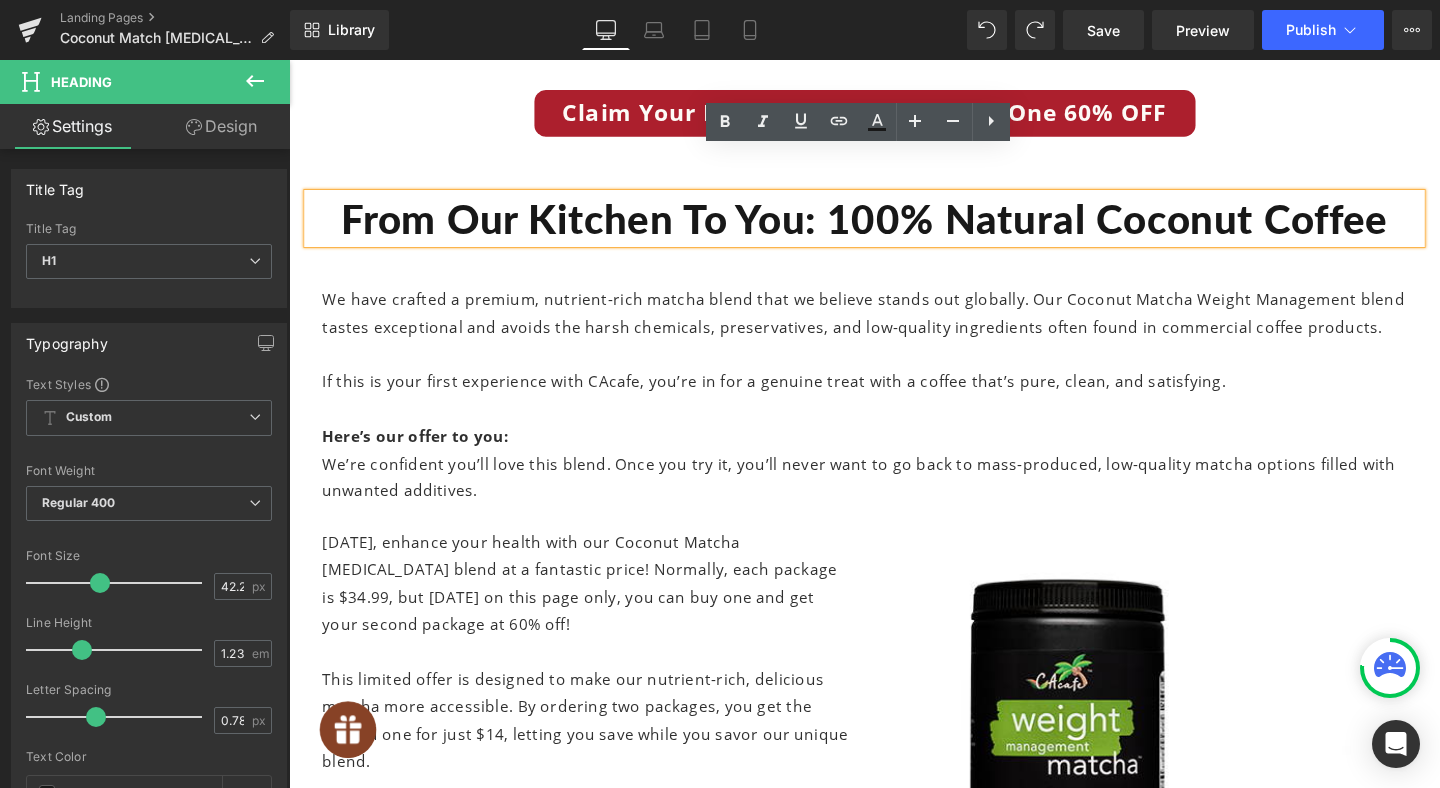drag, startPoint x: 1306, startPoint y: 186, endPoint x: 1432, endPoint y: 186, distance: 126 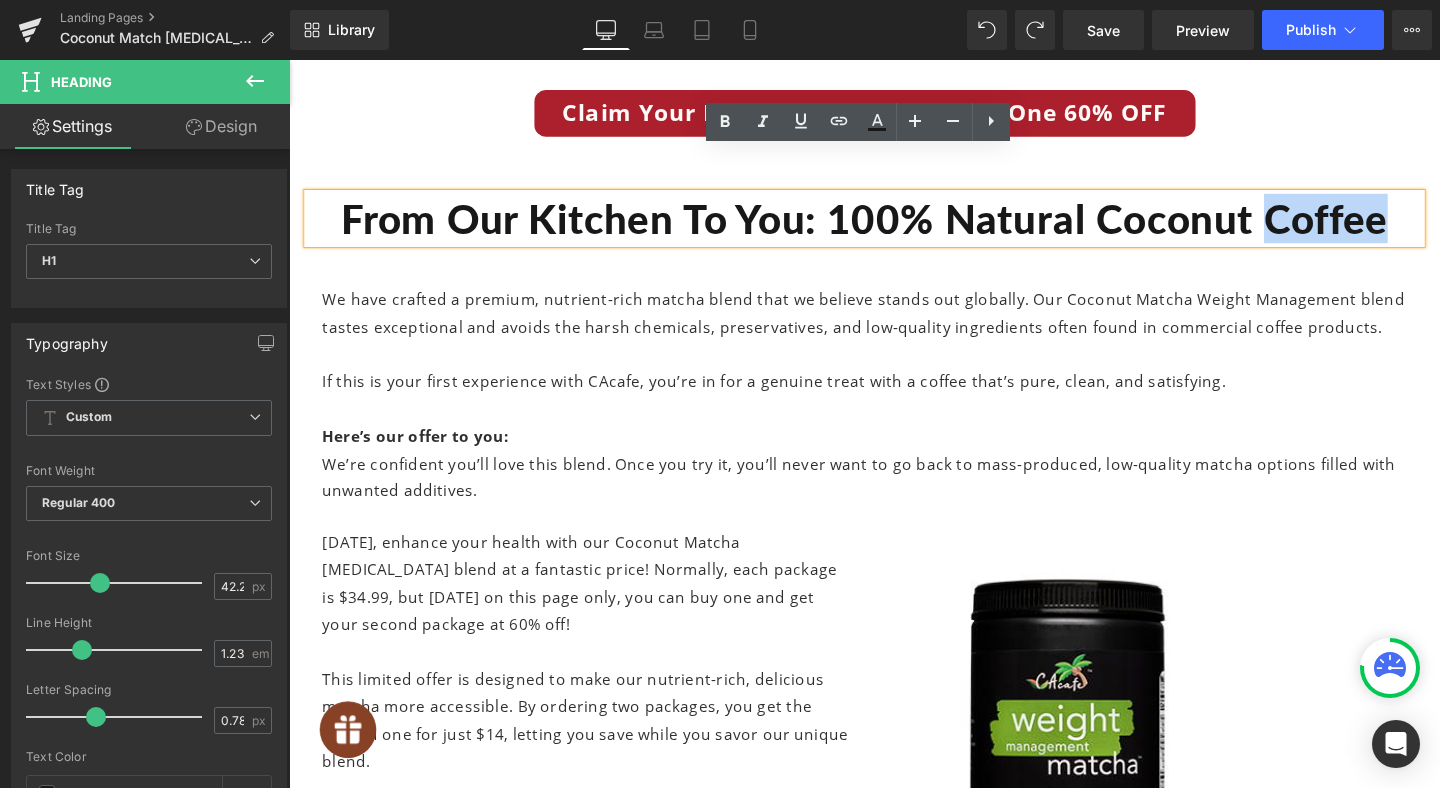 drag, startPoint x: 1439, startPoint y: 186, endPoint x: 1313, endPoint y: 191, distance: 126.09917 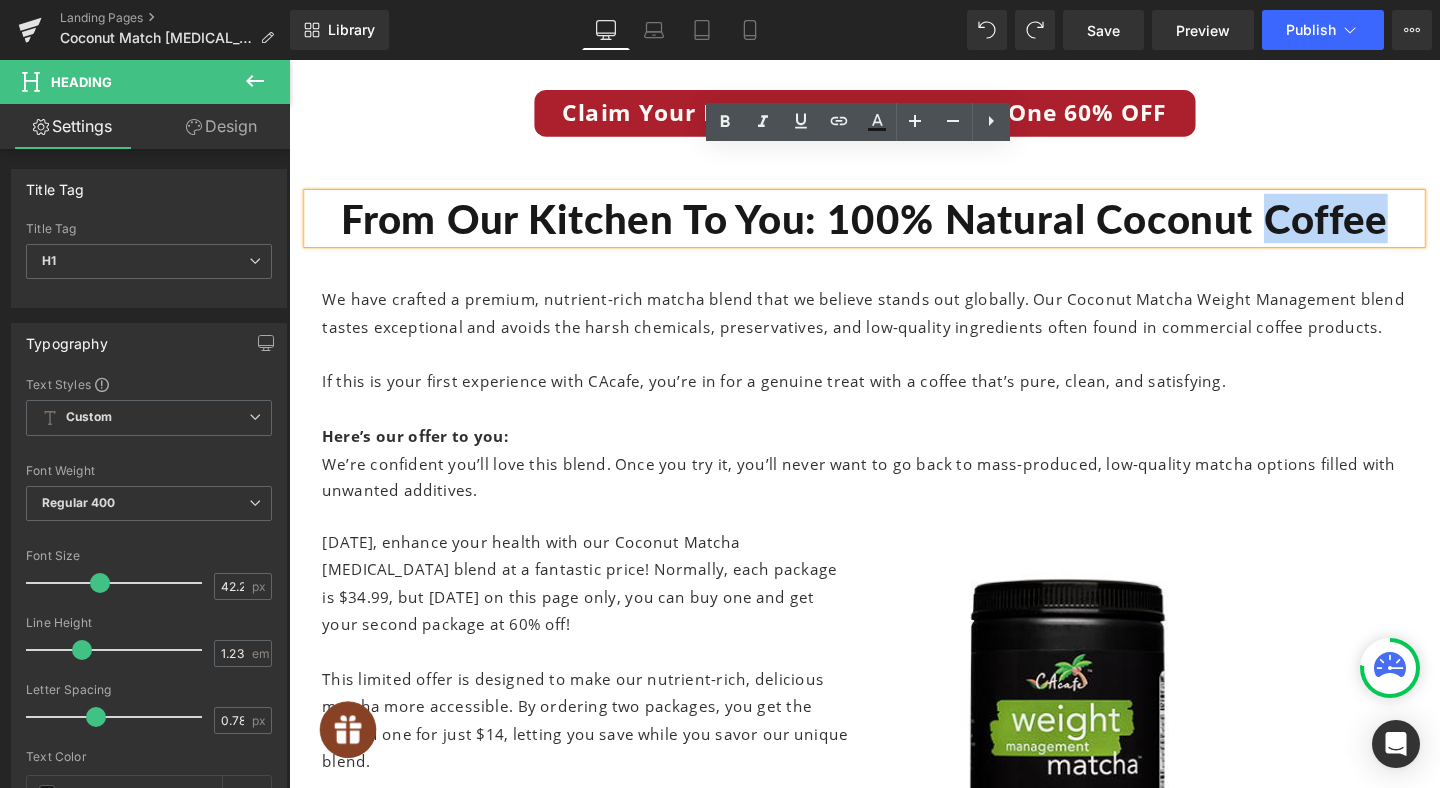 click on "From Our Kitchen To You: 100% Natural Coconut Coffee" at bounding box center (894, 227) 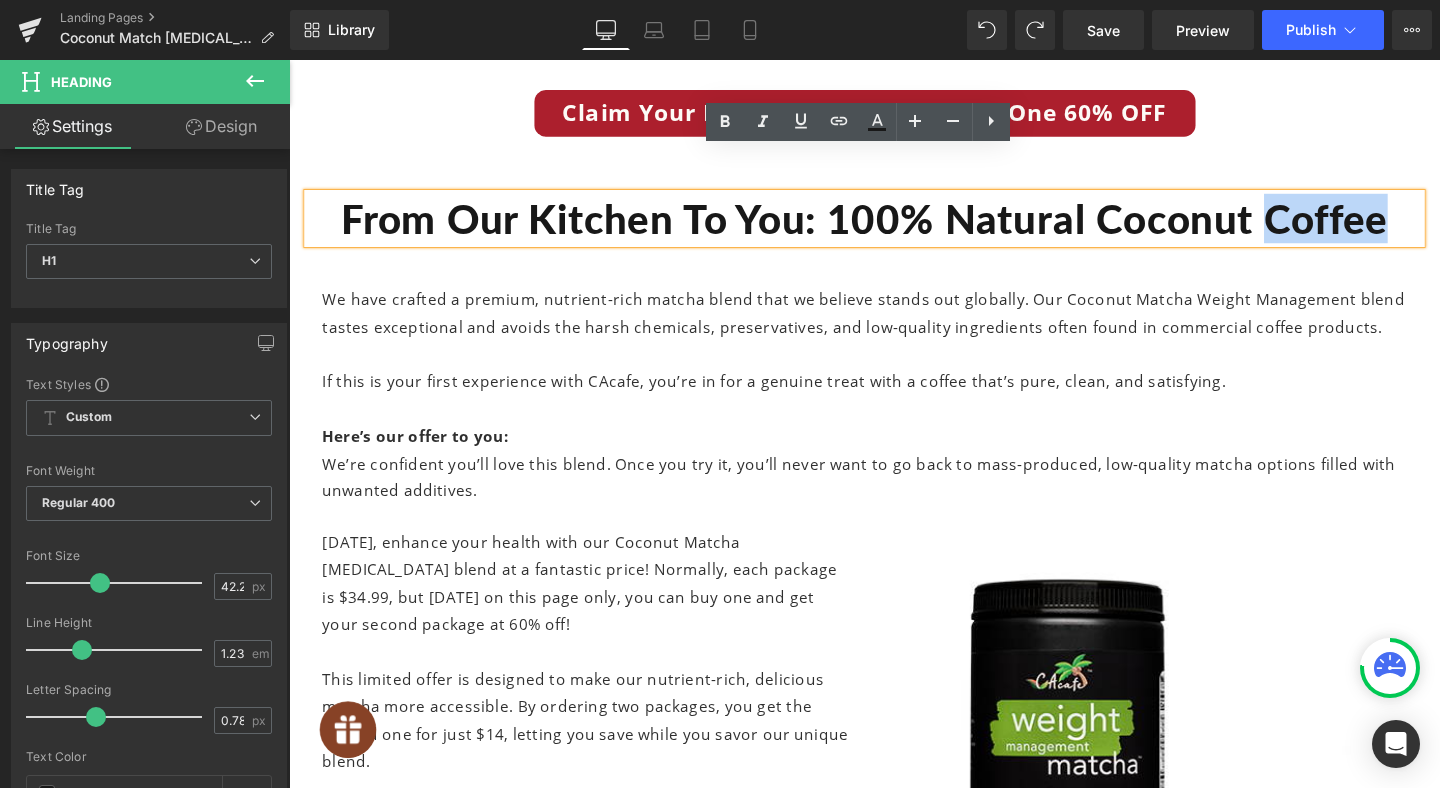 type 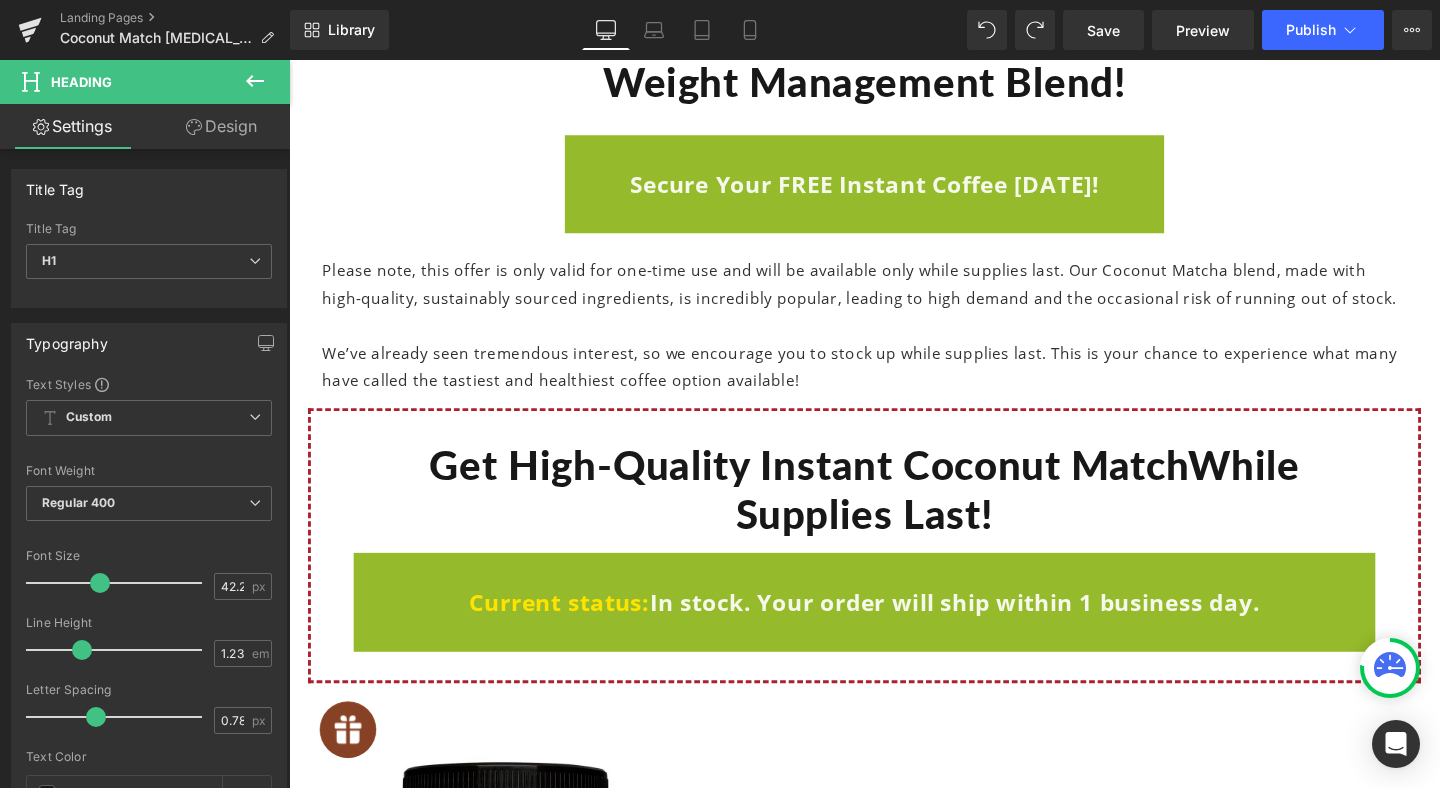 scroll, scrollTop: 9153, scrollLeft: 0, axis: vertical 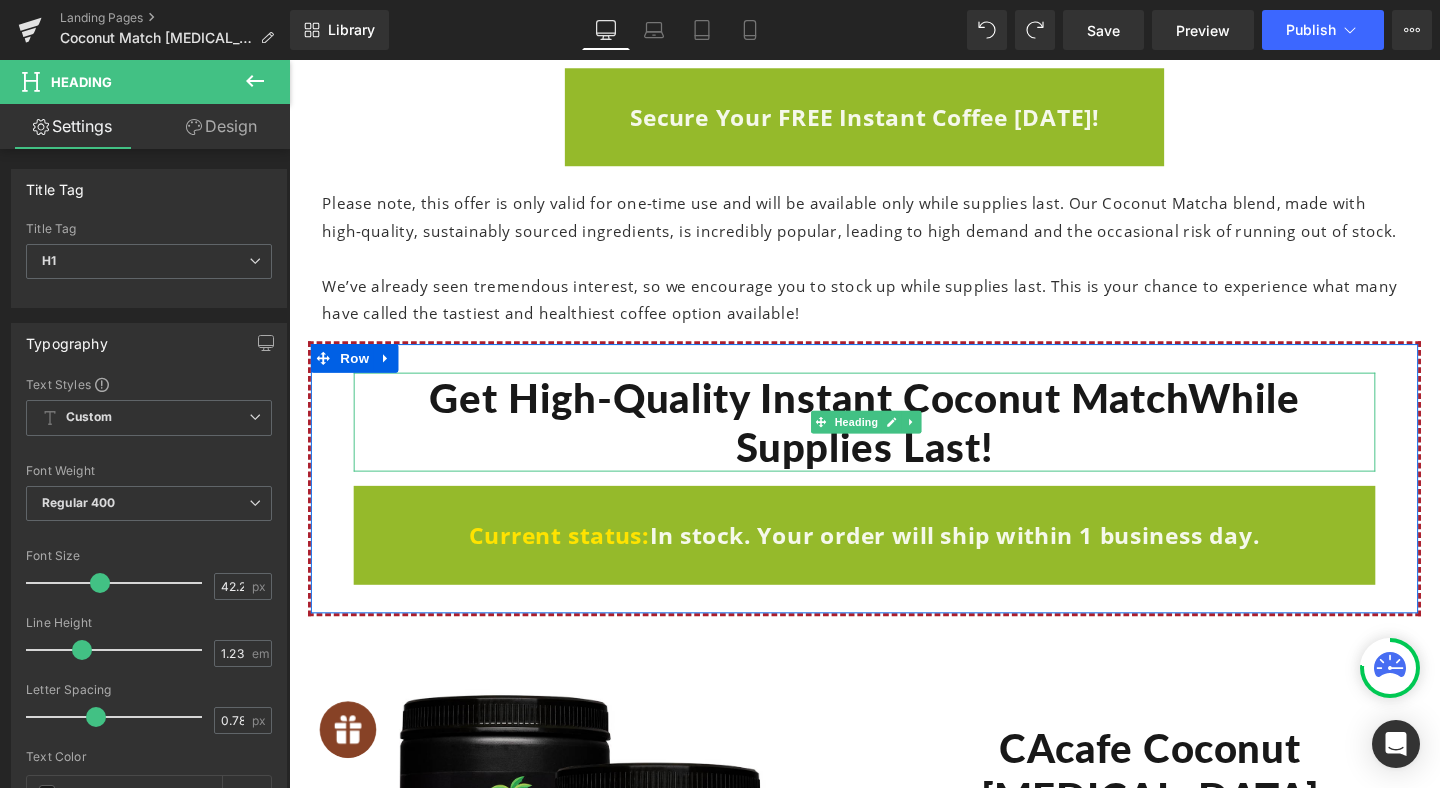 click on "Get High-Quality Instant Coconut MatchWhile Supplies Last!" at bounding box center (894, 441) 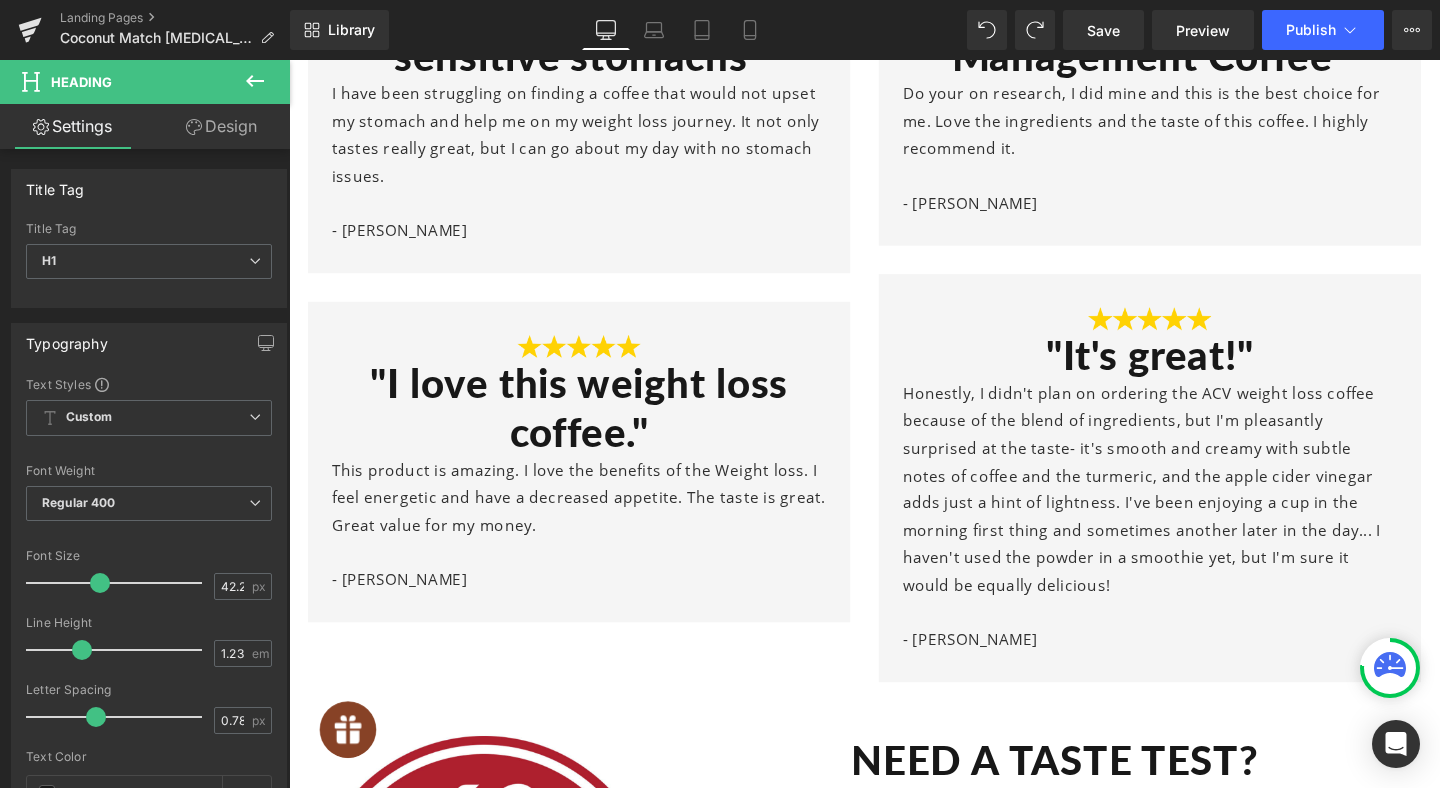 scroll, scrollTop: 10558, scrollLeft: 0, axis: vertical 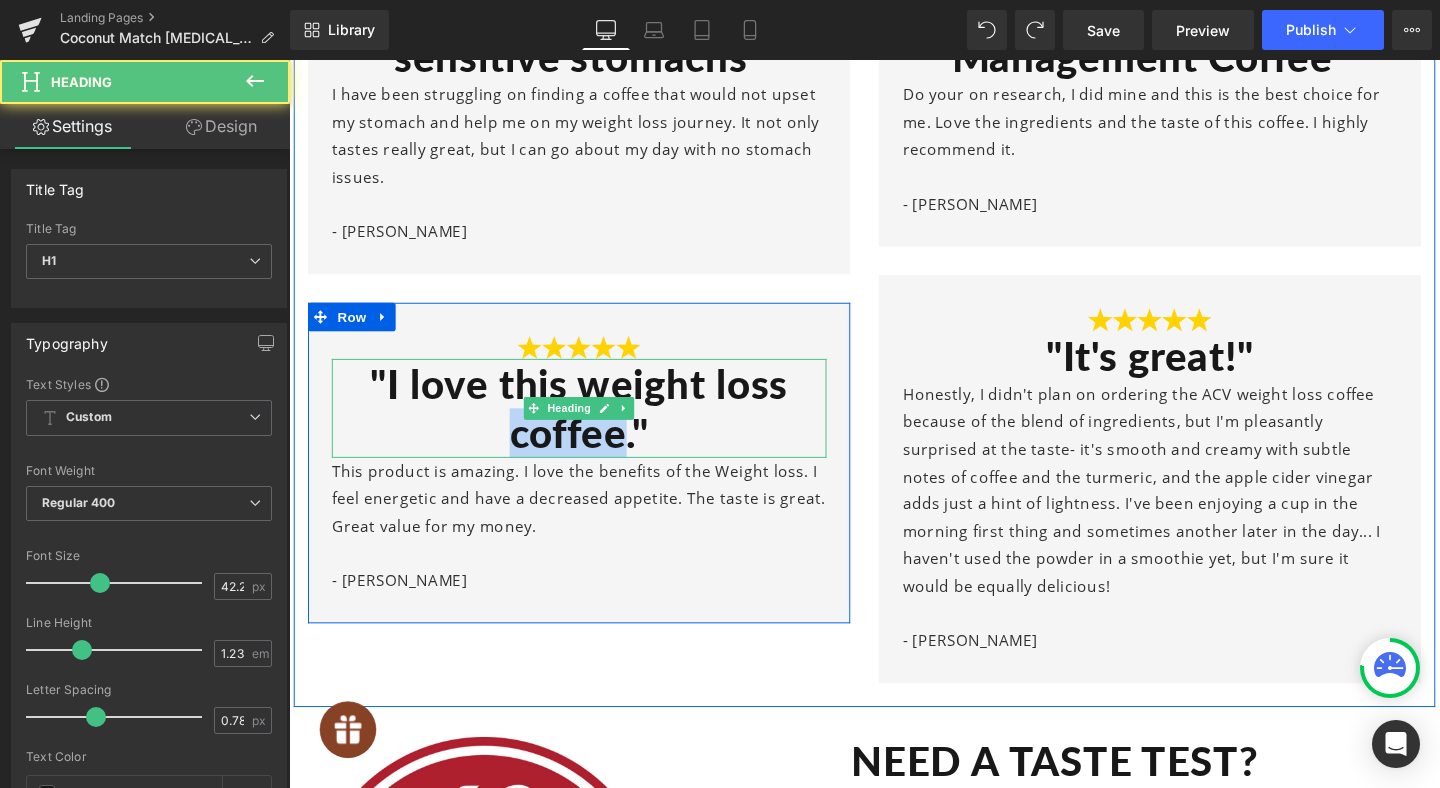 drag, startPoint x: 528, startPoint y: 403, endPoint x: 635, endPoint y: 404, distance: 107.00467 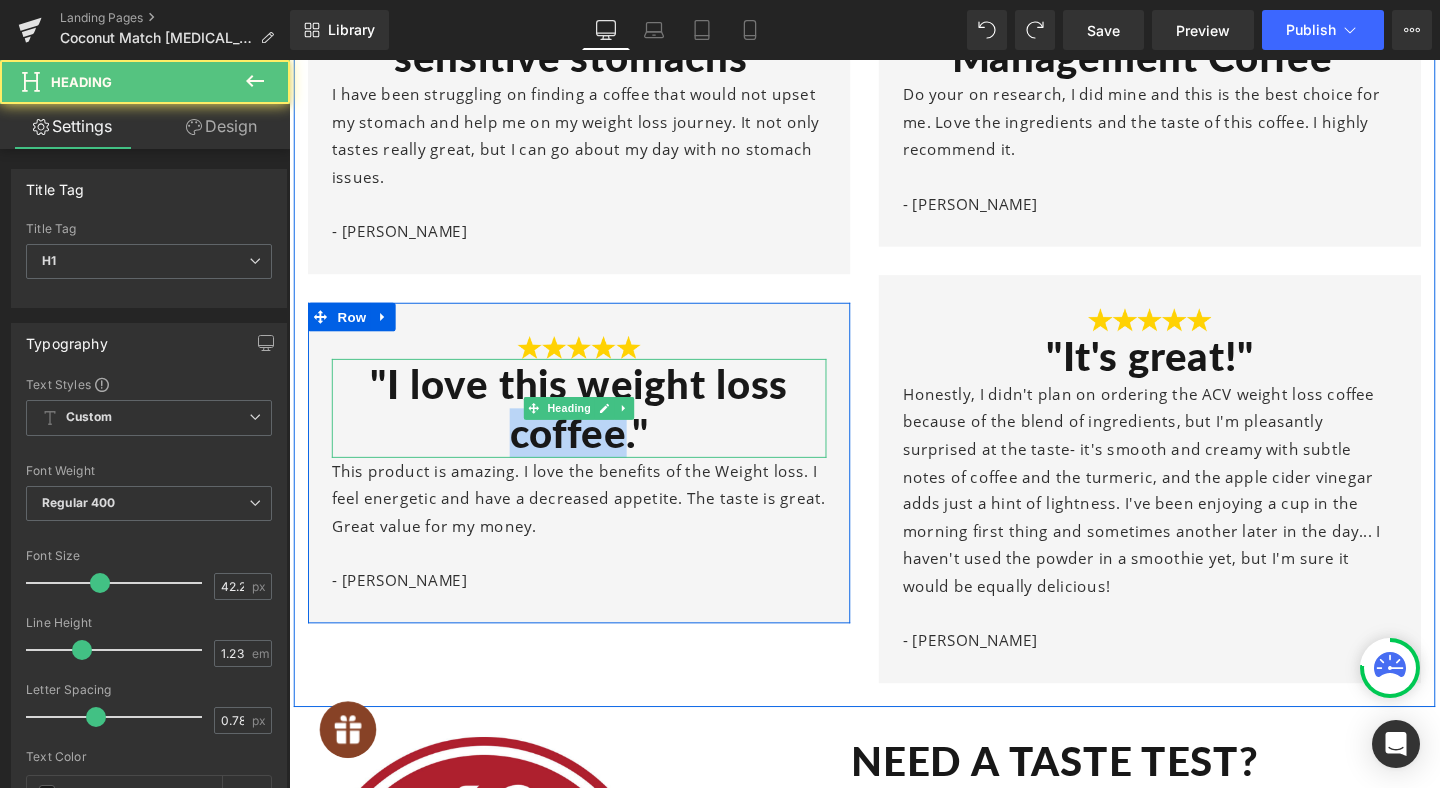 click on ""I love this weight loss coffee."" at bounding box center (594, 426) 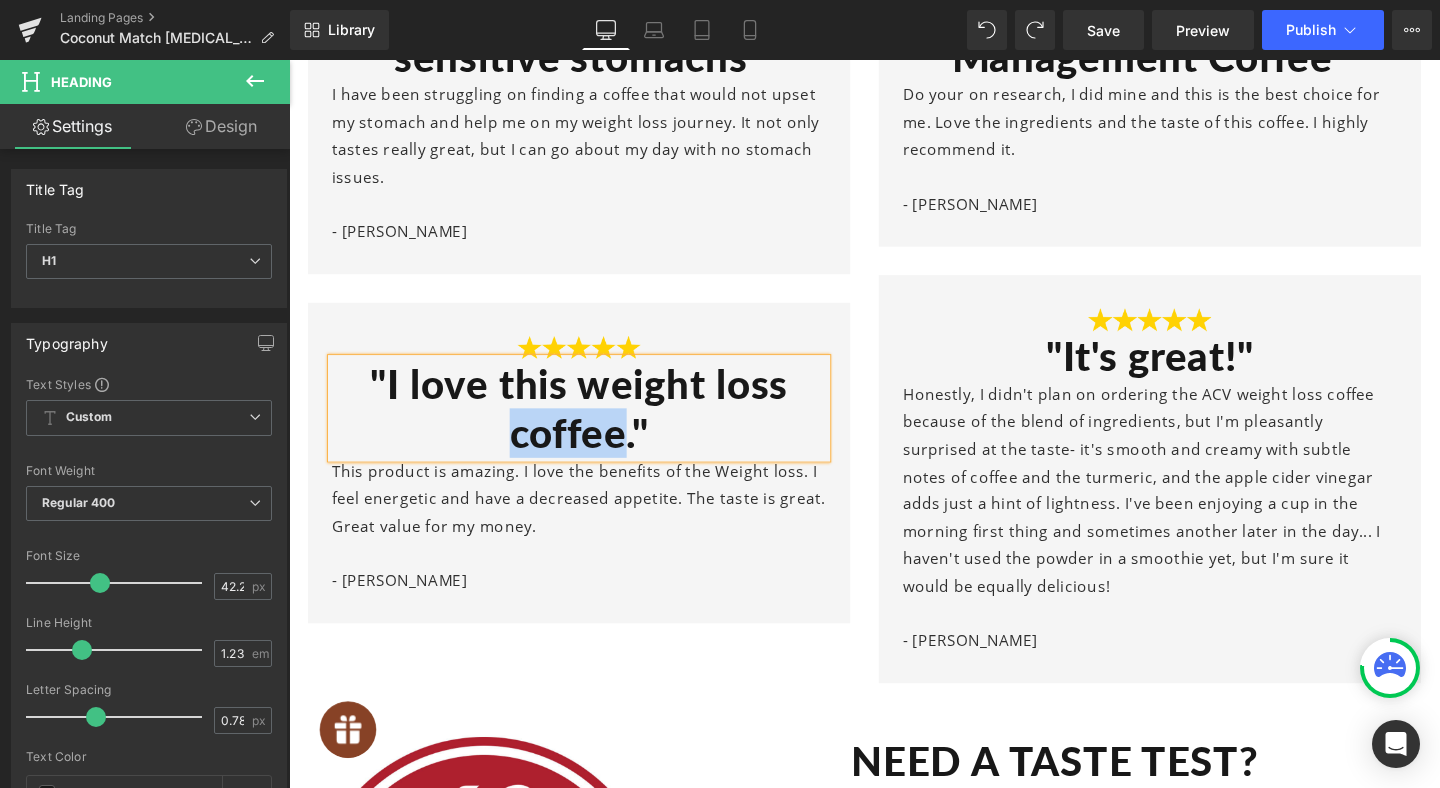 click on ""I love this weight loss coffee."" at bounding box center [594, 426] 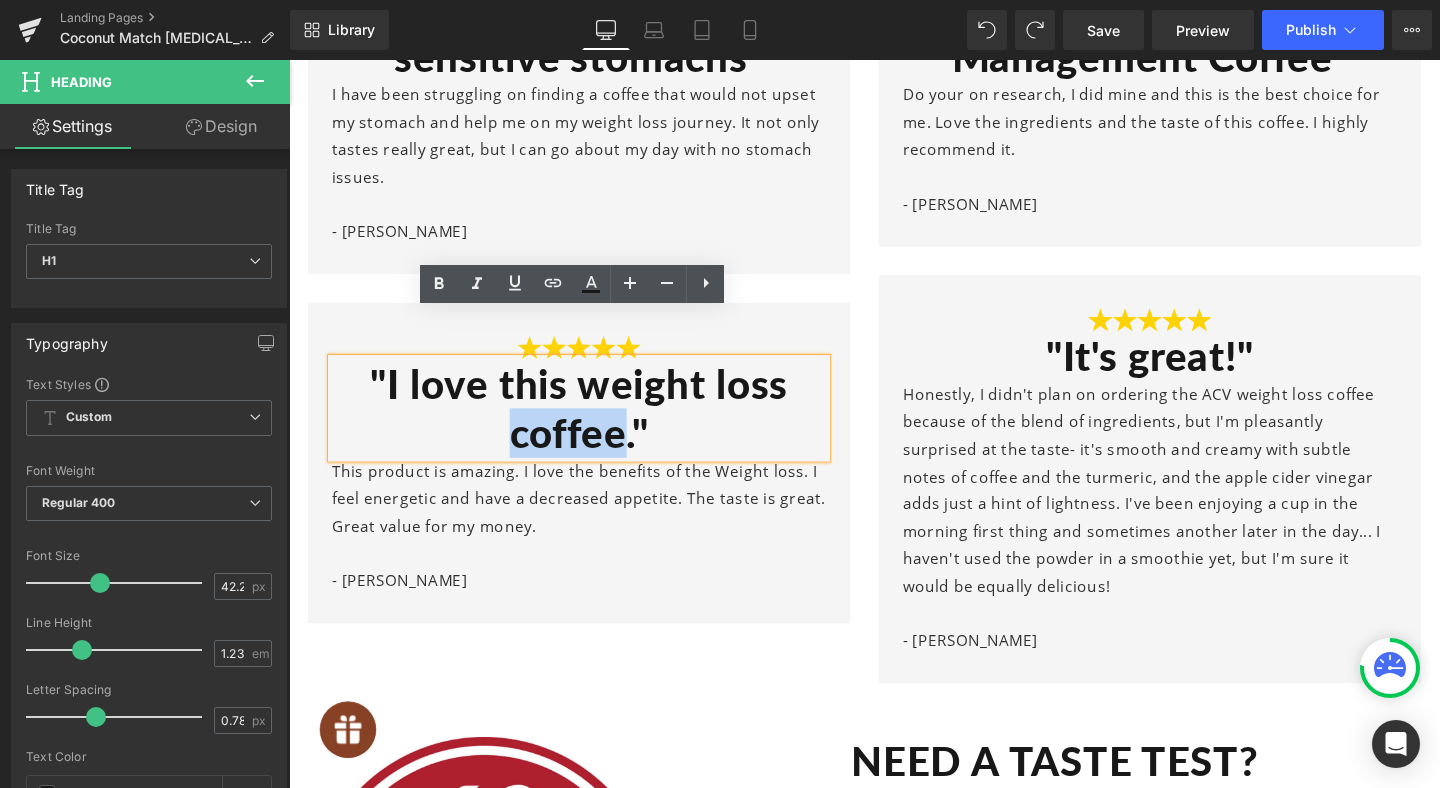 drag, startPoint x: 529, startPoint y: 401, endPoint x: 644, endPoint y: 407, distance: 115.15642 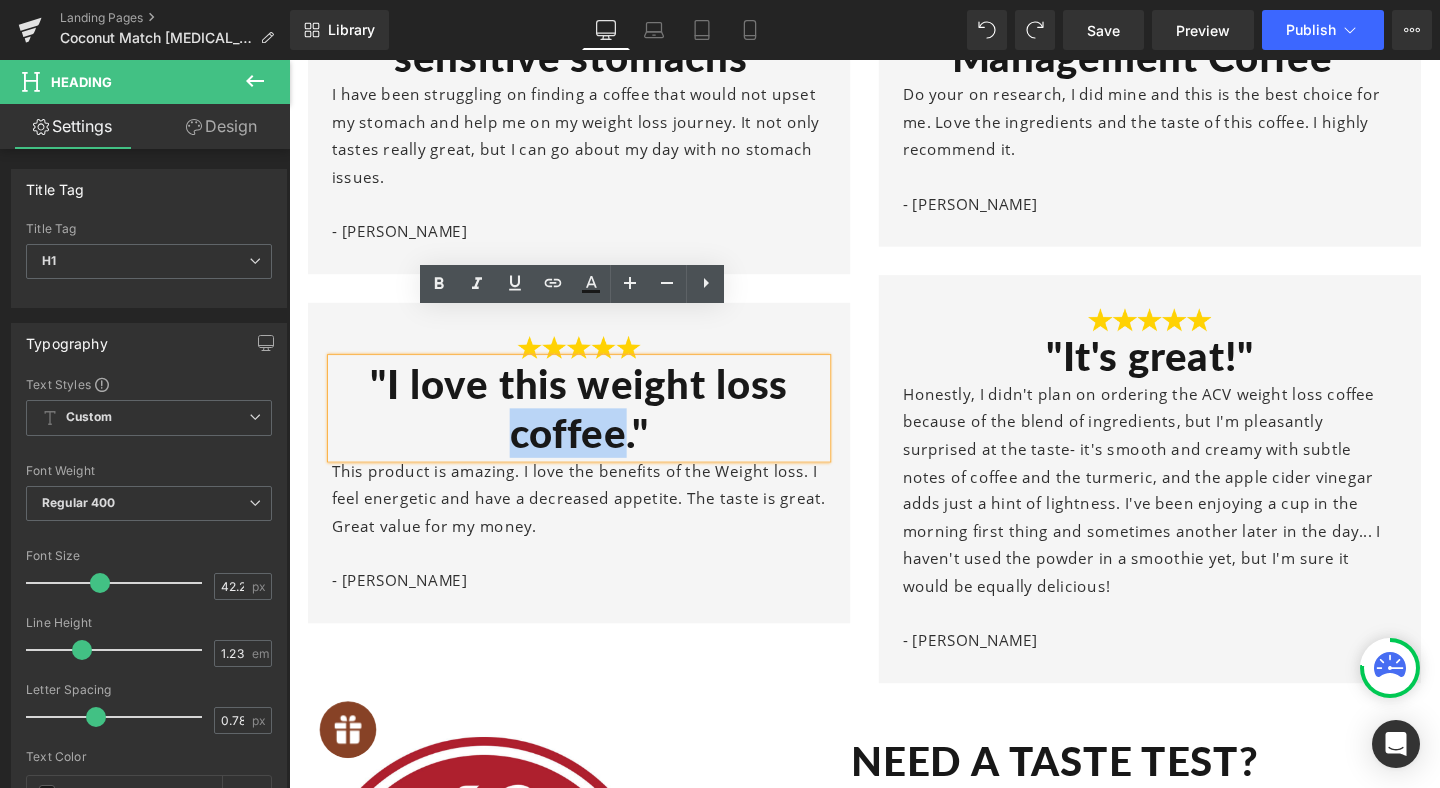click on ""I love this weight loss coffee."" at bounding box center (594, 426) 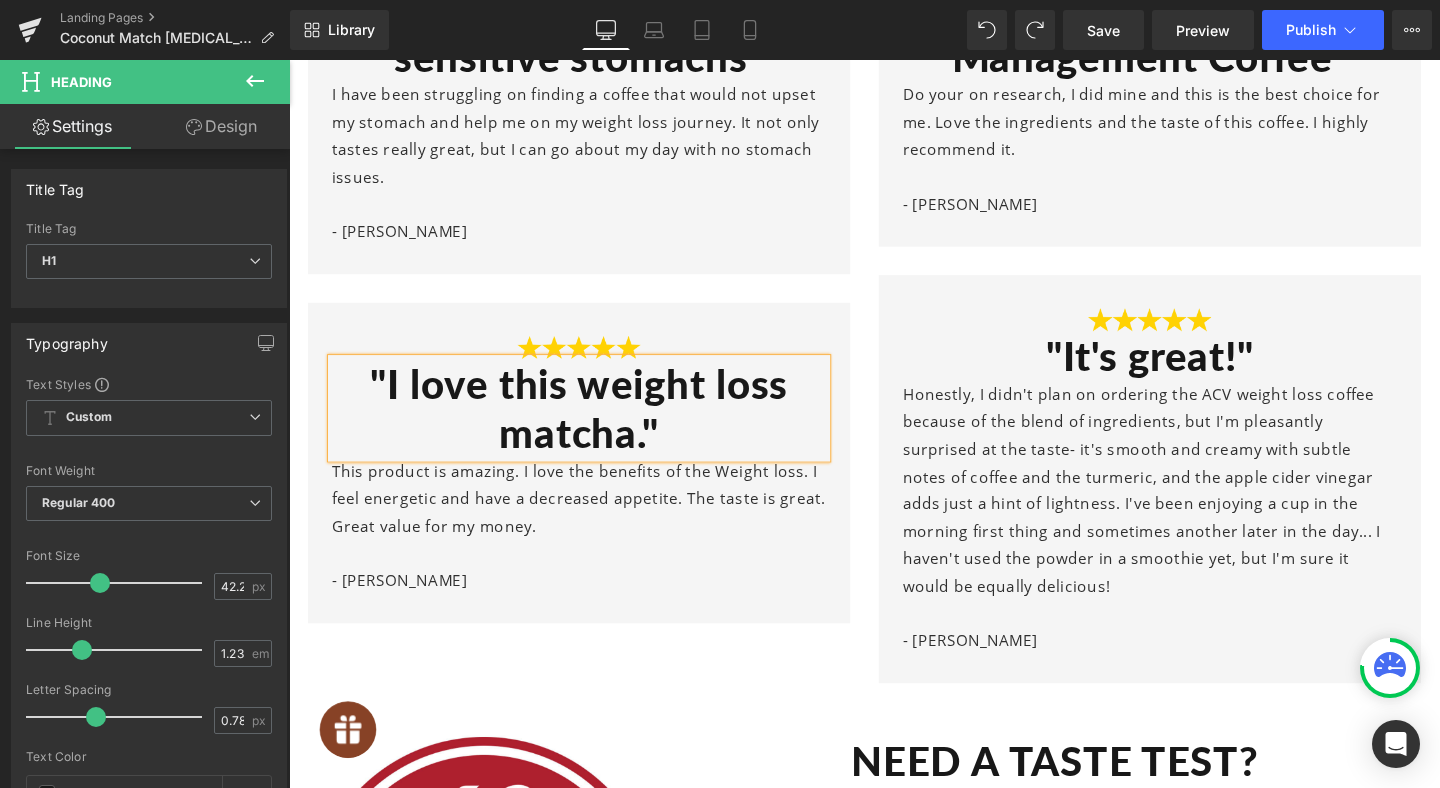 click on "Image         "I love this weight loss matcha." Heading         This product is amazing. I love the benefits of the Weight loss. I feel energetic and have a decreased appetite. The taste is great. Great value for my money. - [PERSON_NAME] Text Block" at bounding box center [594, 483] 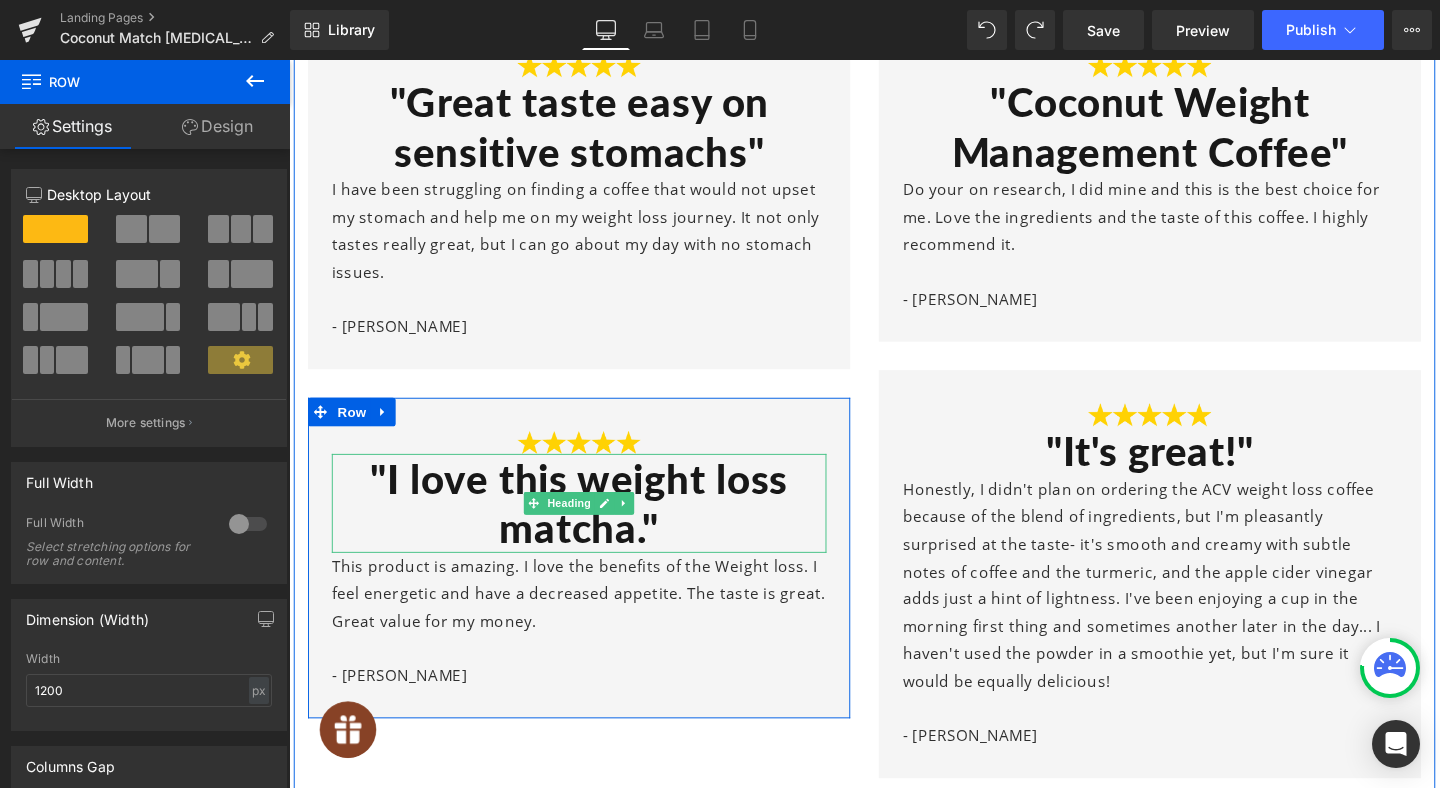 scroll, scrollTop: 10460, scrollLeft: 0, axis: vertical 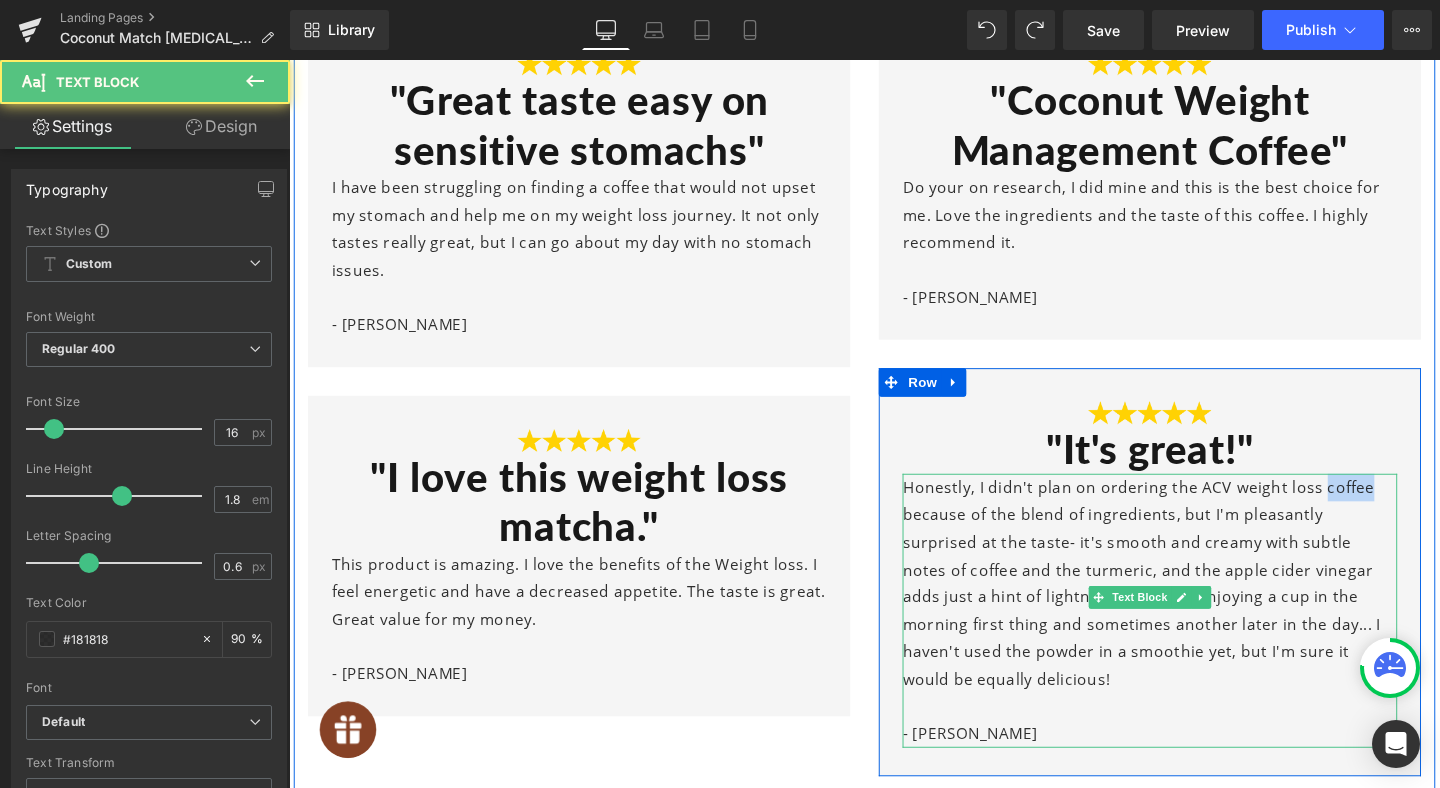 drag, startPoint x: 1377, startPoint y: 464, endPoint x: 1420, endPoint y: 463, distance: 43.011627 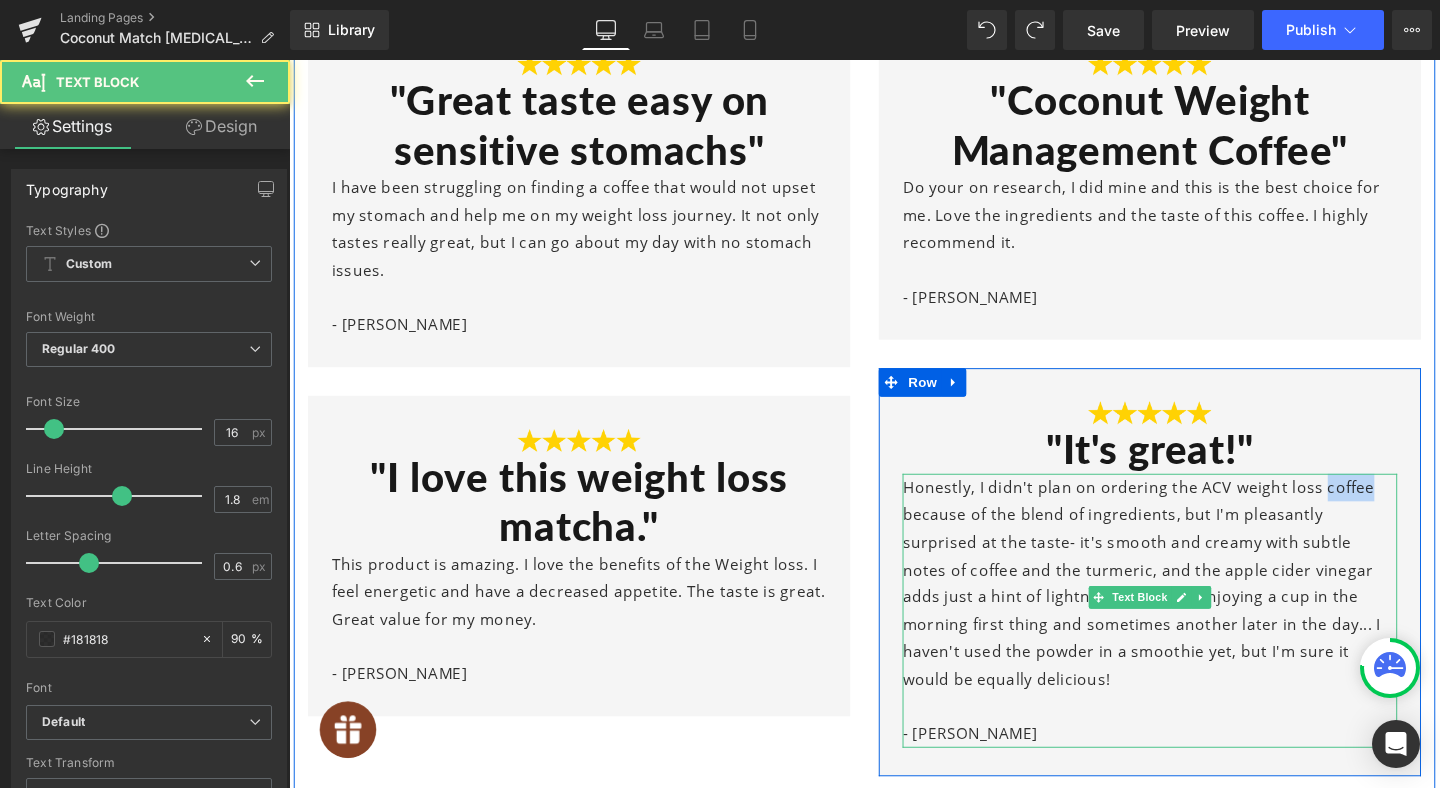 click on "Honestly, I didn't plan on ordering the ACV weight loss coffee because of the blend of ingredients, but I'm pleasantly surprised at the taste- it's smooth and creamy with subtle notes of coffee and the turmeric, and the apple cider vinegar adds just a hint of lightness. I've been enjoying a cup in the morning first thing and sometimes another later in the day... I haven't used the powder in a smoothie yet, but I'm sure it would be equally delicious!" at bounding box center [1194, 610] 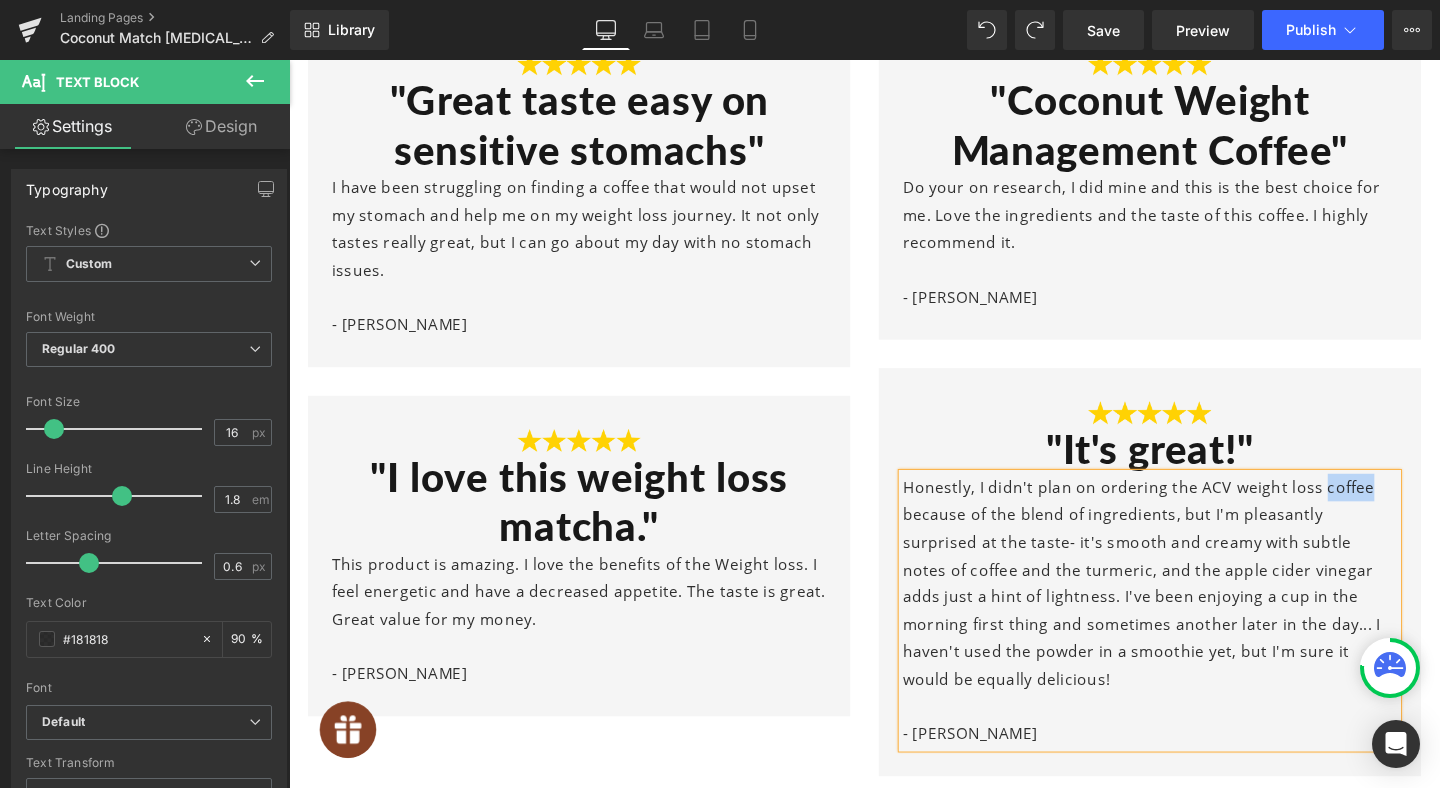 click on "Honestly, I didn't plan on ordering the ACV weight loss coffee because of the blend of ingredients, but I'm pleasantly surprised at the taste- it's smooth and creamy with subtle notes of coffee and the turmeric, and the apple cider vinegar adds just a hint of lightness. I've been enjoying a cup in the morning first thing and sometimes another later in the day... I haven't used the powder in a smoothie yet, but I'm sure it would be equally delicious!" at bounding box center [1194, 610] 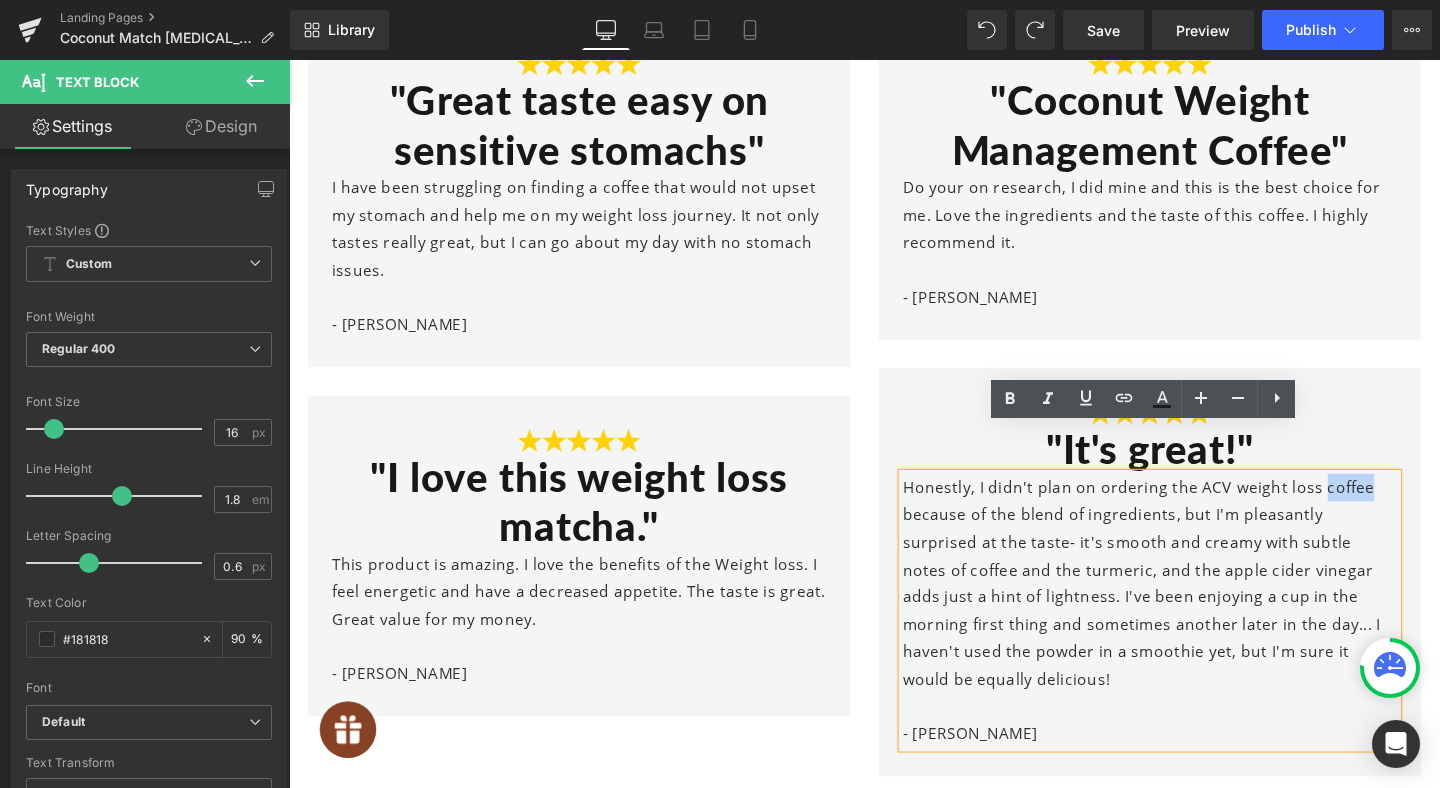drag, startPoint x: 1410, startPoint y: 462, endPoint x: 1376, endPoint y: 464, distance: 34.058773 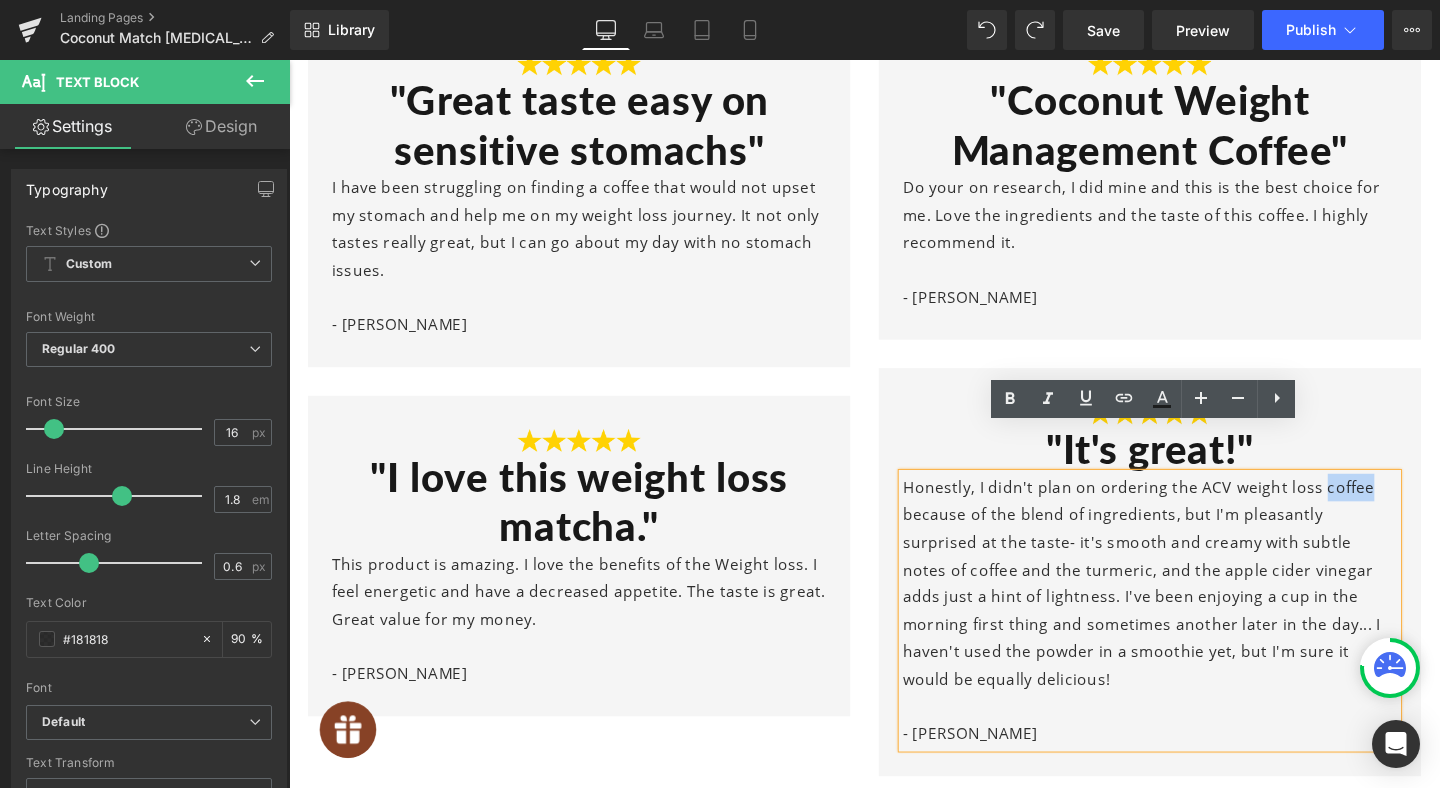 click on "Honestly, I didn't plan on ordering the ACV weight loss coffee because of the blend of ingredients, but I'm pleasantly surprised at the taste- it's smooth and creamy with subtle notes of coffee and the turmeric, and the apple cider vinegar adds just a hint of lightness. I've been enjoying a cup in the morning first thing and sometimes another later in the day... I haven't used the powder in a smoothie yet, but I'm sure it would be equally delicious!" at bounding box center [1194, 610] 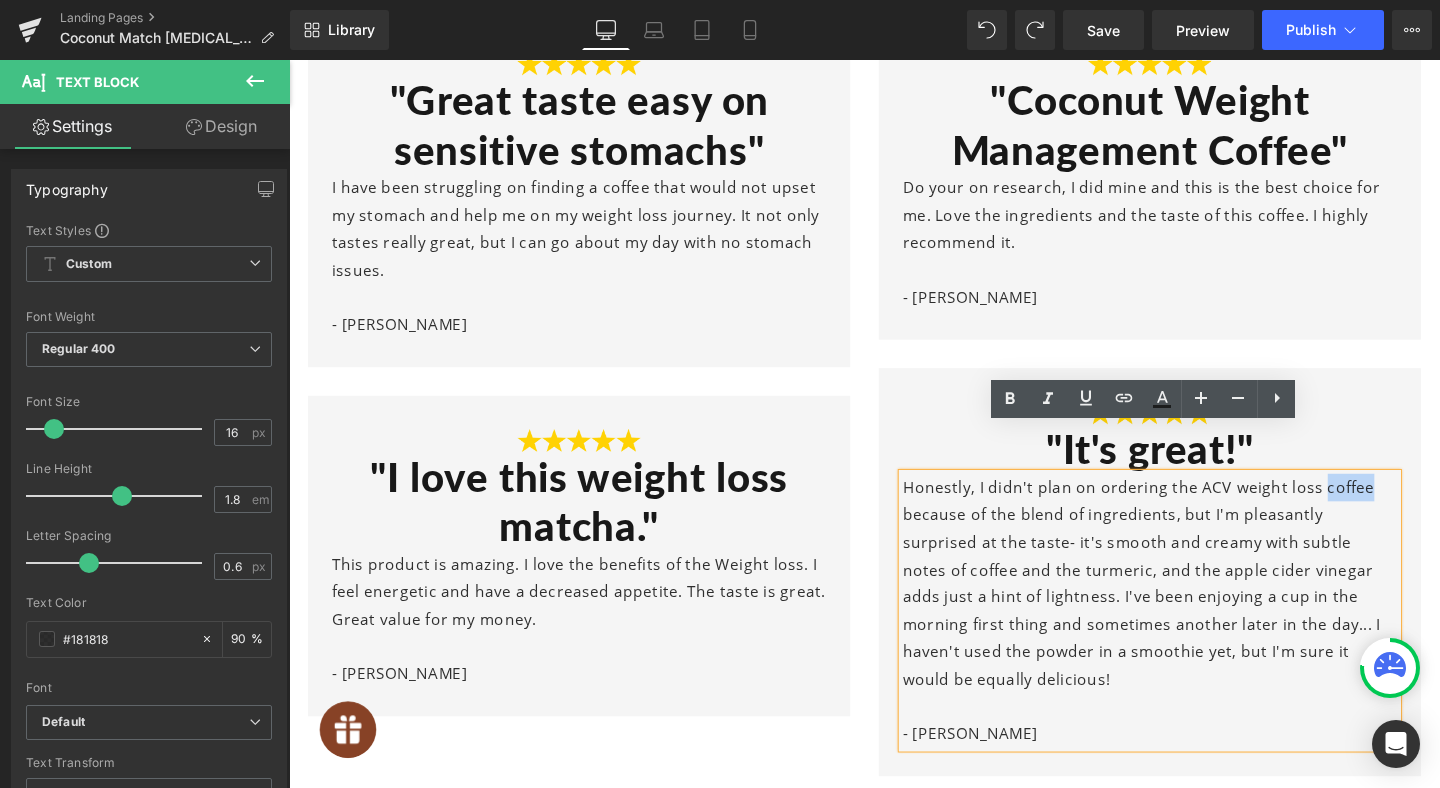 type 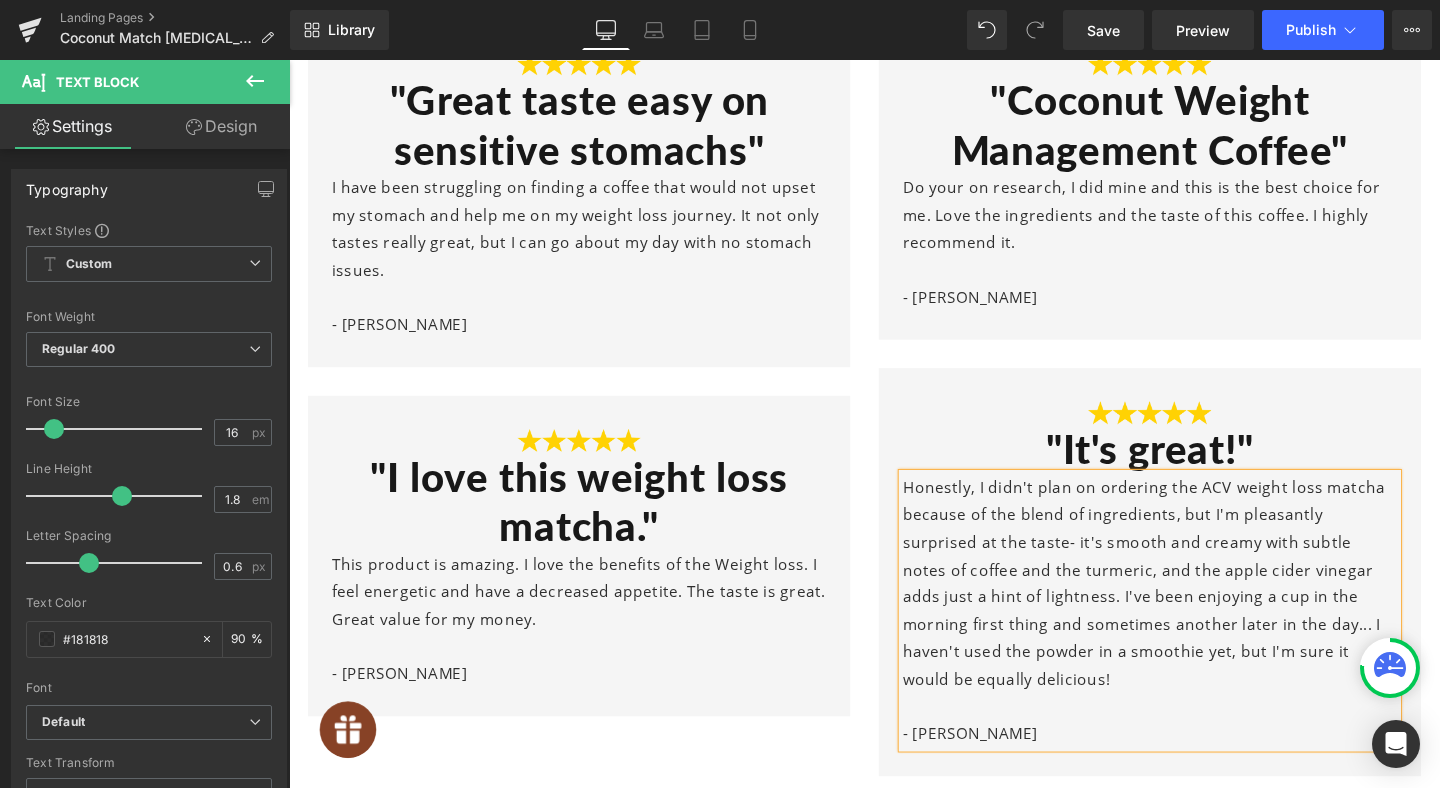 click on "Image         "It's great!" Heading         Honestly, I didn't plan on ordering the ACV weight loss matcha because of the blend of ingredients, but I'm pleasantly surprised at the taste- it's smooth and creamy with subtle notes of coffee and the turmeric, and the apple cider vinegar adds just a hint of lightness. I've been enjoying a cup in the morning first thing and sometimes another later in the day... I haven't used the powder in a smoothie yet, but I'm sure it would be equally delicious! - [PERSON_NAME] Text Block" at bounding box center [1194, 598] 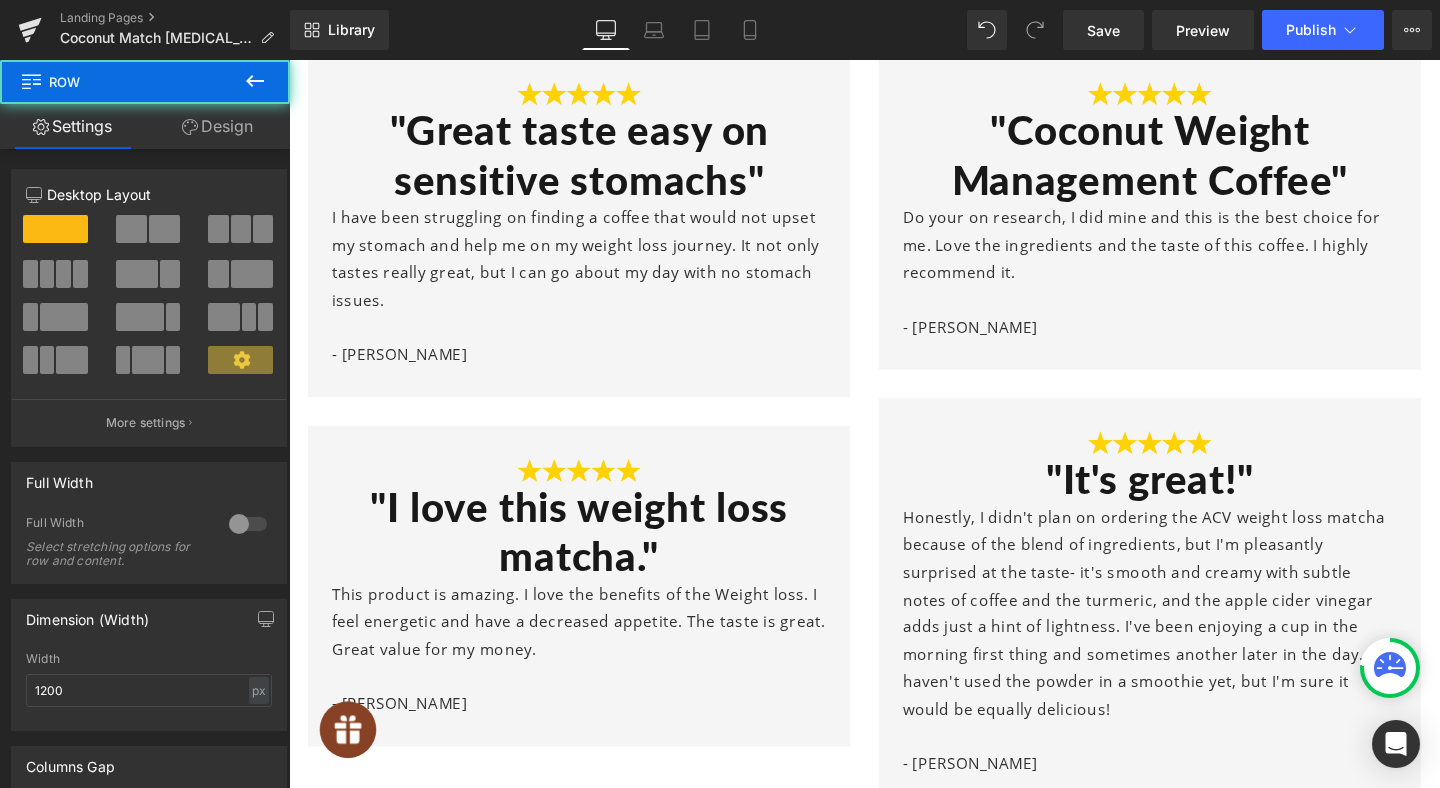scroll, scrollTop: 10426, scrollLeft: 0, axis: vertical 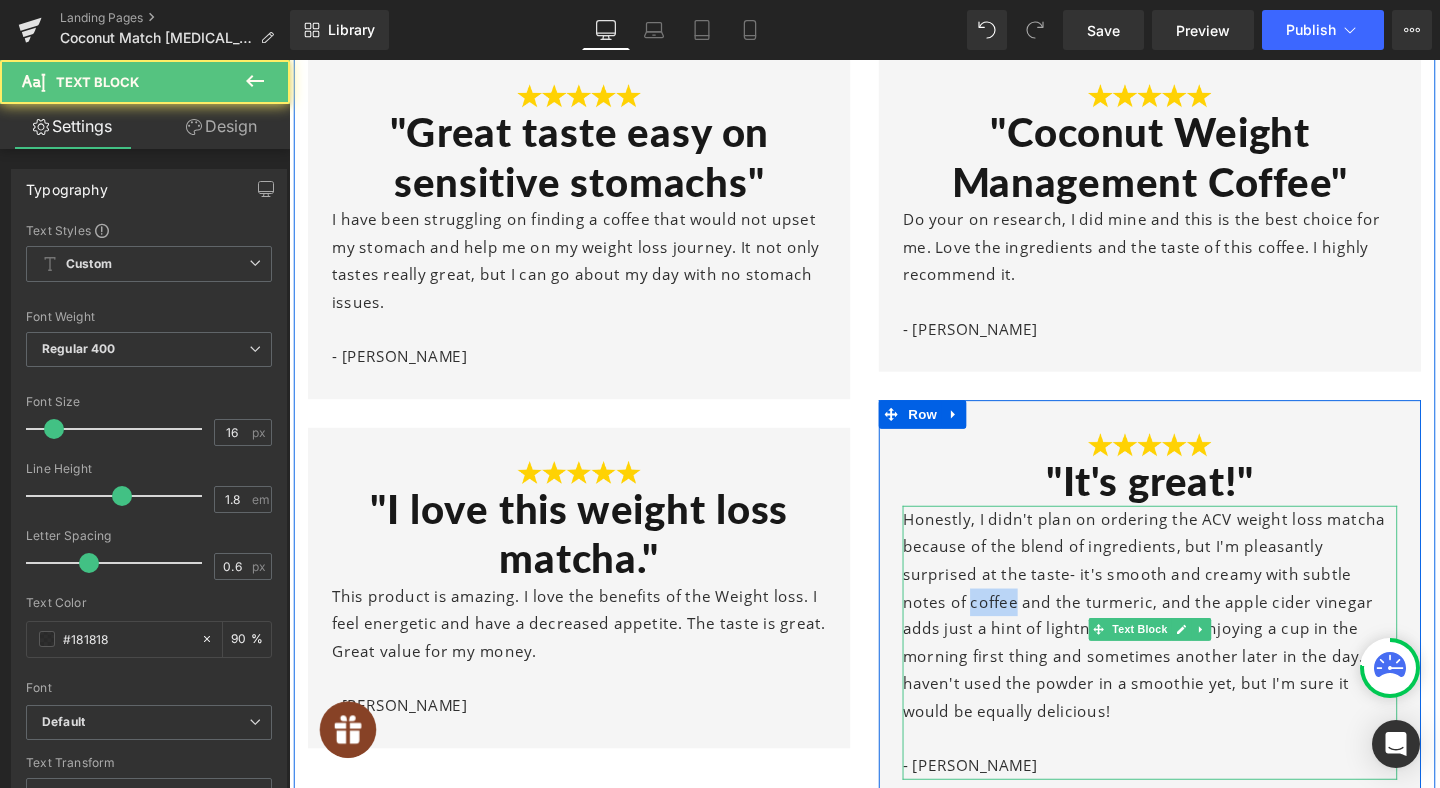 drag, startPoint x: 1394, startPoint y: 555, endPoint x: 1440, endPoint y: 553, distance: 46.043457 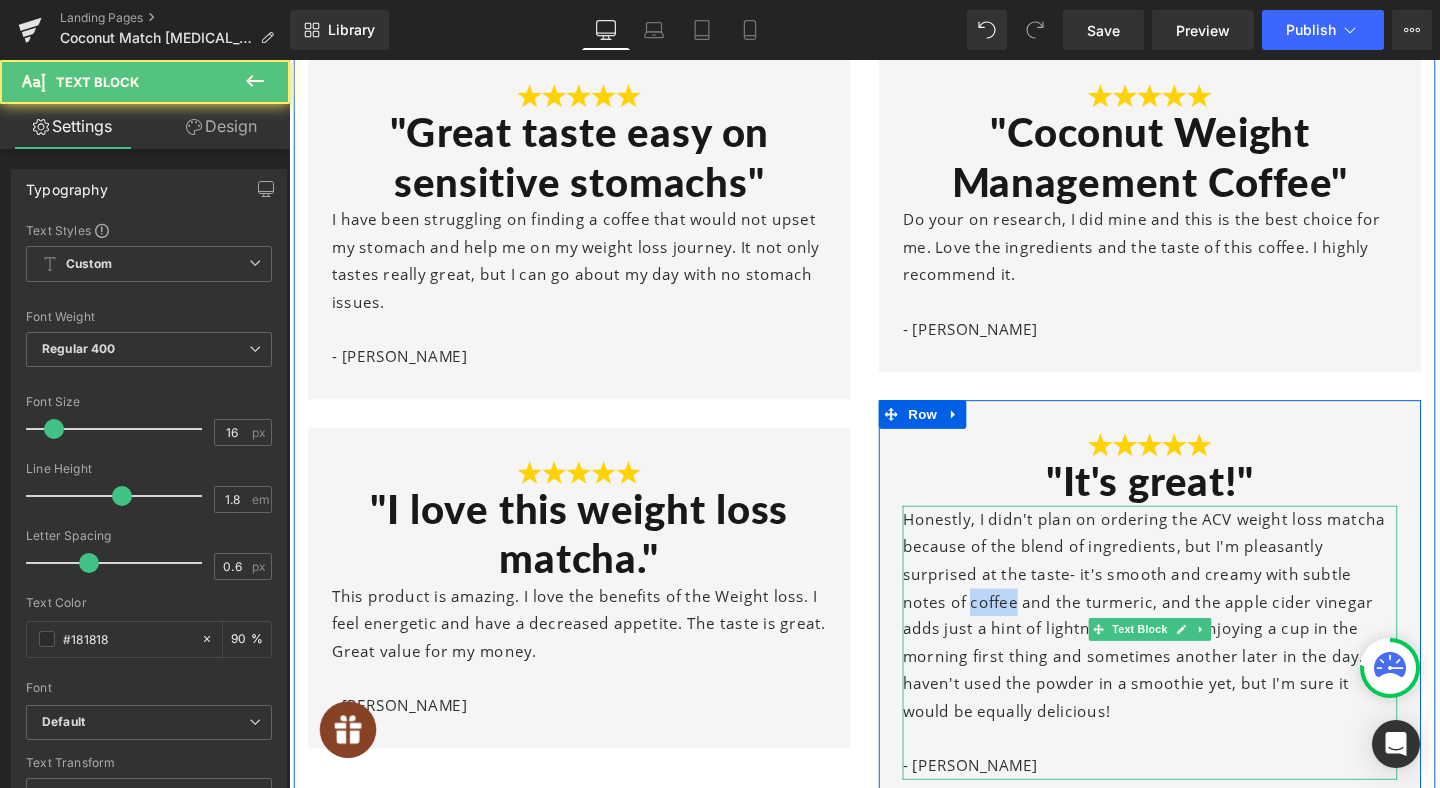 click on "Honestly, I didn't plan on ordering the ACV weight loss matcha because of the blend of ingredients, but I'm pleasantly surprised at the taste- it's smooth and creamy with subtle notes of coffee and the turmeric, and the apple cider vinegar adds just a hint of lightness. I've been enjoying a cup in the morning first thing and sometimes another later in the day... I haven't used the powder in a smoothie yet, but I'm sure it would be equally delicious!" at bounding box center [1194, 644] 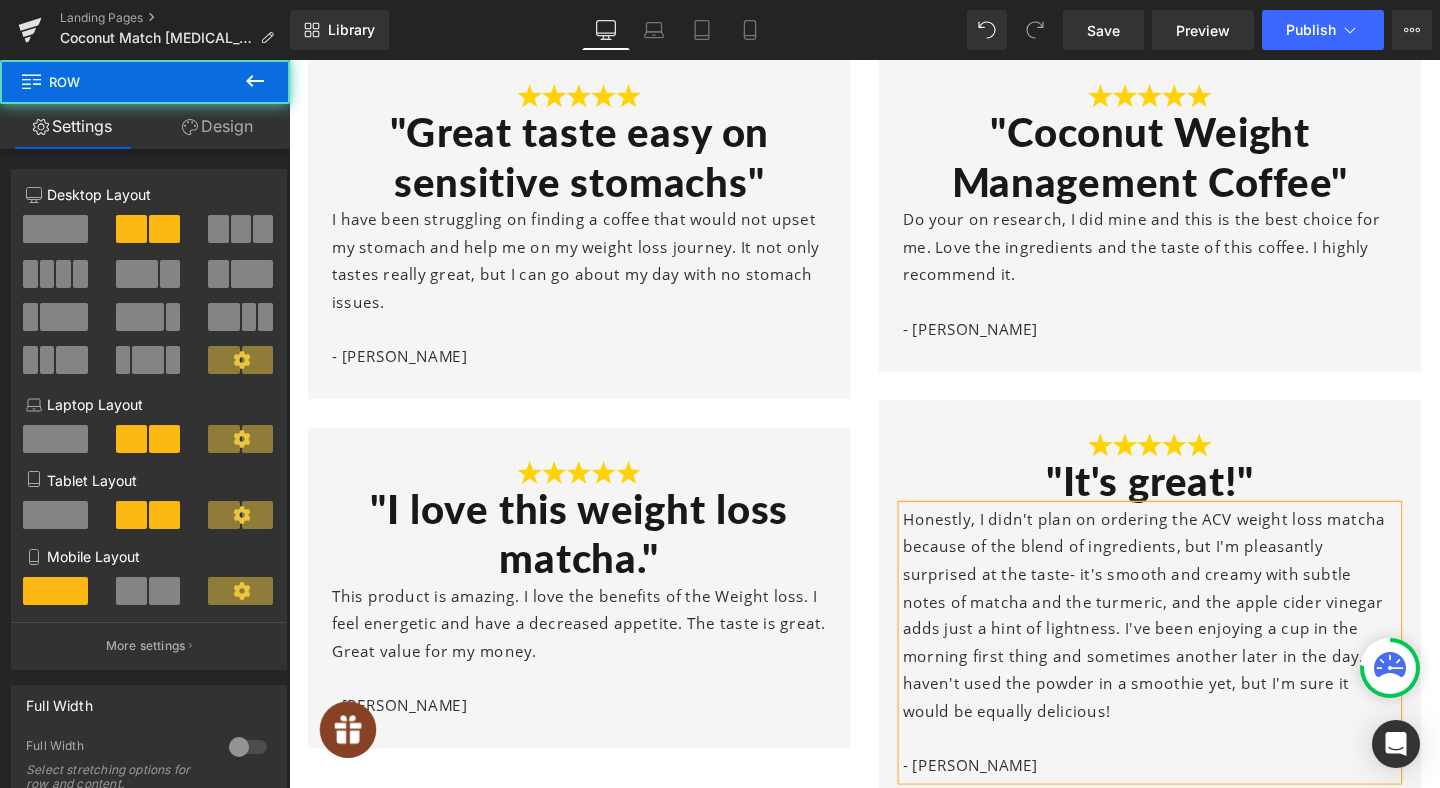 click on "Image         "Coconut Weight Management Coffee" Heading         Do your on research, I did mine and this is the best choice for me. Love the ingredients and the taste of this coffee. I highly recommend it. - [PERSON_NAME] Text Block         Row         Image         "It's great!" Heading         Honestly, I didn't plan on ordering the ACV weight loss matcha because of the blend of ingredients, but I'm pleasantly surprised at the taste- it's smooth and creamy with subtle notes of matcha and the turmeric, and the apple cider vinegar adds just a hint of lightness. I've been enjoying a cup in the morning first thing and sometimes another later in the day... I haven't used the powder in a smoothie yet, but I'm sure it would be equally delicious! - [PERSON_NAME] Text Block         Row" at bounding box center (1194, 450) 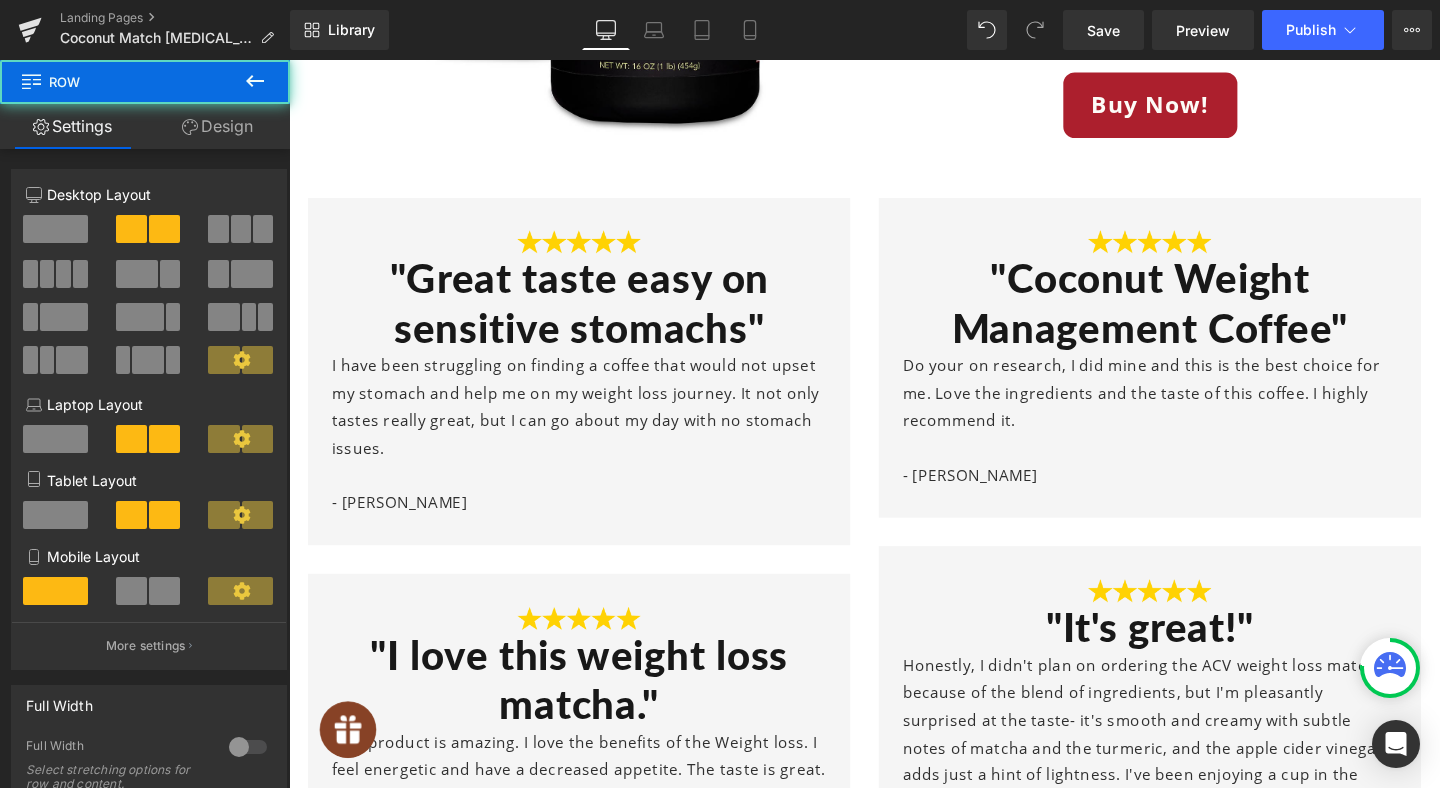 scroll, scrollTop: 10249, scrollLeft: 0, axis: vertical 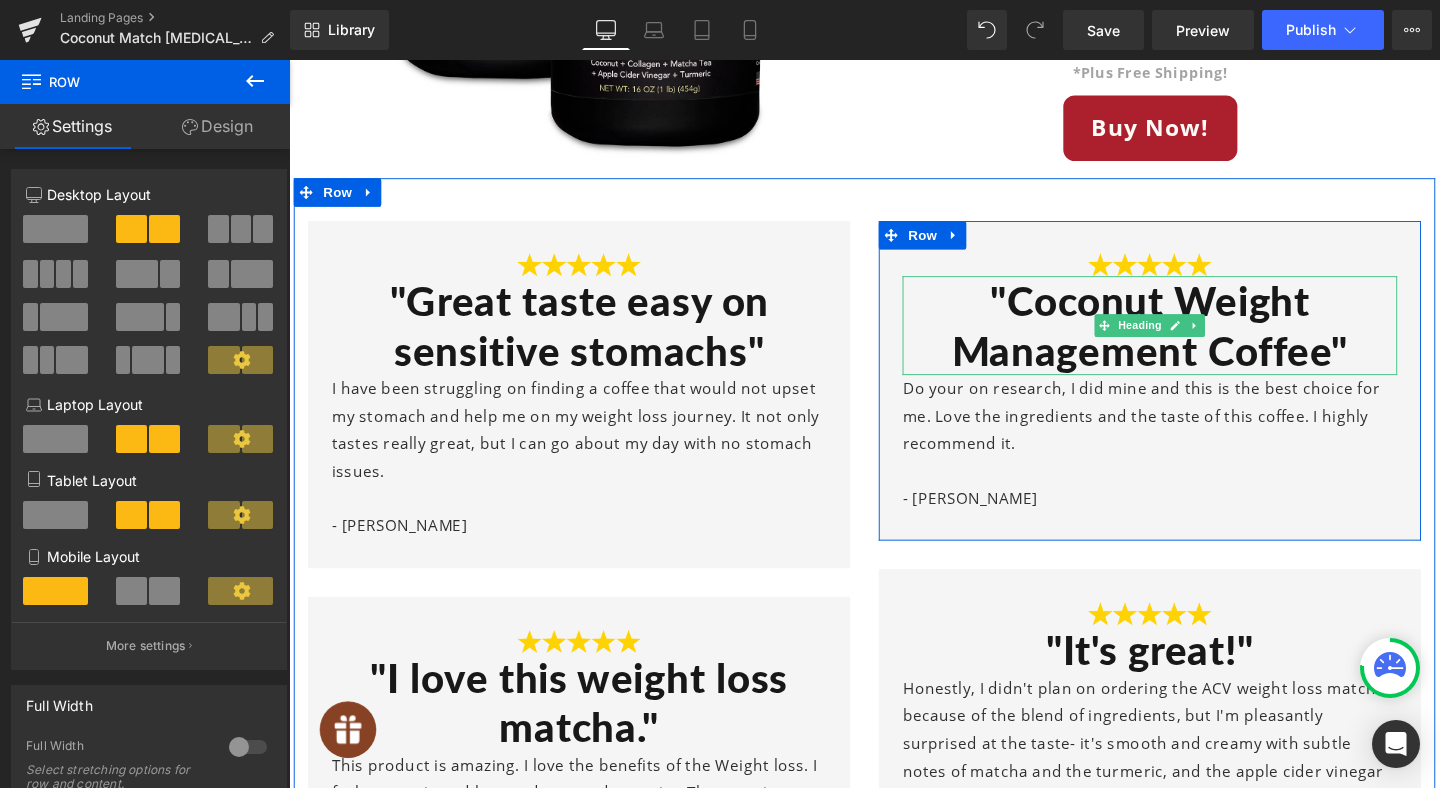 click on ""Coconut Weight Management Coffee"" at bounding box center (1194, 339) 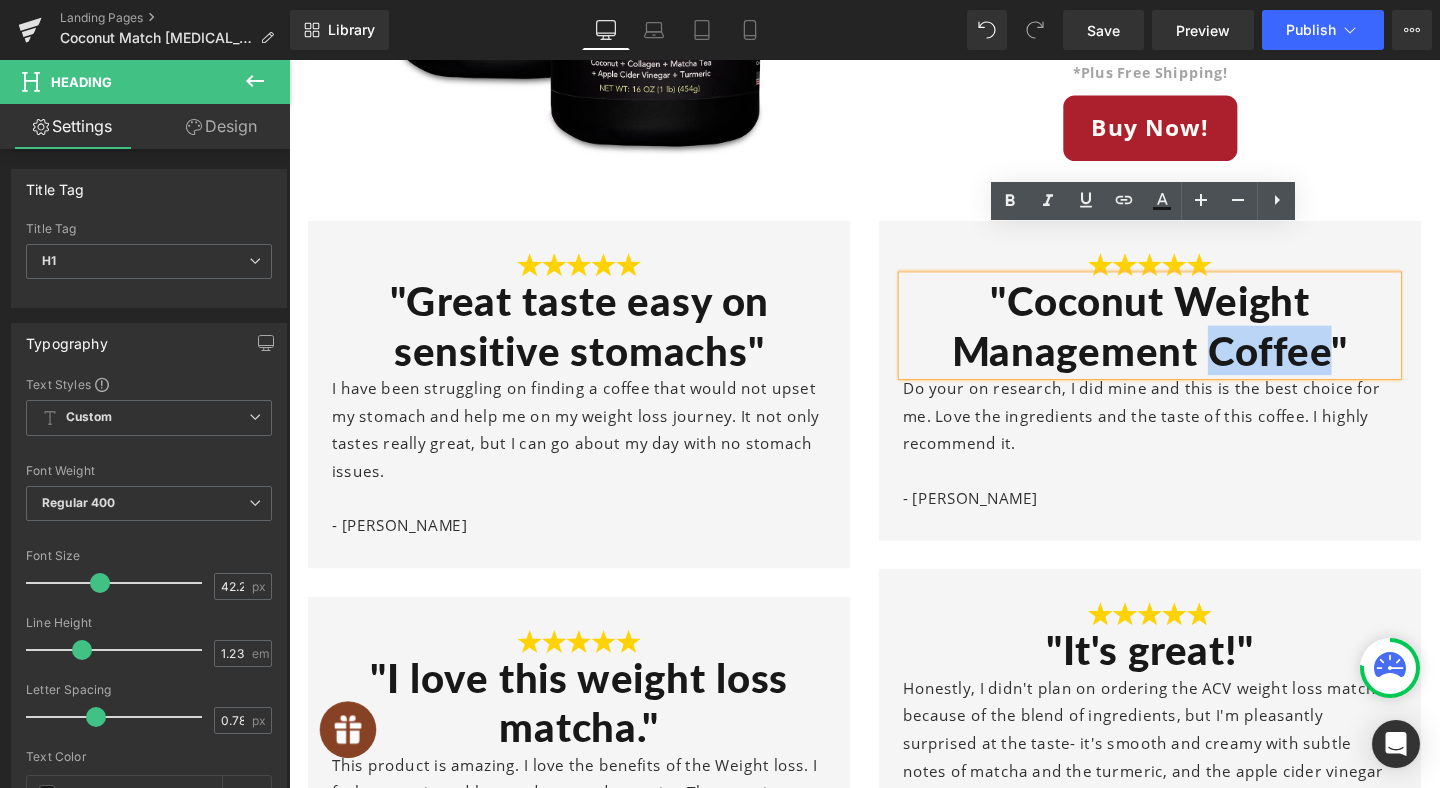 drag, startPoint x: 1258, startPoint y: 319, endPoint x: 1385, endPoint y: 324, distance: 127.09839 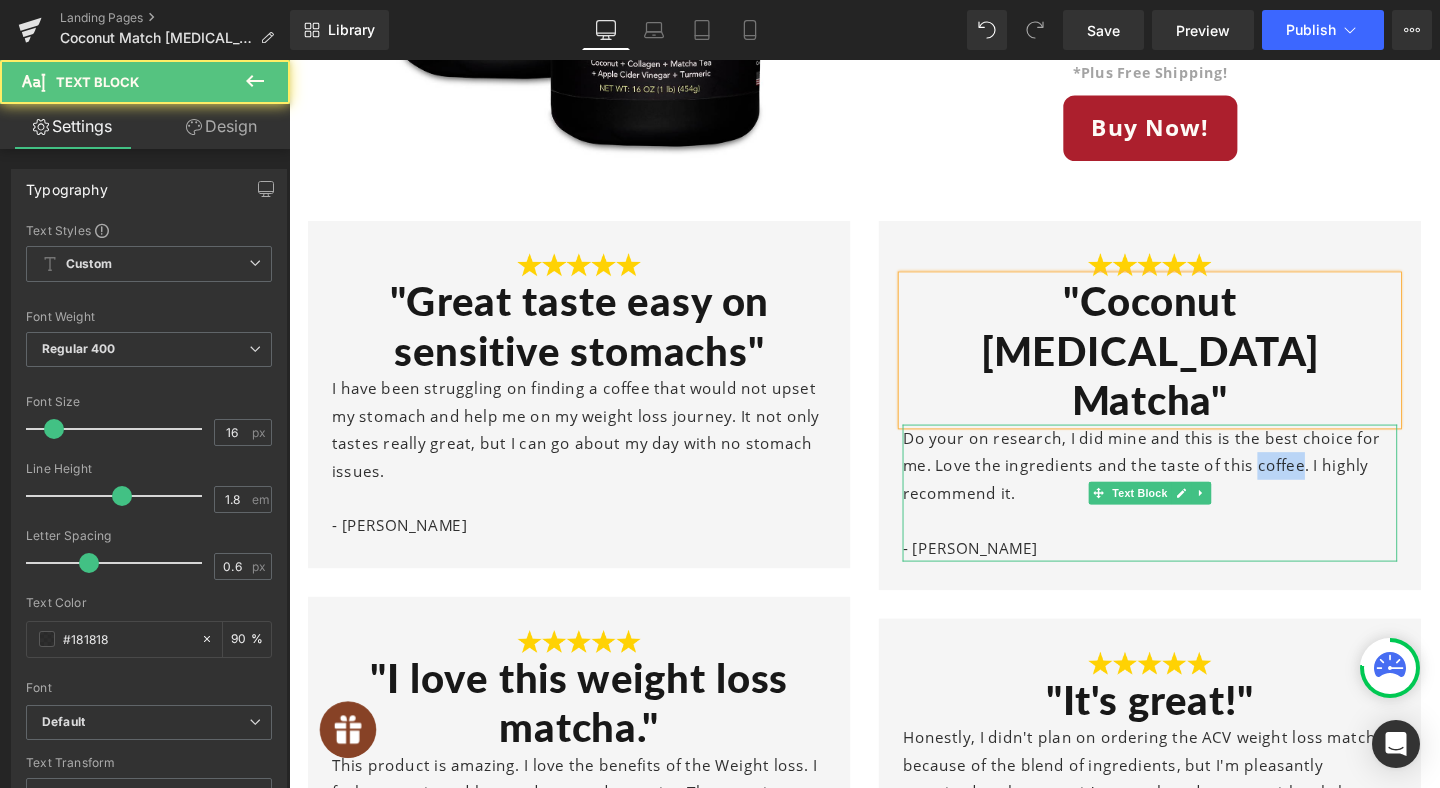 drag, startPoint x: 1304, startPoint y: 387, endPoint x: 1353, endPoint y: 389, distance: 49.0408 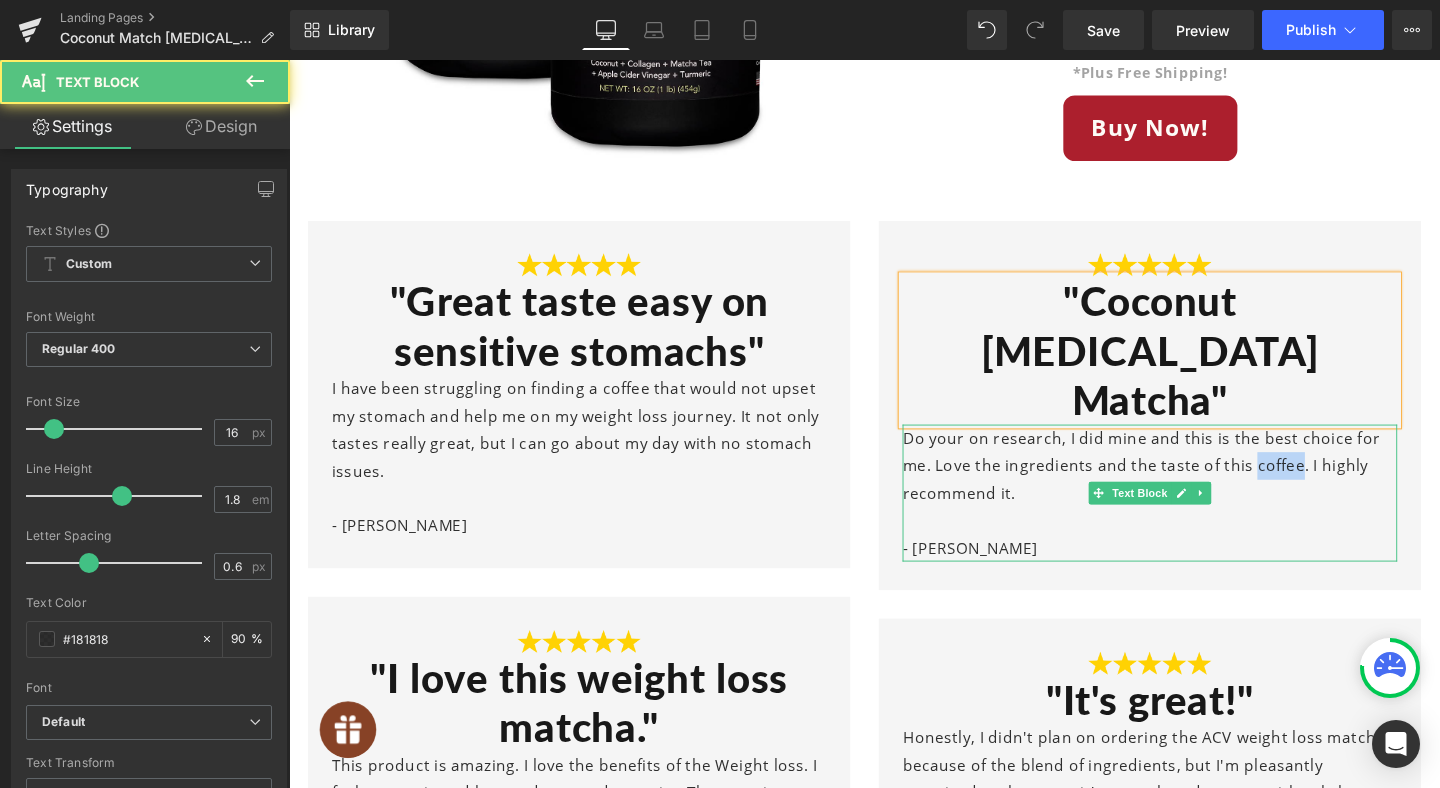 click on "Do your on research, I did mine and this is the best choice for me. Love the ingredients and the taste of this coffee. I highly recommend it." at bounding box center (1194, 486) 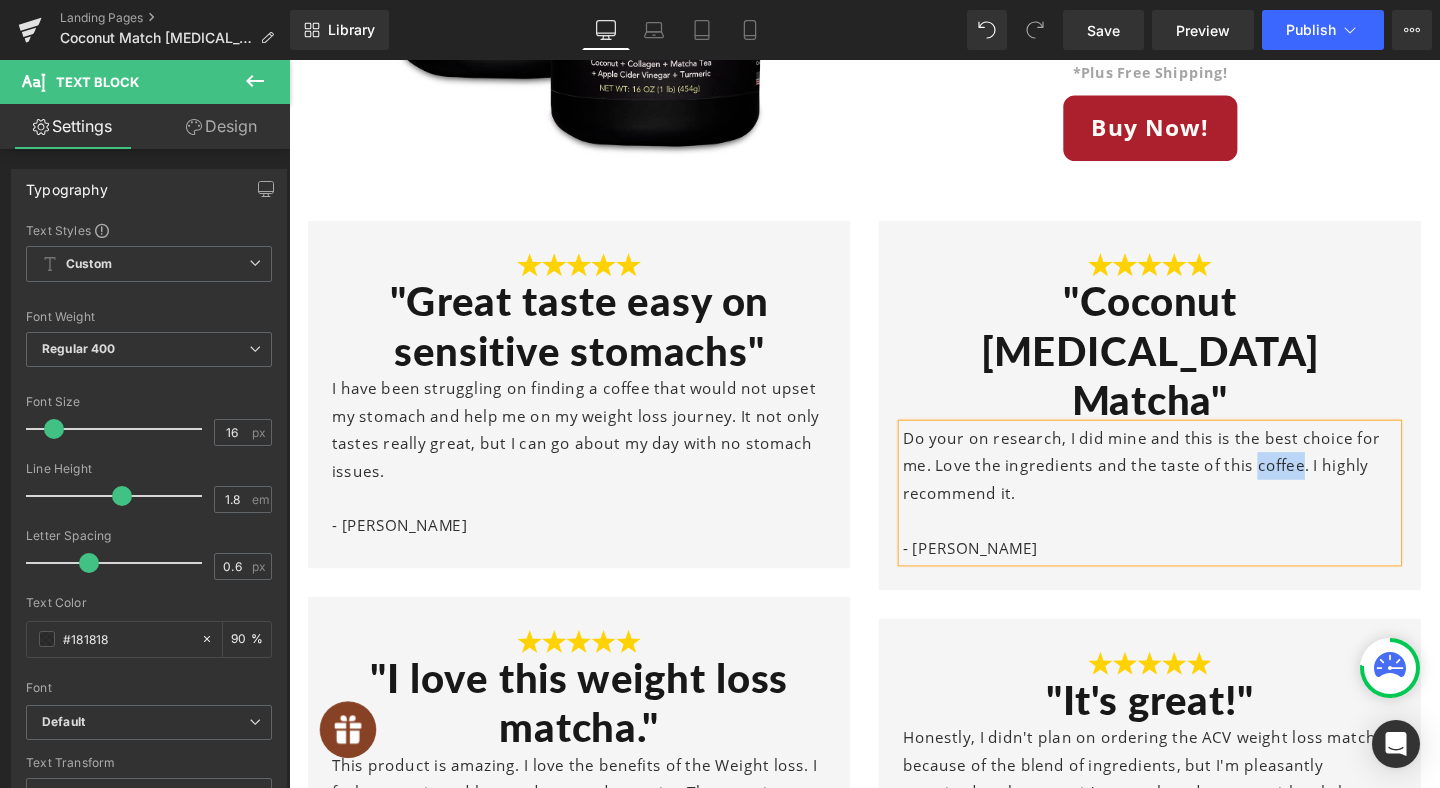 click on "Do your on research, I did mine and this is the best choice for me. Love the ingredients and the taste of this coffee. I highly recommend it." at bounding box center [1194, 486] 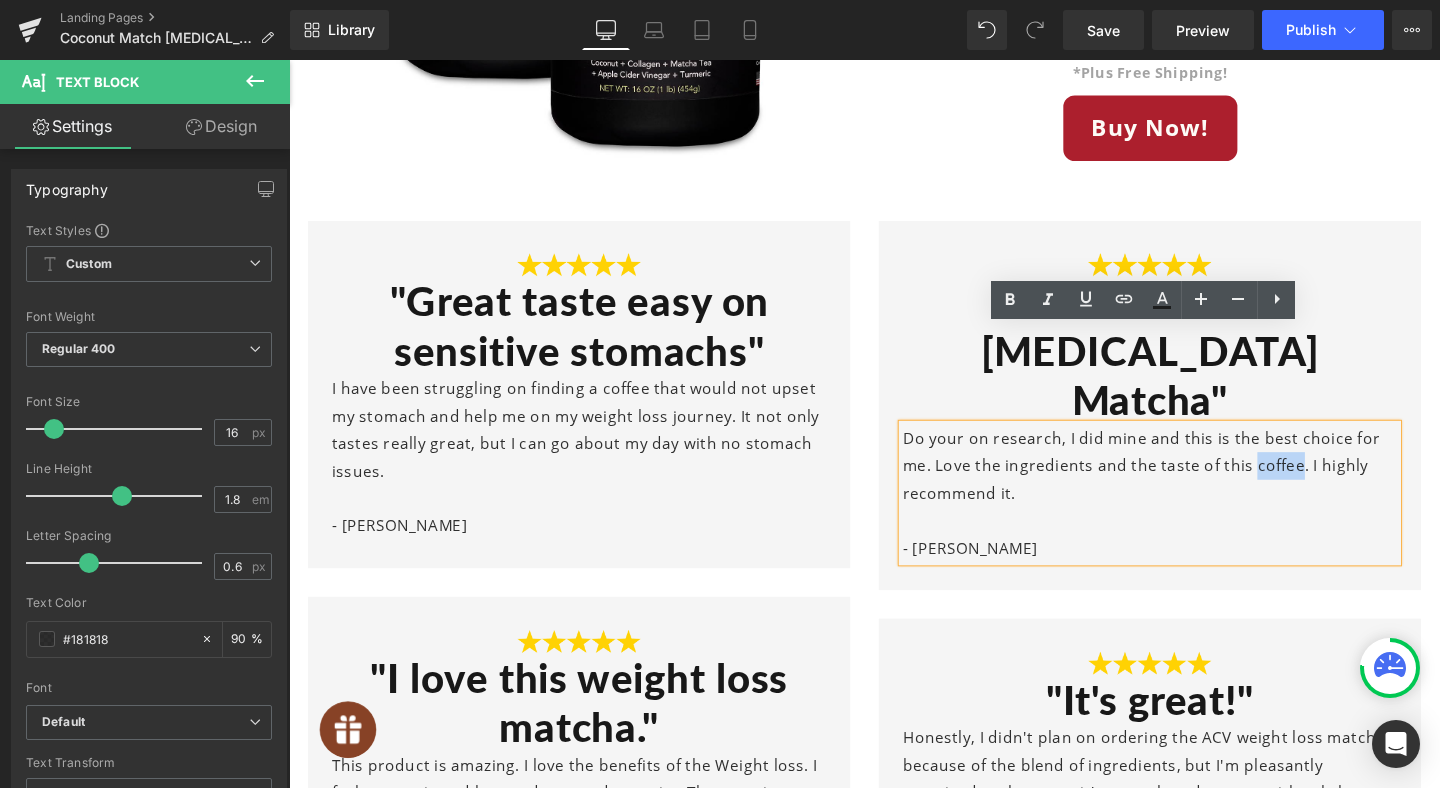 drag, startPoint x: 1353, startPoint y: 389, endPoint x: 1301, endPoint y: 389, distance: 52 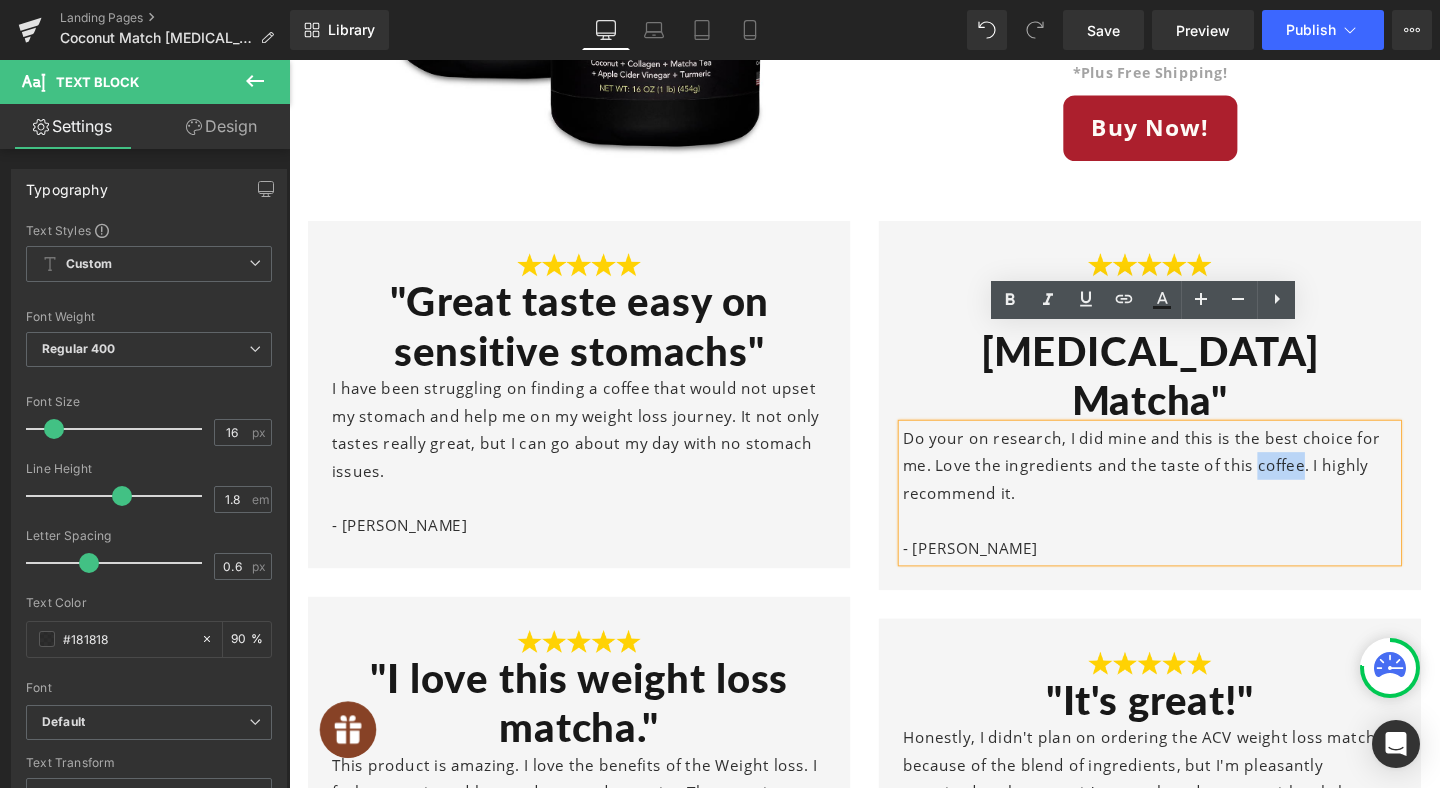 click on "Do your on research, I did mine and this is the best choice for me. Love the ingredients and the taste of this coffee. I highly recommend it." at bounding box center (1194, 486) 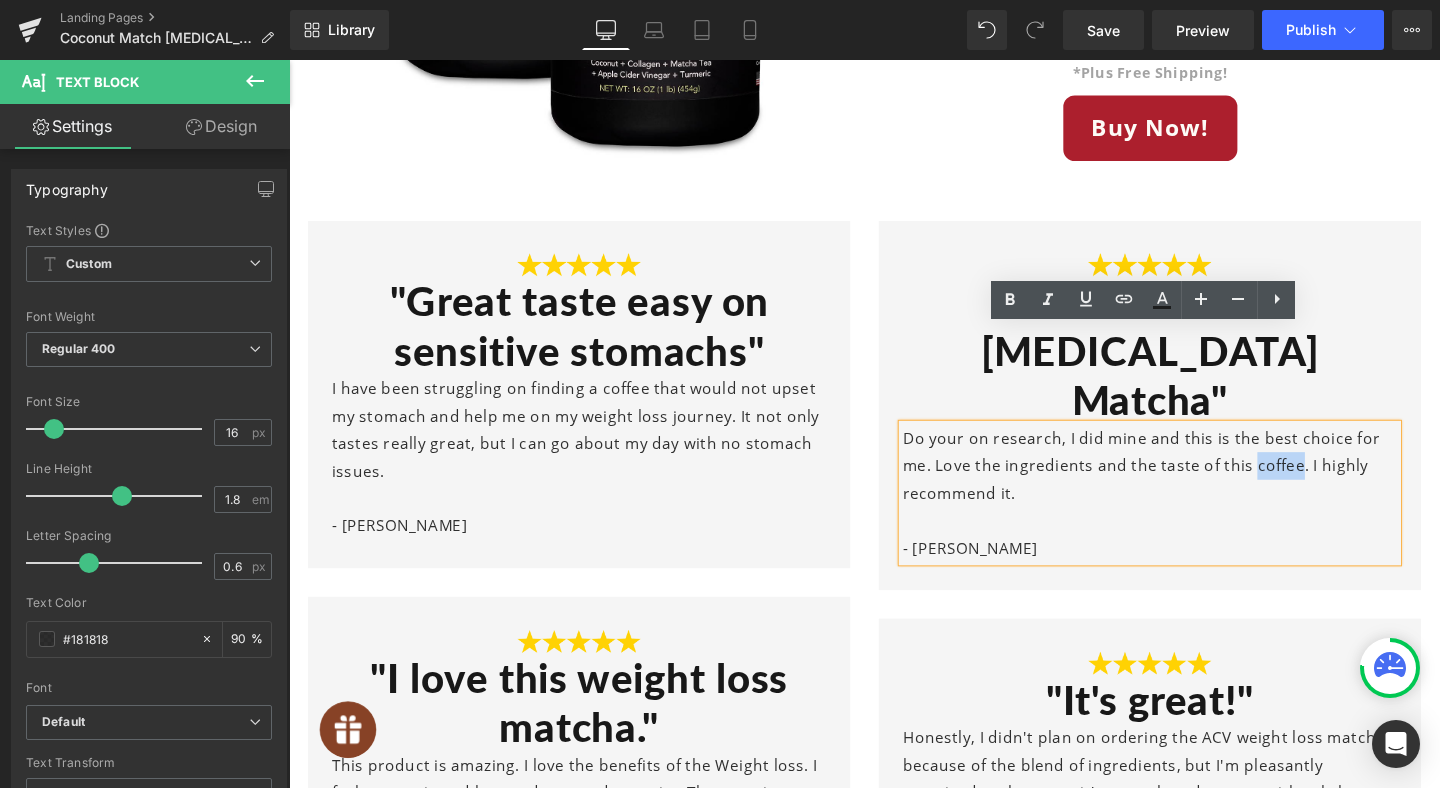 type 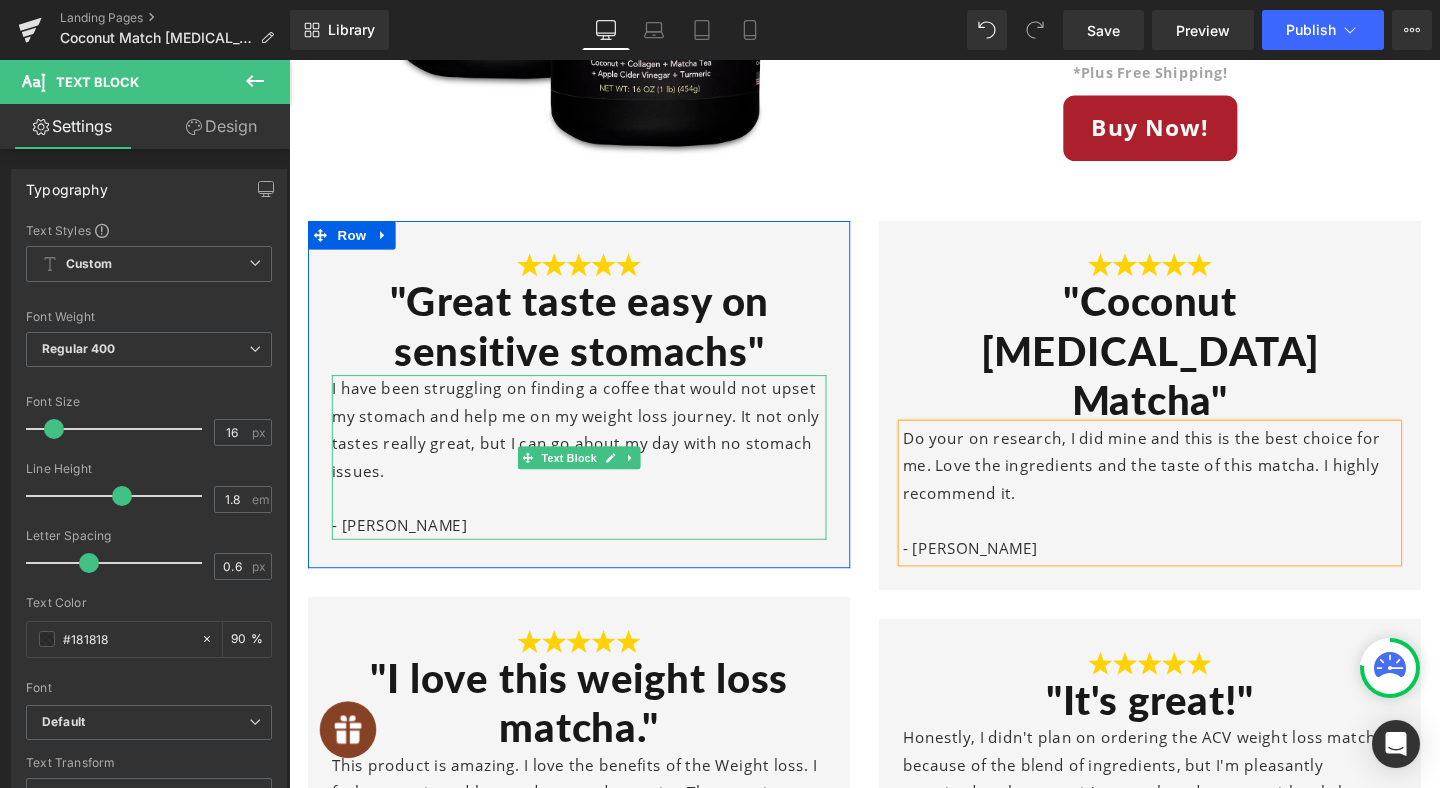 click on "I have been struggling on finding a coffee that would not upset my stomach and help me on my weight loss journey. It not only tastes really great, but I can go about my day with no stomach issues." at bounding box center (594, 448) 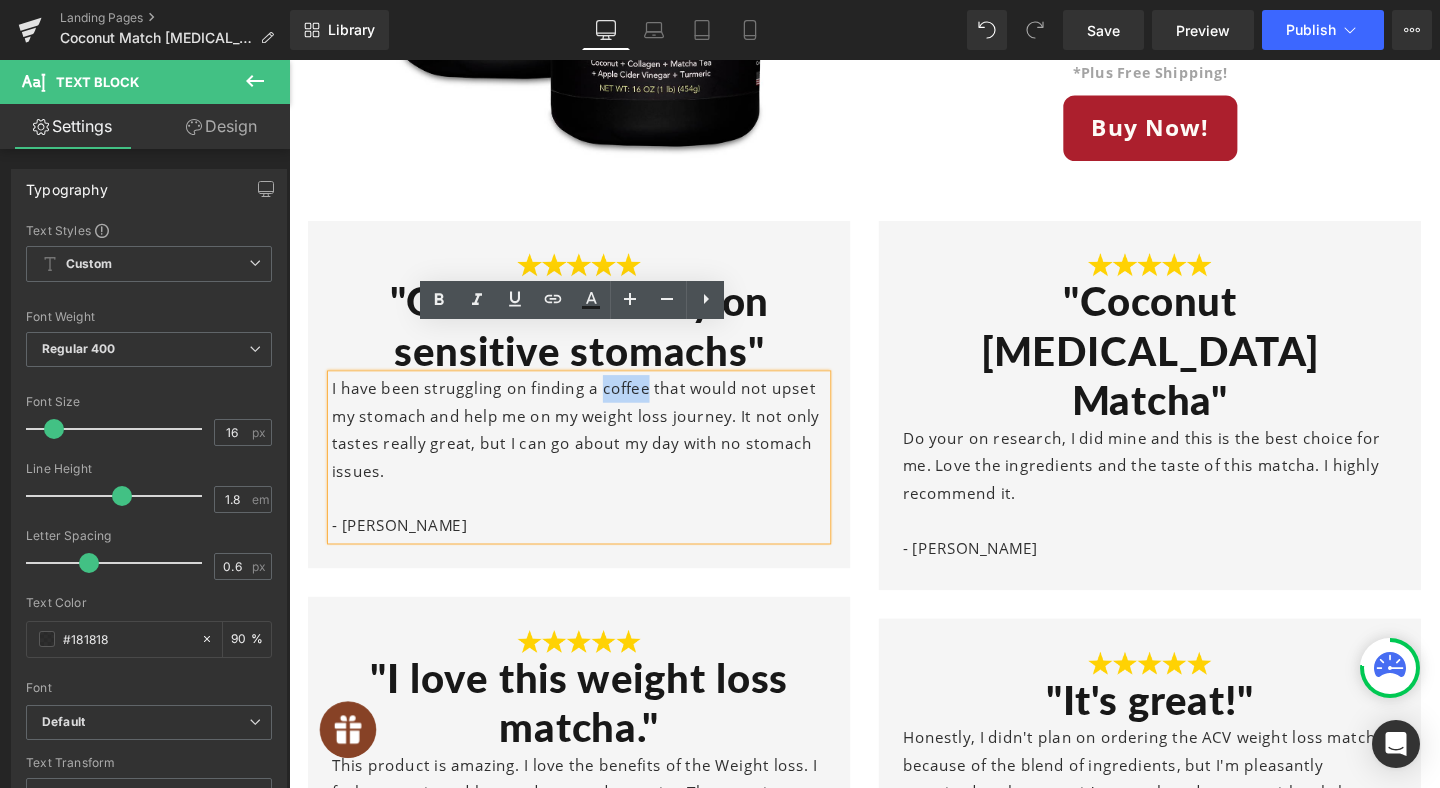 drag, startPoint x: 616, startPoint y: 358, endPoint x: 665, endPoint y: 358, distance: 49 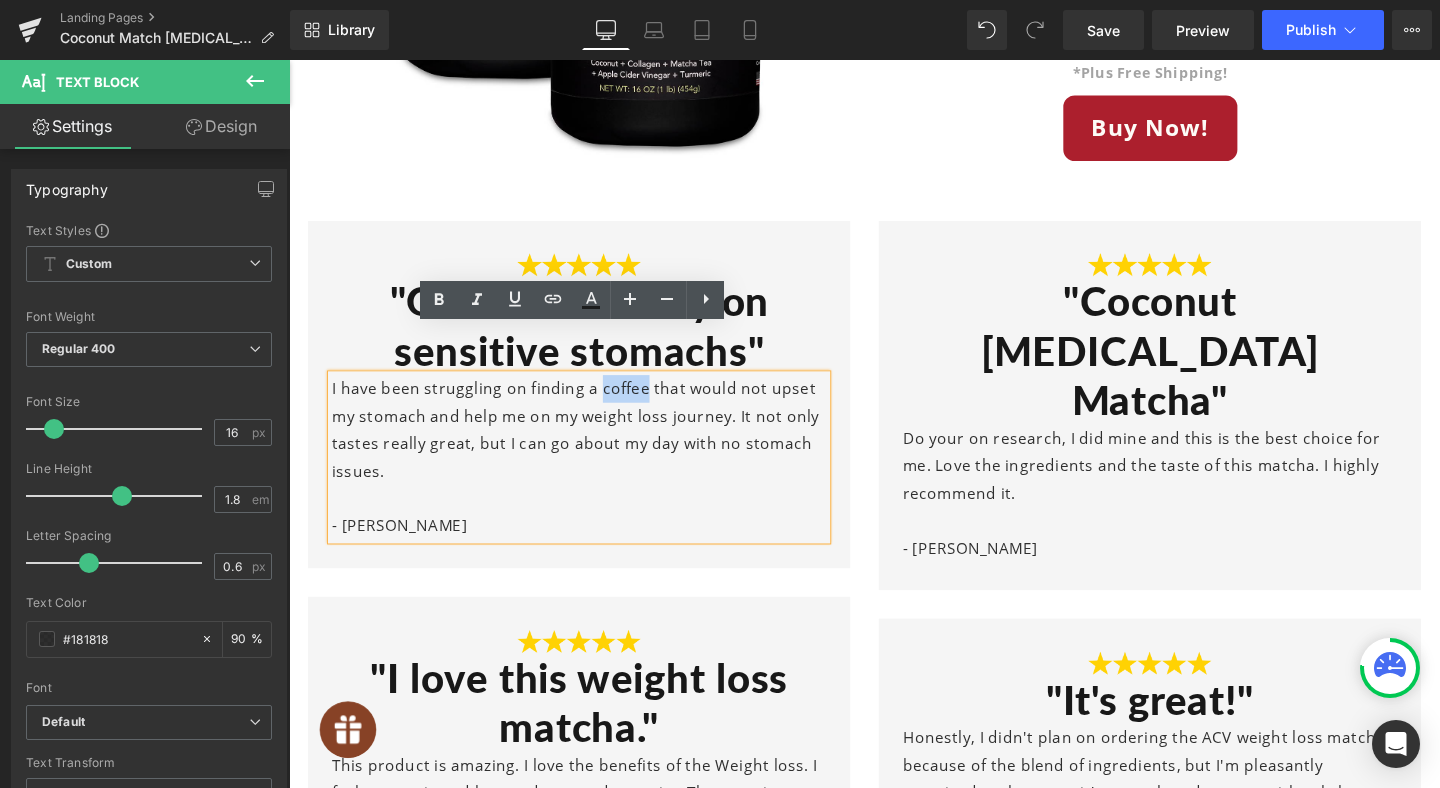 click on "I have been struggling on finding a coffee that would not upset my stomach and help me on my weight loss journey. It not only tastes really great, but I can go about my day with no stomach issues." at bounding box center [594, 448] 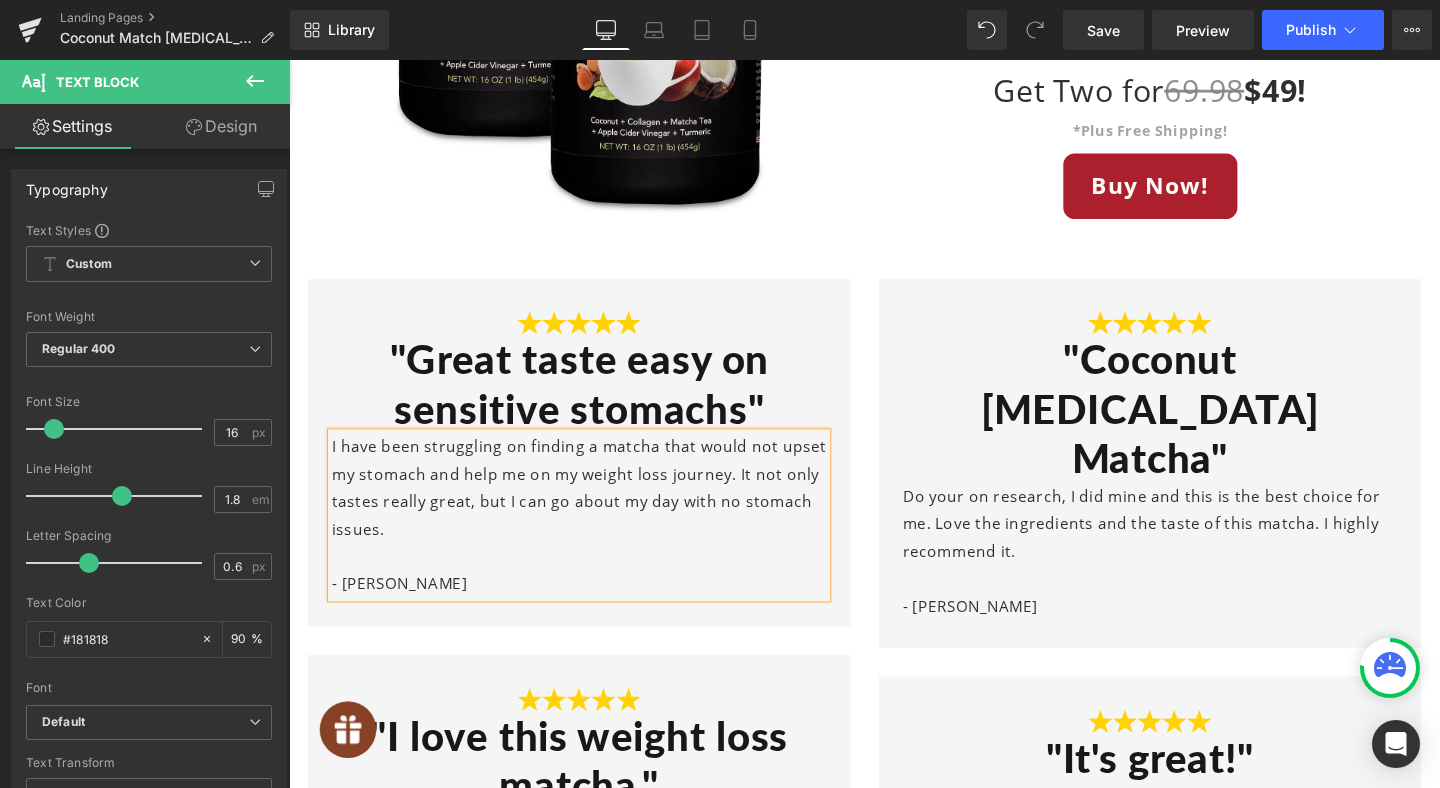 scroll, scrollTop: 10181, scrollLeft: 0, axis: vertical 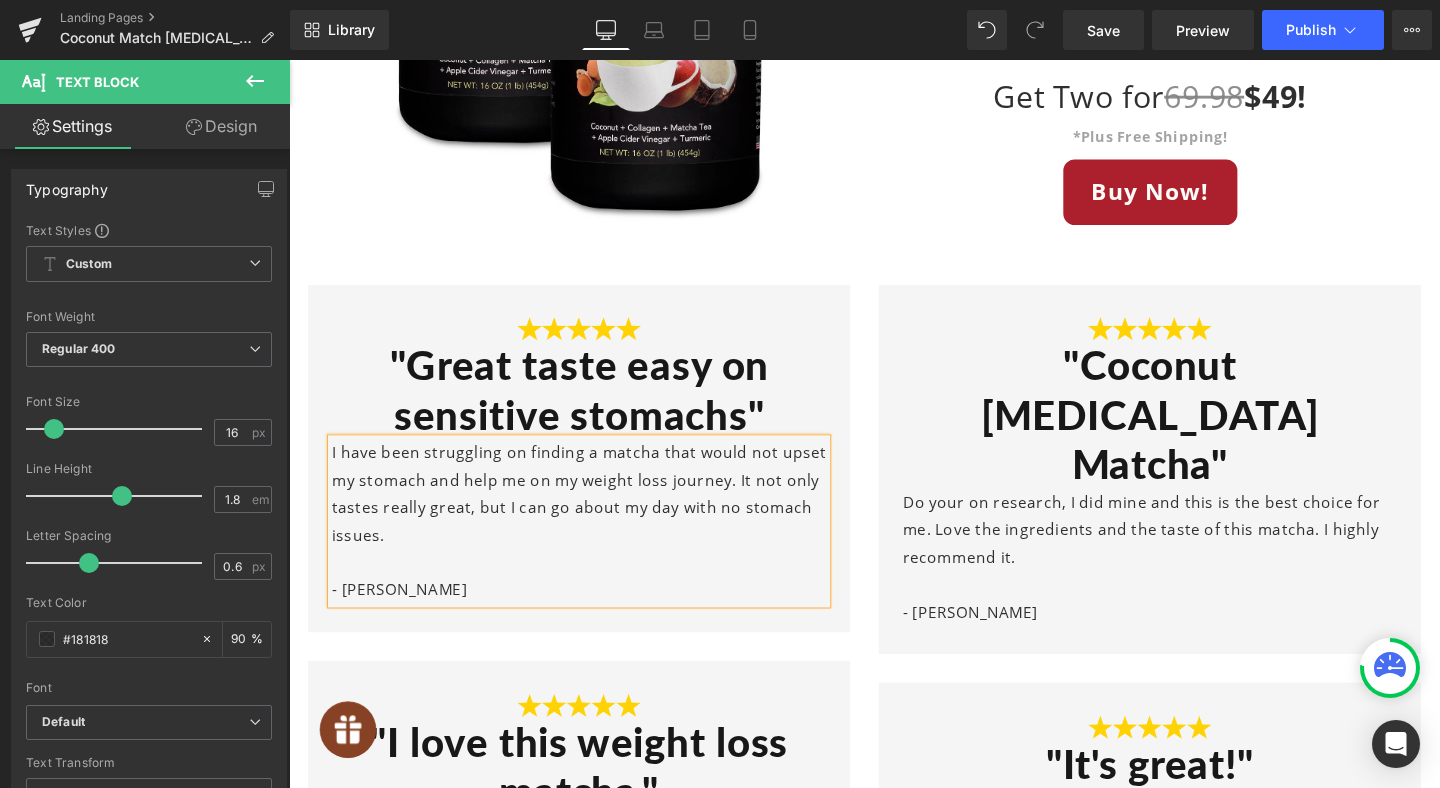 click on "Image         "Great taste easy on sensitive stomachs" Heading         I have been struggling on finding a matcha that would not upset my stomach and help me on my weight loss journey. It not only tastes really great, but I can go about my day with no stomach issues. - [PERSON_NAME] Text Block         Row         Image         "I love this weight loss matcha." Heading         This product is amazing. I love the benefits of the Weight loss. I feel energetic and have a decreased appetite. The taste is great. Great value for my money. - [PERSON_NAME] Text Block         Row" at bounding box center [594, 663] 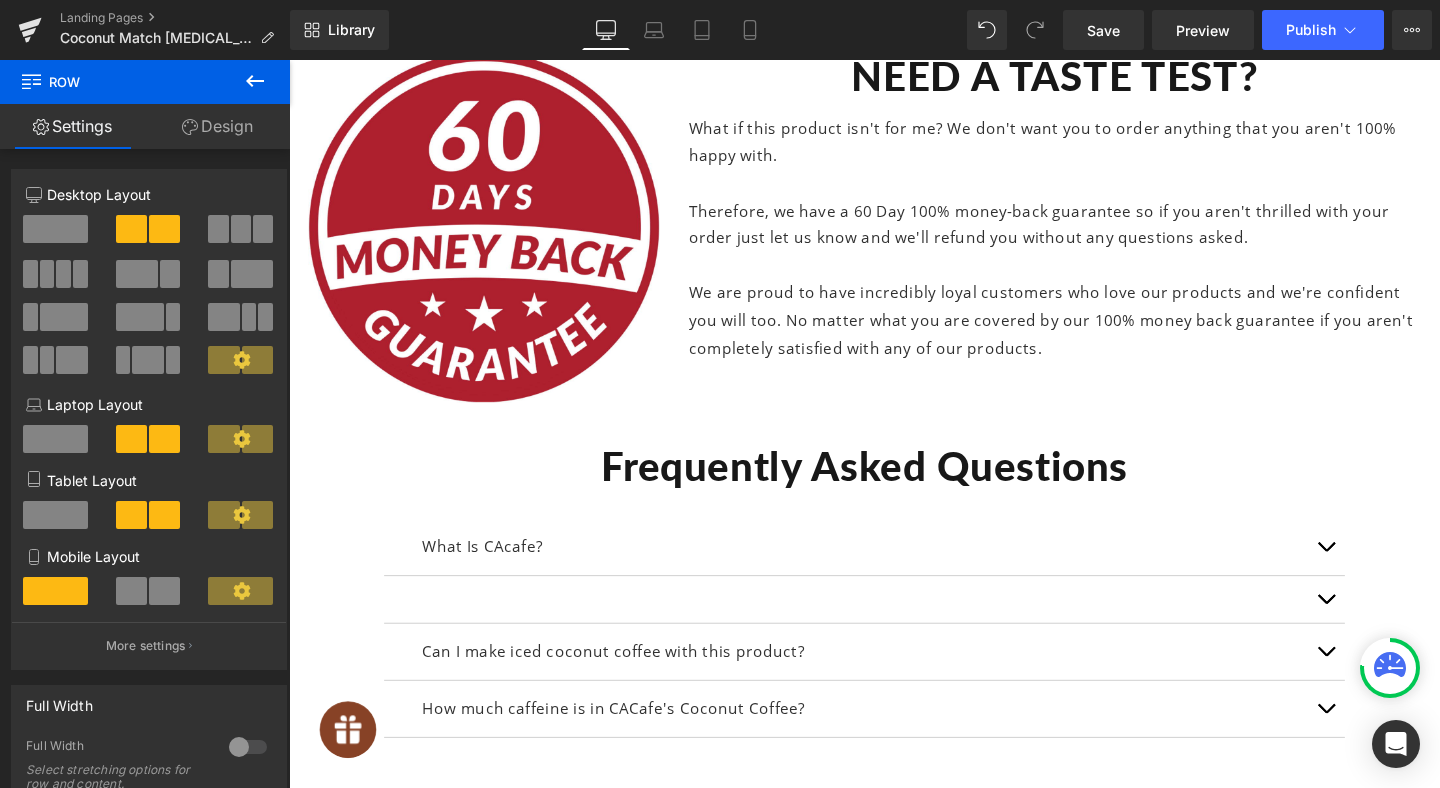 scroll, scrollTop: 11564, scrollLeft: 0, axis: vertical 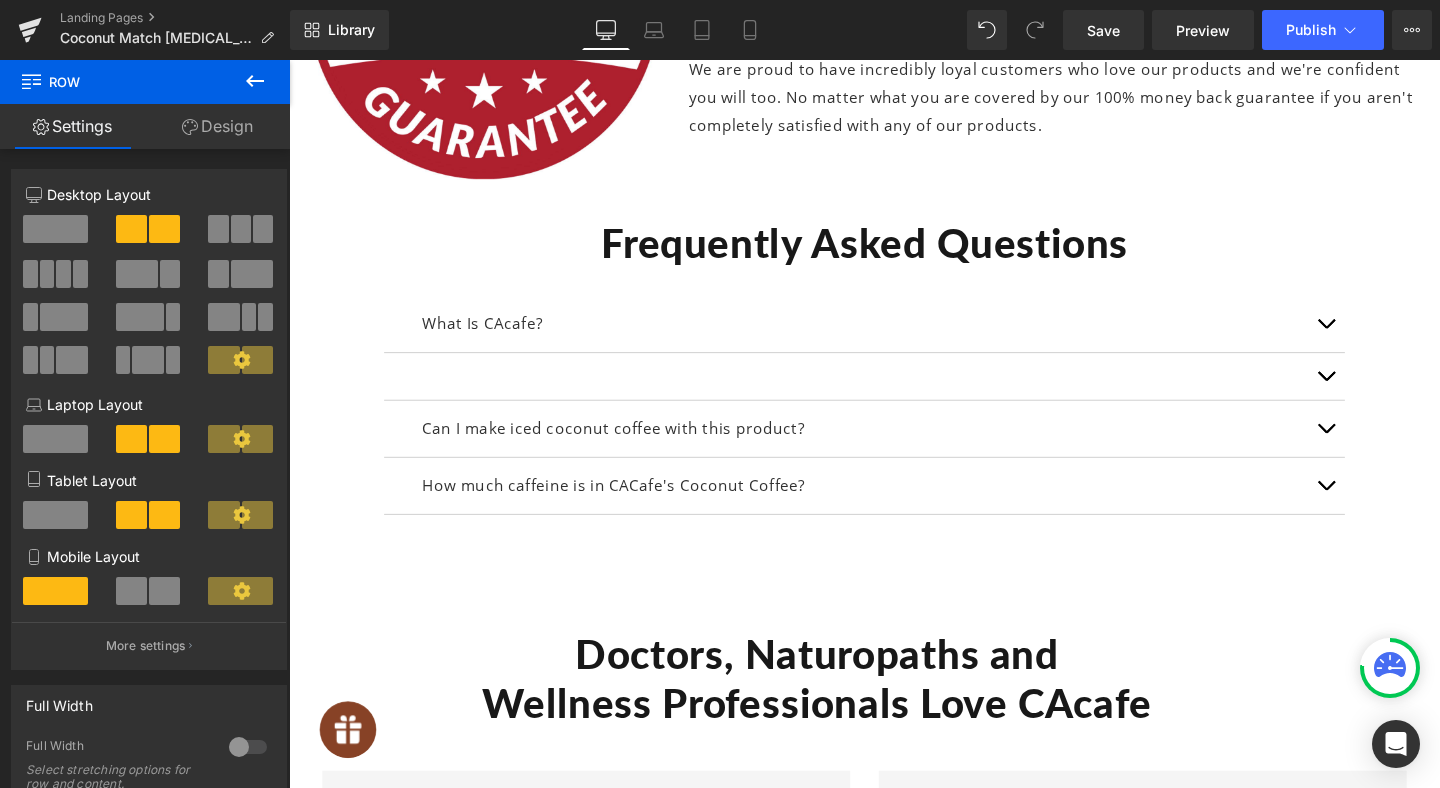 click at bounding box center (894, 393) 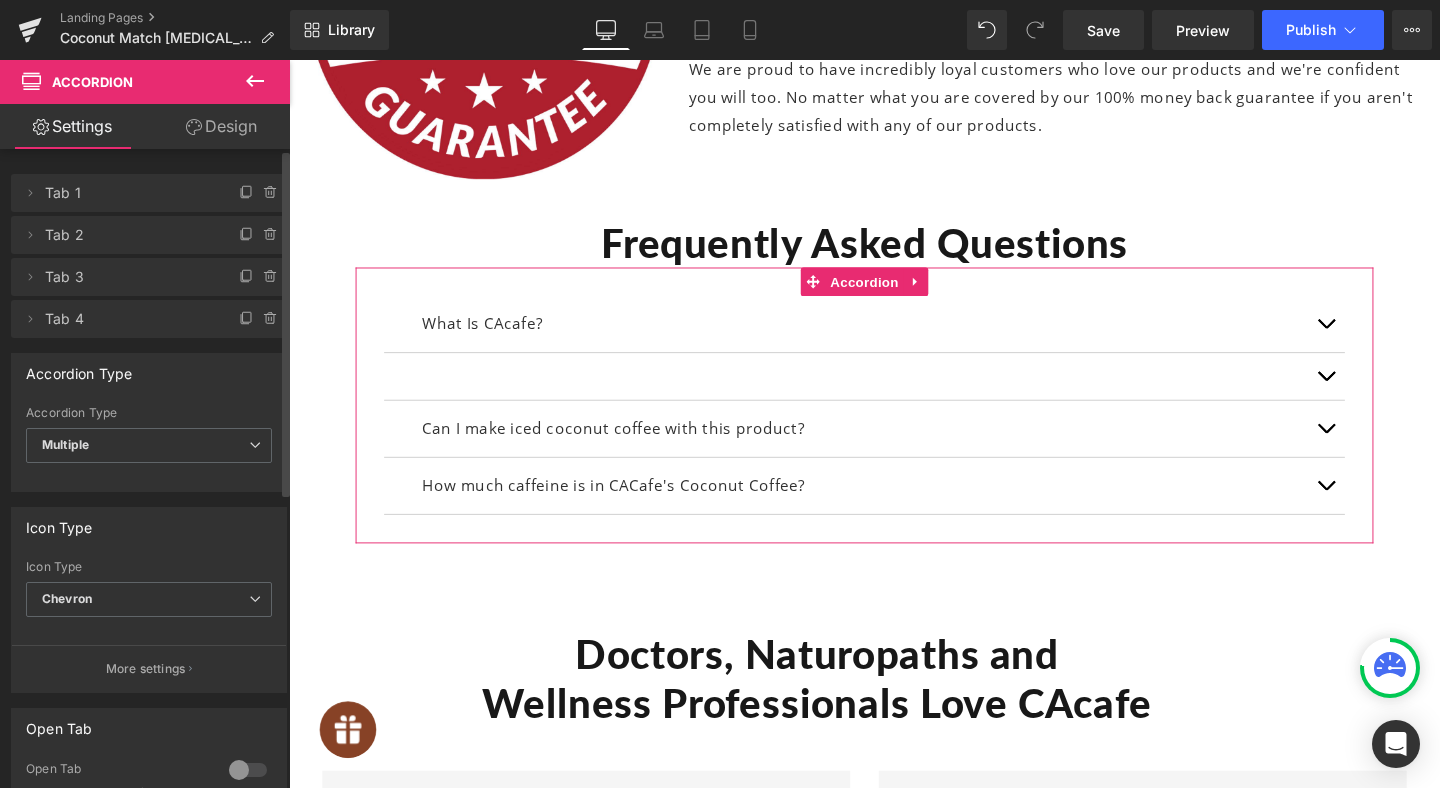 click on "Tab 2" at bounding box center [129, 235] 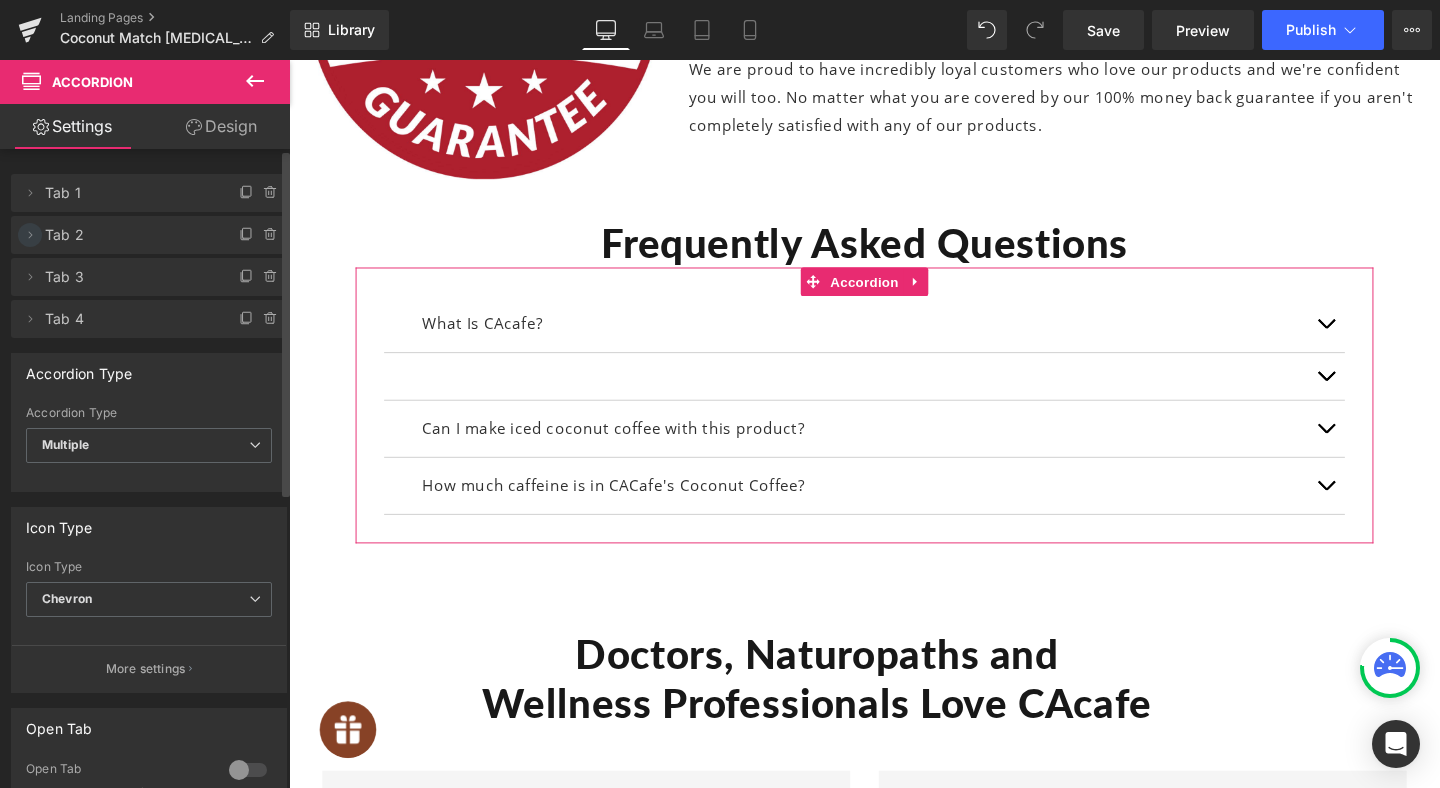 click 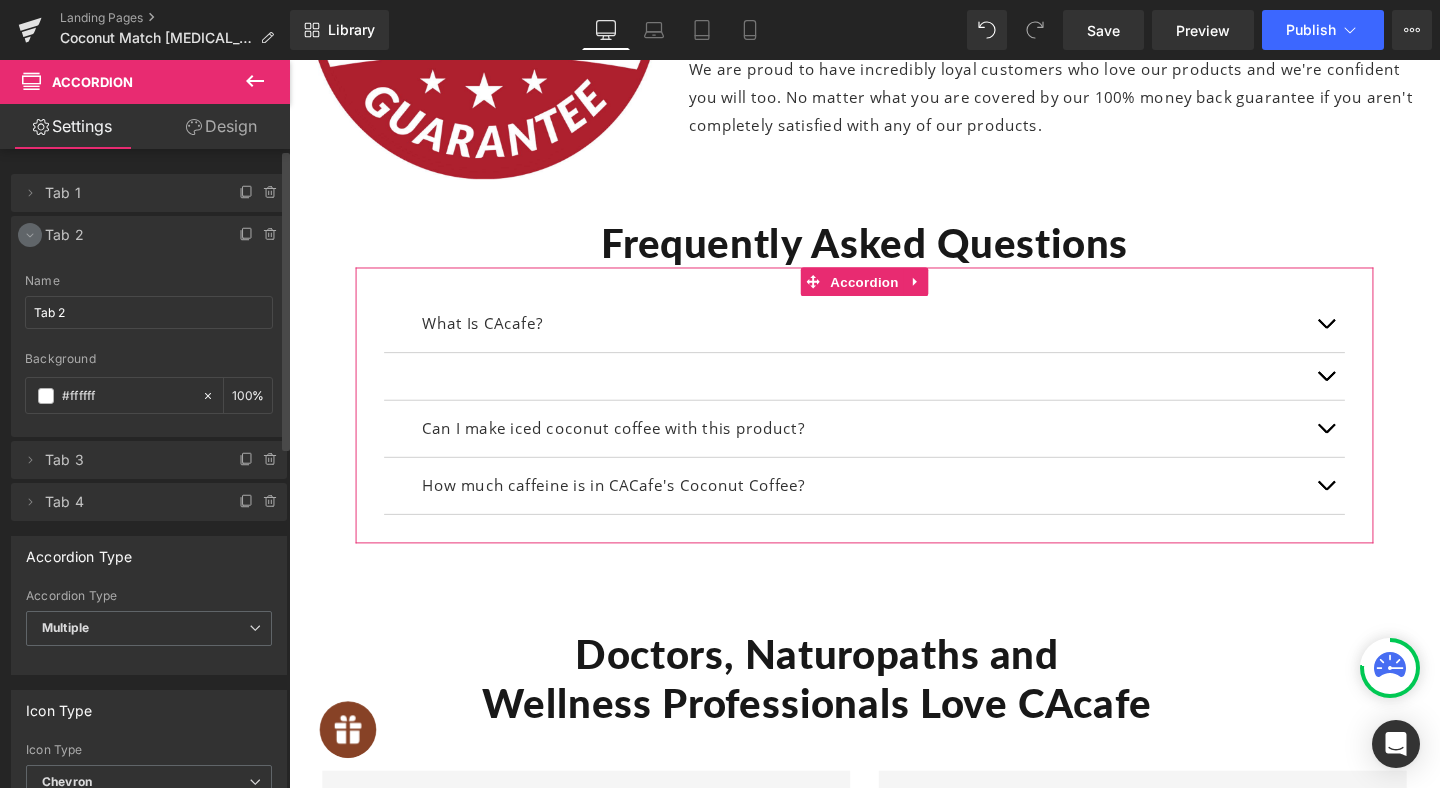 click 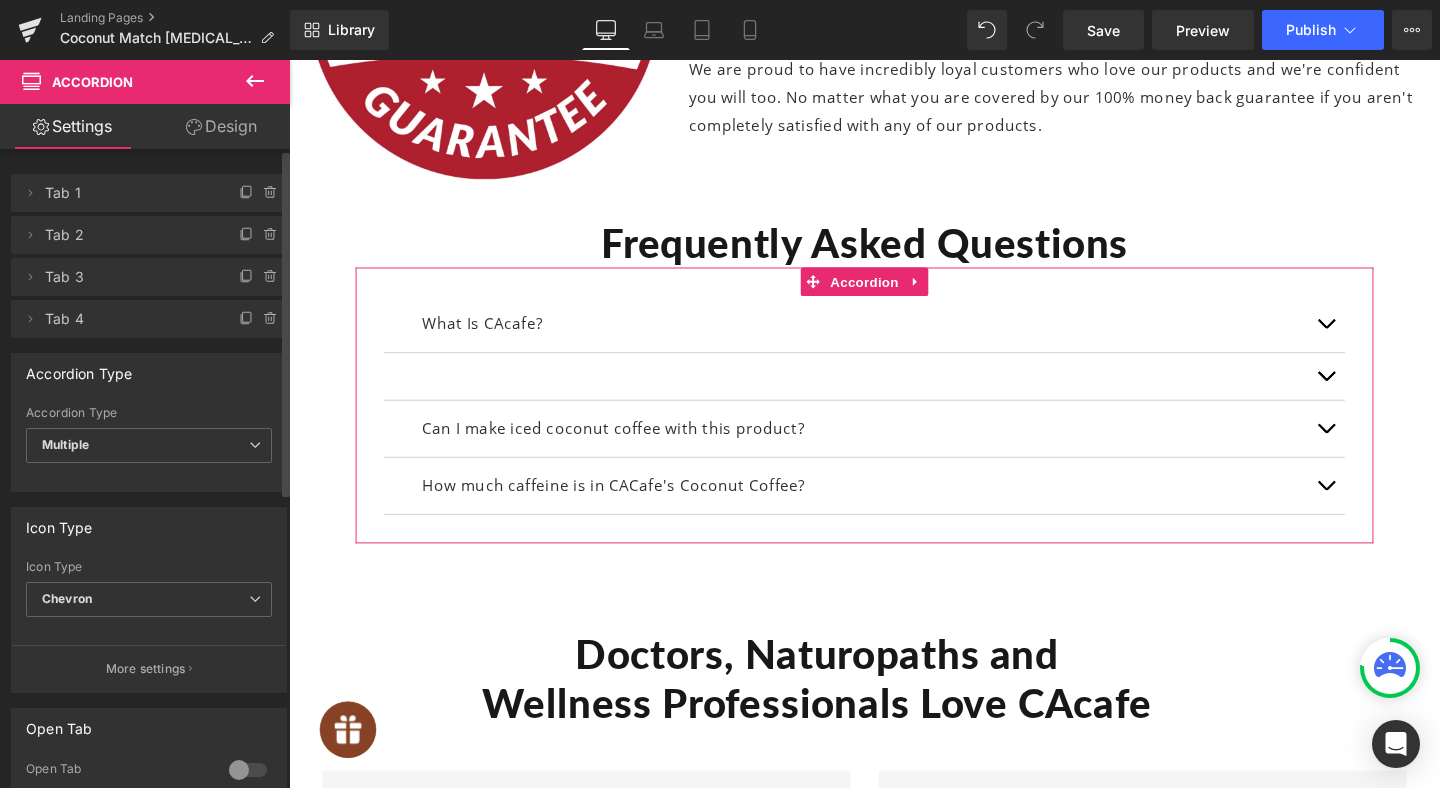 click on "Tab 2" at bounding box center [129, 235] 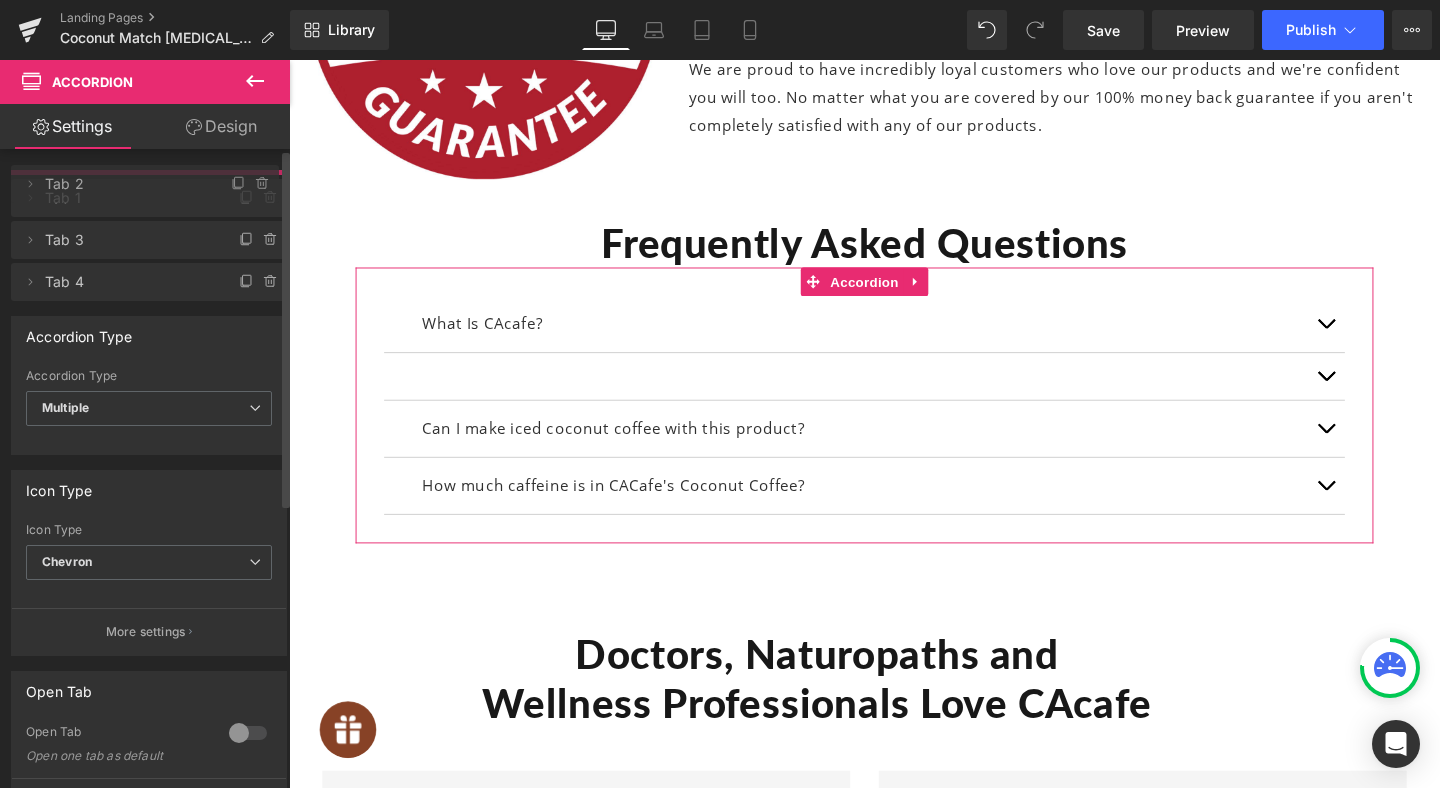 drag, startPoint x: 59, startPoint y: 232, endPoint x: 77, endPoint y: 179, distance: 55.97321 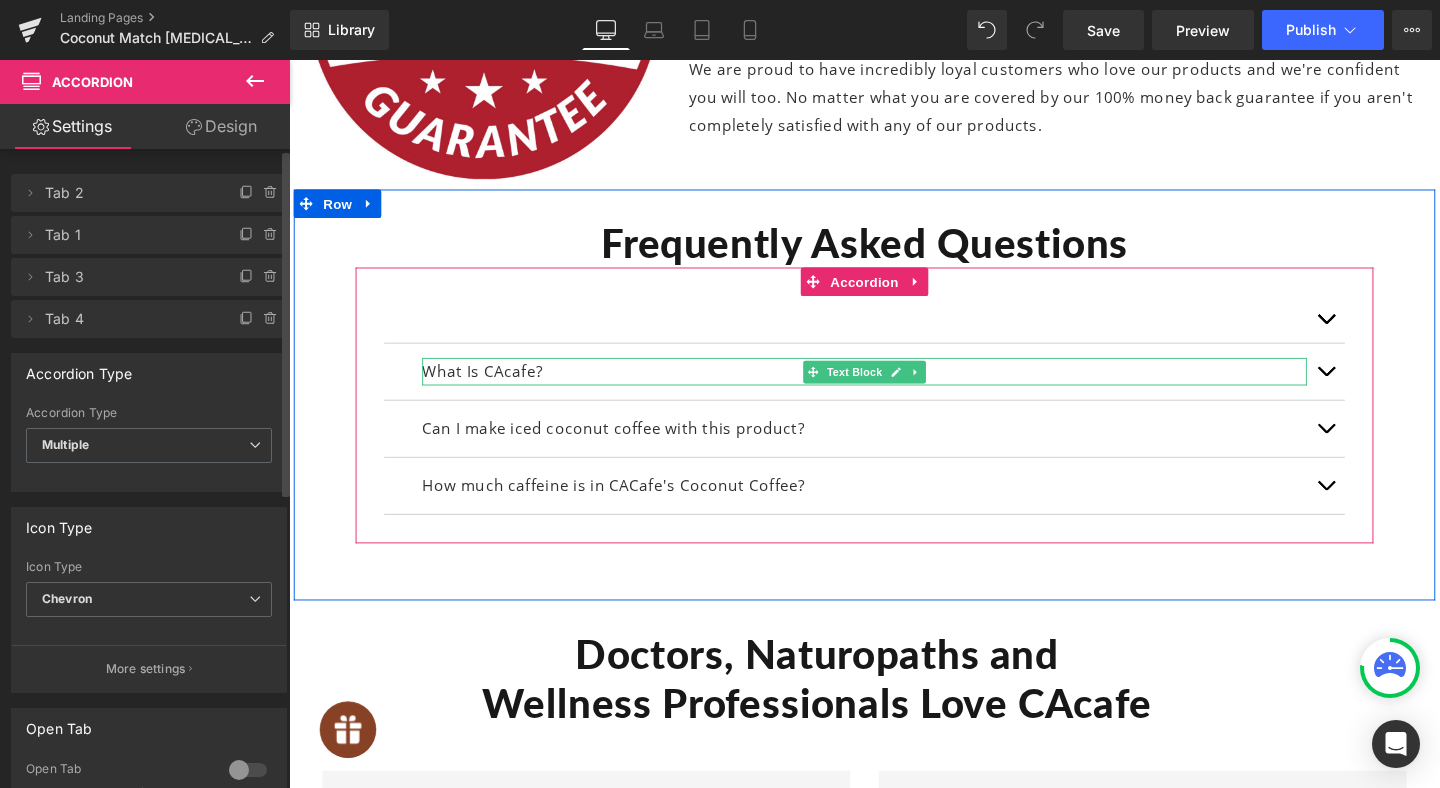 click on "What Is CAcafe?" at bounding box center (894, 387) 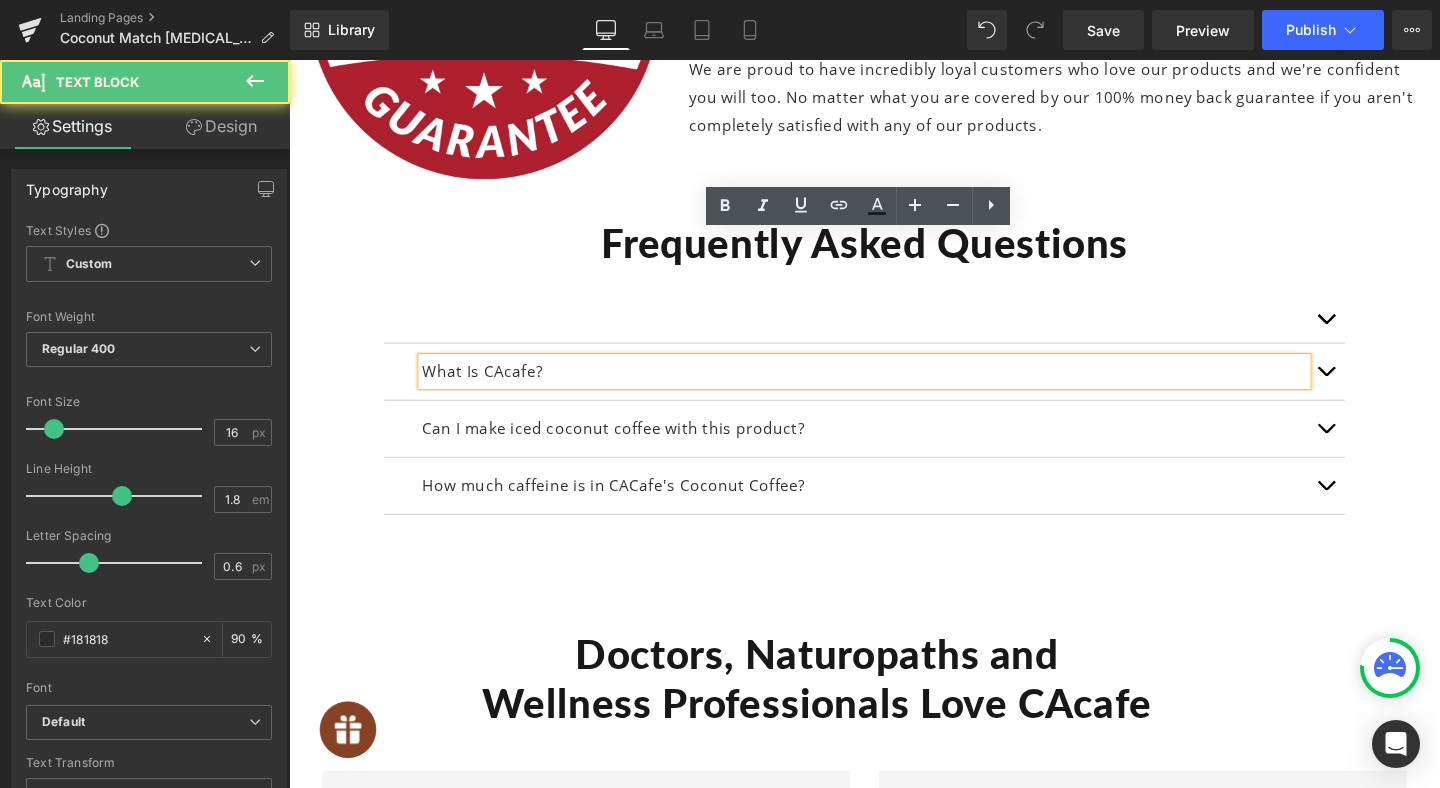 drag, startPoint x: 878, startPoint y: 319, endPoint x: 767, endPoint y: 276, distance: 119.03781 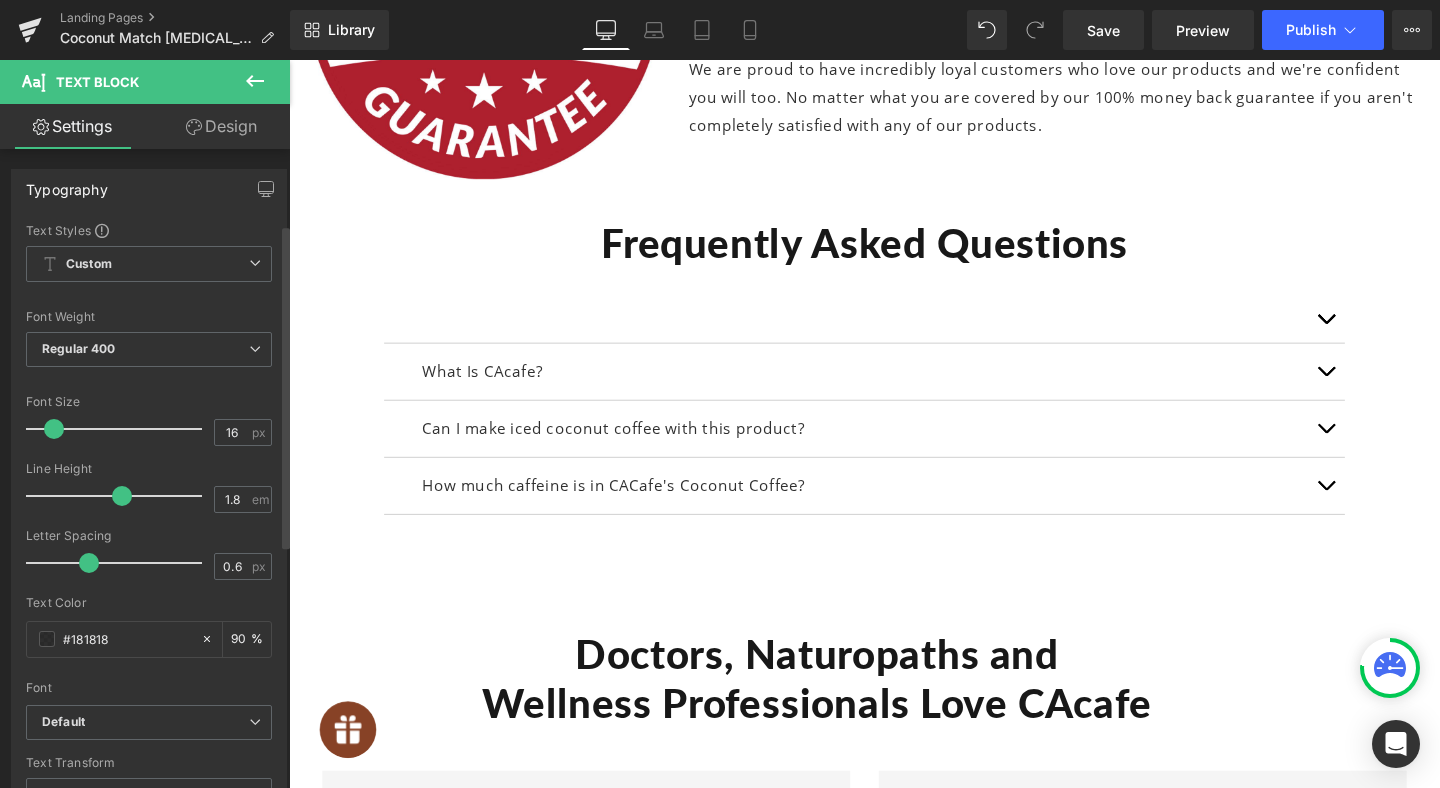 scroll, scrollTop: 627, scrollLeft: 0, axis: vertical 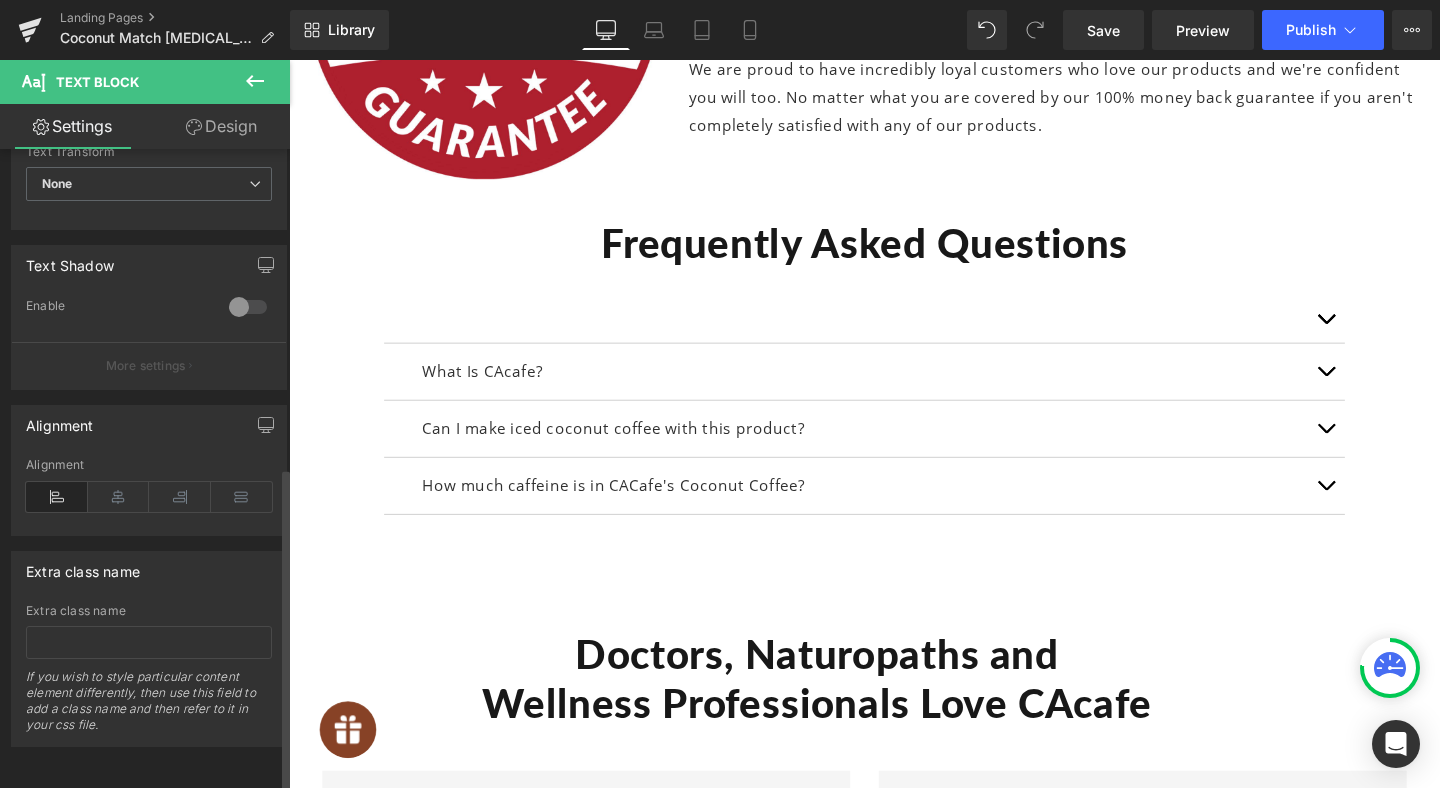 click on "Enable" at bounding box center (149, 320) 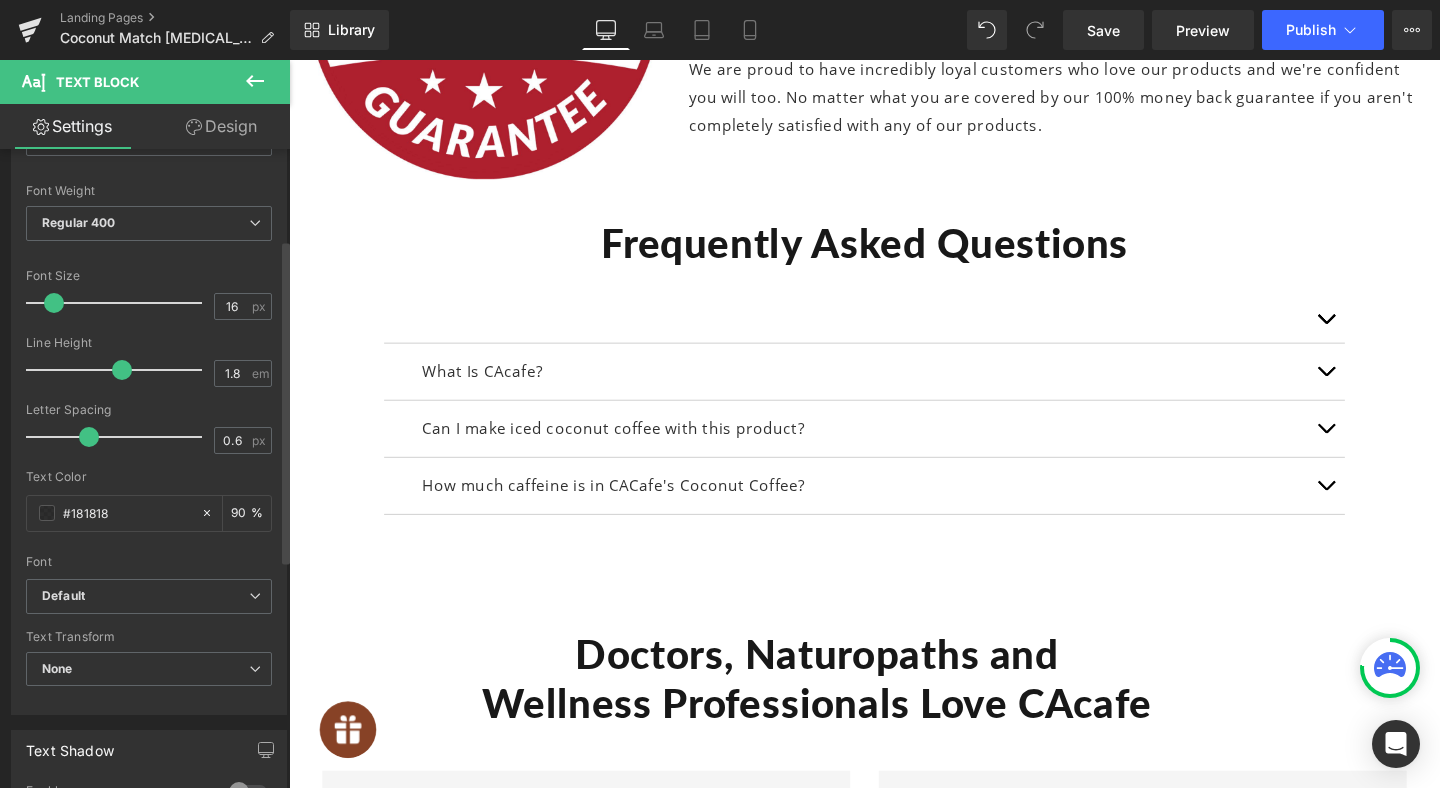 scroll, scrollTop: 0, scrollLeft: 0, axis: both 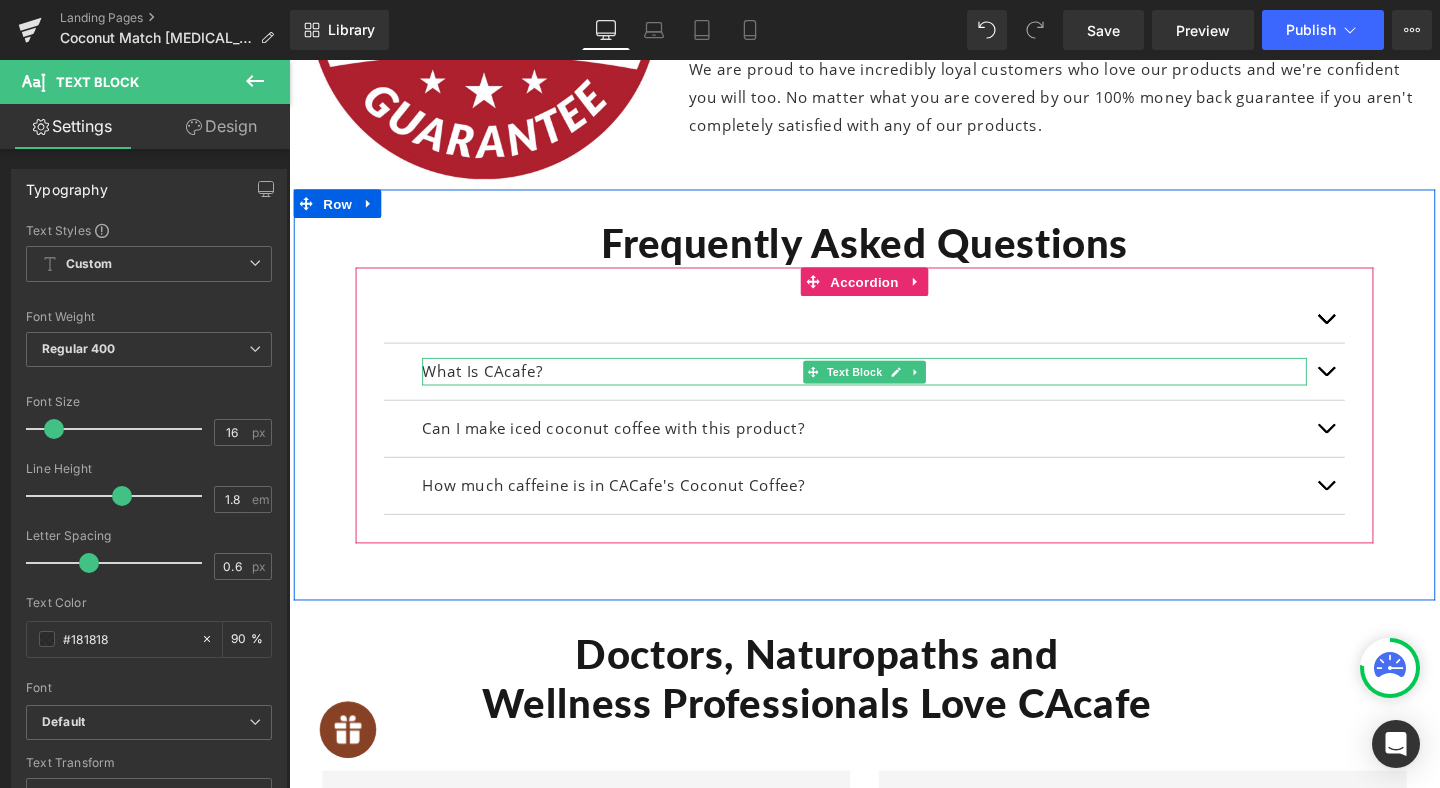 click on "What Is CAcafe?" at bounding box center [894, 387] 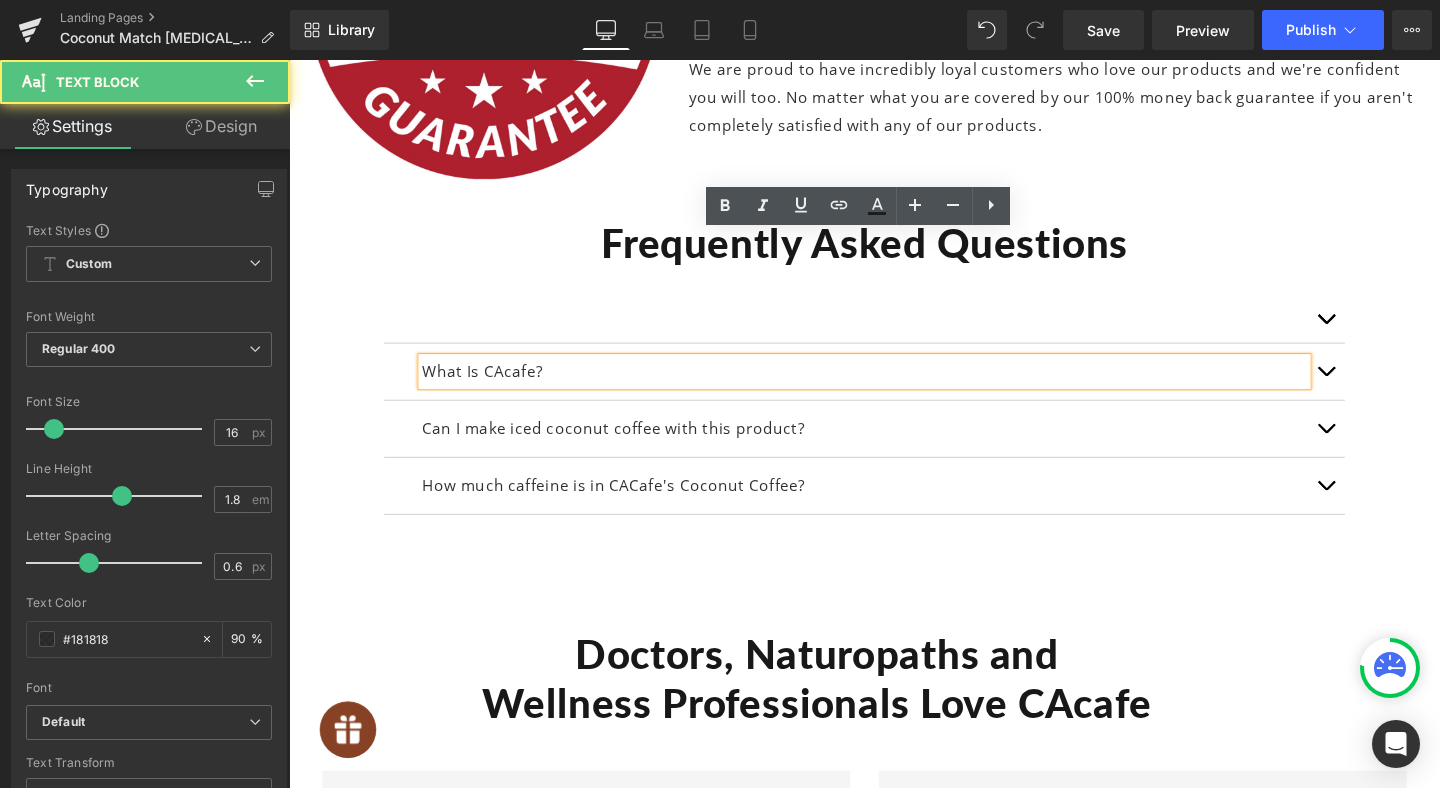 drag, startPoint x: 918, startPoint y: 349, endPoint x: 913, endPoint y: 337, distance: 13 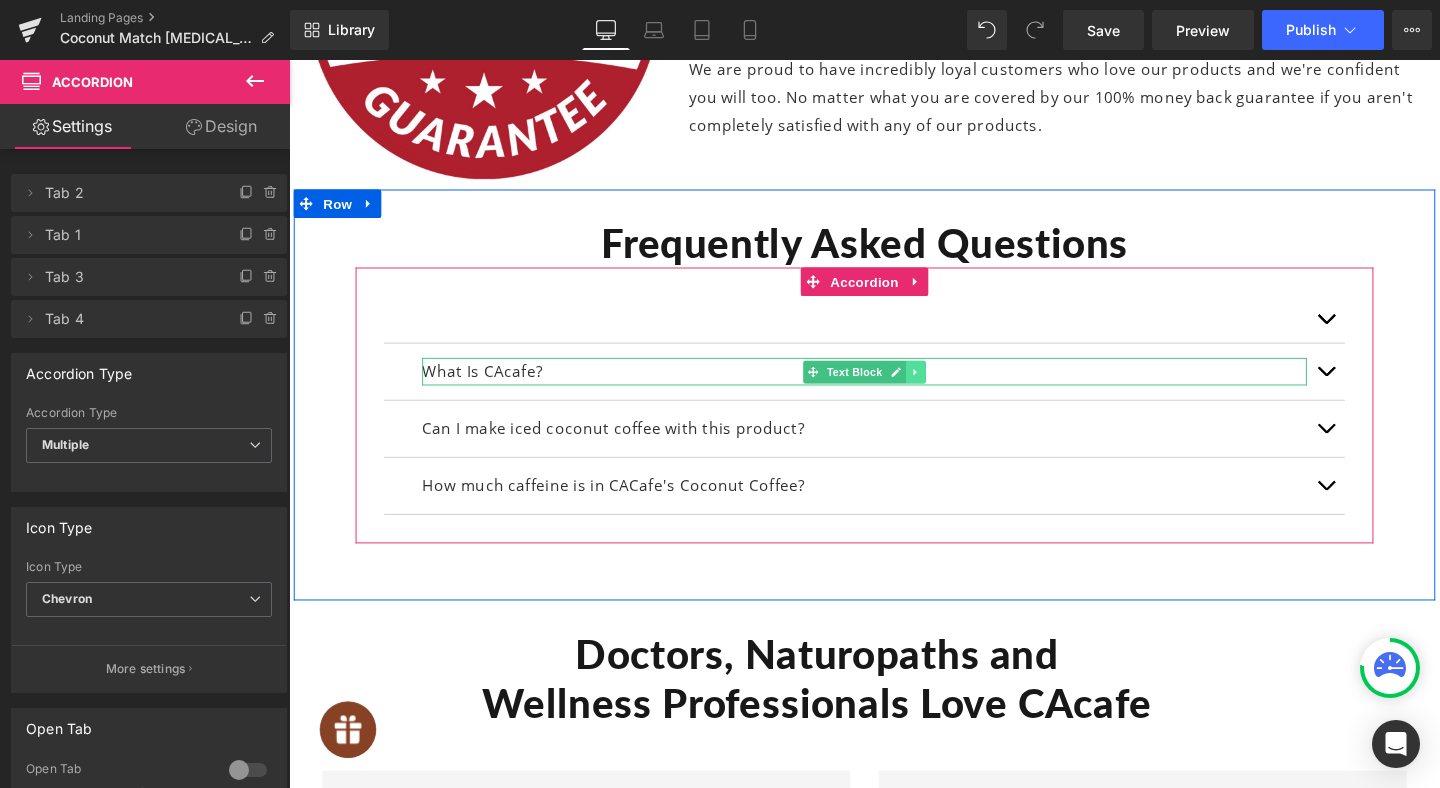 click 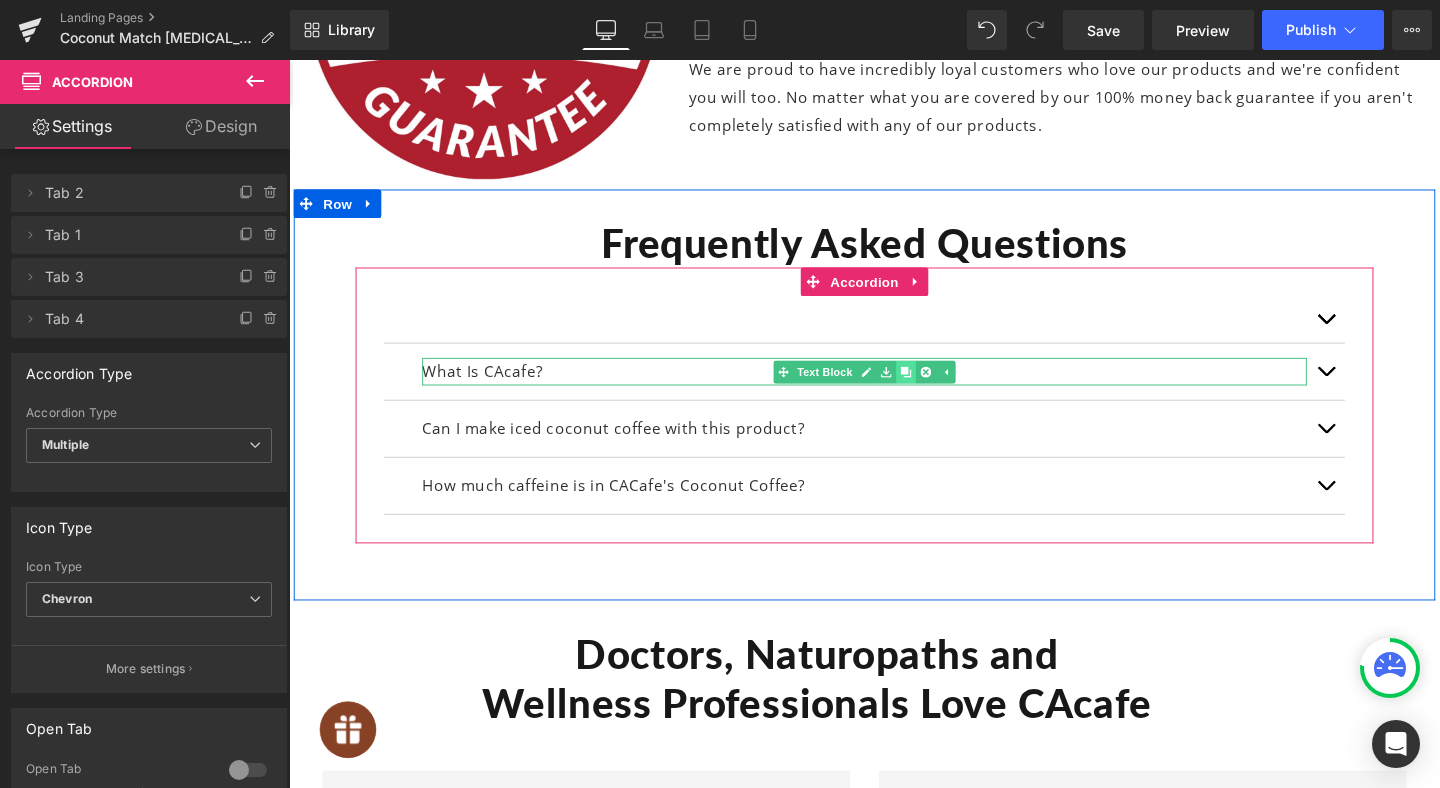 click 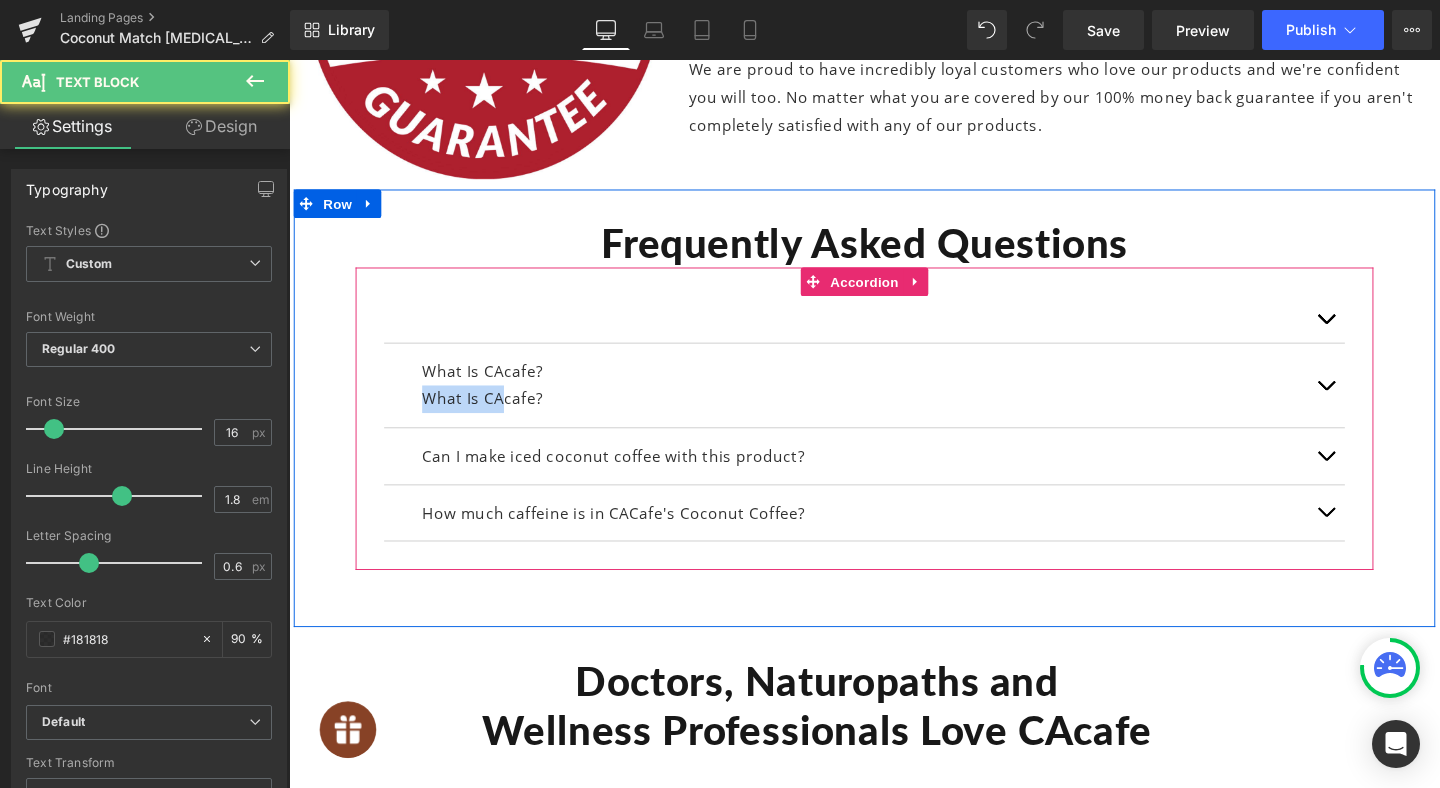 drag, startPoint x: 512, startPoint y: 282, endPoint x: 510, endPoint y: 212, distance: 70.028564 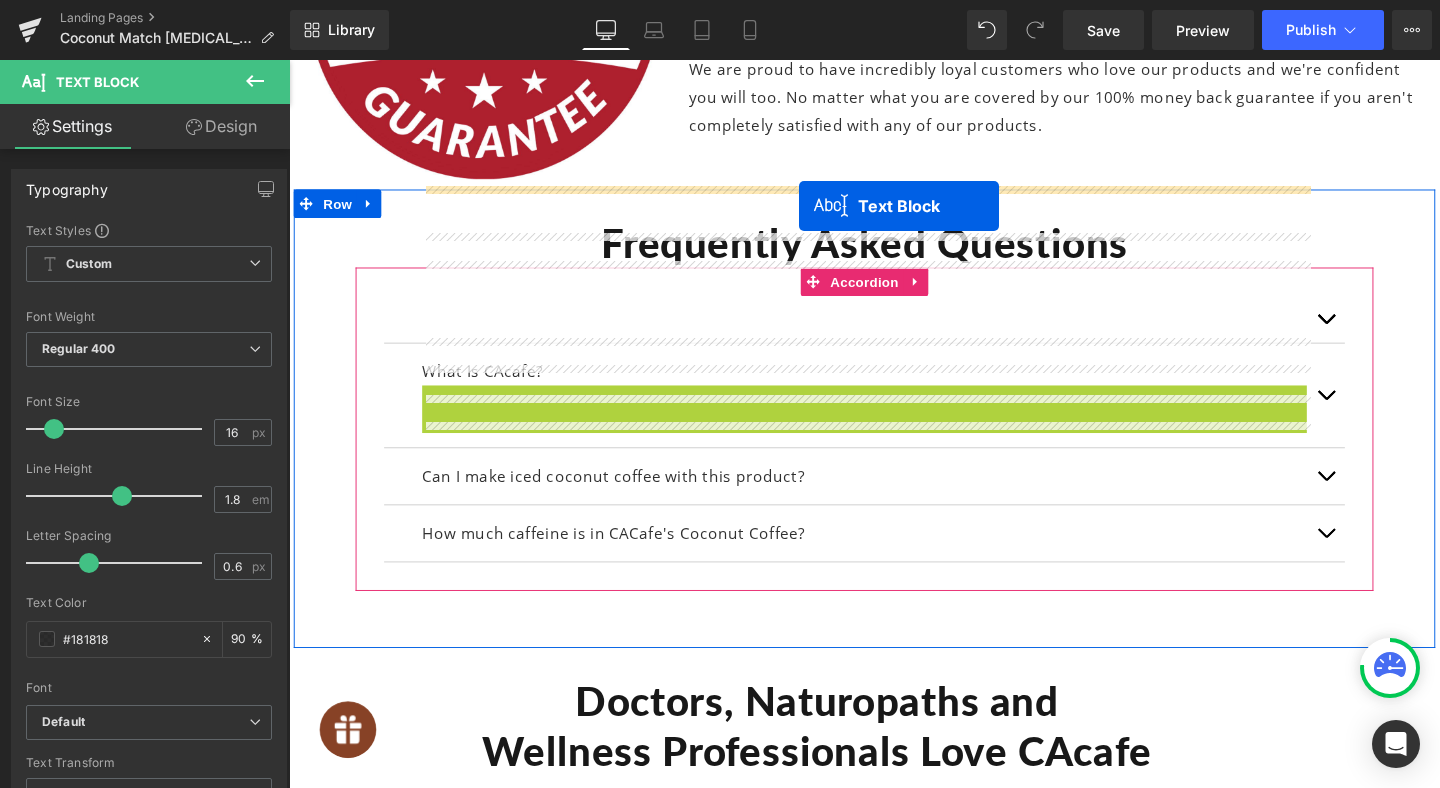 drag, startPoint x: 870, startPoint y: 288, endPoint x: 825, endPoint y: 212, distance: 88.32327 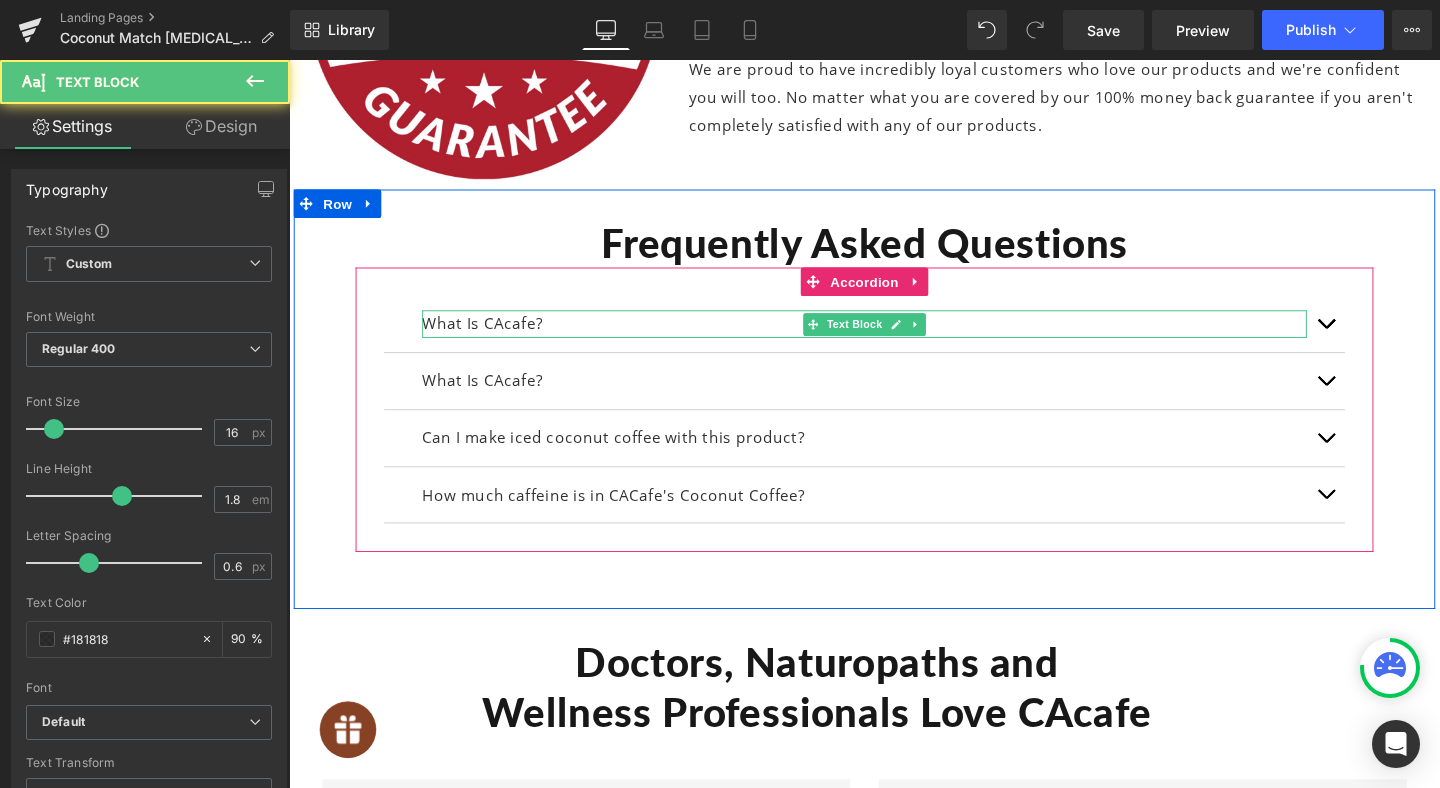 scroll, scrollTop: 11574, scrollLeft: 0, axis: vertical 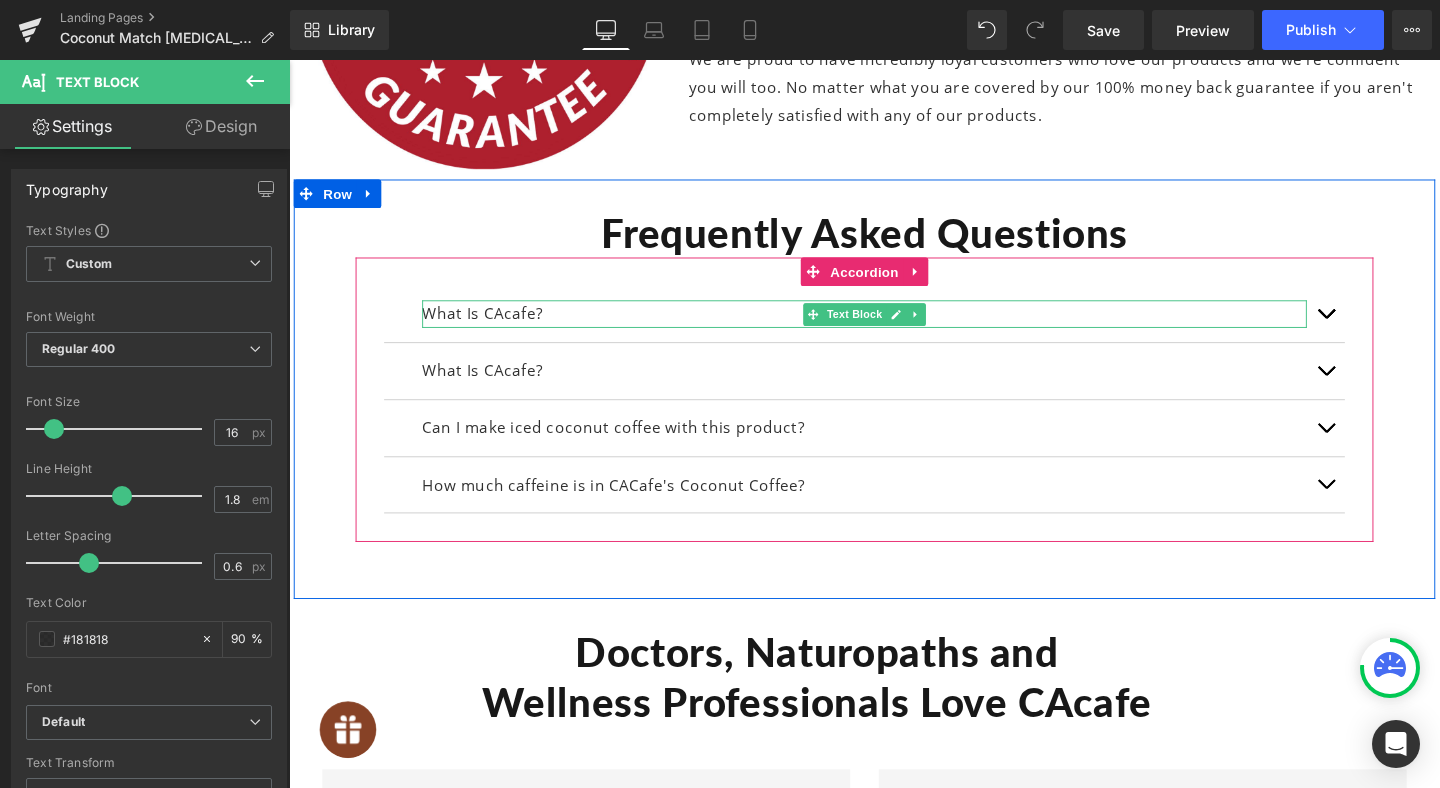 click on "What Is CAcafe?" at bounding box center (894, 327) 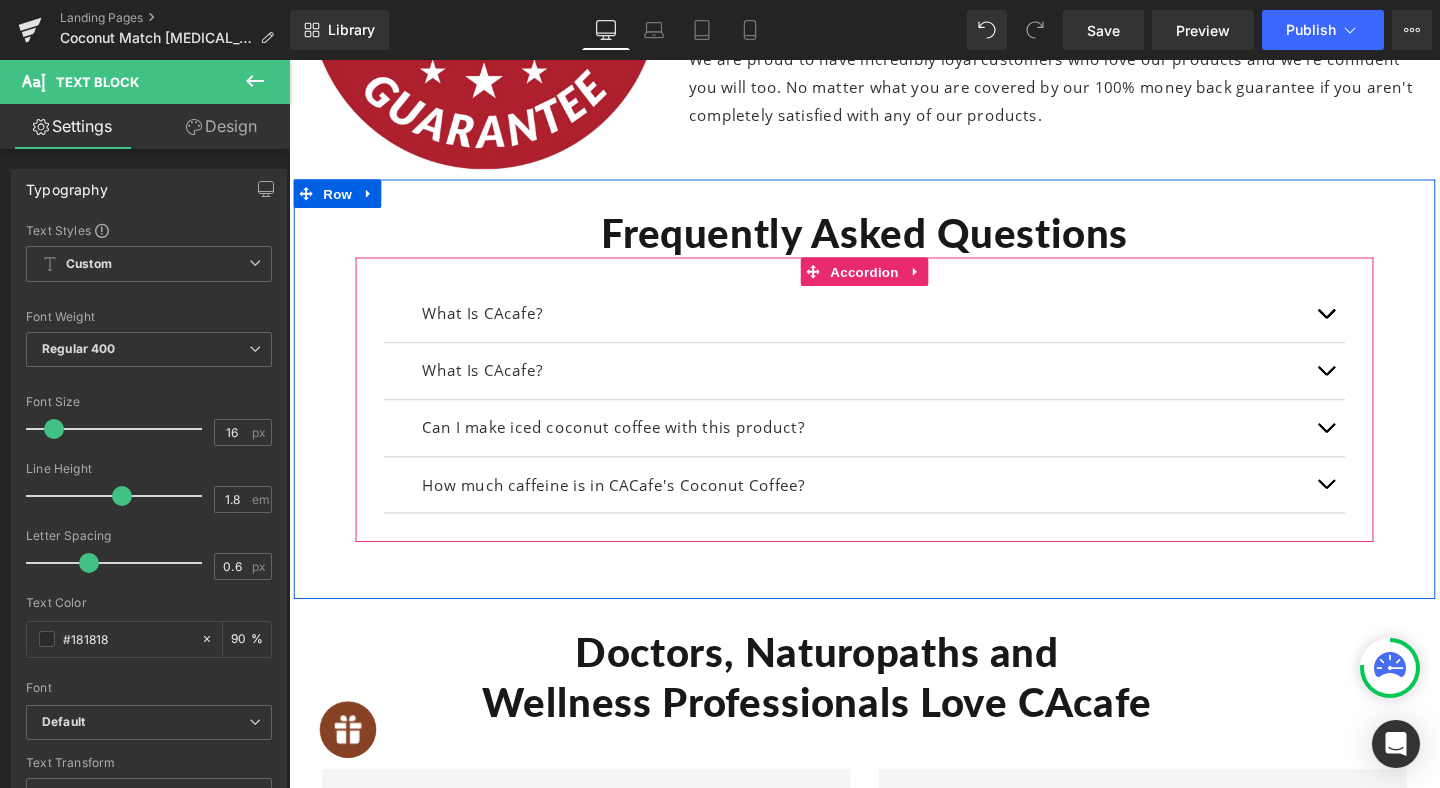 click on "What Is CAcafe? Text Block
Text Block
What Is CAcafe?
Text Block
CACafe's Coconut Matcha is a distinctive blend of premium instant matcha and finely ground coconut, creating a rich, tropical flavor experience in an instant form.
Text Block
Can I make iced coconut coffee with this product?
Text Block" at bounding box center (894, 417) 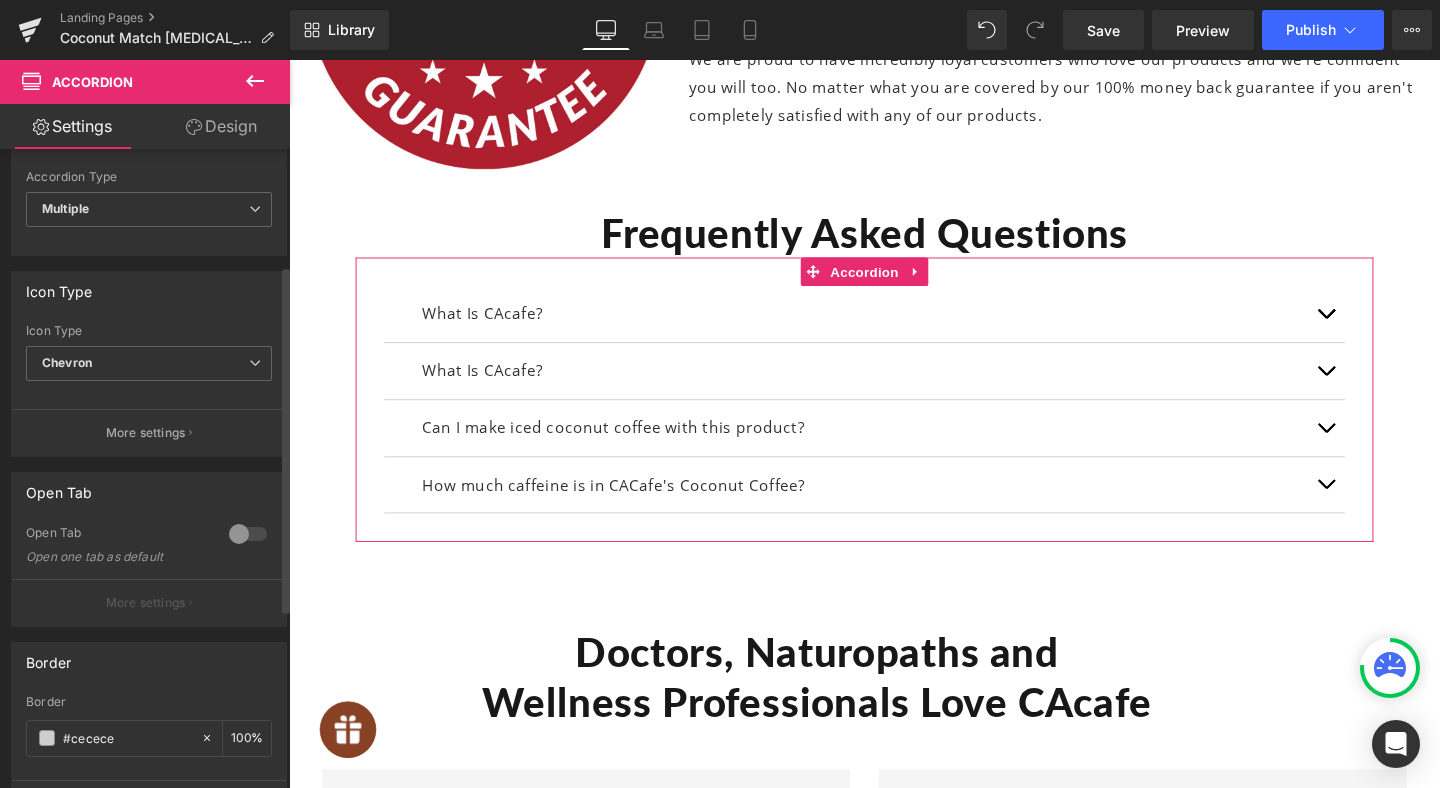 scroll, scrollTop: 256, scrollLeft: 0, axis: vertical 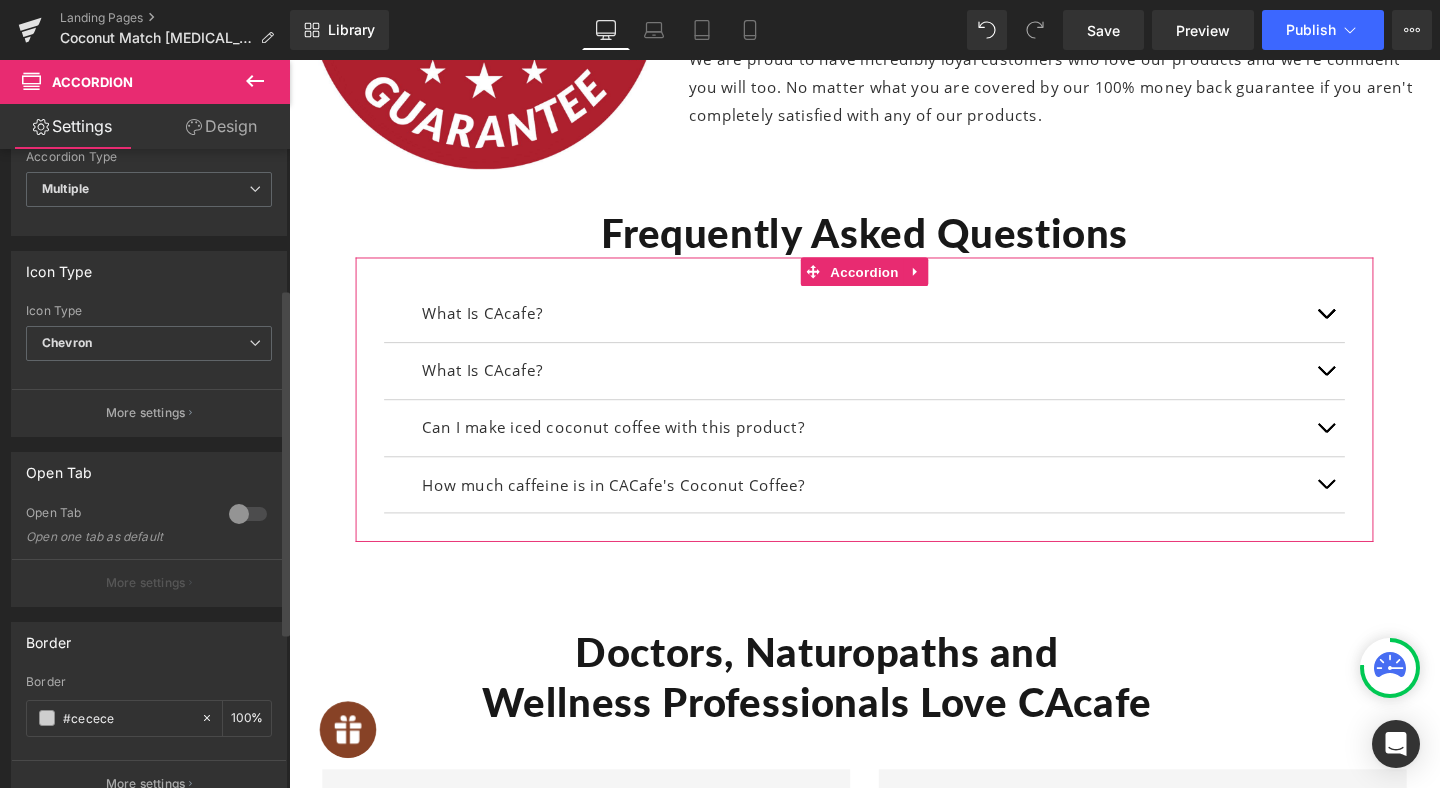 click on "More settings" at bounding box center [146, 583] 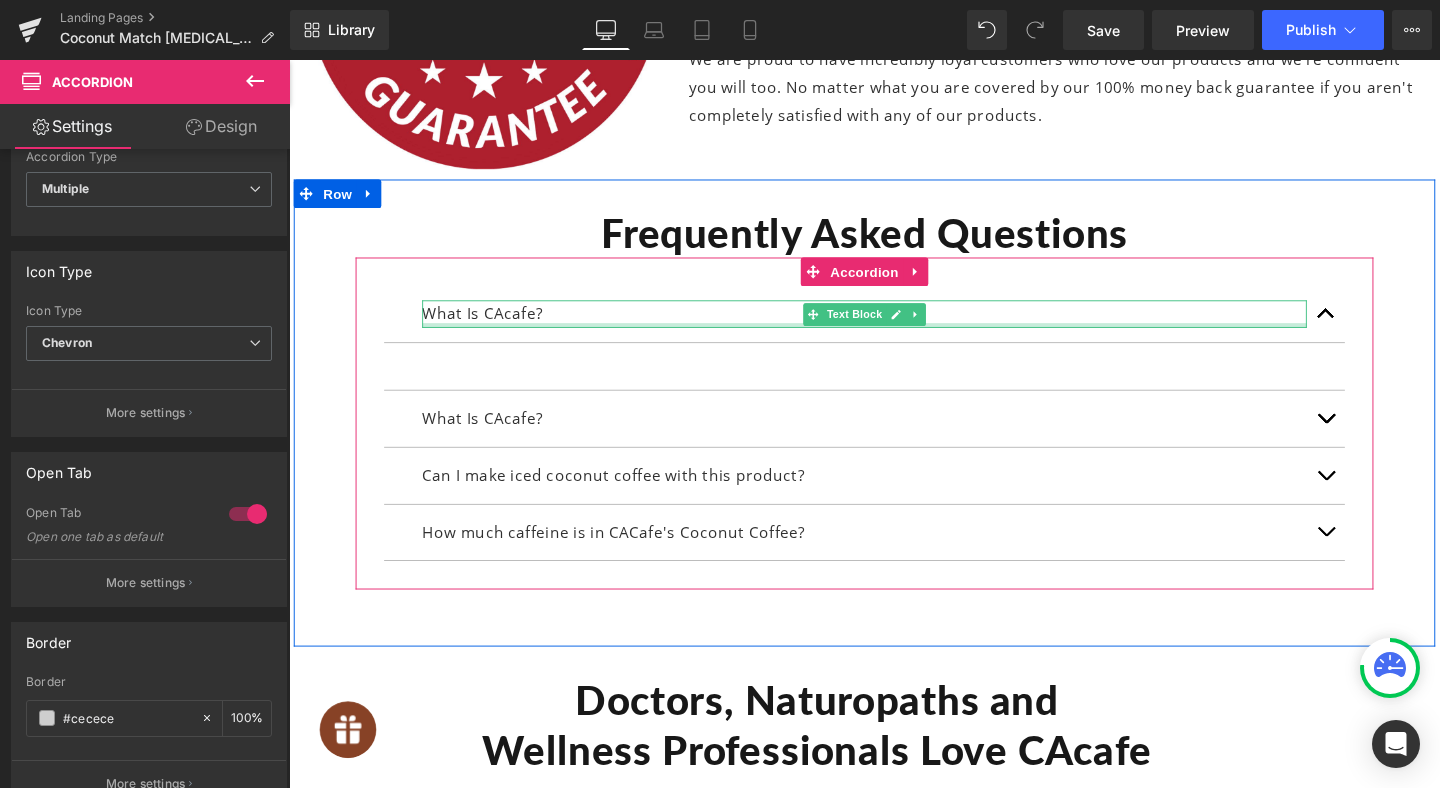 click at bounding box center [894, 339] 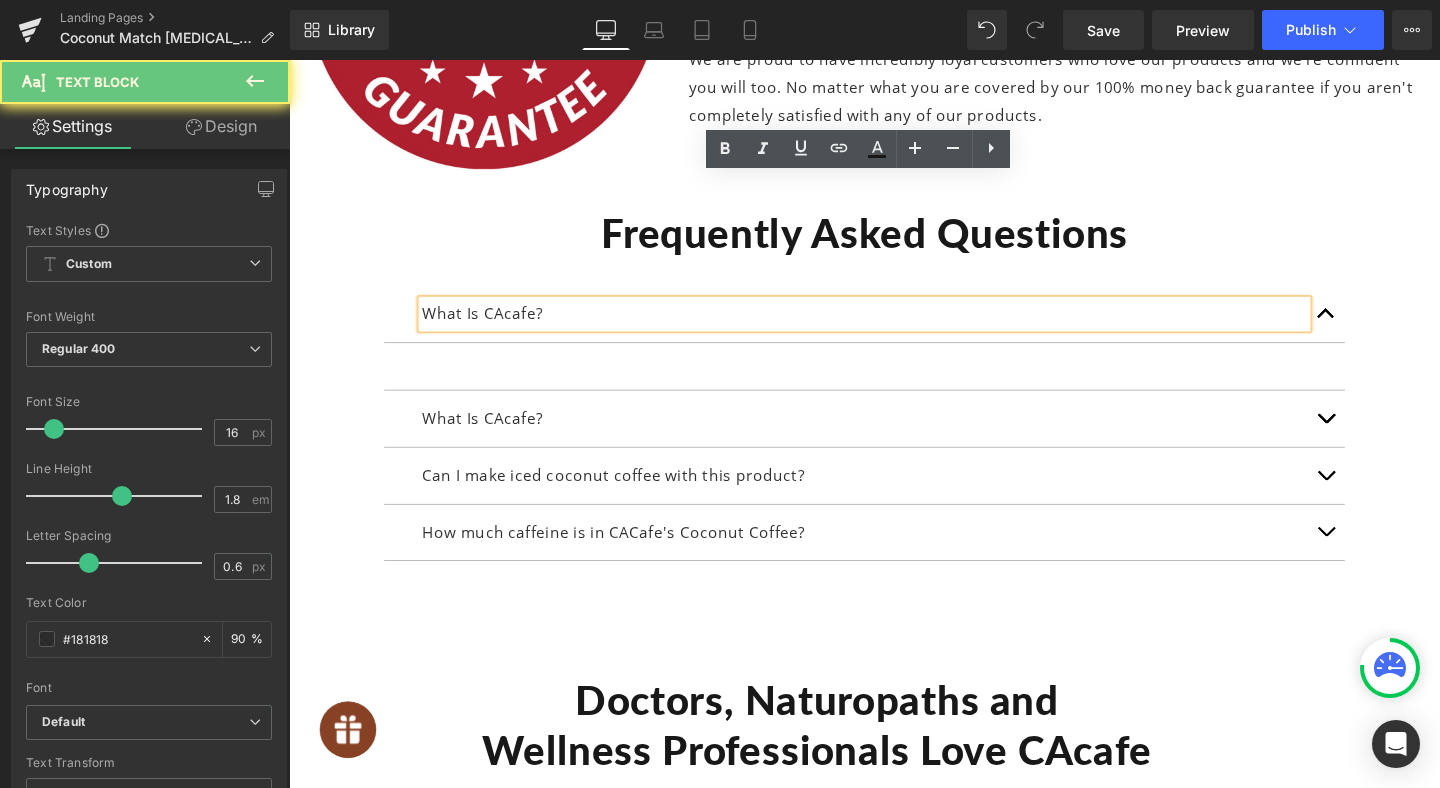 click on "What Is CAcafe?" at bounding box center (894, 327) 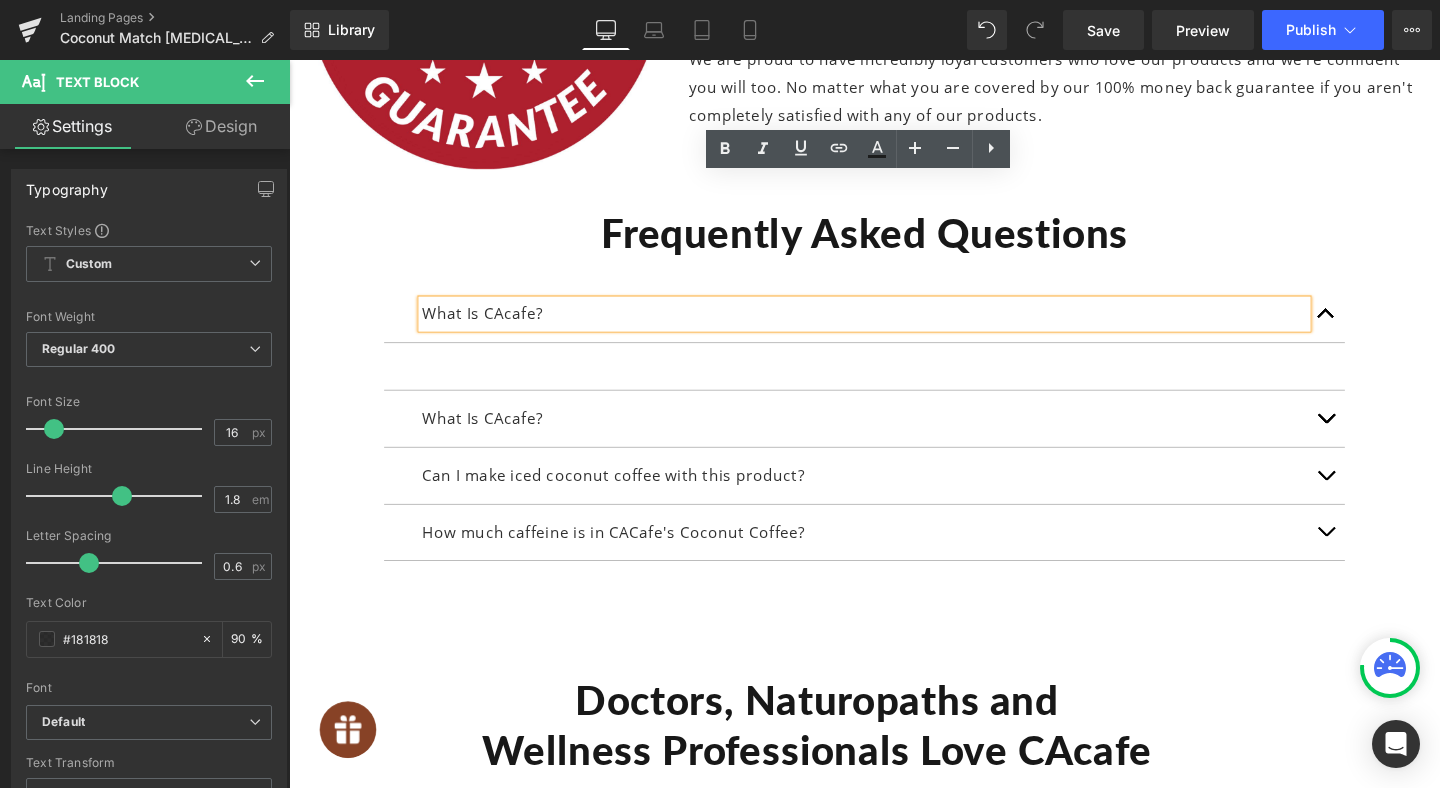click on "Text Block" at bounding box center [894, 383] 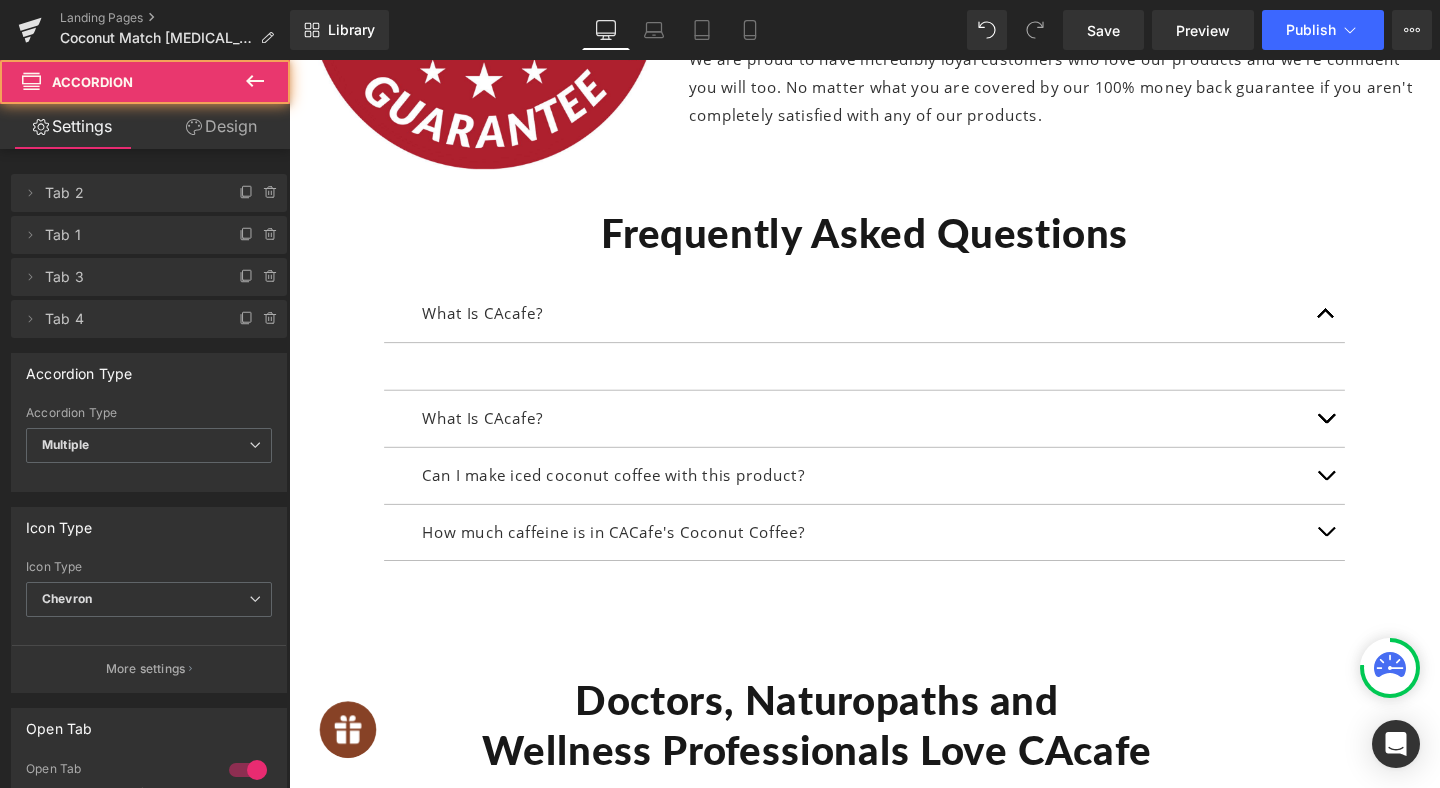 click on "Text Block" at bounding box center [894, 383] 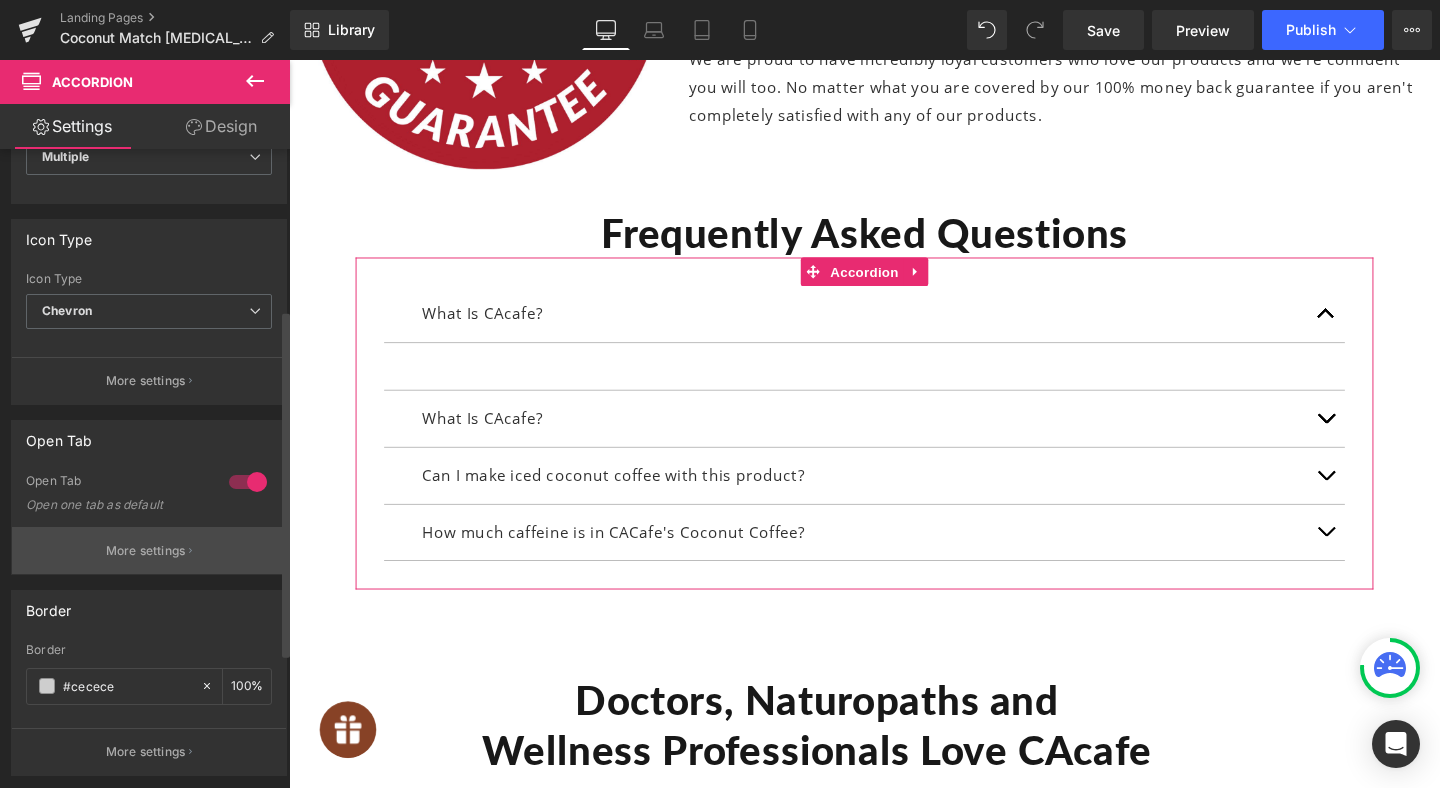scroll, scrollTop: 295, scrollLeft: 0, axis: vertical 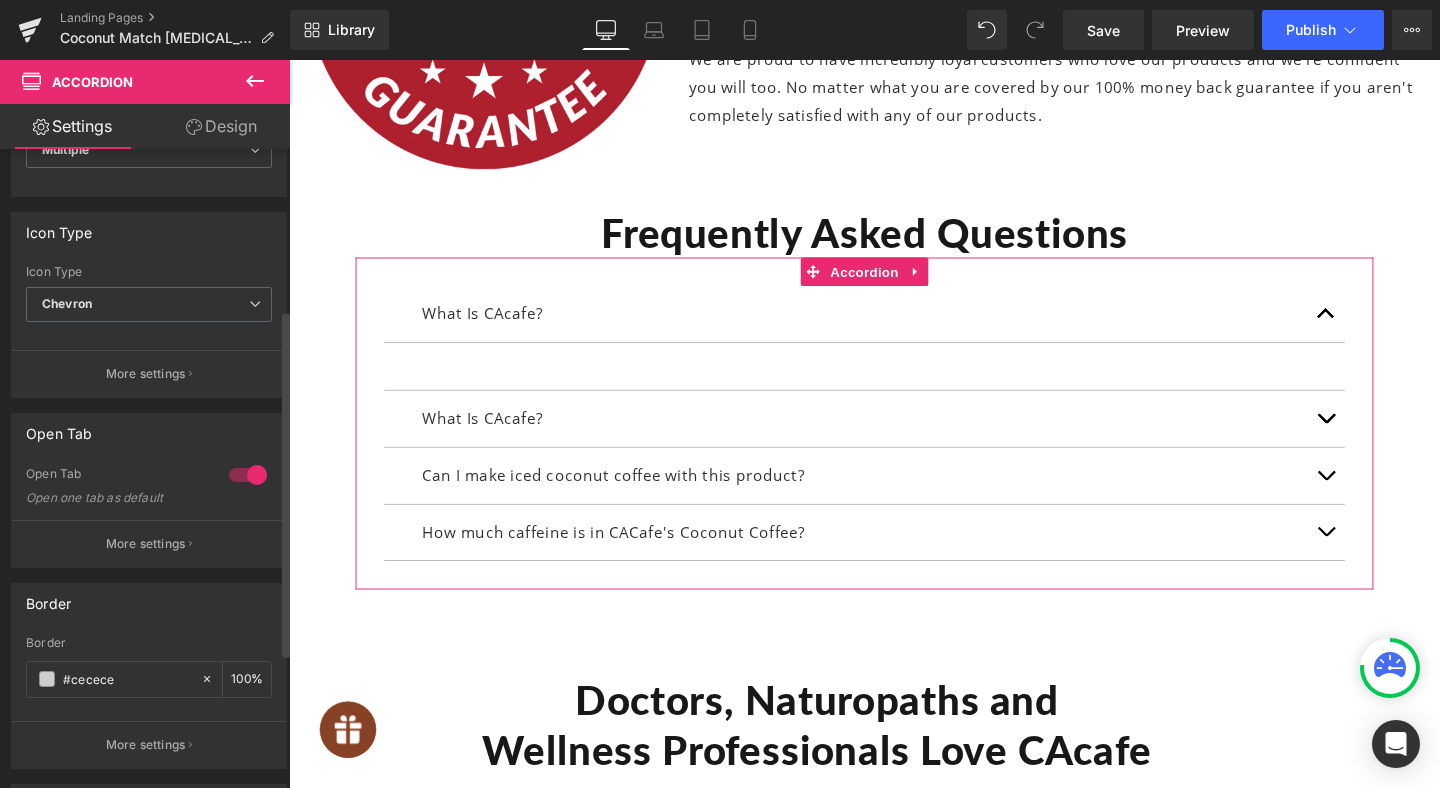click at bounding box center [248, 475] 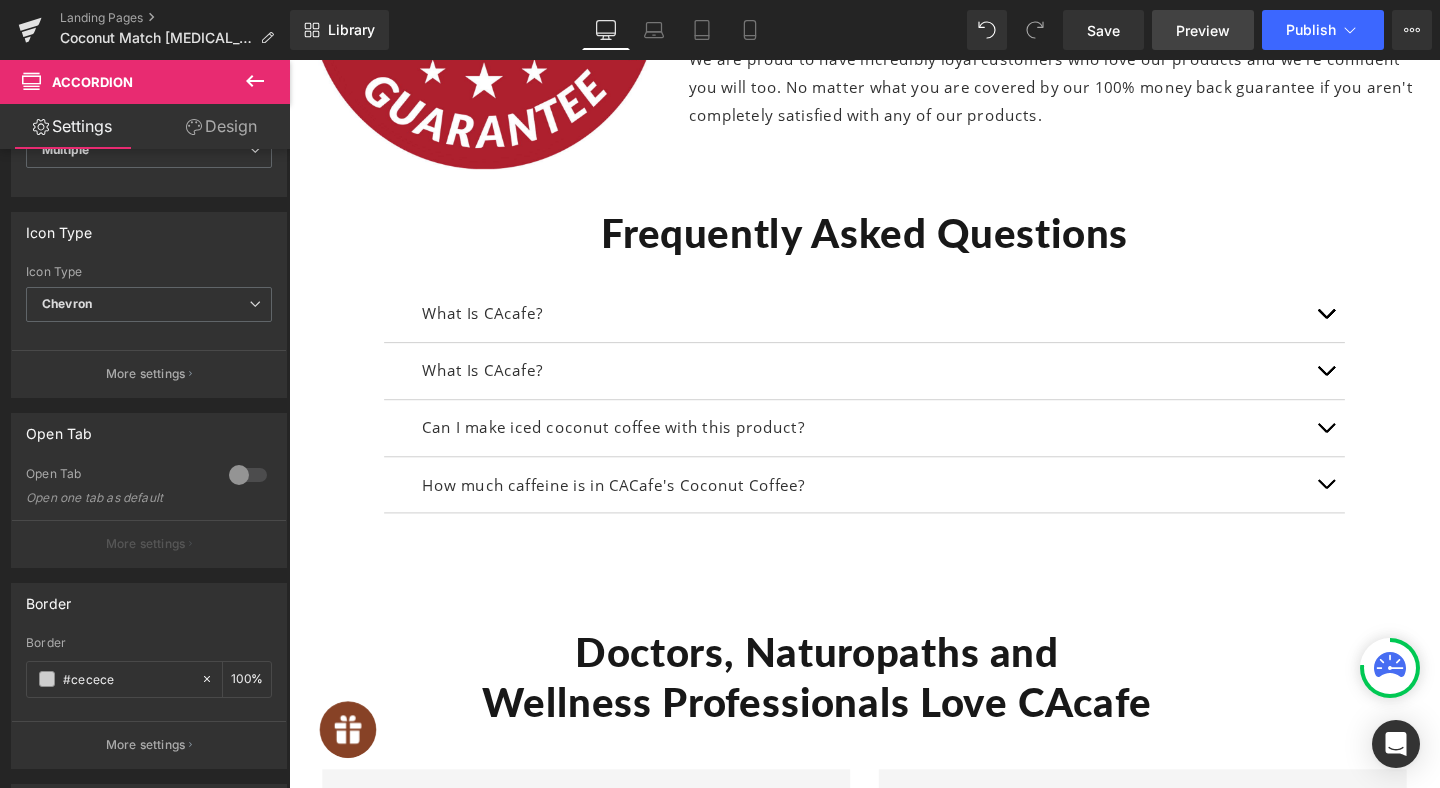 click on "Preview" at bounding box center (1203, 30) 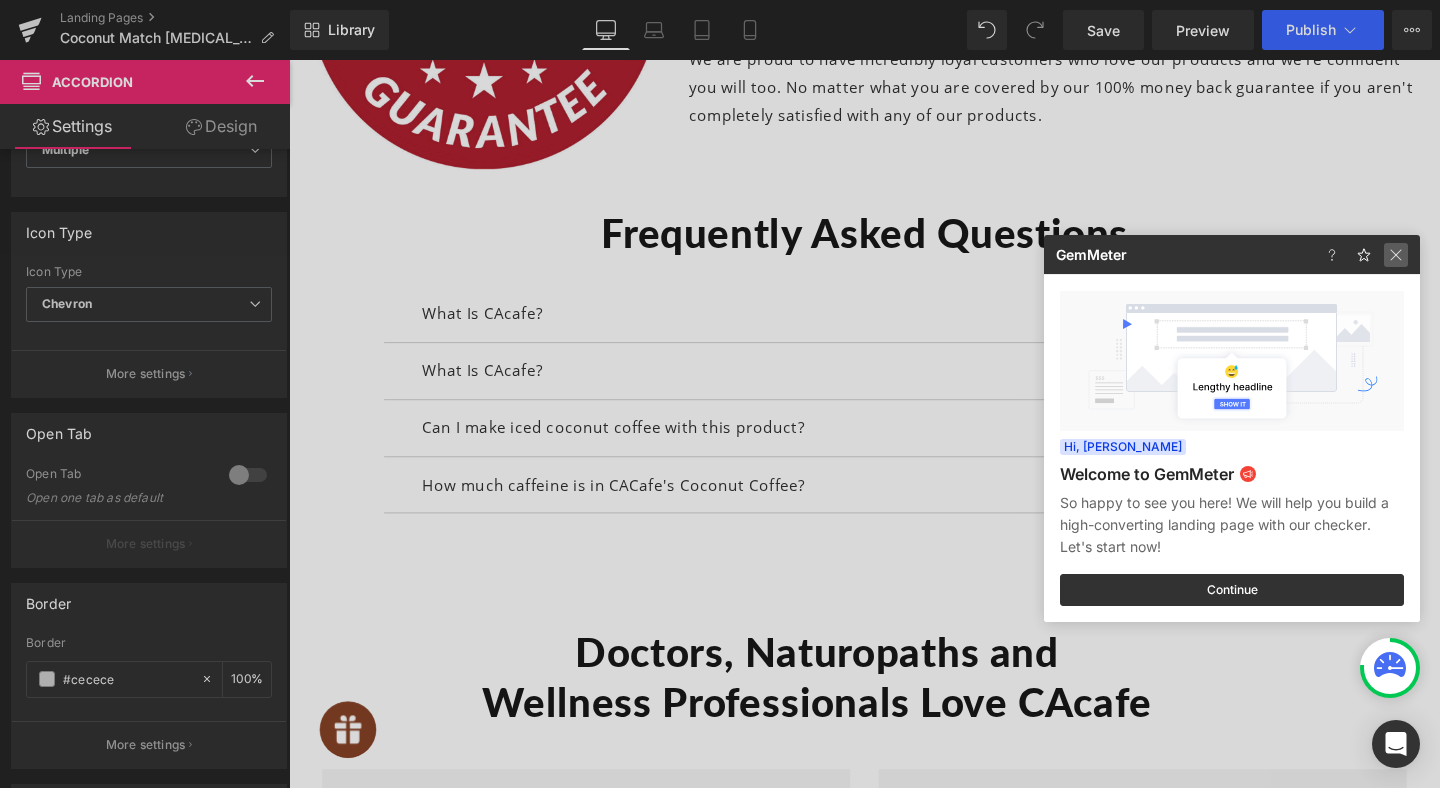 click 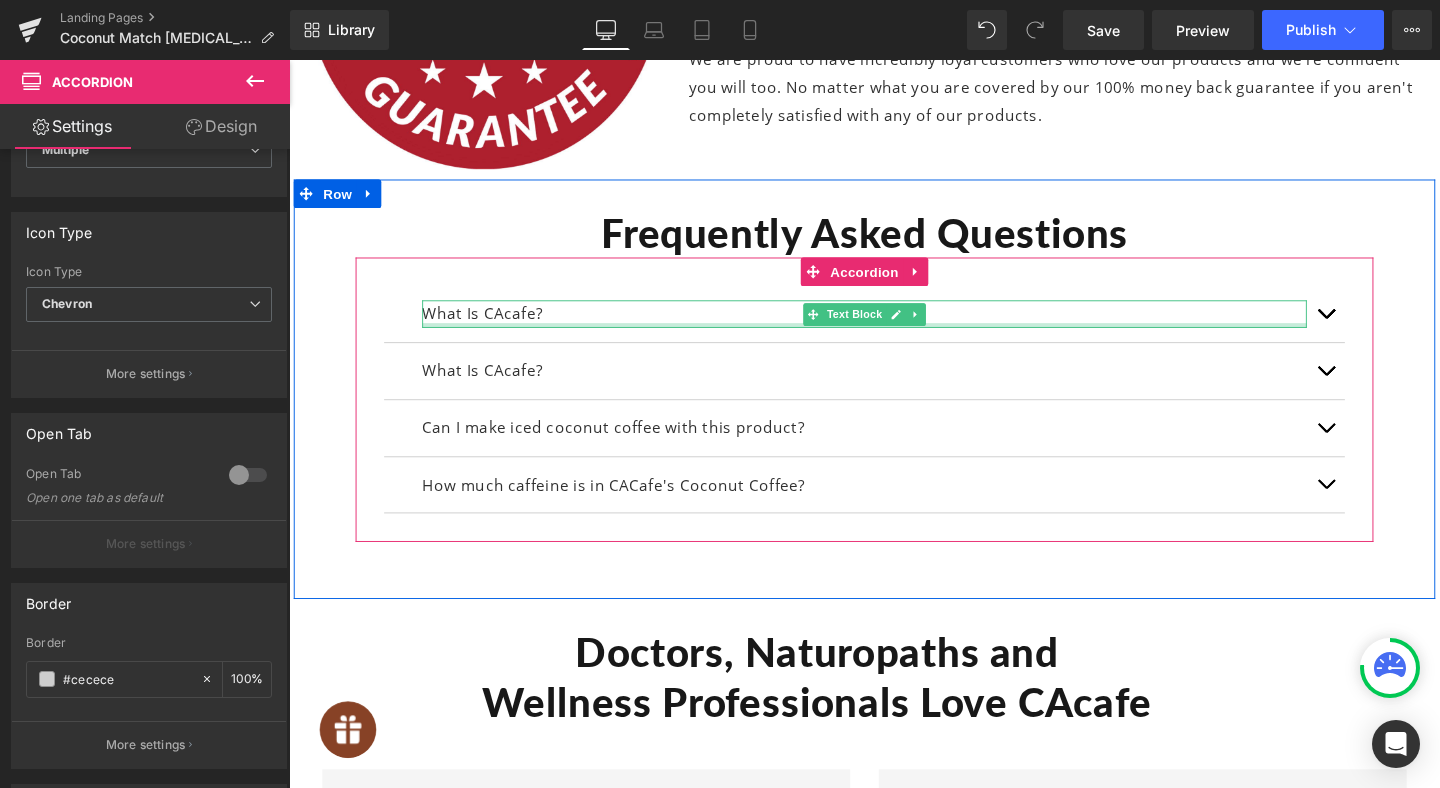 click on "What Is CAcafe?" at bounding box center [894, 327] 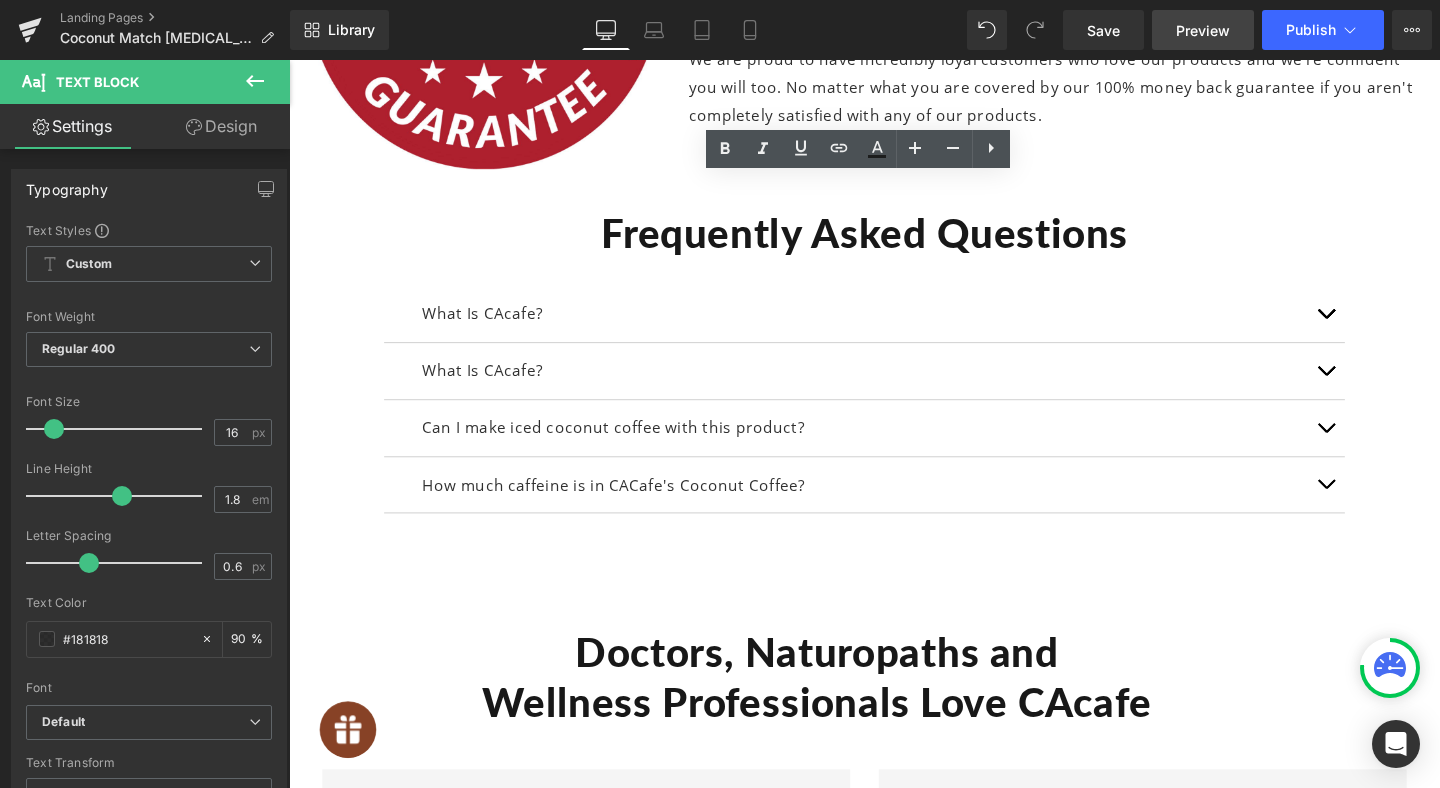 click on "Preview" at bounding box center (1203, 30) 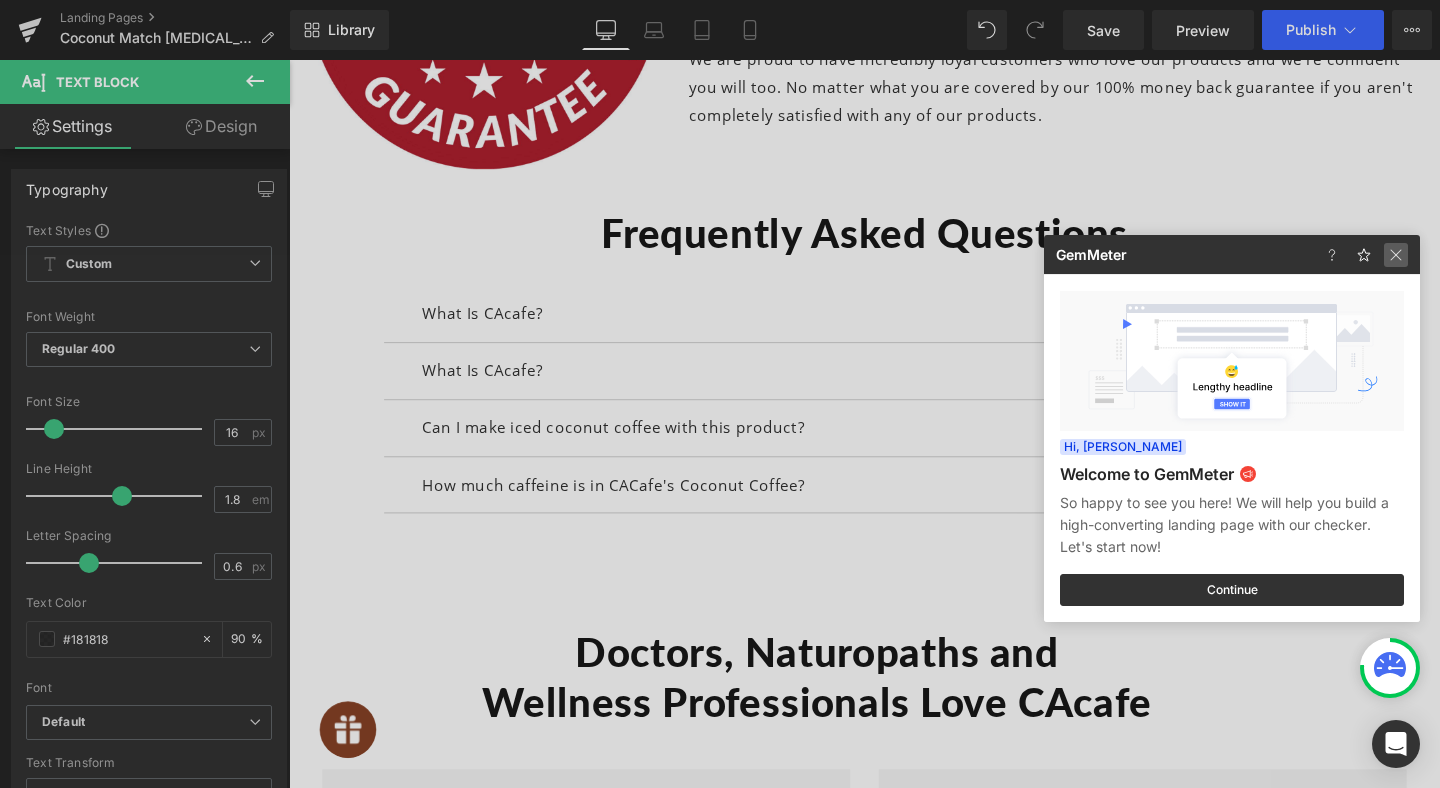 click 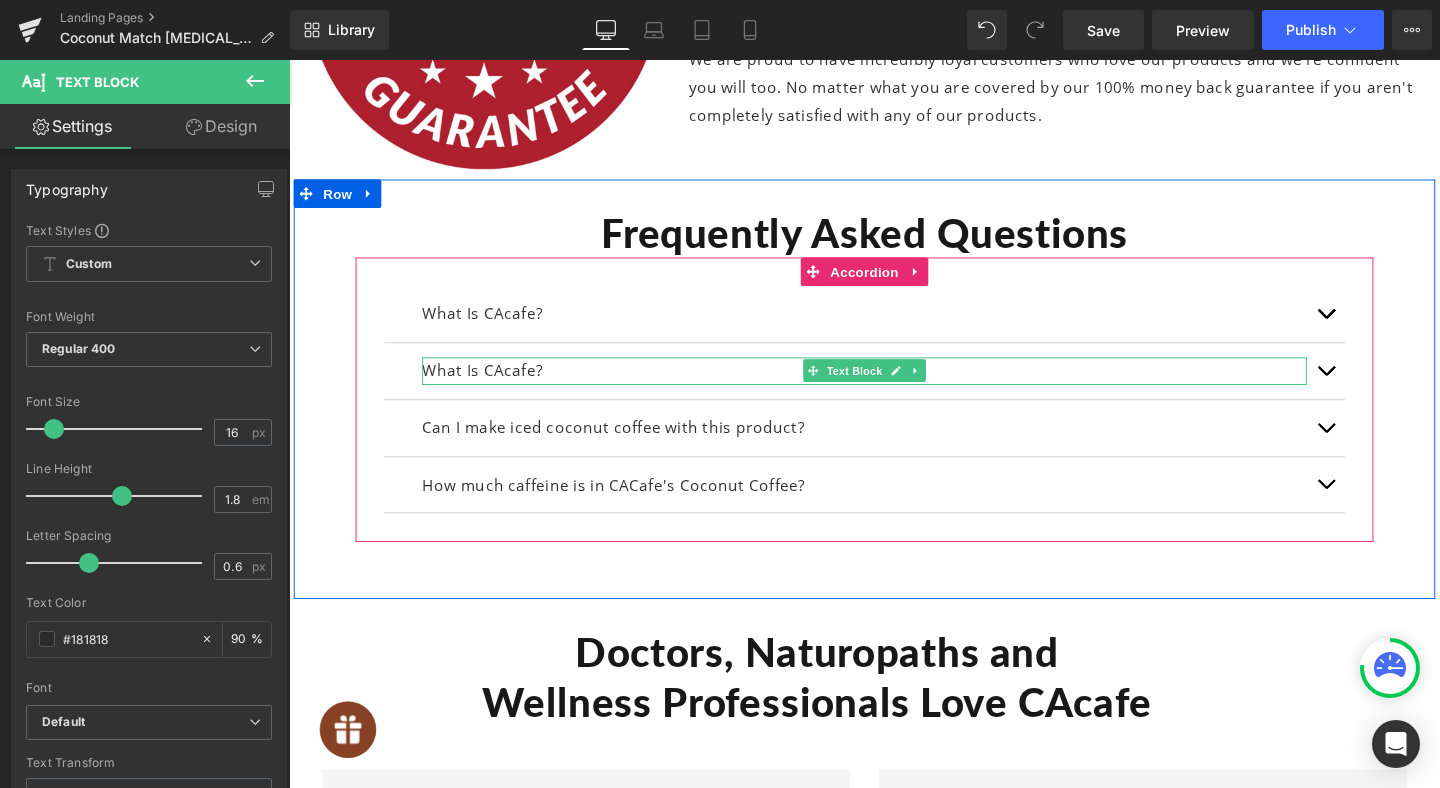 click on "What Is CAcafe?" at bounding box center [894, 387] 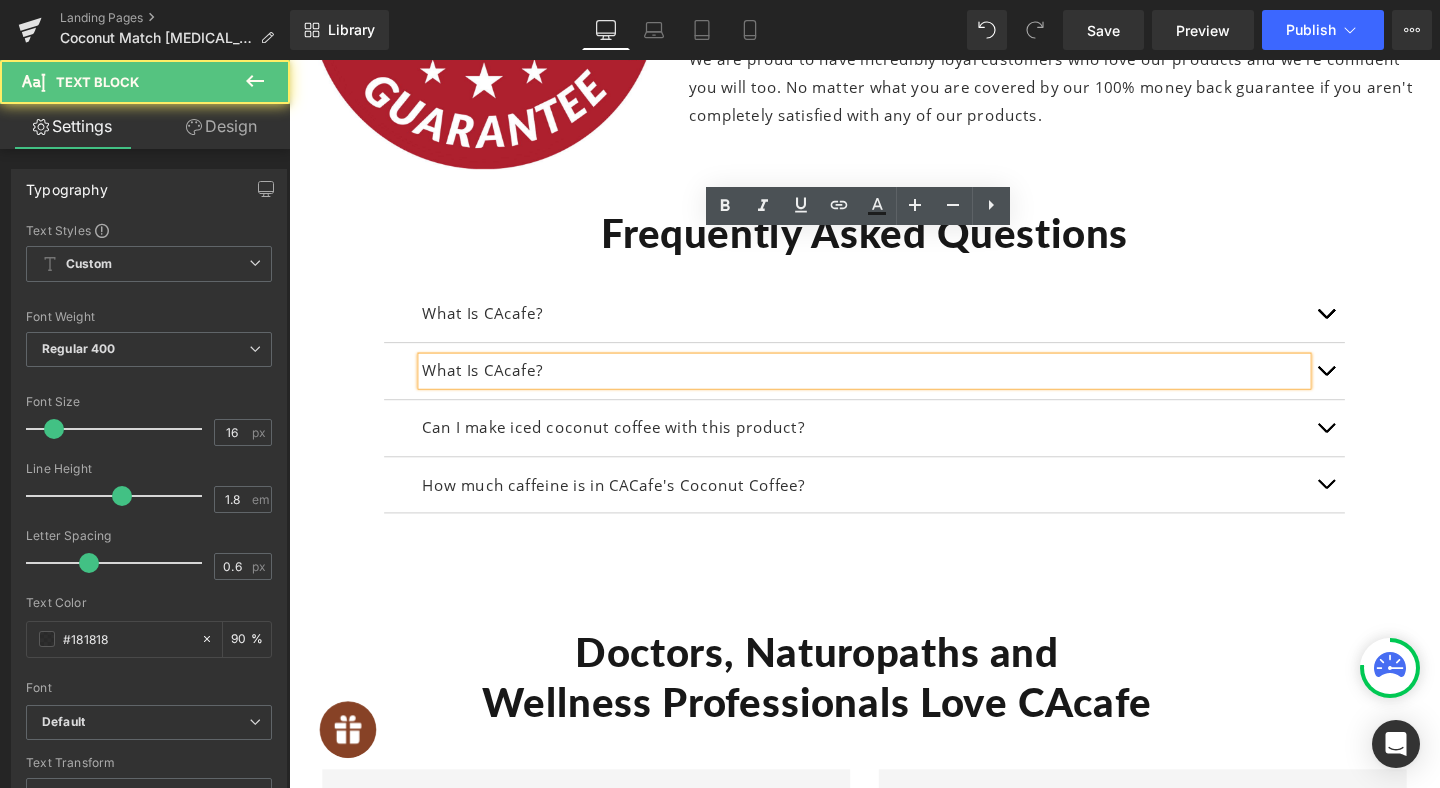 click on "What Is CAcafe?" at bounding box center (894, 387) 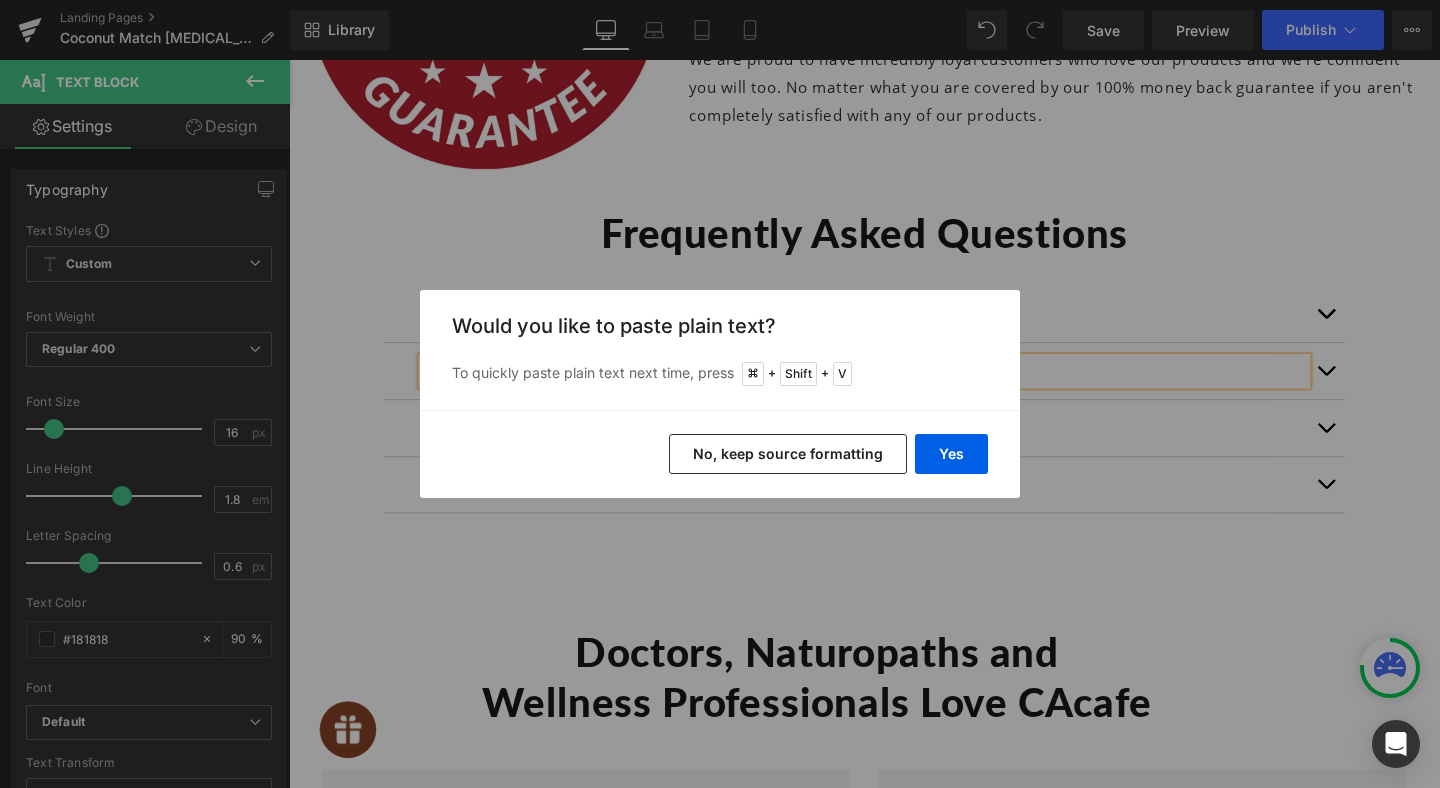 click on "No, keep source formatting" at bounding box center [788, 454] 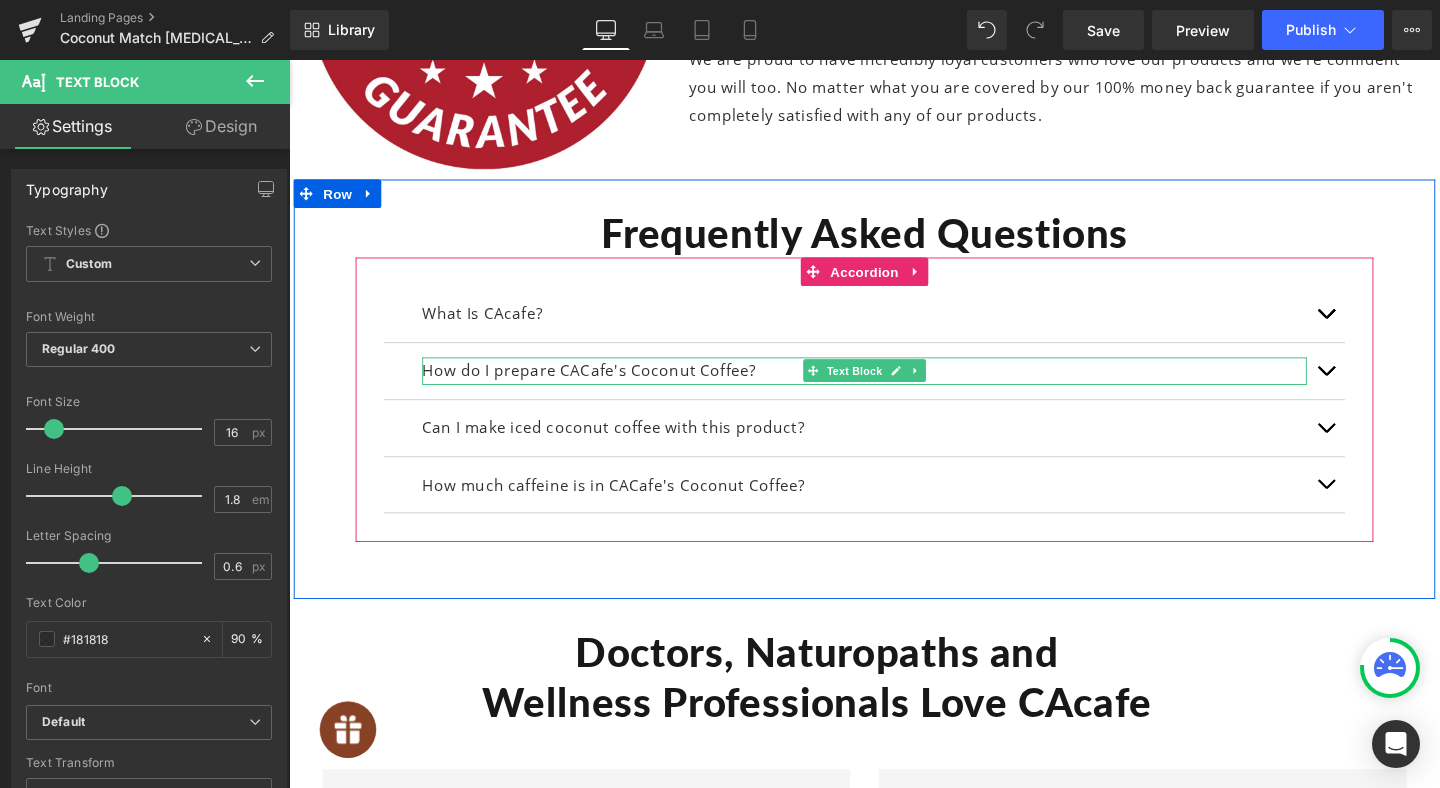 click on "How do I prepare CACafe's Coconut Coffee?" at bounding box center (605, 387) 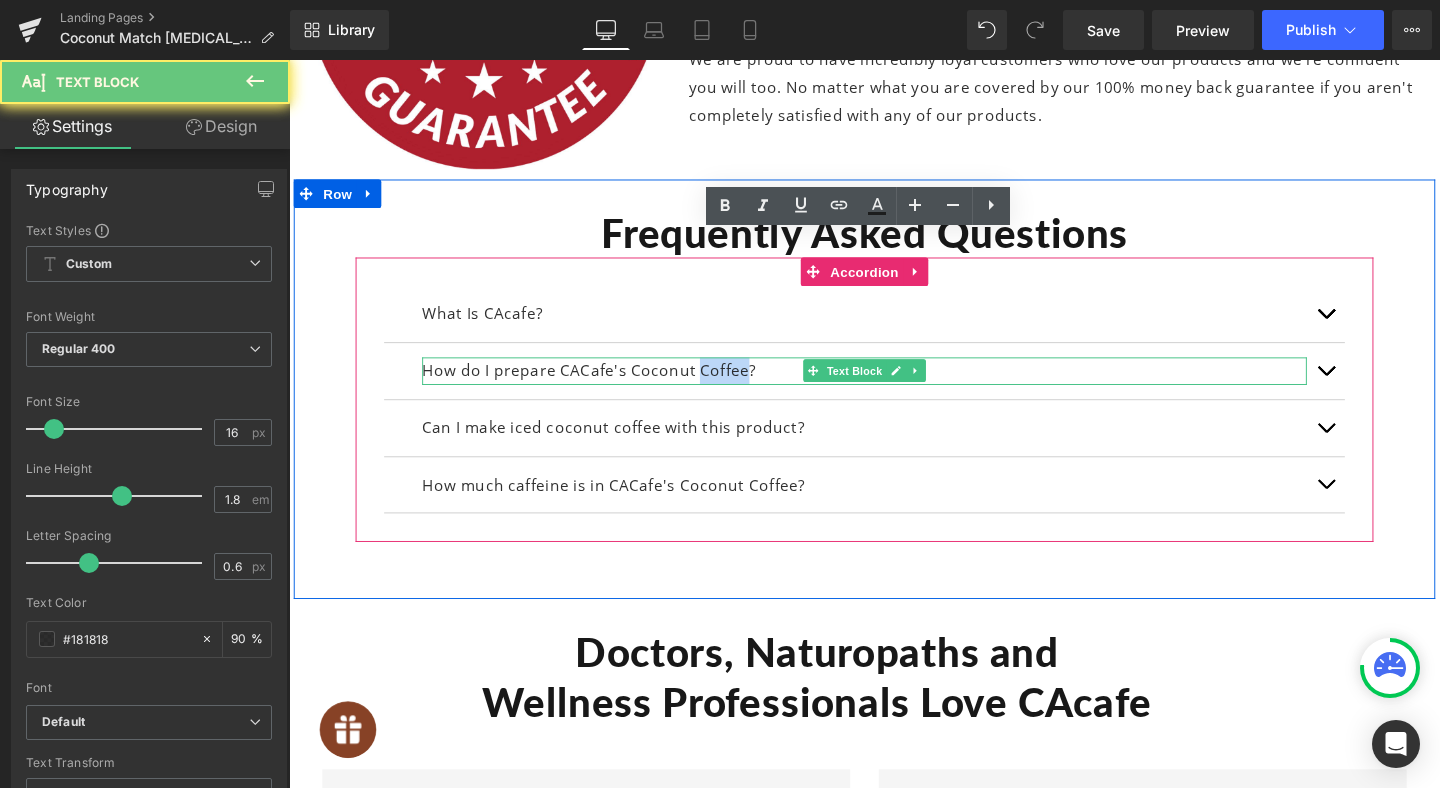 click on "How do I prepare CACafe's Coconut Coffee?" at bounding box center [605, 387] 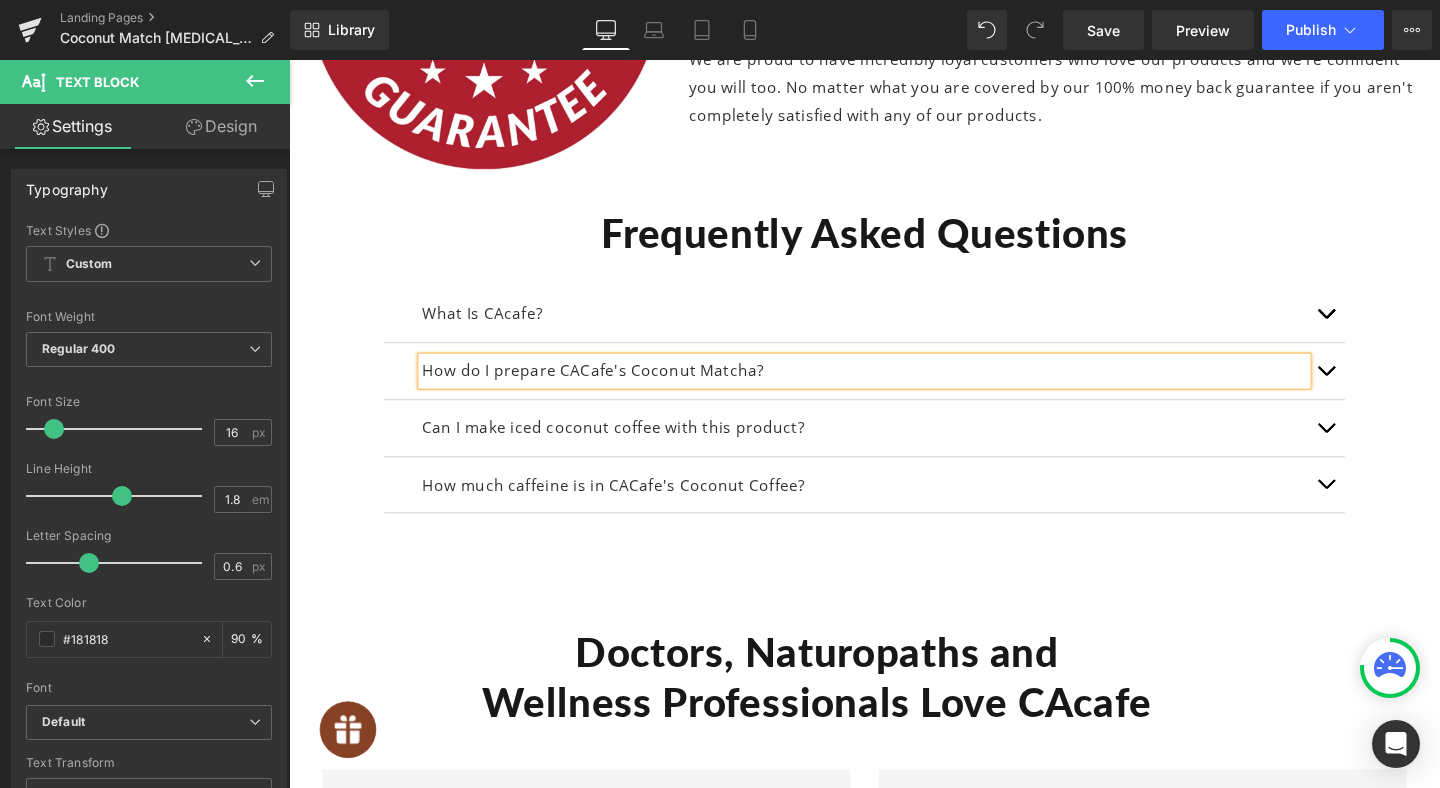 click on "Frequently Asked Questions Heading
What Is CAcafe? Text Block
Text Block
How do I prepare CACafe's Coconut Matcha?
Text Block
CACafe's Coconut Matcha is a distinctive blend of premium instant matcha and finely ground coconut, creating a rich, tropical flavor experience in an instant form.
Text Block" at bounding box center [894, 416] 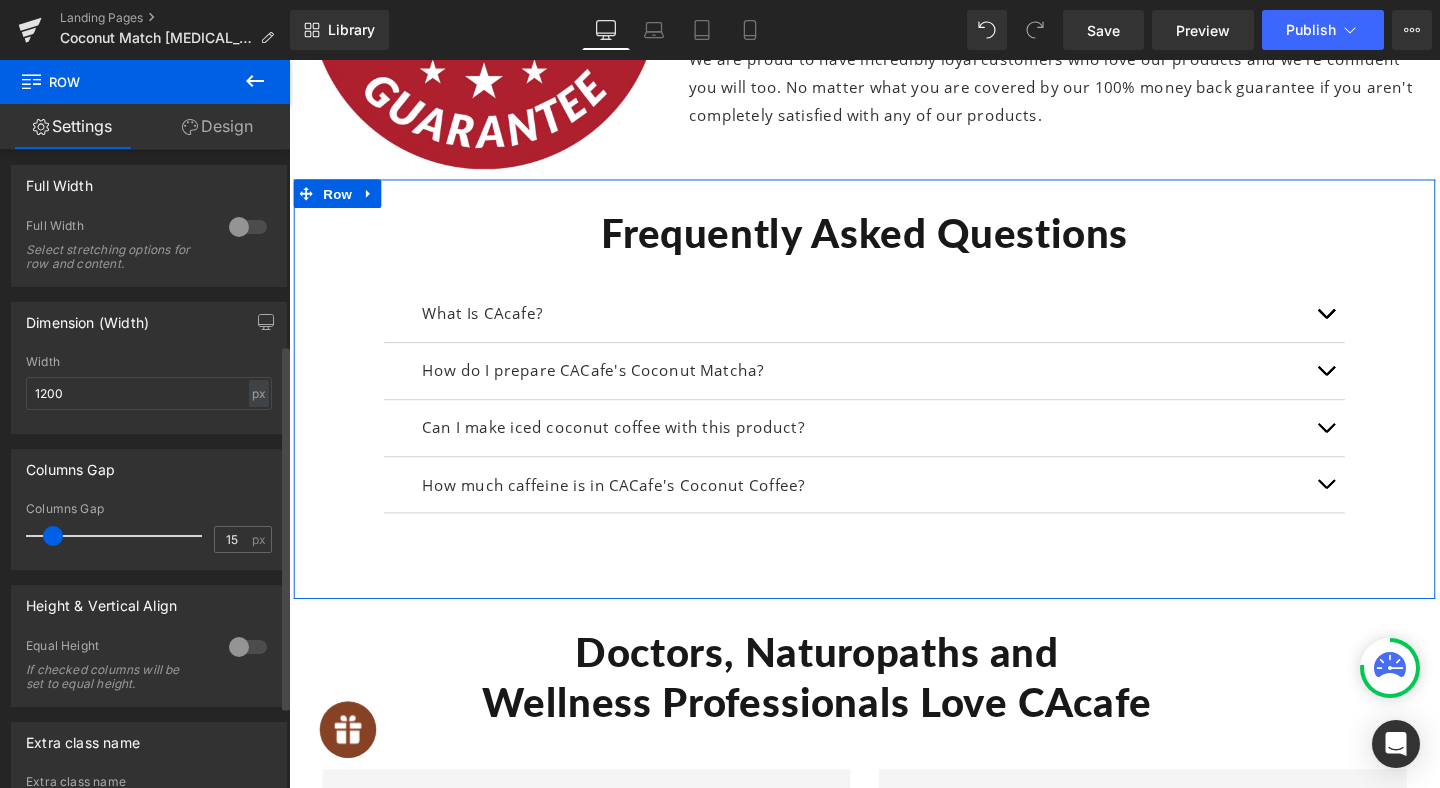 scroll, scrollTop: 484, scrollLeft: 0, axis: vertical 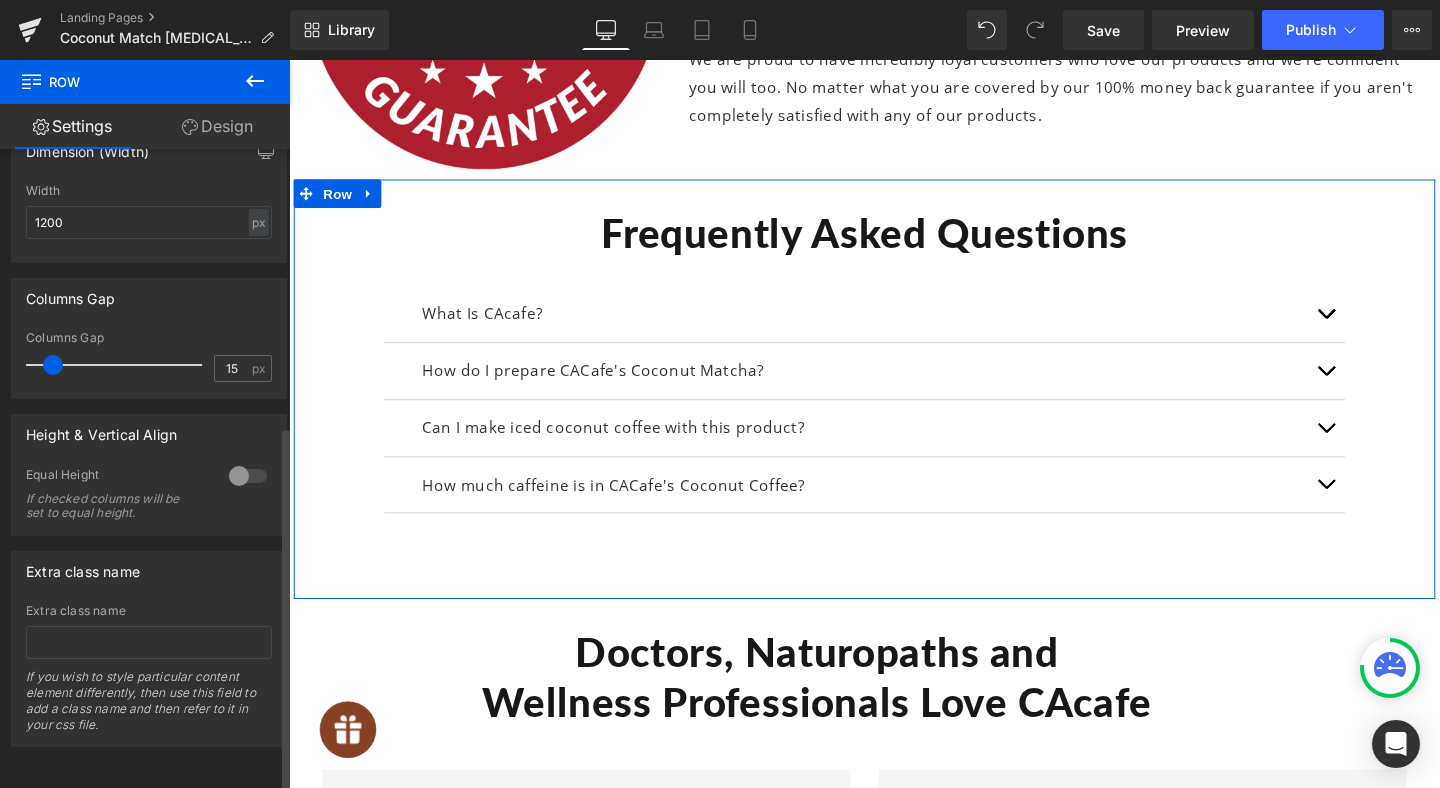 drag, startPoint x: 254, startPoint y: 467, endPoint x: 244, endPoint y: 471, distance: 10.770329 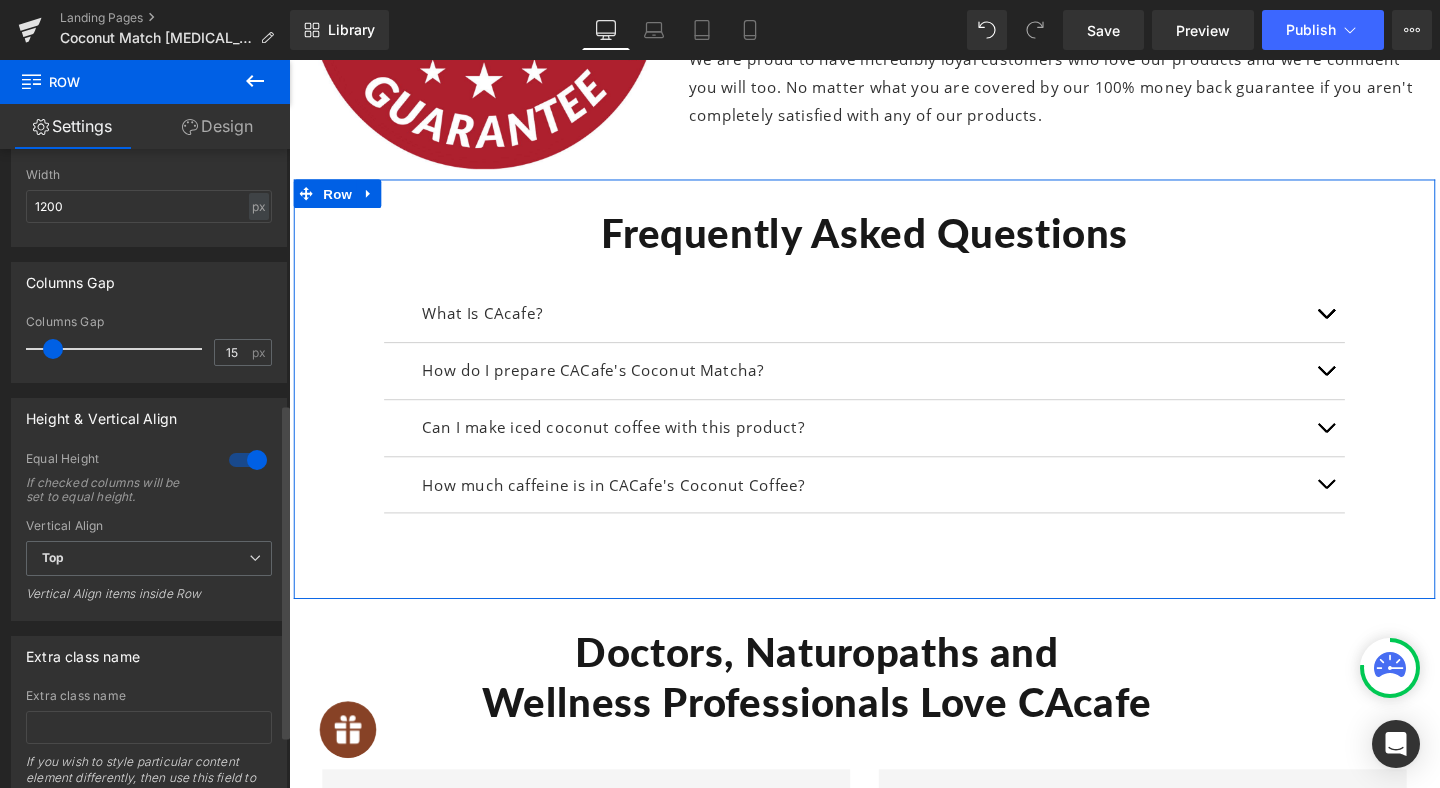 click at bounding box center [248, 460] 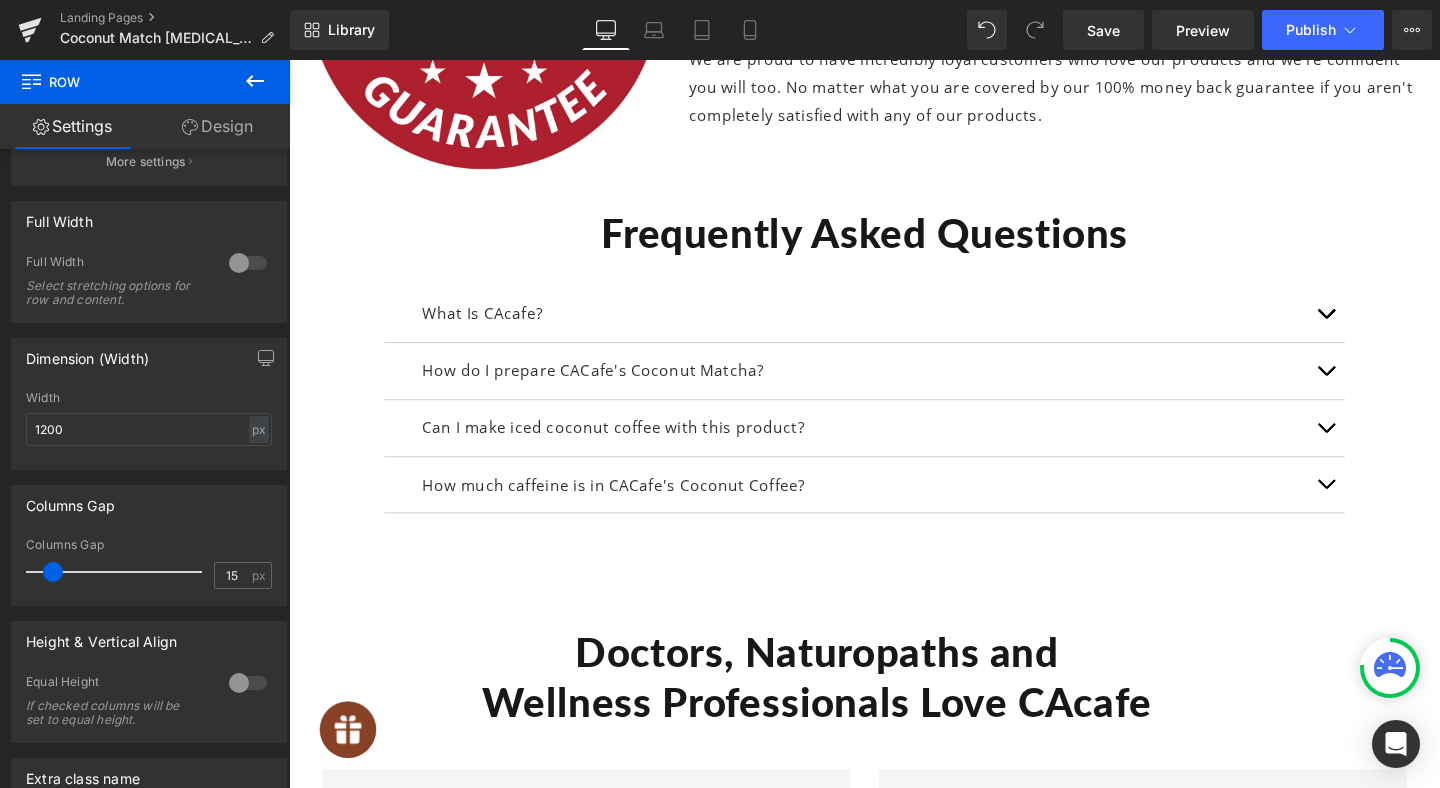 scroll, scrollTop: 224, scrollLeft: 0, axis: vertical 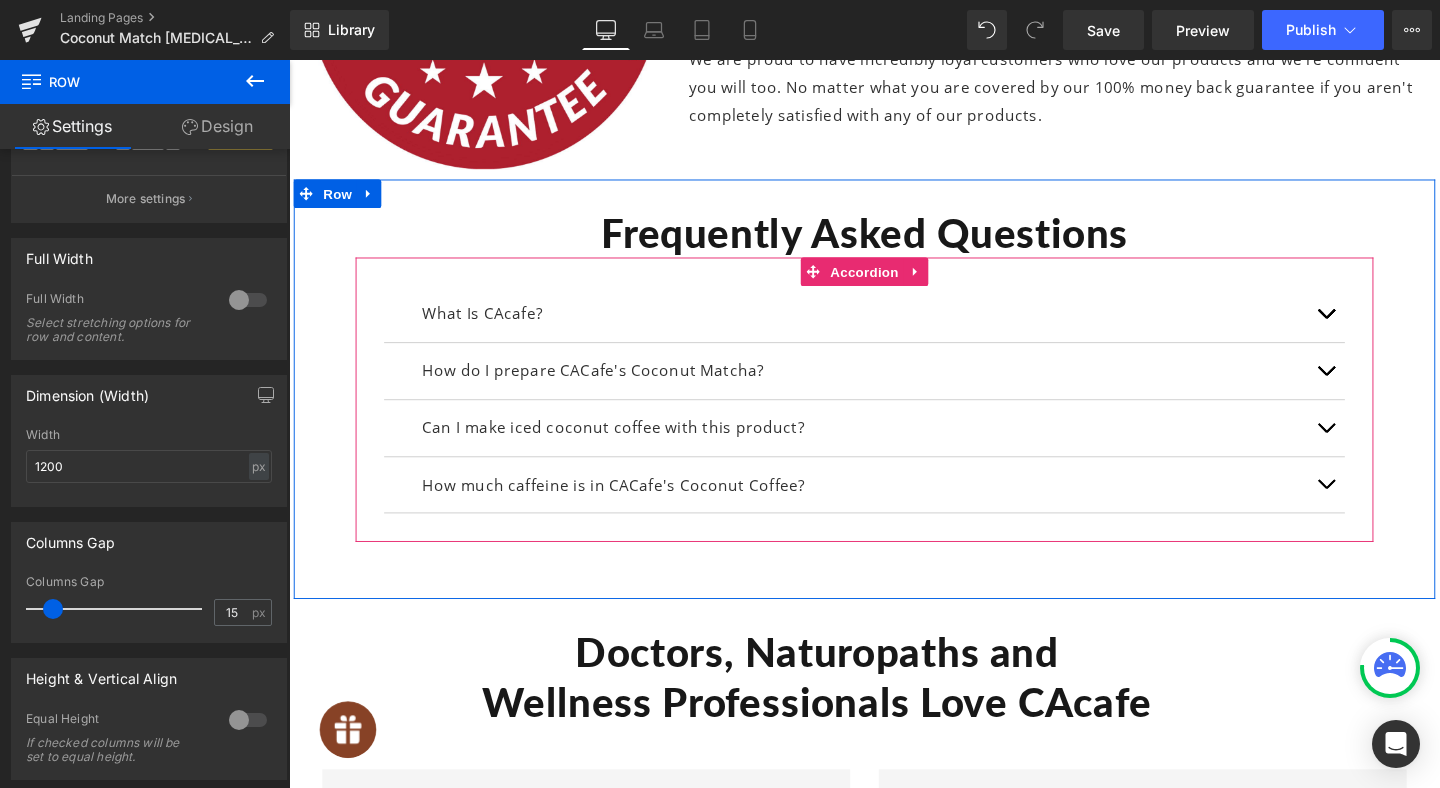 click at bounding box center [374, 417] 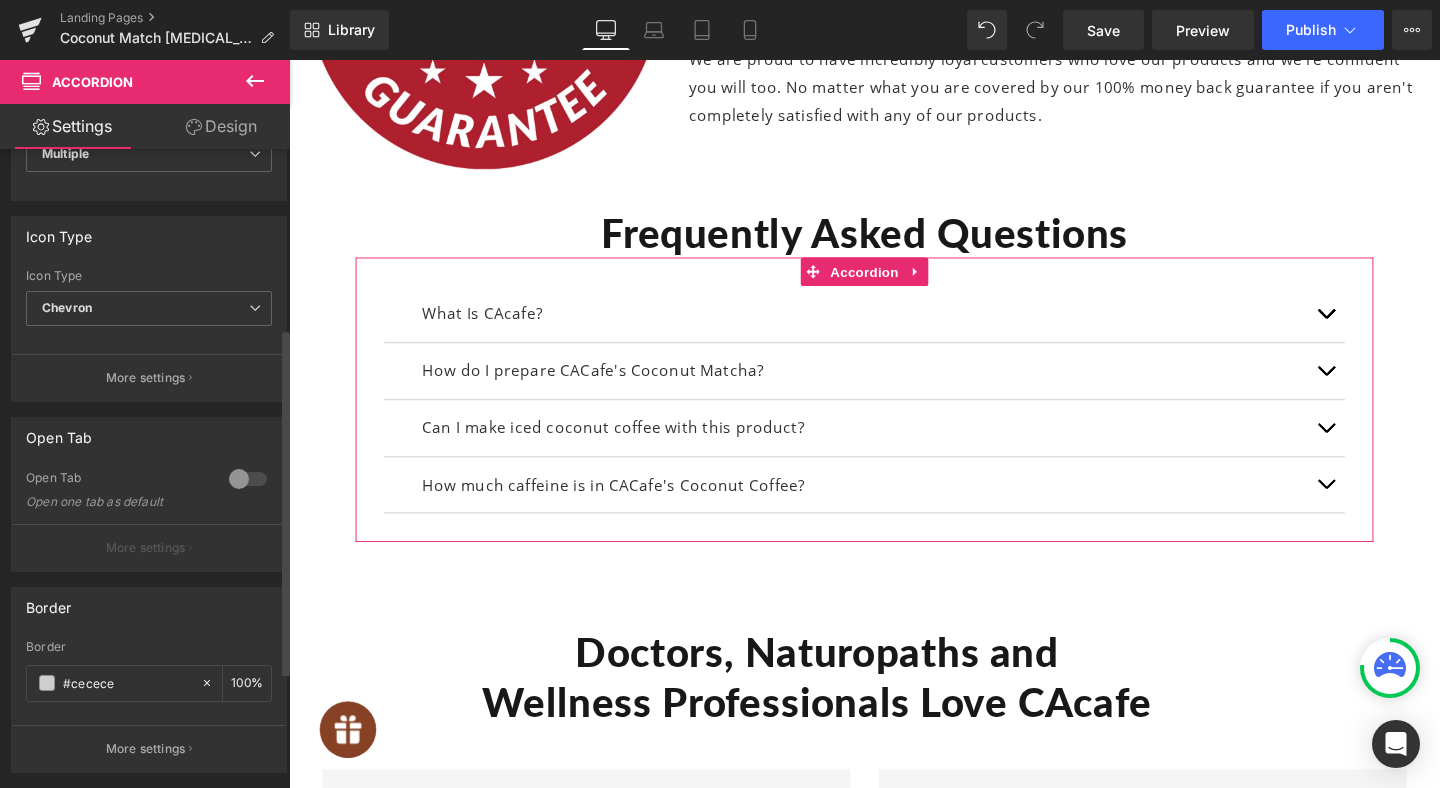 scroll, scrollTop: 336, scrollLeft: 0, axis: vertical 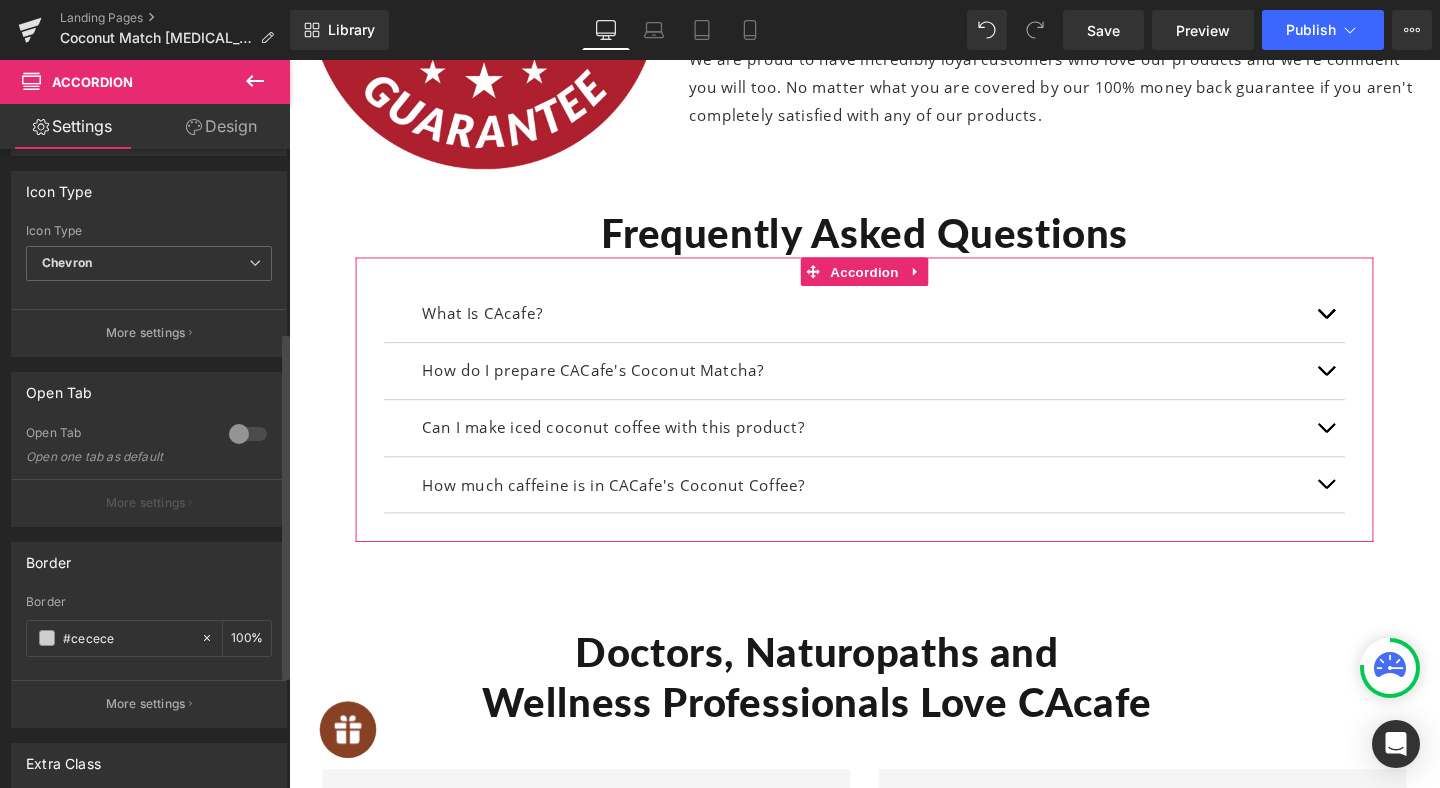click at bounding box center (248, 434) 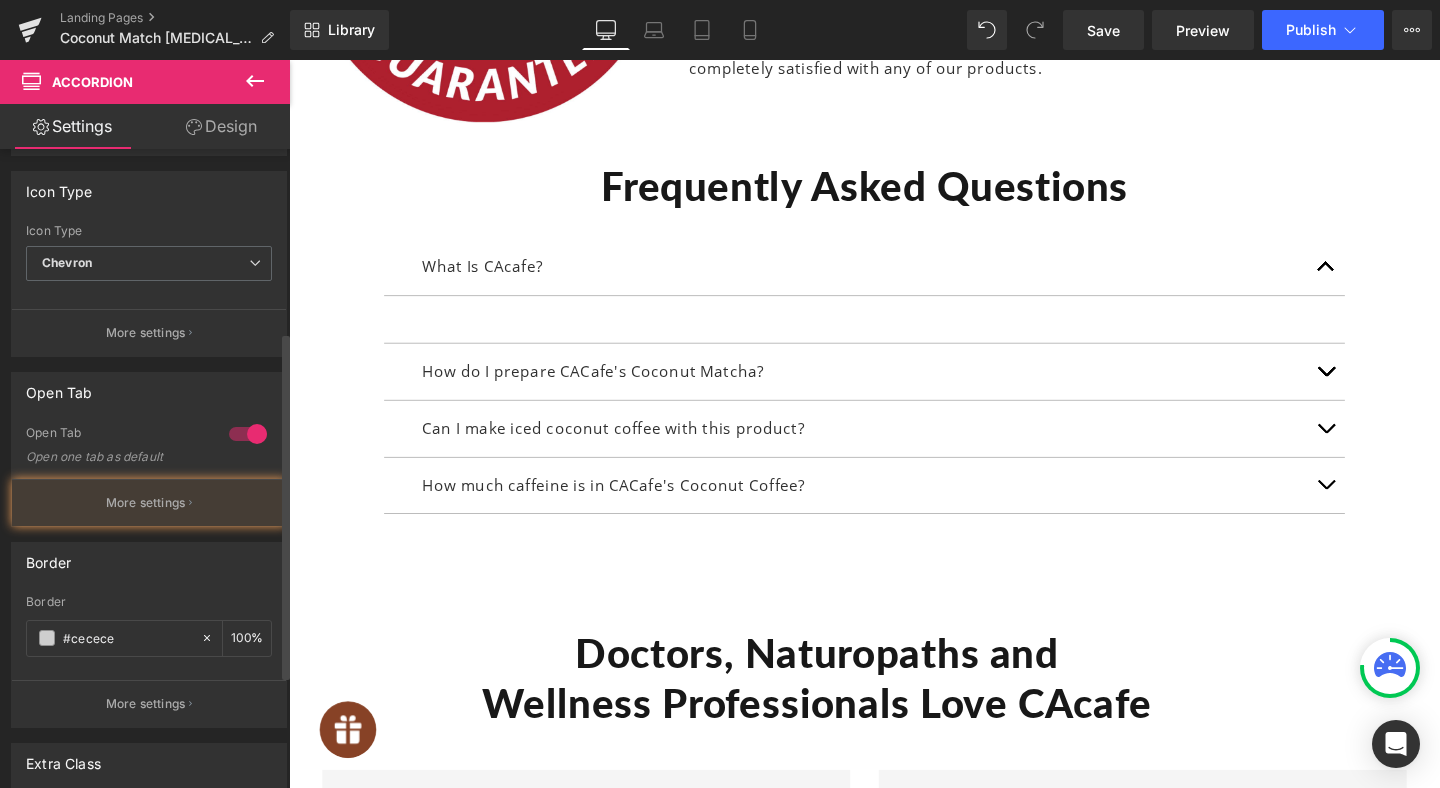 click at bounding box center (248, 434) 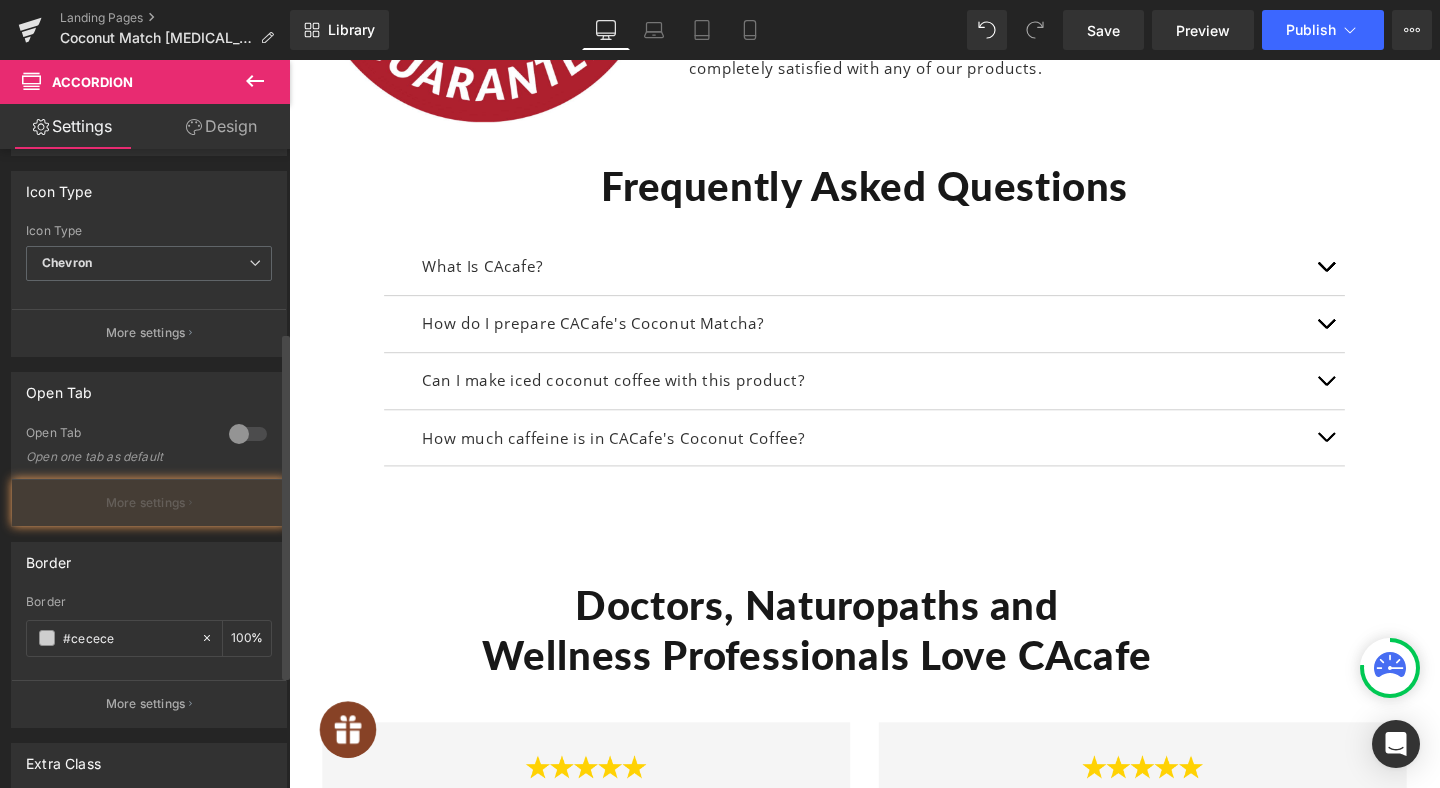scroll, scrollTop: 11574, scrollLeft: 0, axis: vertical 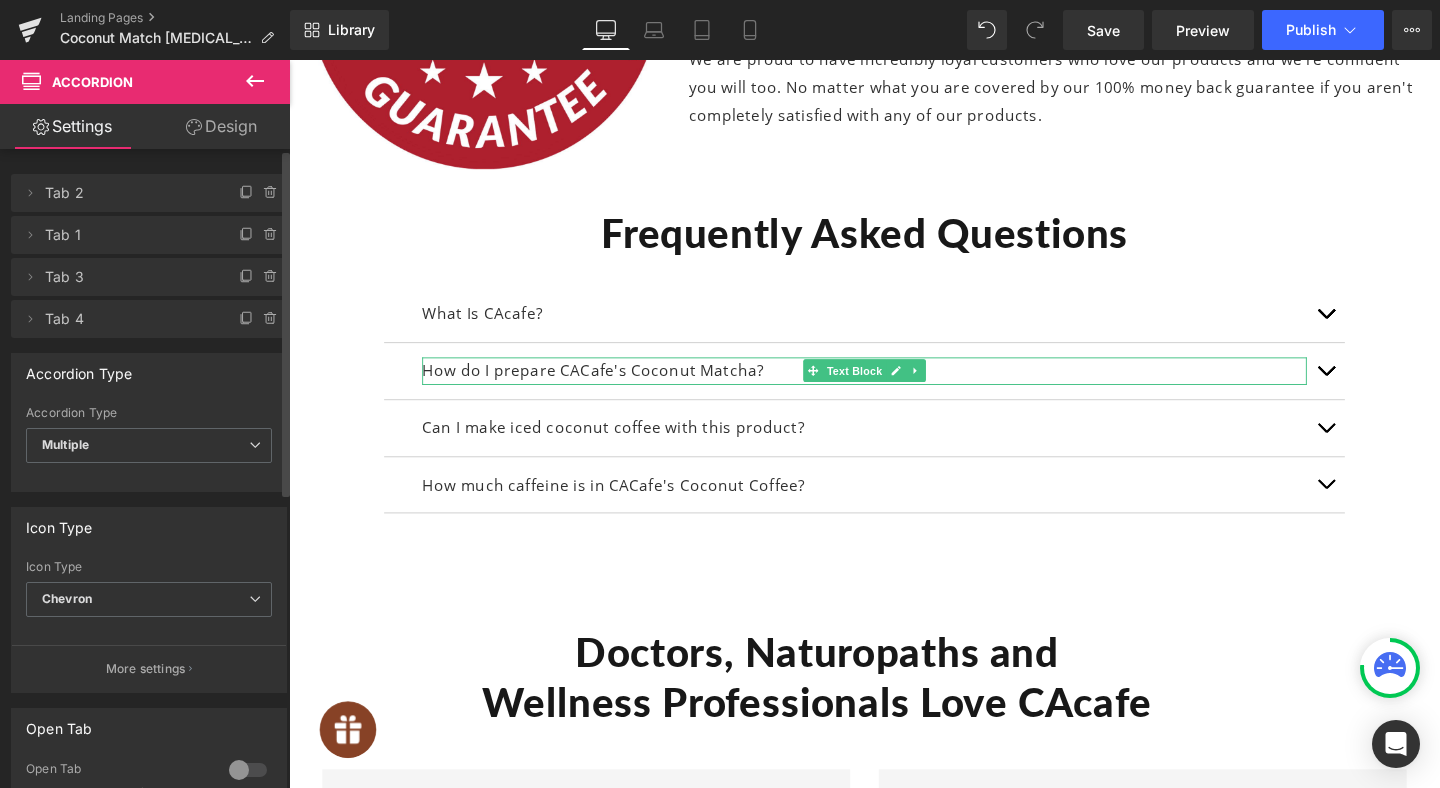 drag, startPoint x: 32, startPoint y: 191, endPoint x: 65, endPoint y: 228, distance: 49.57822 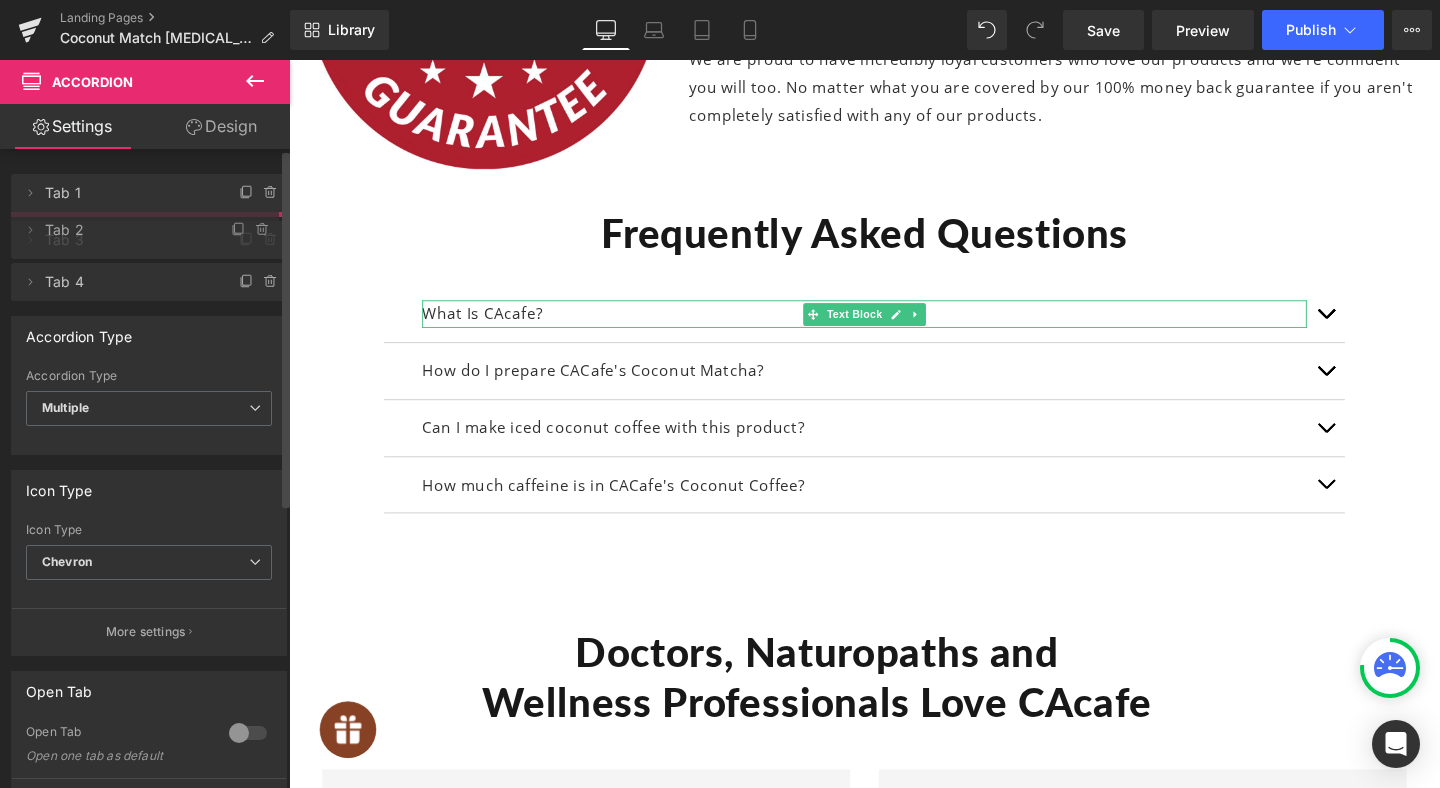 drag, startPoint x: 178, startPoint y: 189, endPoint x: 136, endPoint y: 226, distance: 55.97321 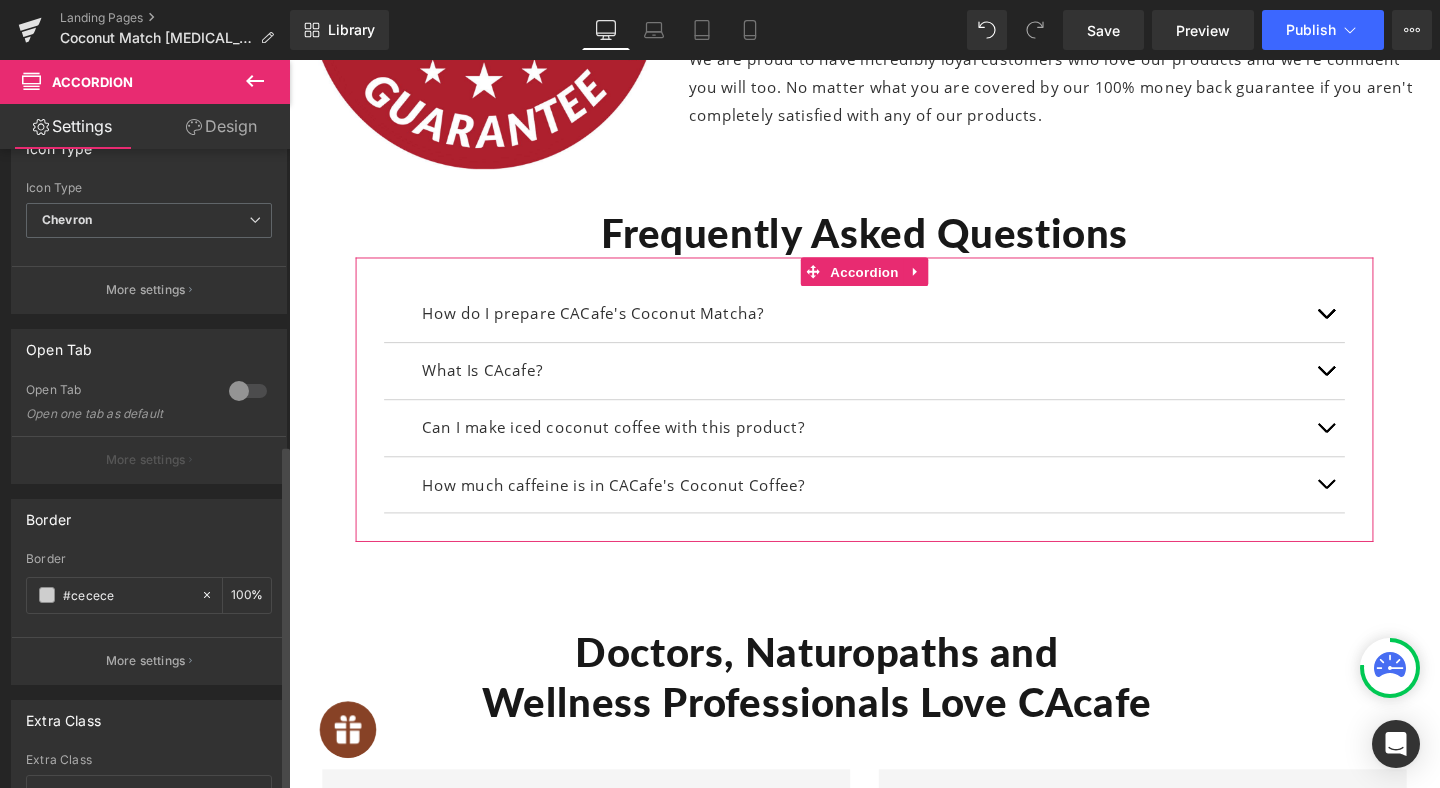 scroll, scrollTop: 543, scrollLeft: 0, axis: vertical 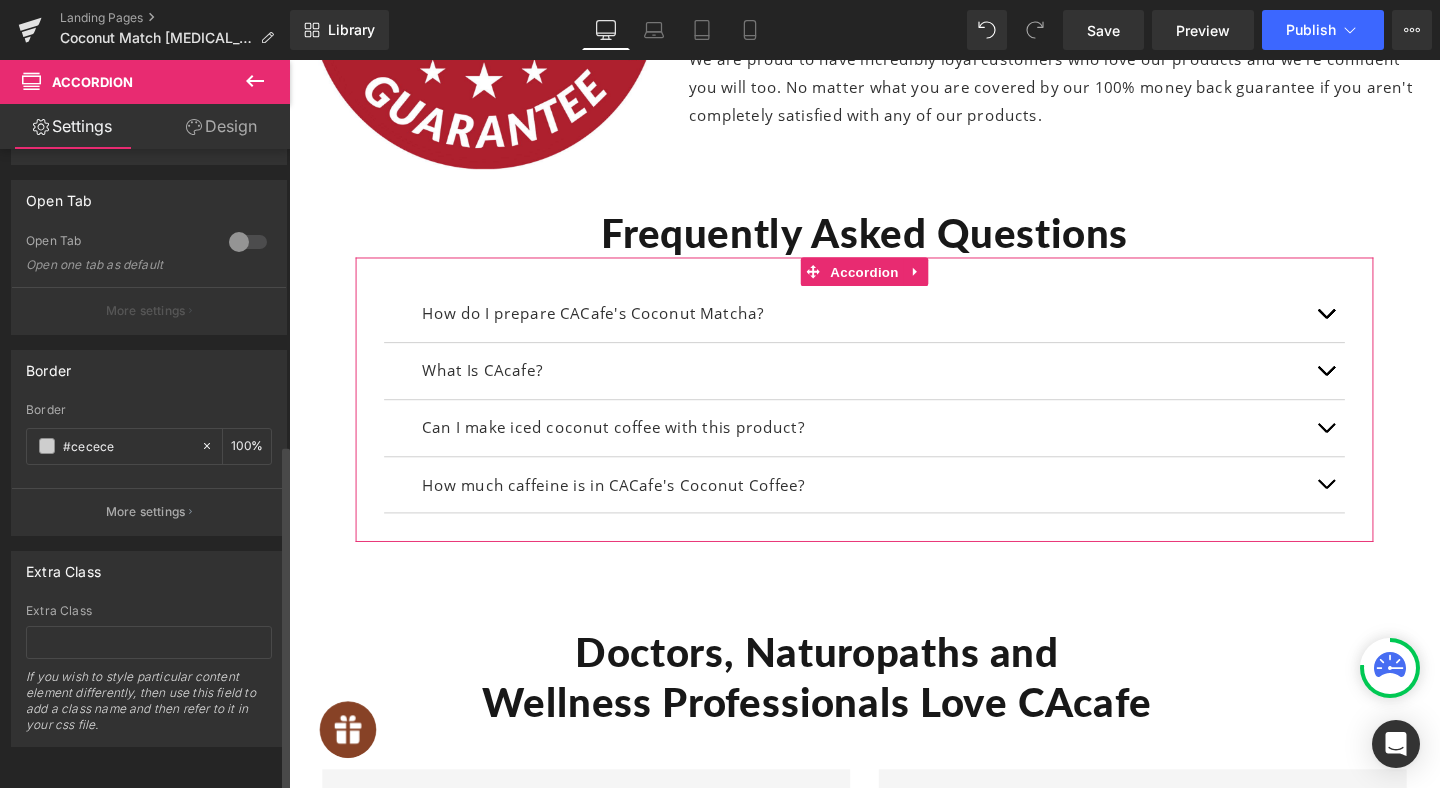 click at bounding box center (248, 242) 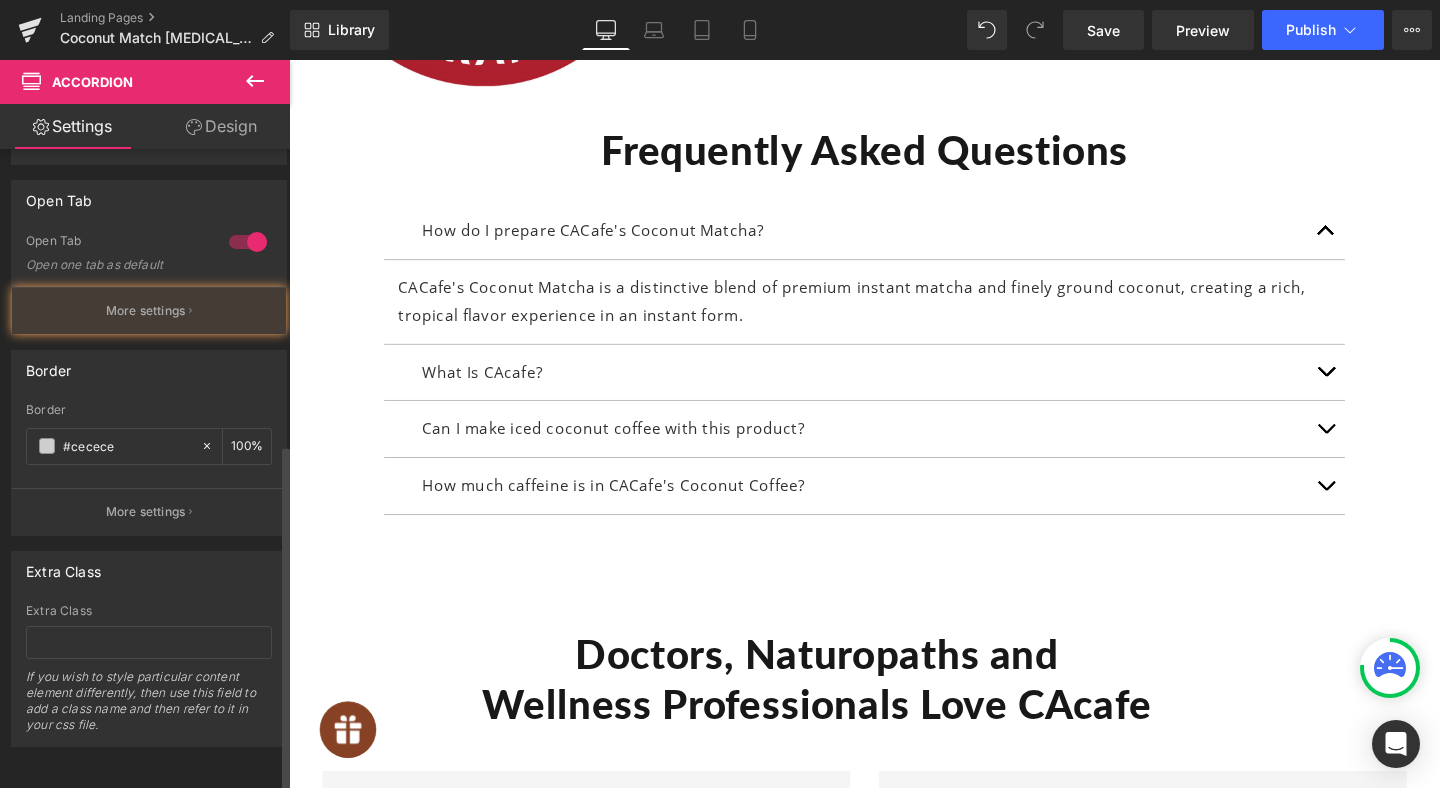 click at bounding box center [248, 242] 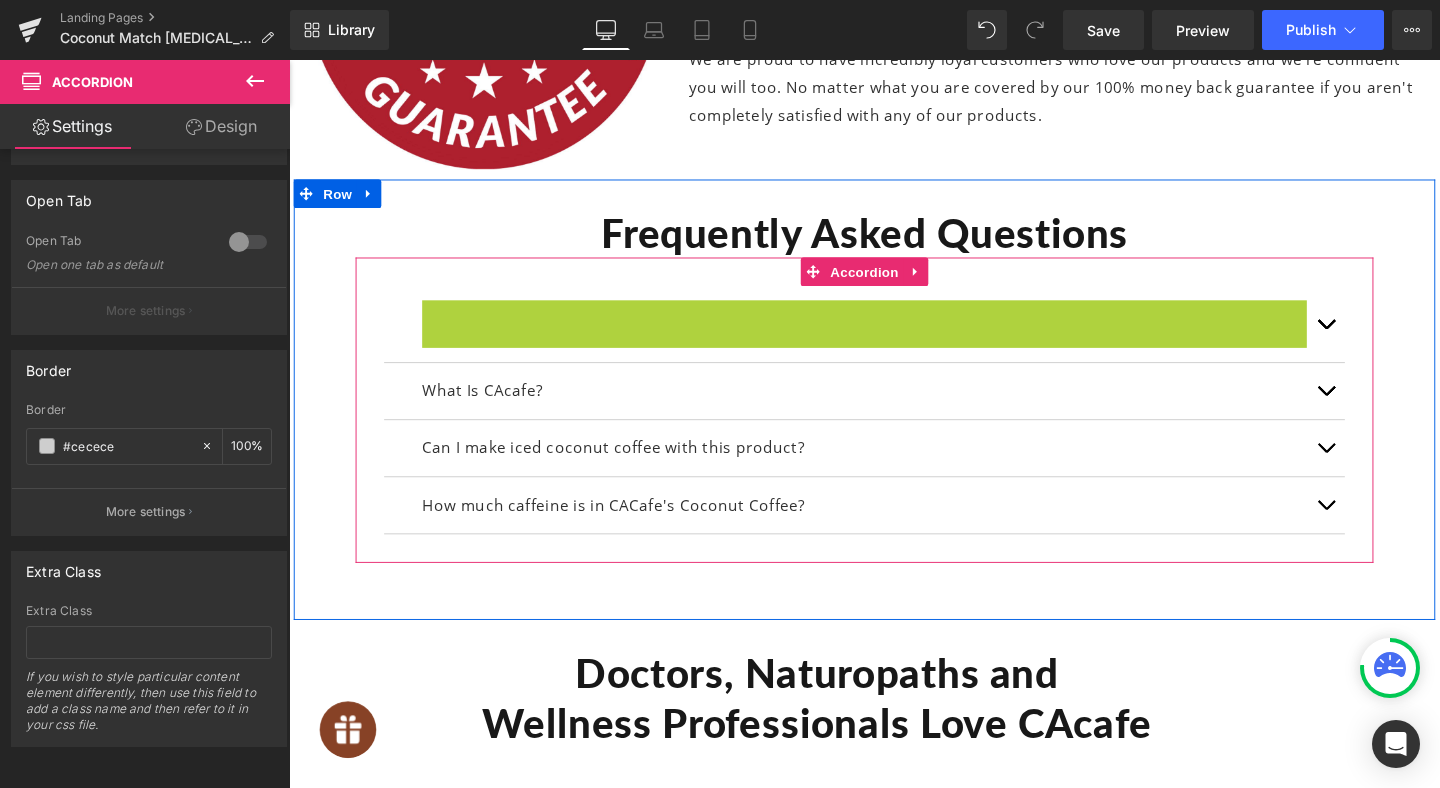 scroll, scrollTop: 11595, scrollLeft: 0, axis: vertical 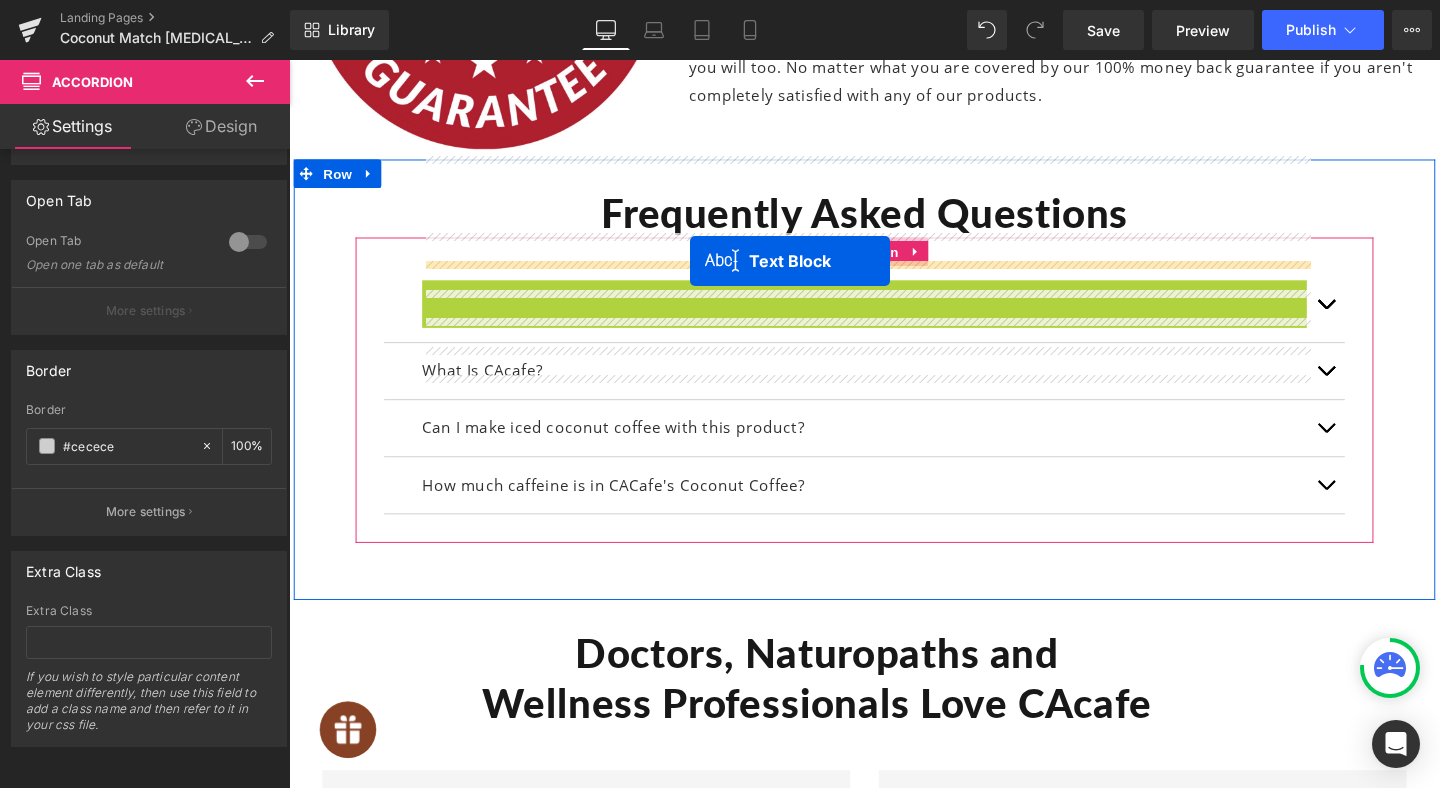 drag, startPoint x: 779, startPoint y: 235, endPoint x: 711, endPoint y: 271, distance: 76.941536 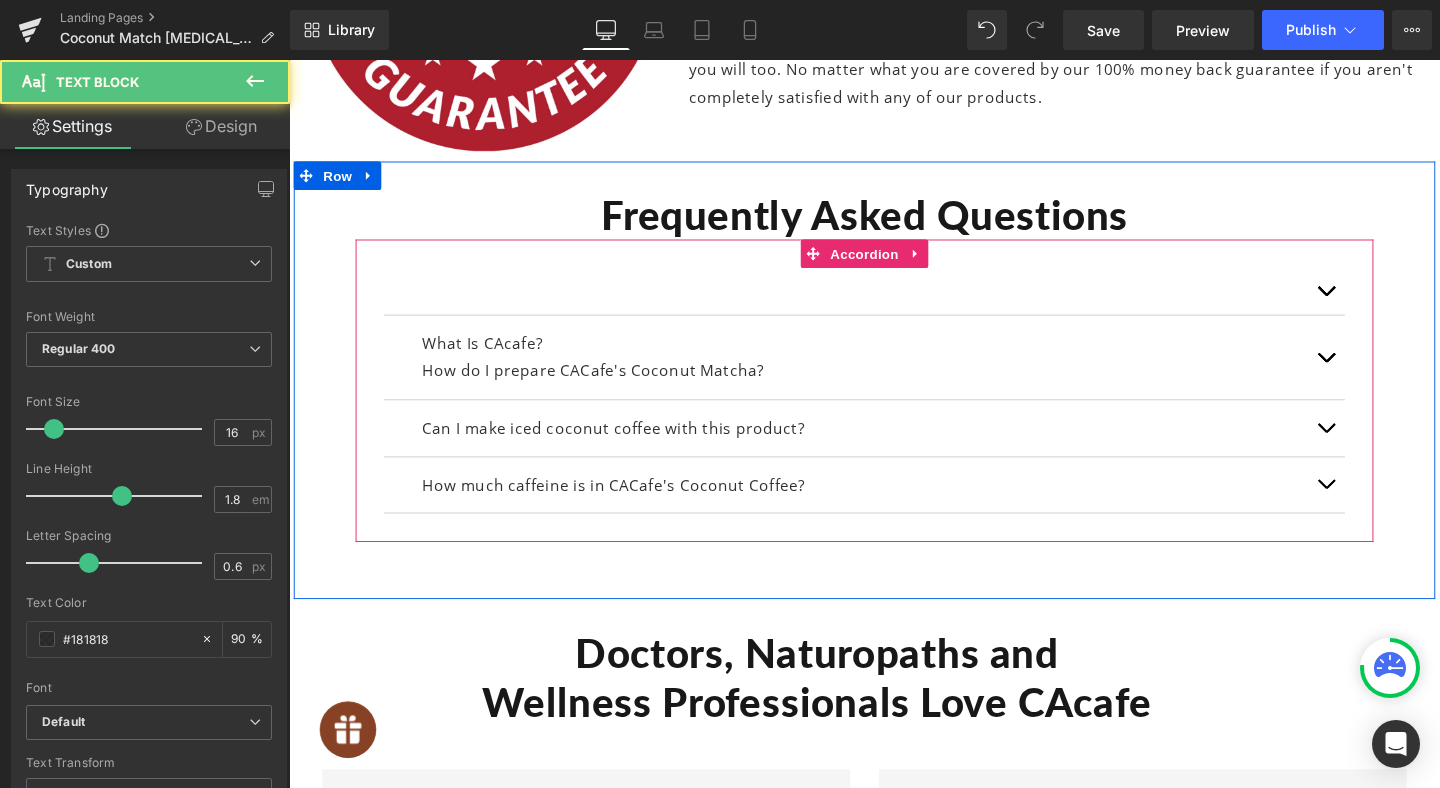 scroll, scrollTop: 11595, scrollLeft: 0, axis: vertical 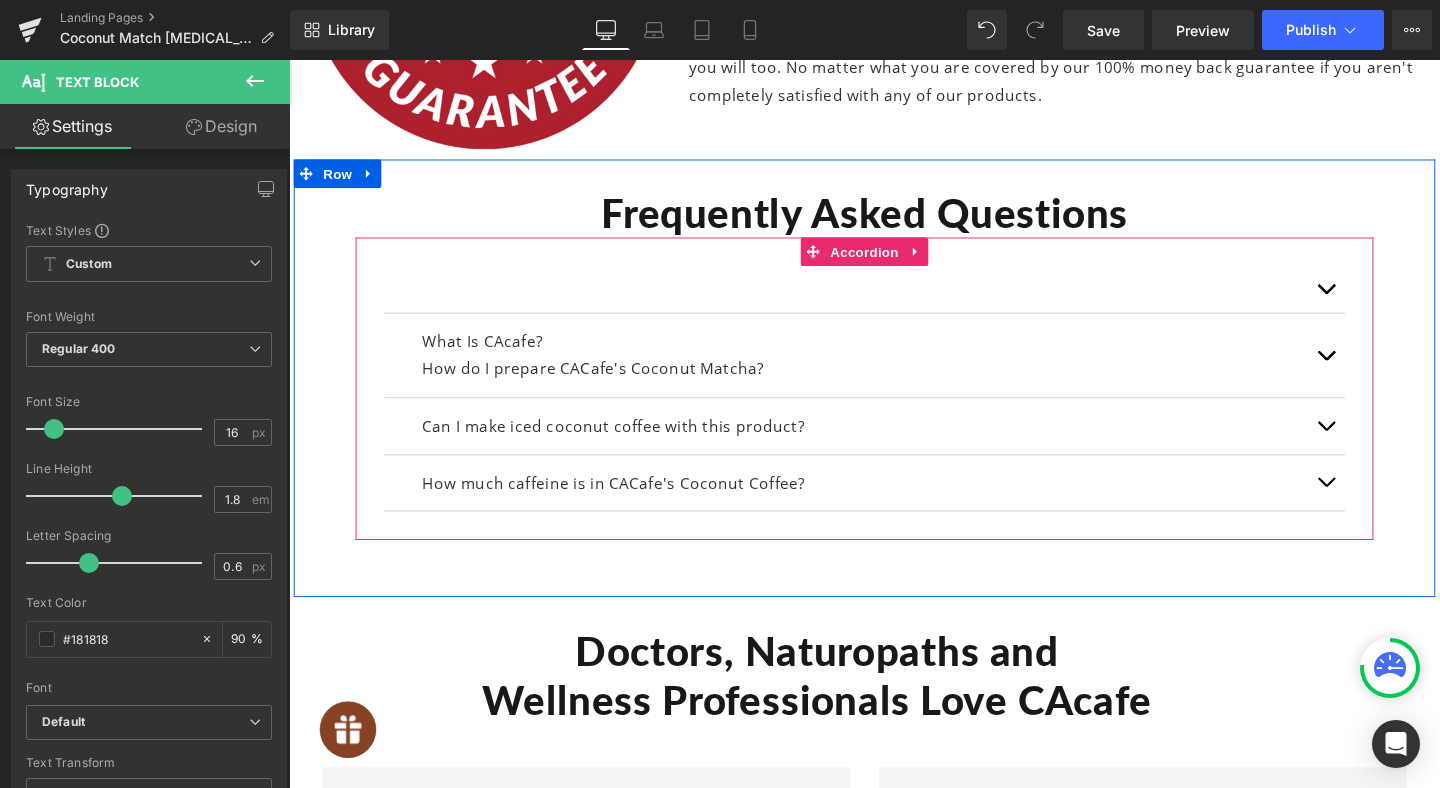 click on "What Is CAcafe?" at bounding box center [894, 356] 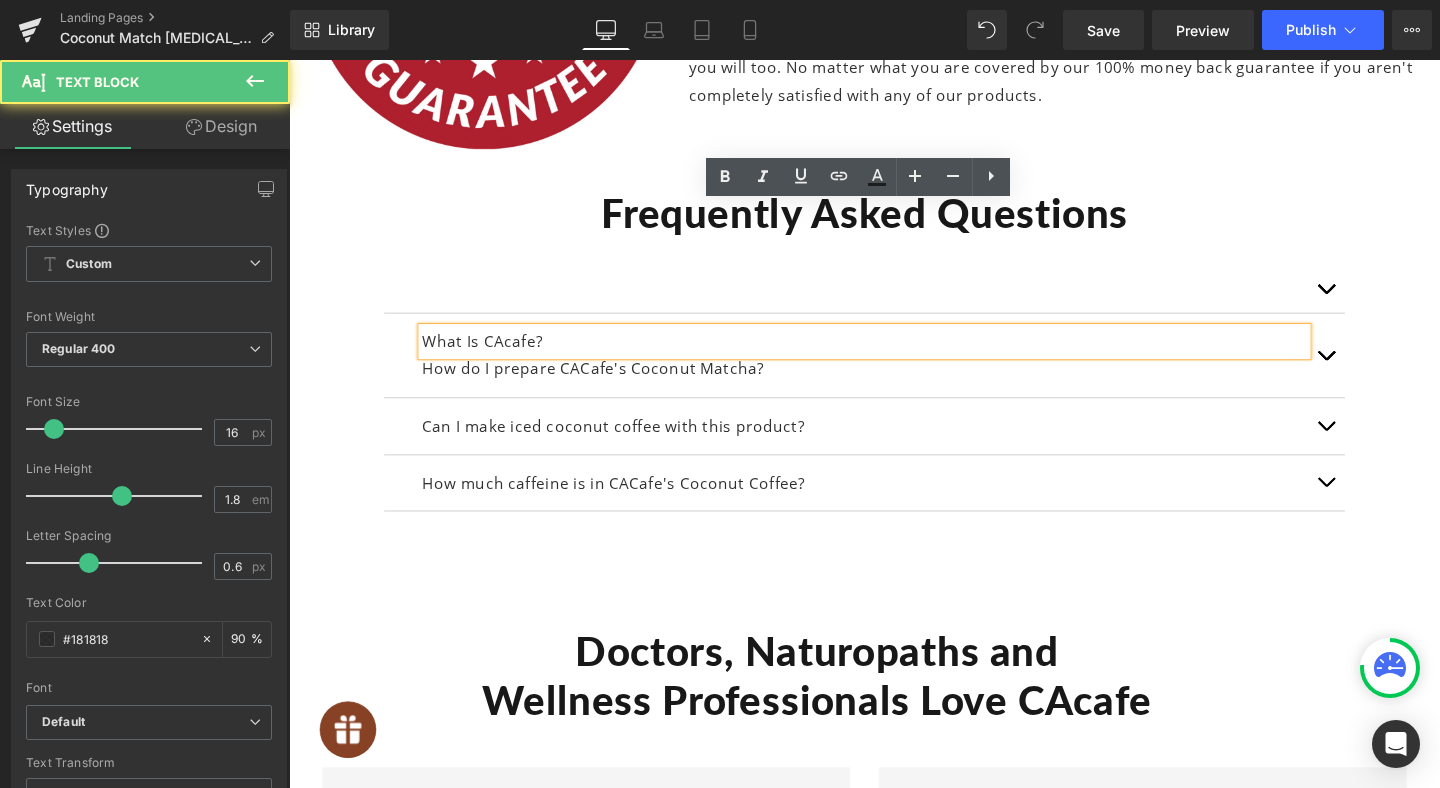 click on "Can I make iced coconut coffee with this product?
Text Block" at bounding box center [894, 446] 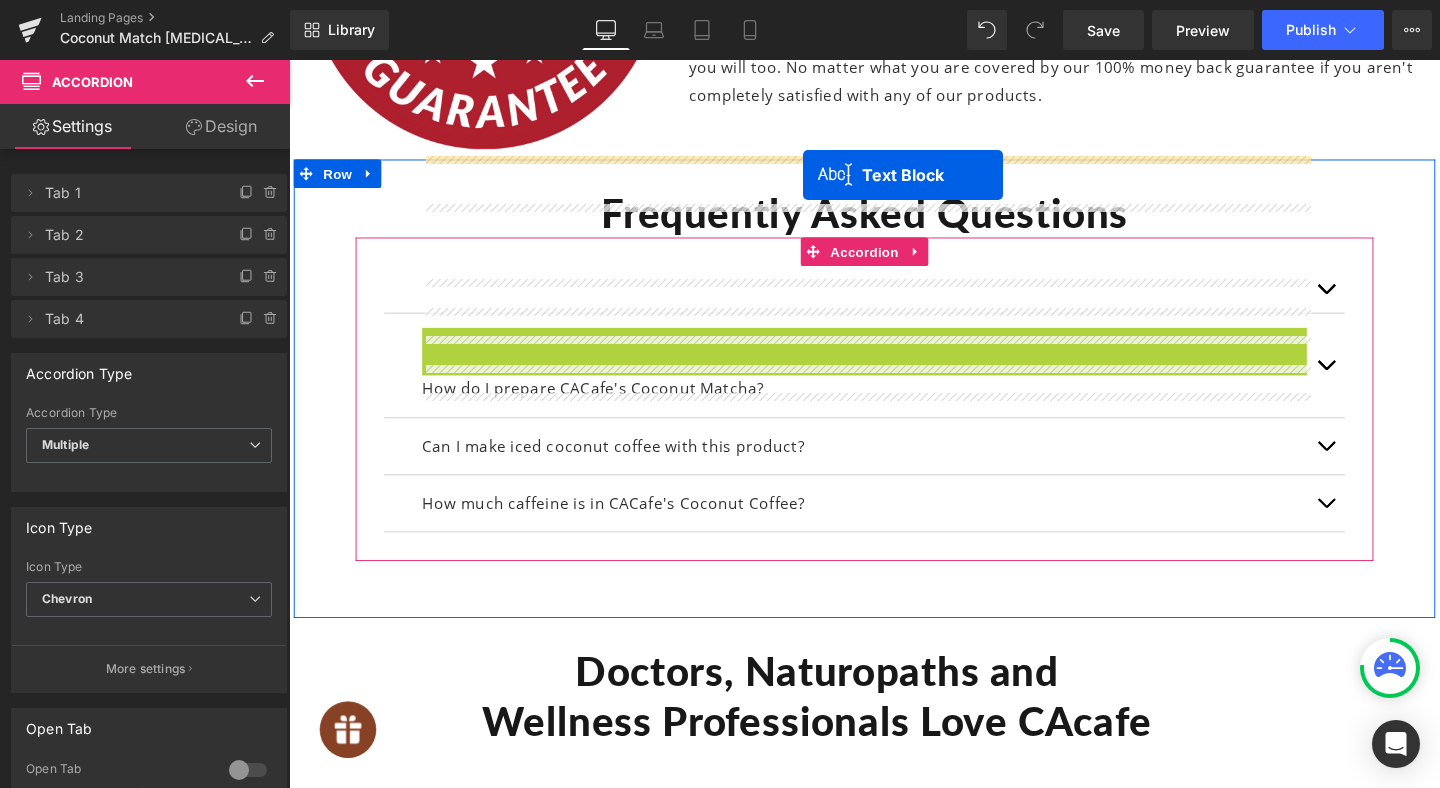 drag, startPoint x: 841, startPoint y: 223, endPoint x: 829, endPoint y: 181, distance: 43.68066 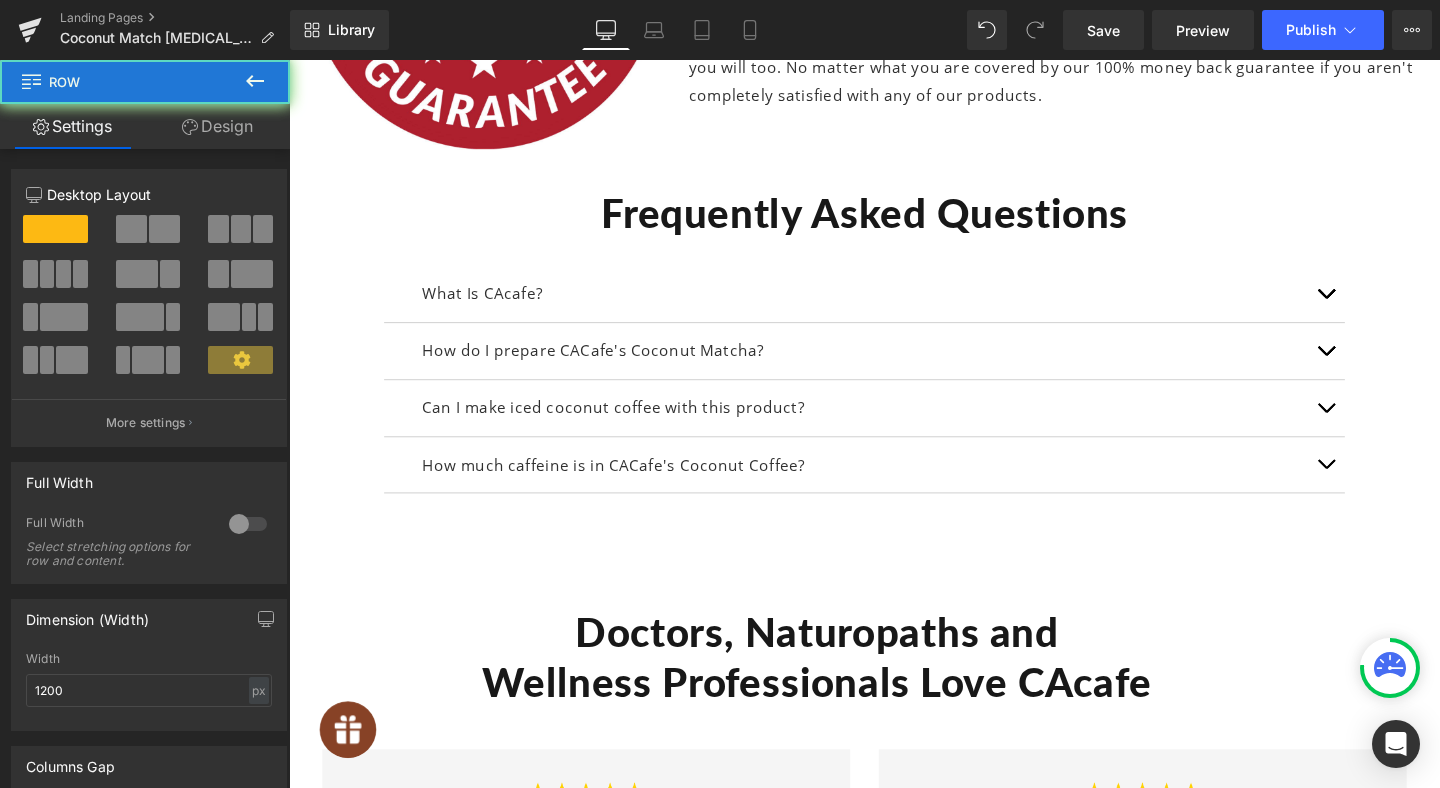 click on "Frequently Asked Questions Heading
What Is CAcafe? Text Block
CACafe's Coconut Matcha is a distinctive blend of premium instant matcha and finely ground coconut, creating a rich, tropical flavor experience in an instant form.
Text Block
How do I prepare CACafe's Coconut Matcha?
Text Block" at bounding box center [894, 395] 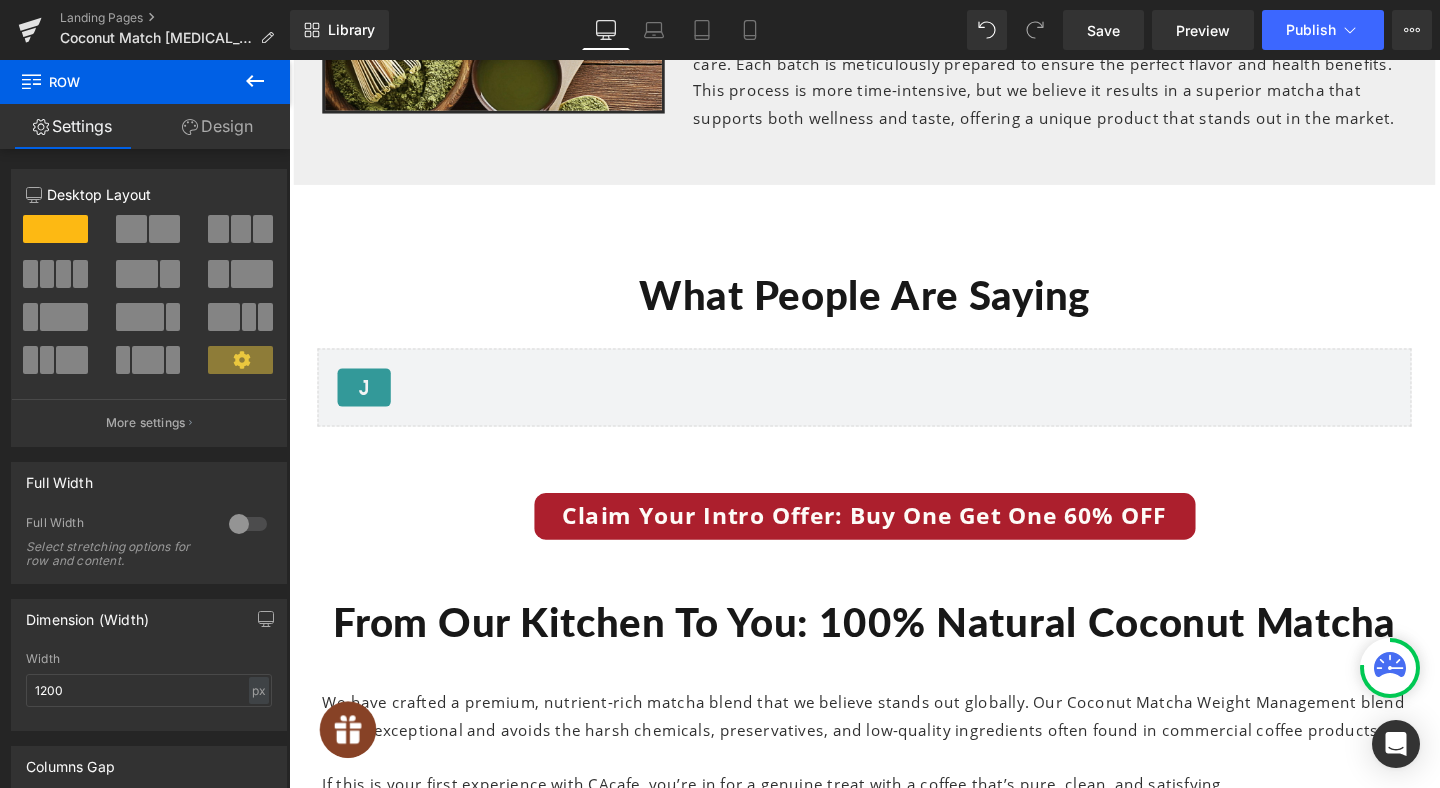 scroll, scrollTop: 7526, scrollLeft: 0, axis: vertical 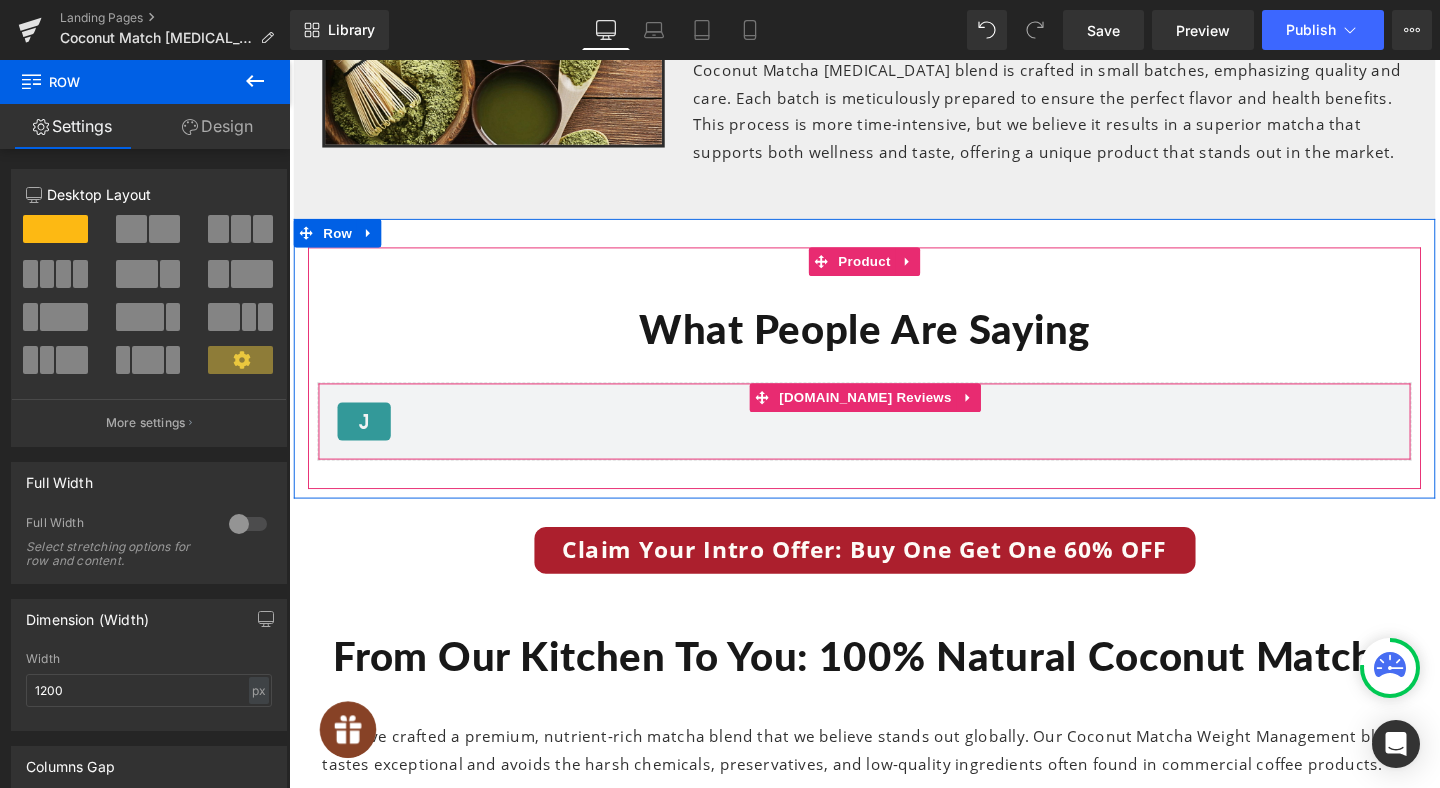 click on "[DOMAIN_NAME] Reviews  - Reviews" at bounding box center (894, 440) 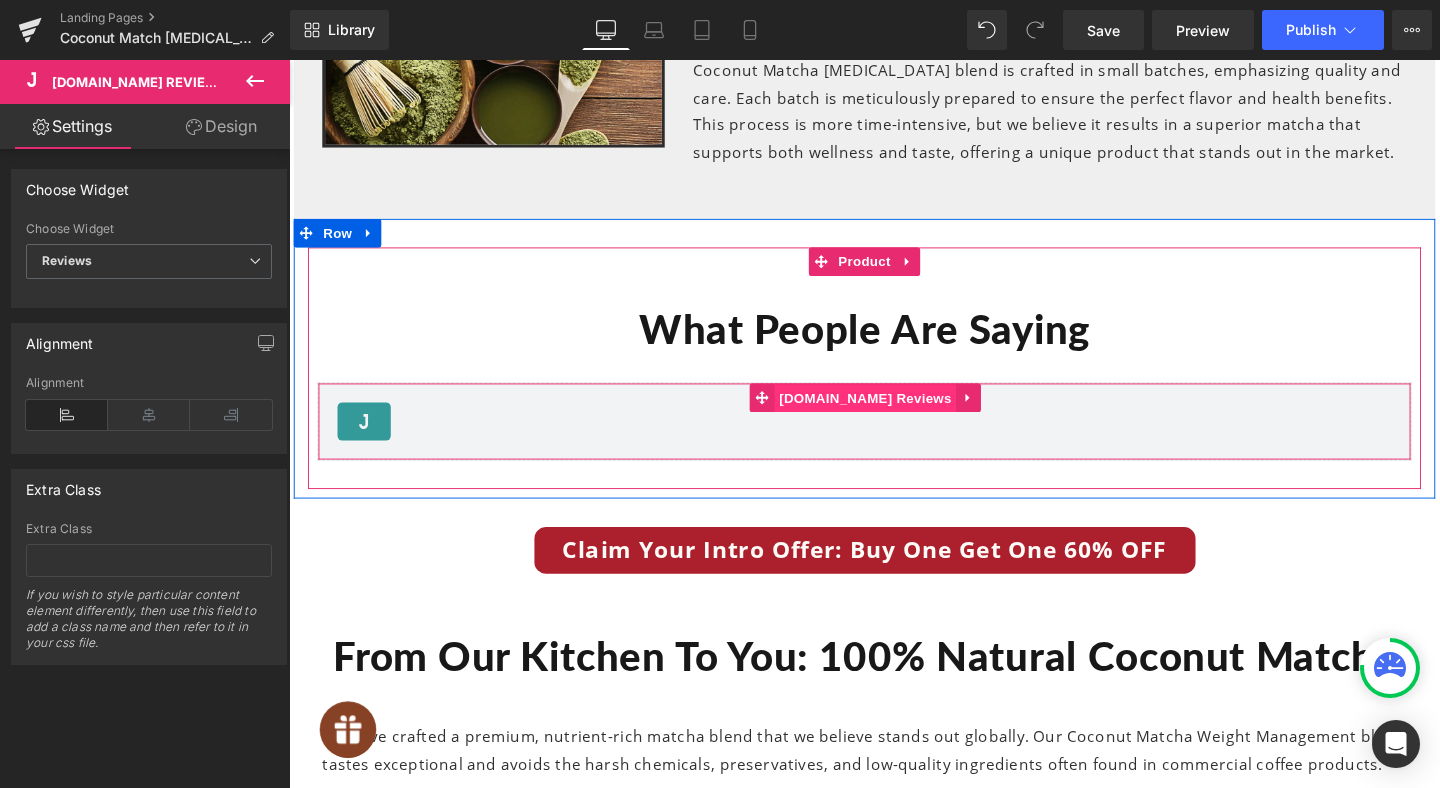click on "[DOMAIN_NAME] Reviews" at bounding box center [894, 416] 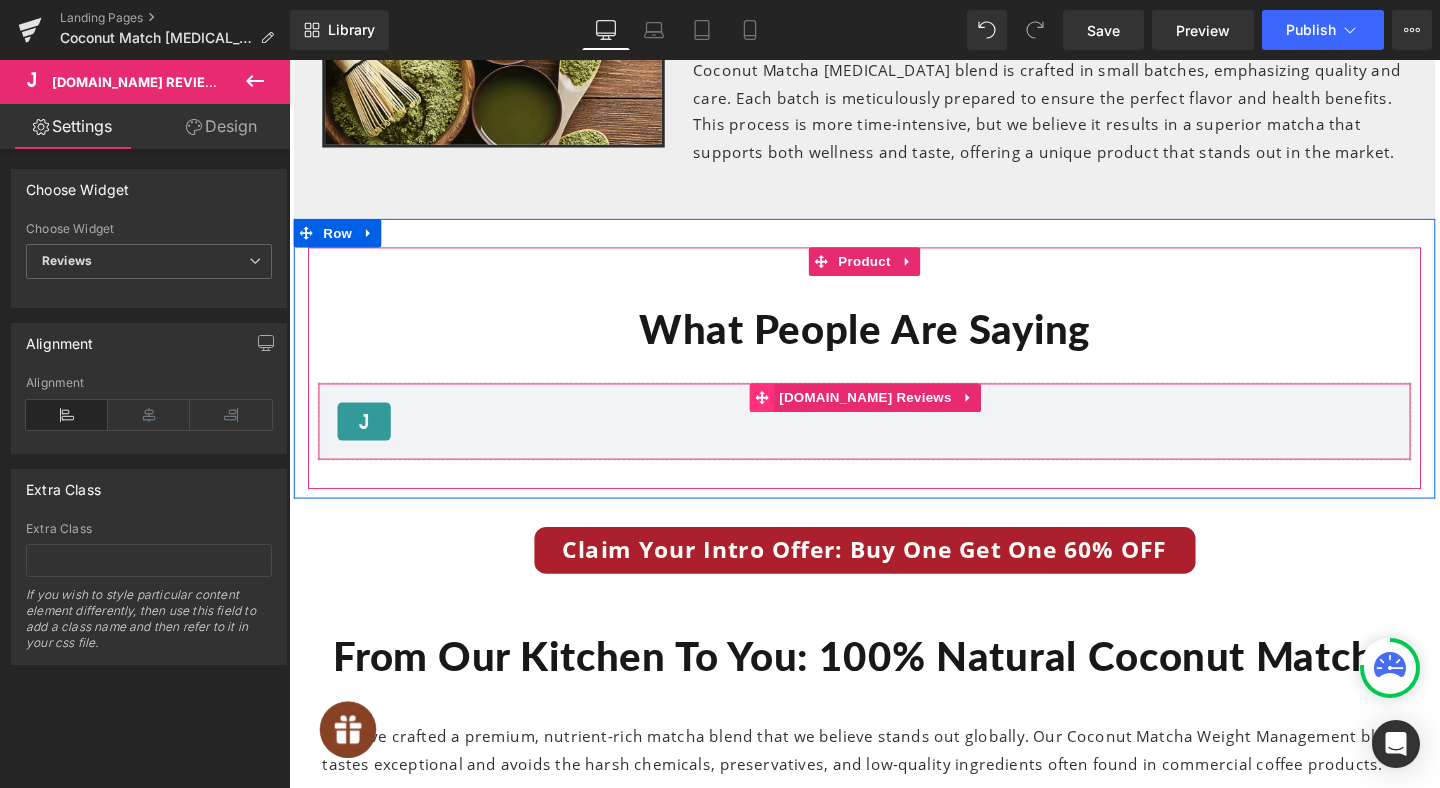 click 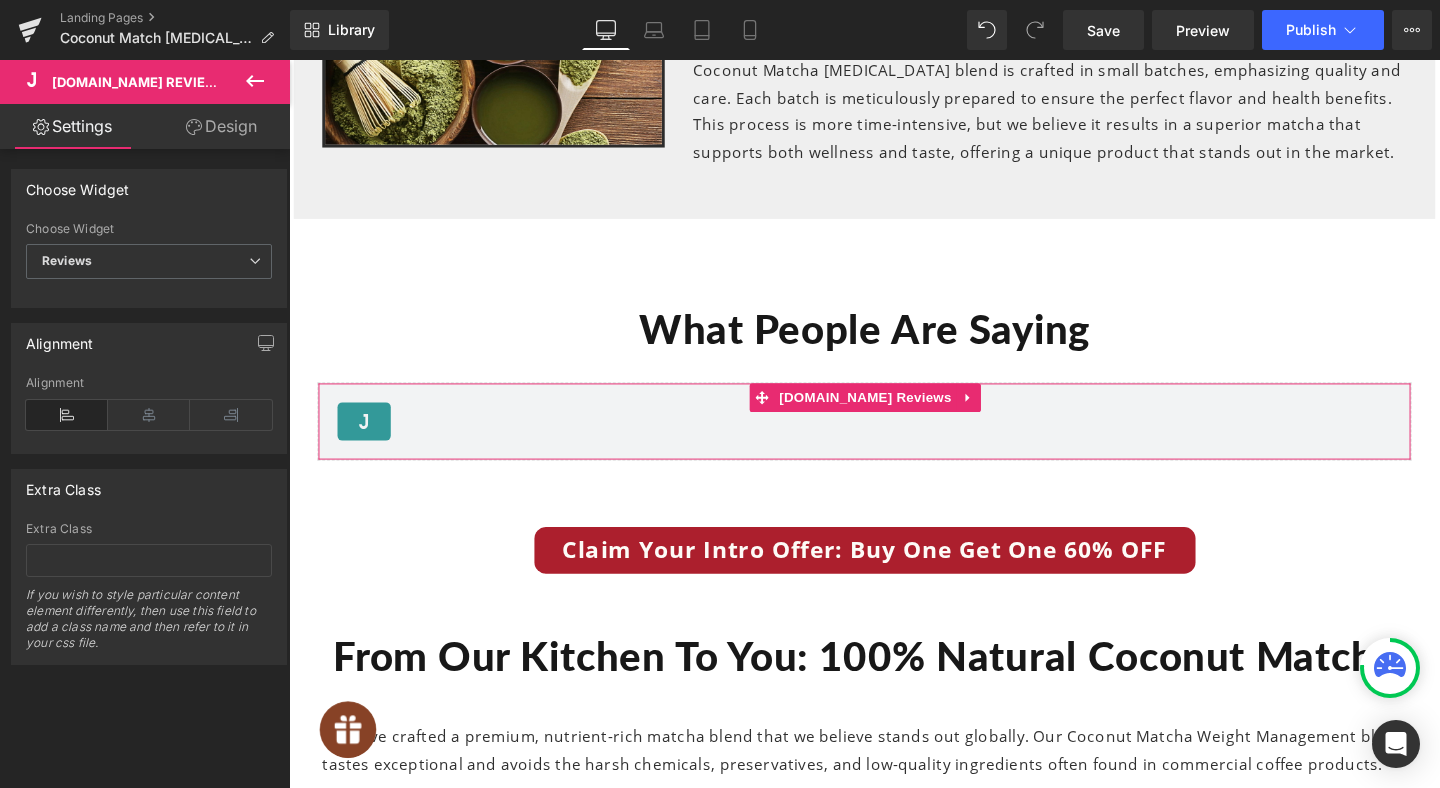 click on "Design" at bounding box center [221, 126] 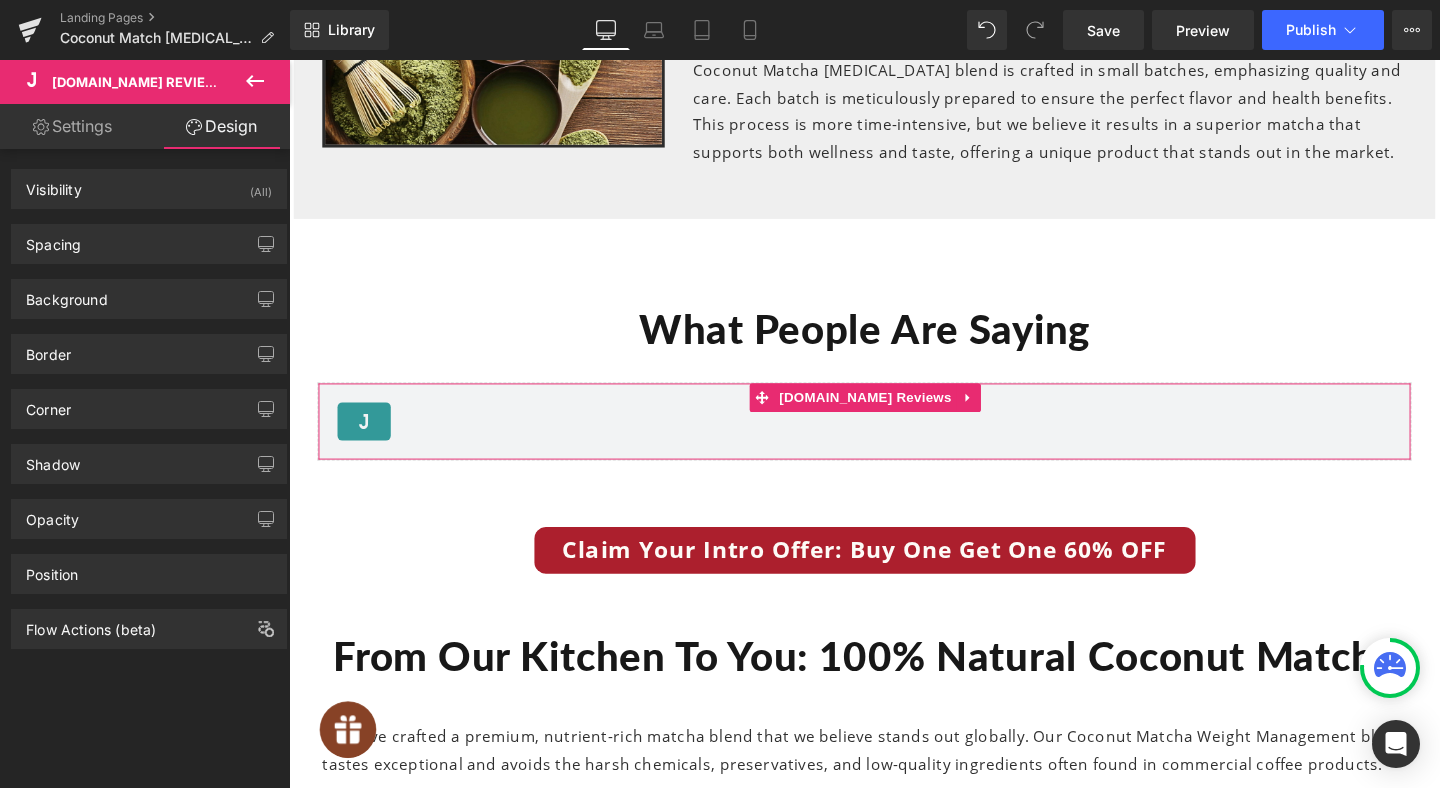 click on "Settings" at bounding box center [72, 126] 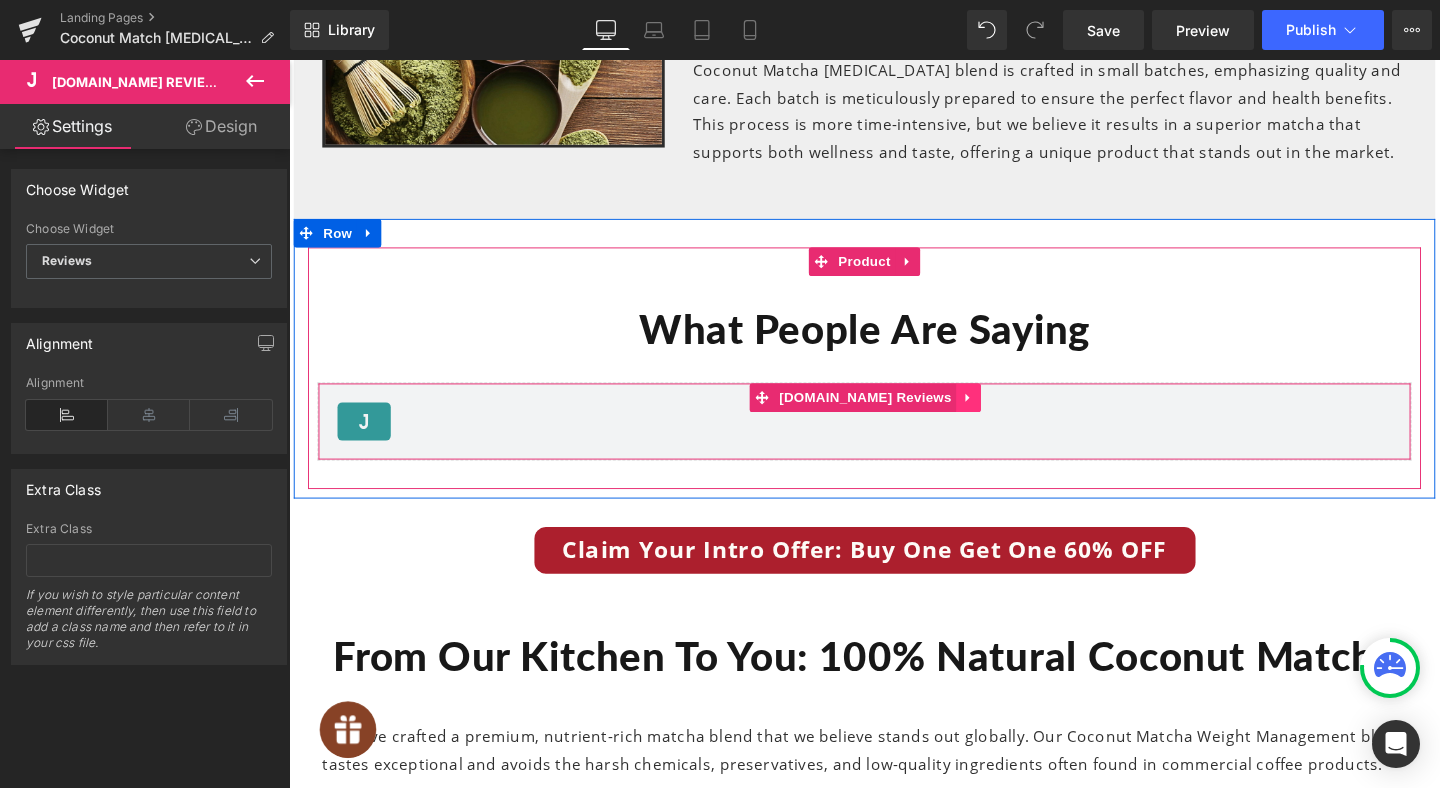 click 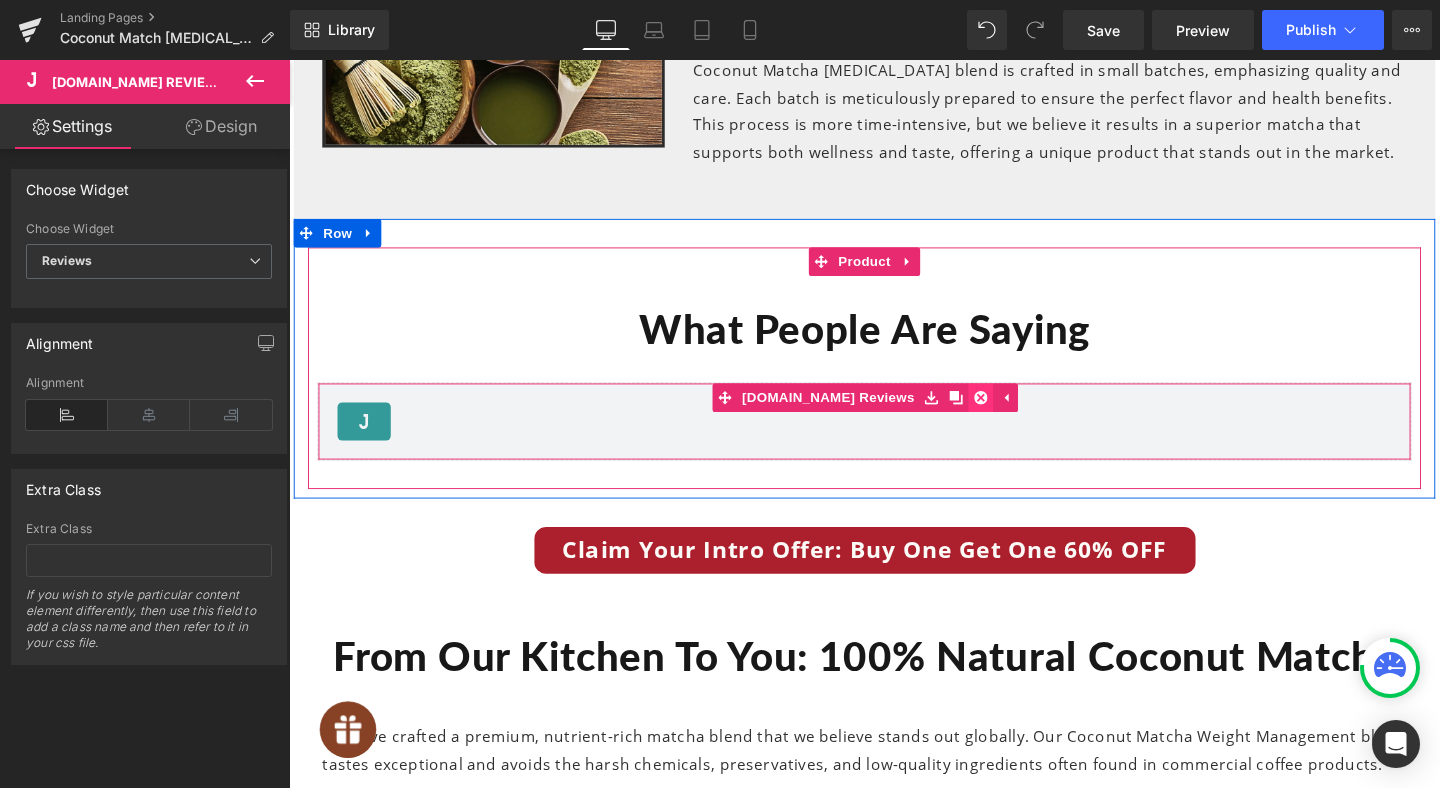 click 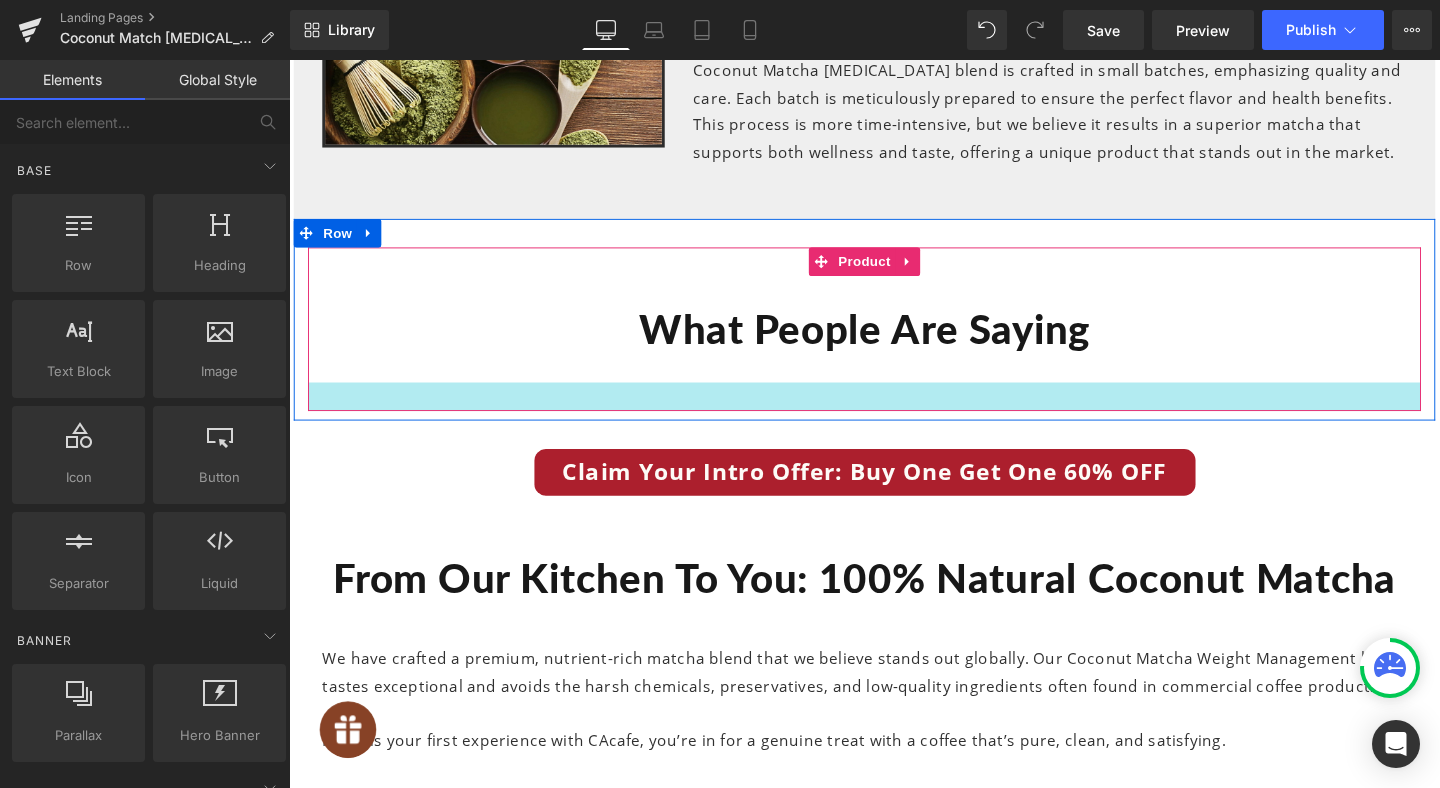 click at bounding box center [894, 414] 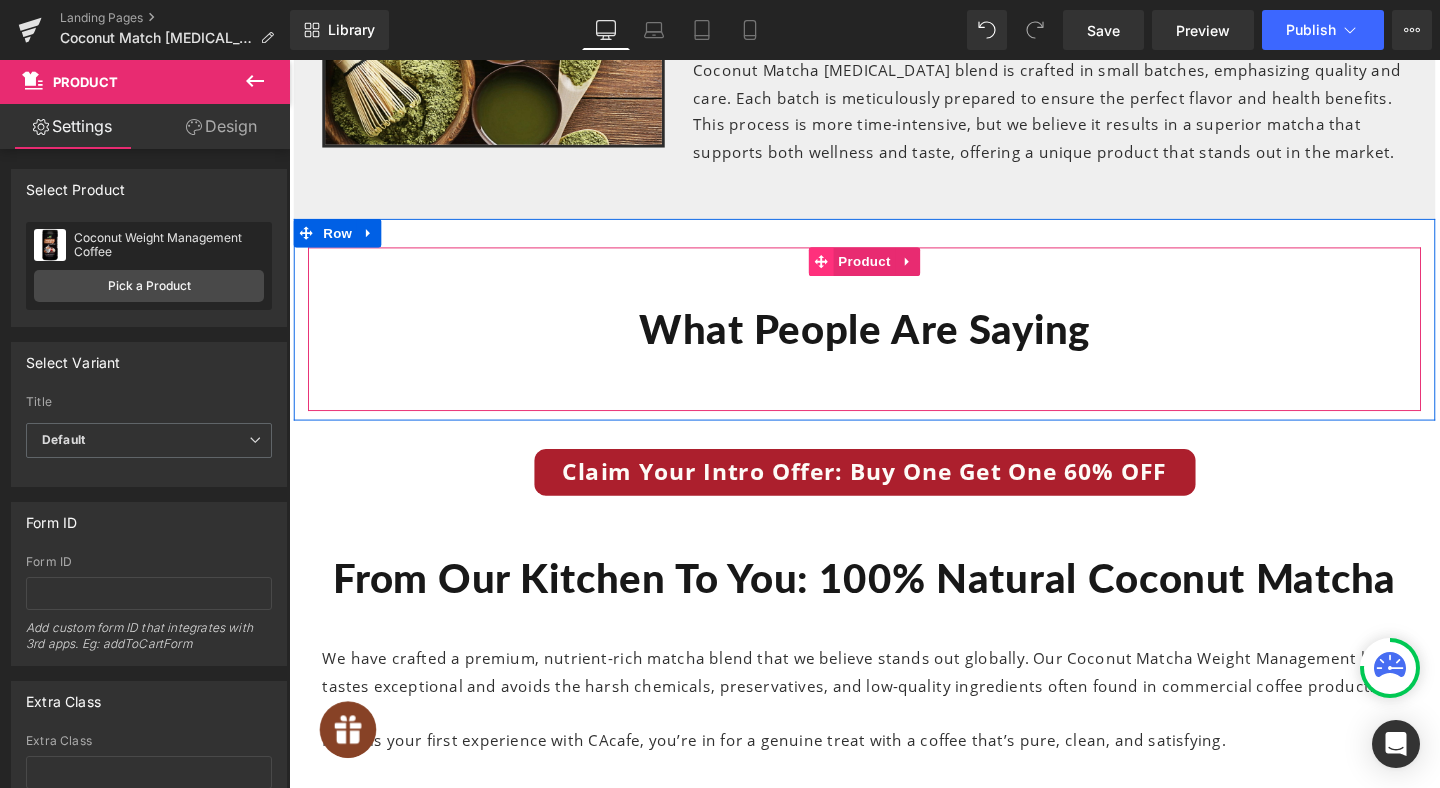 click 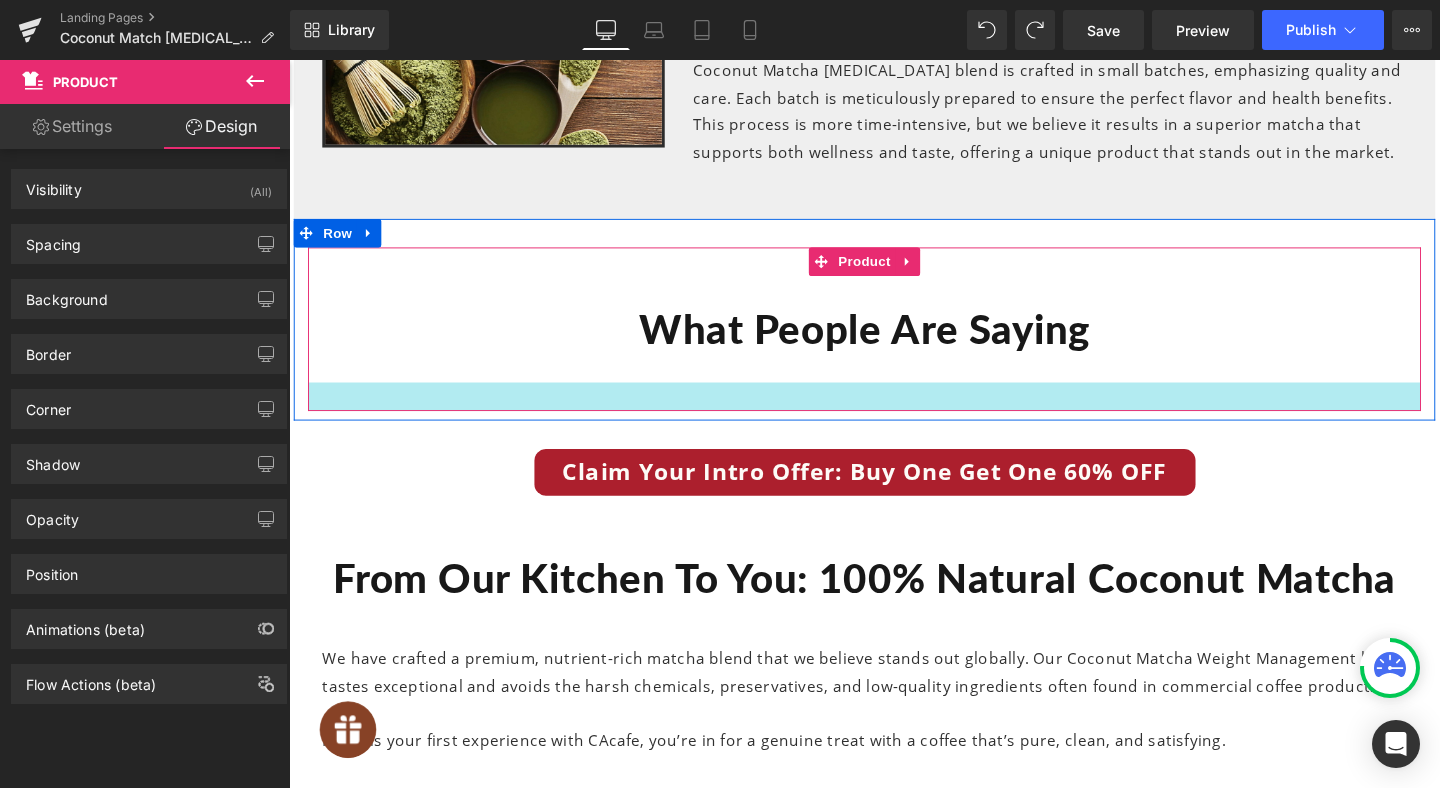 click at bounding box center (894, 414) 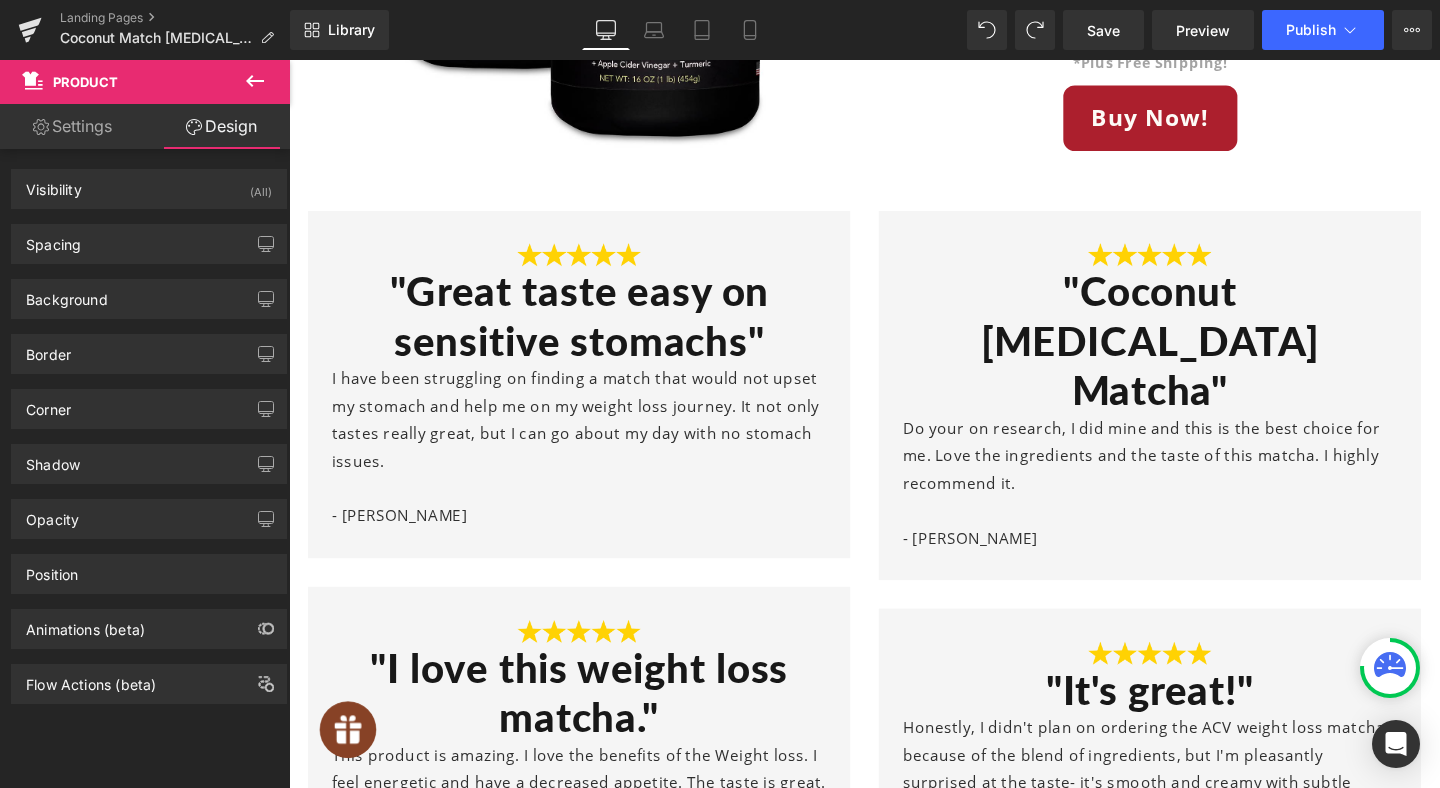 scroll, scrollTop: 10193, scrollLeft: 0, axis: vertical 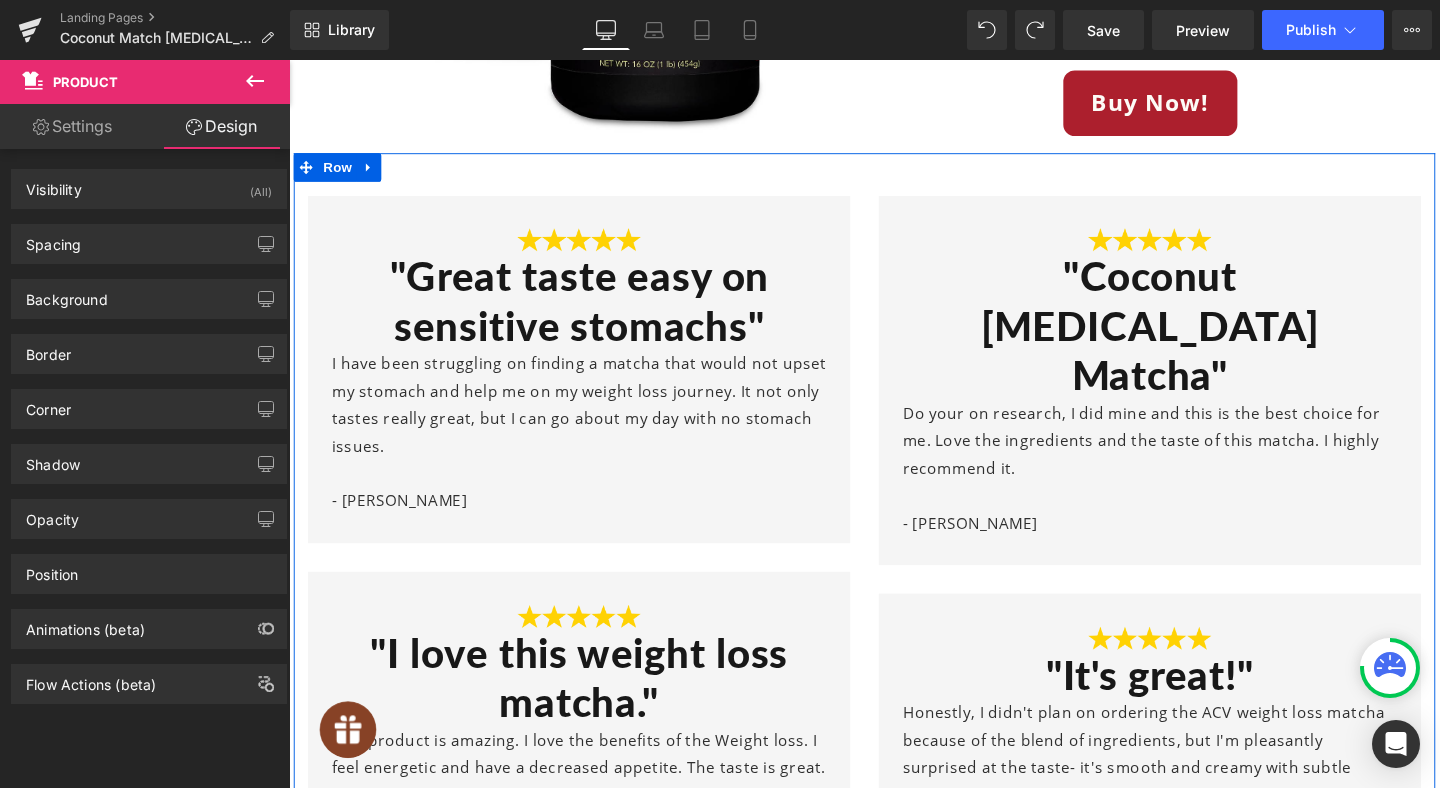 click on "Image         "Great taste easy on sensitive stomachs" Heading         I have been struggling on finding a matcha that would not upset my stomach and help me on my weight loss journey. It not only tastes really great, but I can go about my day with no stomach issues. - [PERSON_NAME] Text Block         Row         Image         "I love this weight loss matcha." Heading         This product is amazing. I love the benefits of the Weight loss. I feel energetic and have a decreased appetite. The taste is great. Great value for my money. - [PERSON_NAME] Text Block         Row" at bounding box center (594, 569) 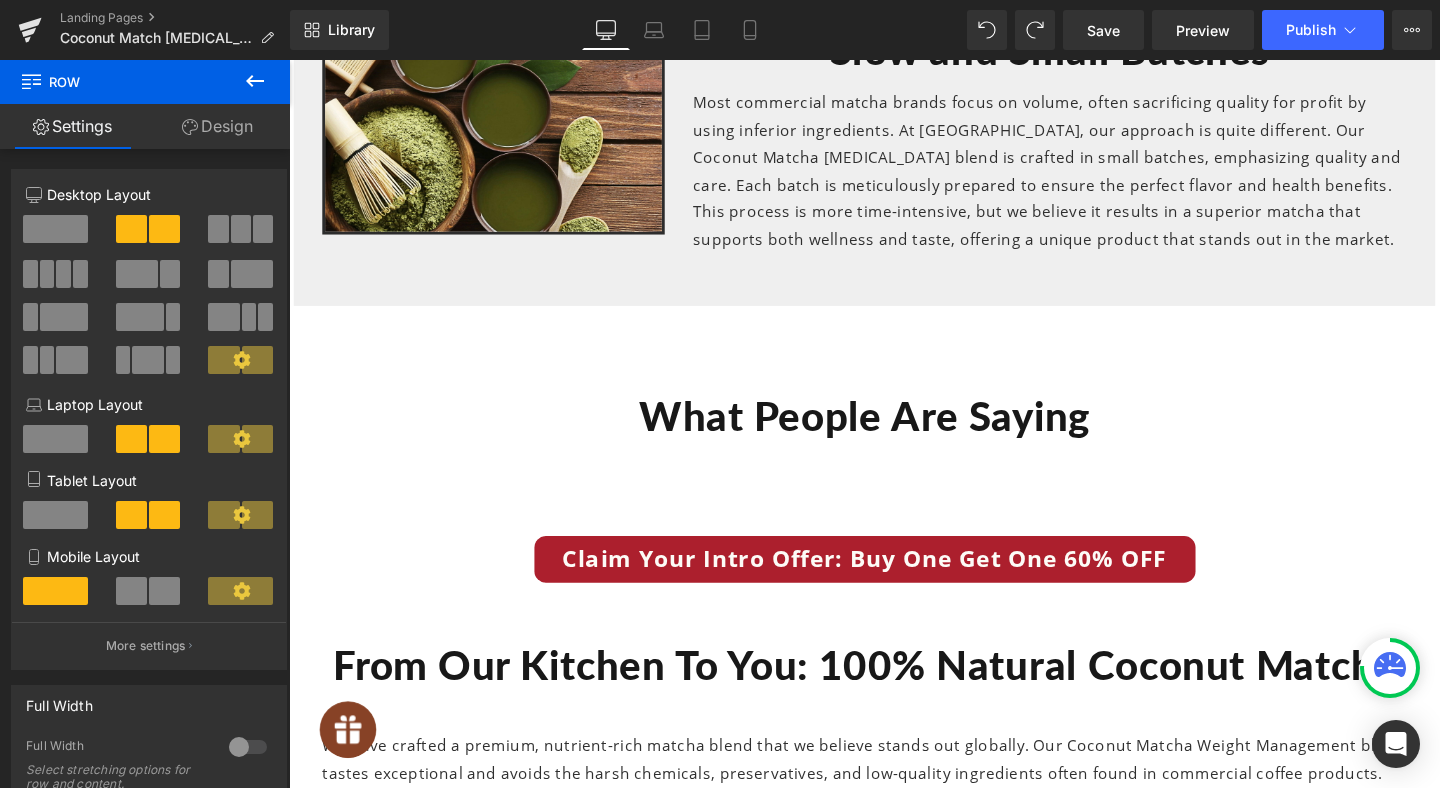 click on "What People Are Saying
Heading
Product" at bounding box center [894, 434] 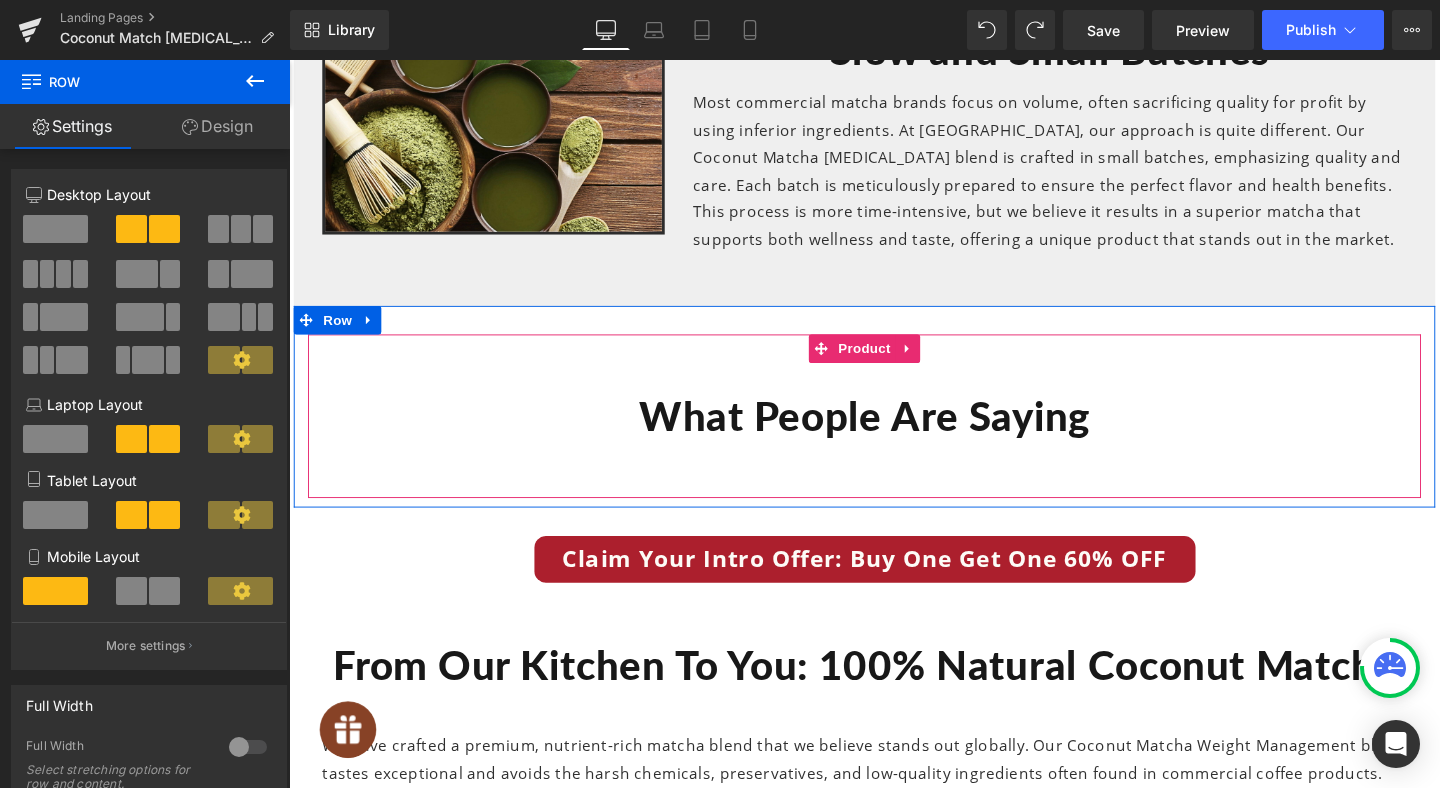 scroll, scrollTop: 7432, scrollLeft: 0, axis: vertical 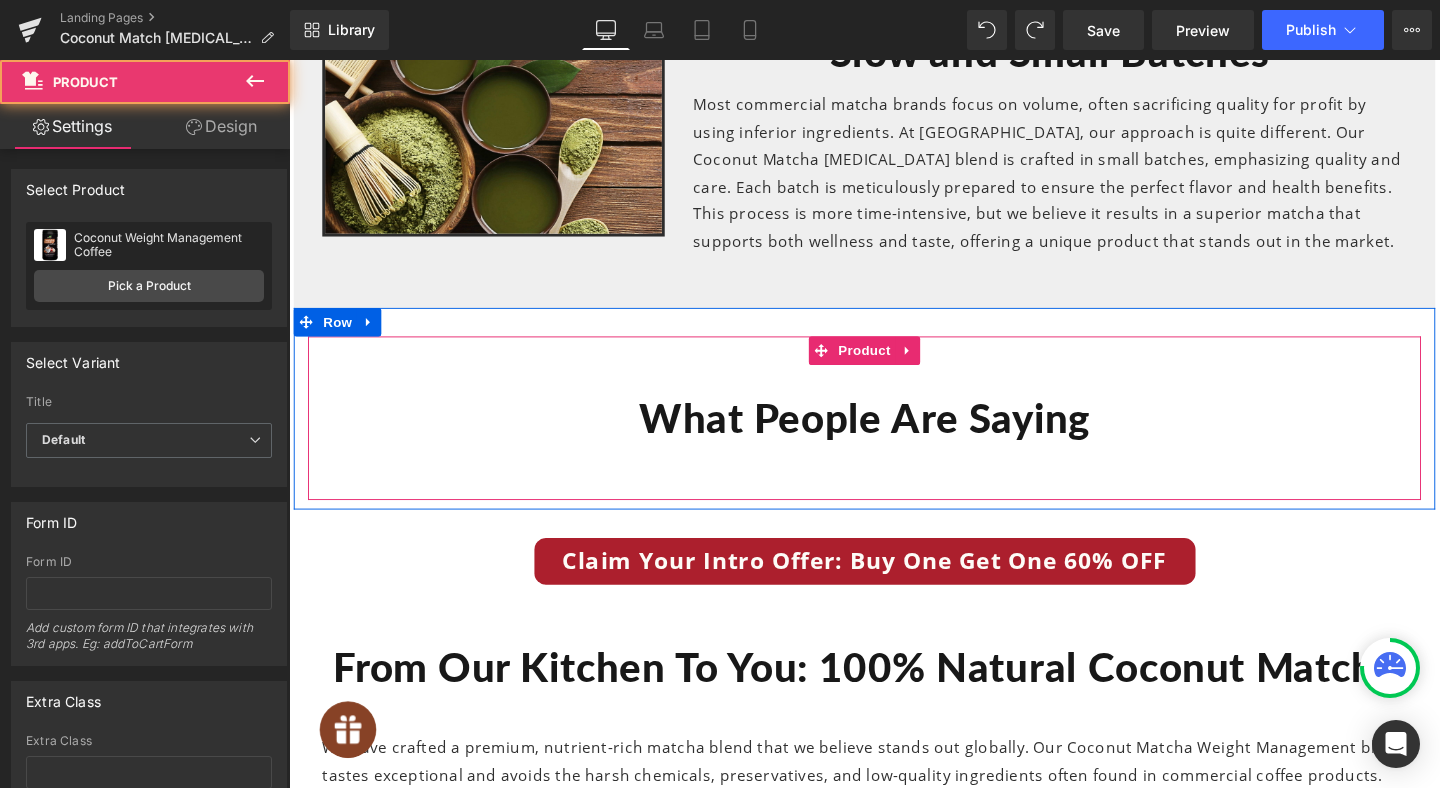 click on "What People Are Saying" at bounding box center [894, 437] 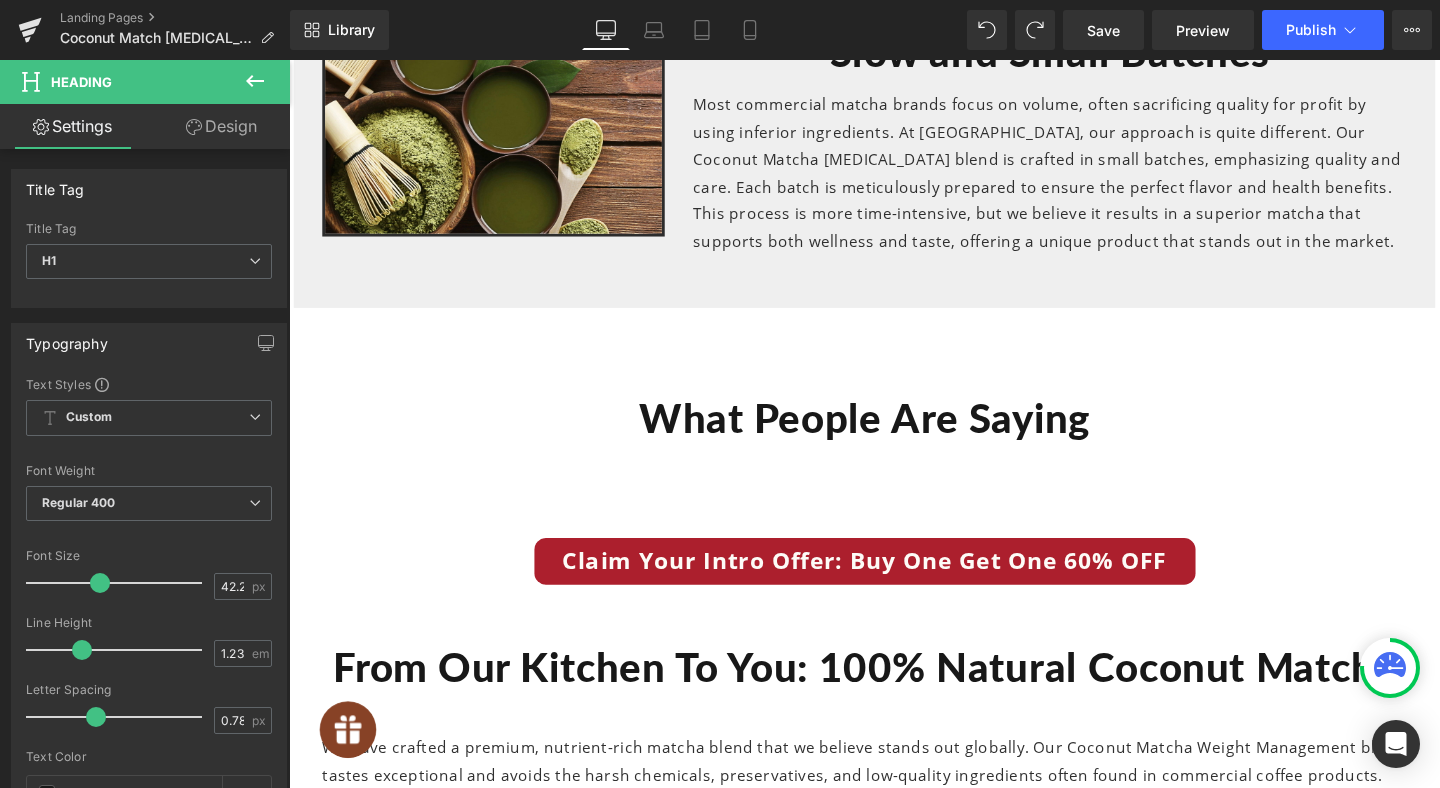 click 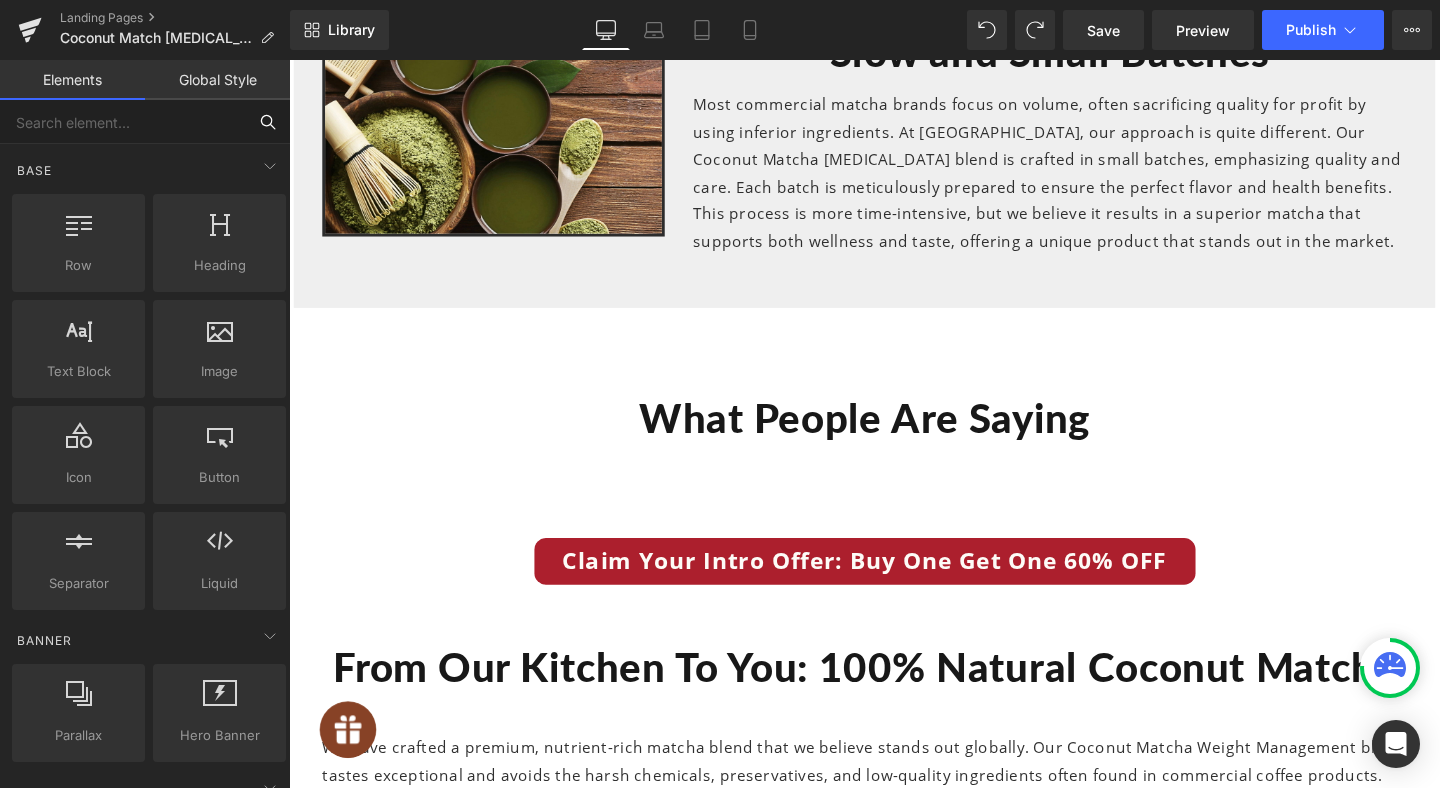 click at bounding box center (123, 122) 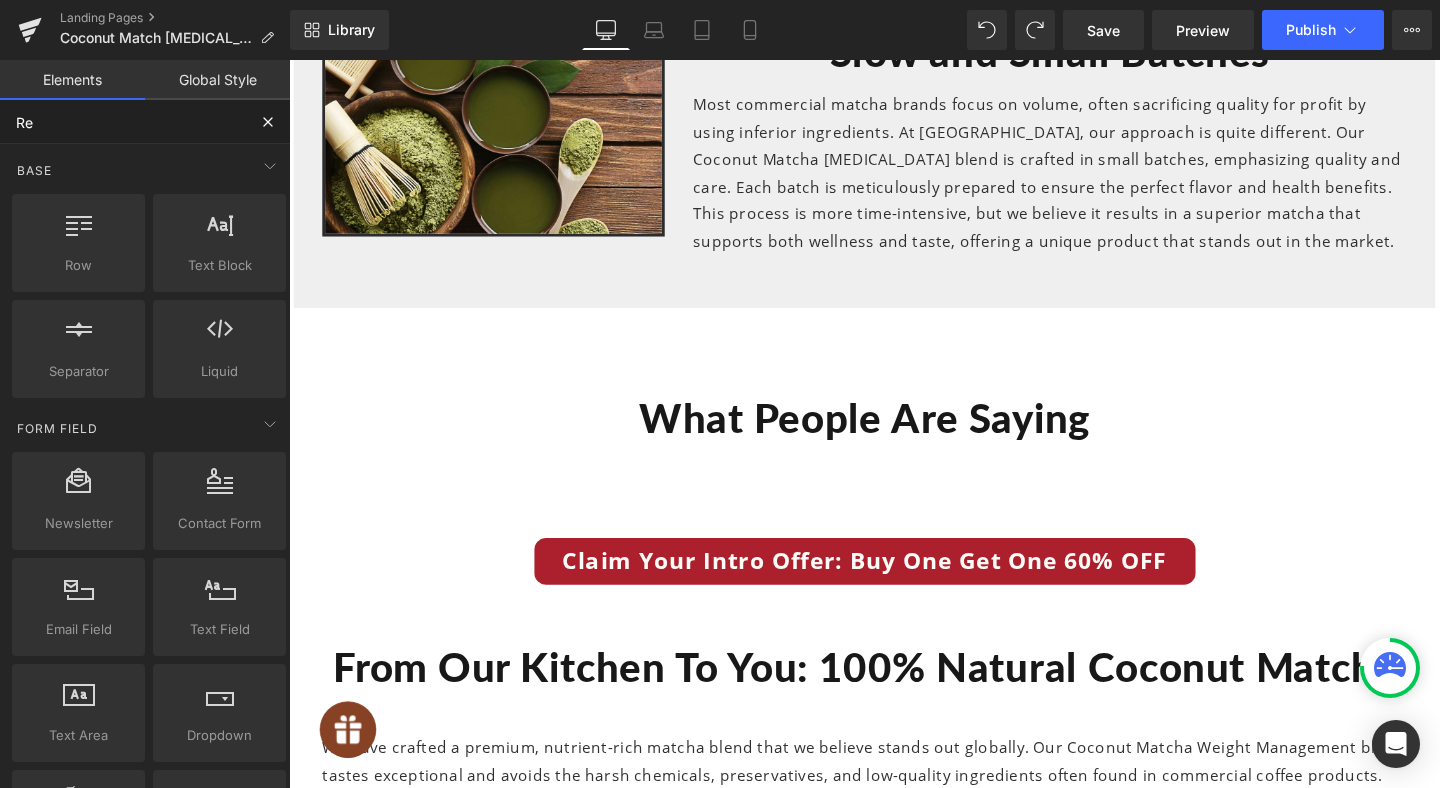 type on "Rev" 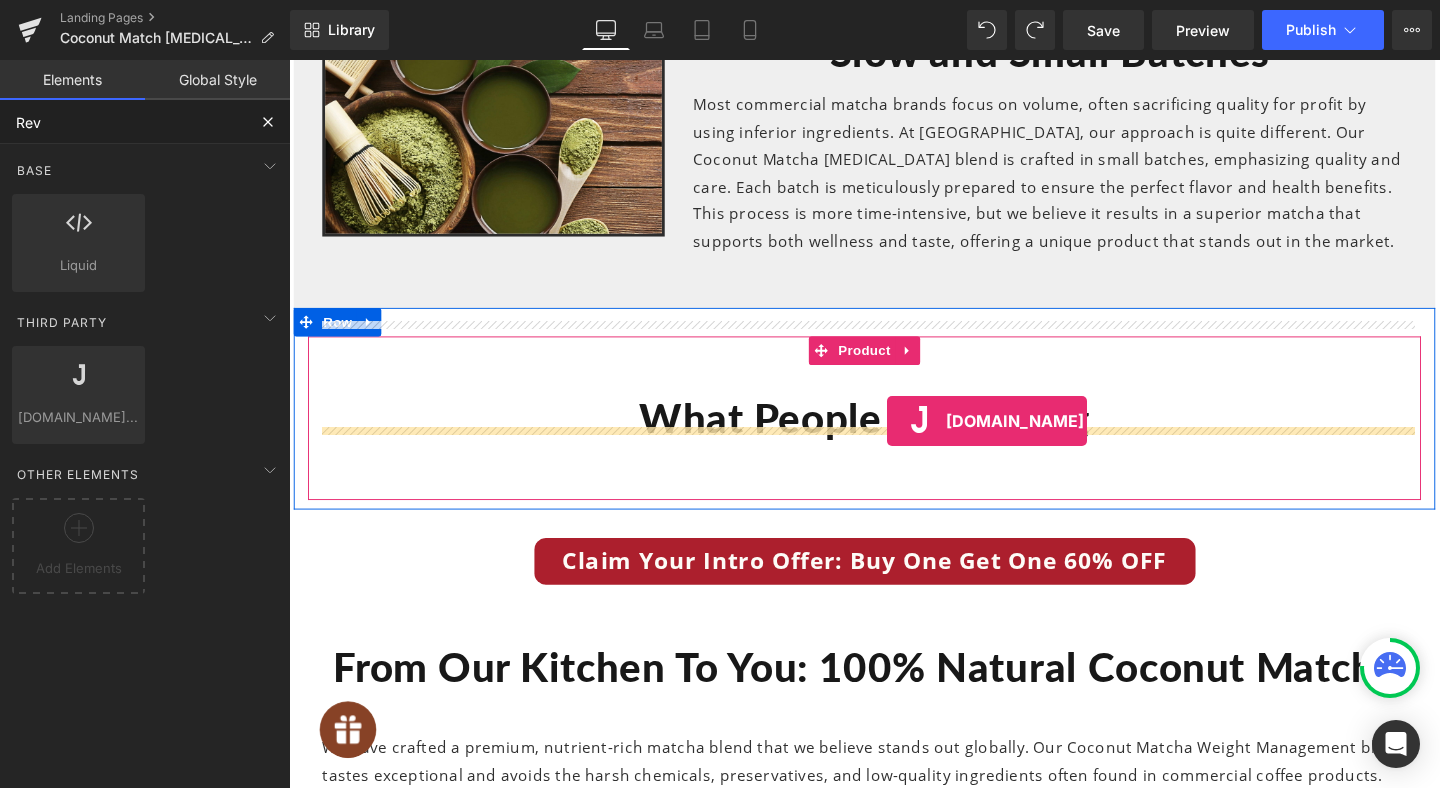 drag, startPoint x: 361, startPoint y: 489, endPoint x: 918, endPoint y: 439, distance: 559.2397 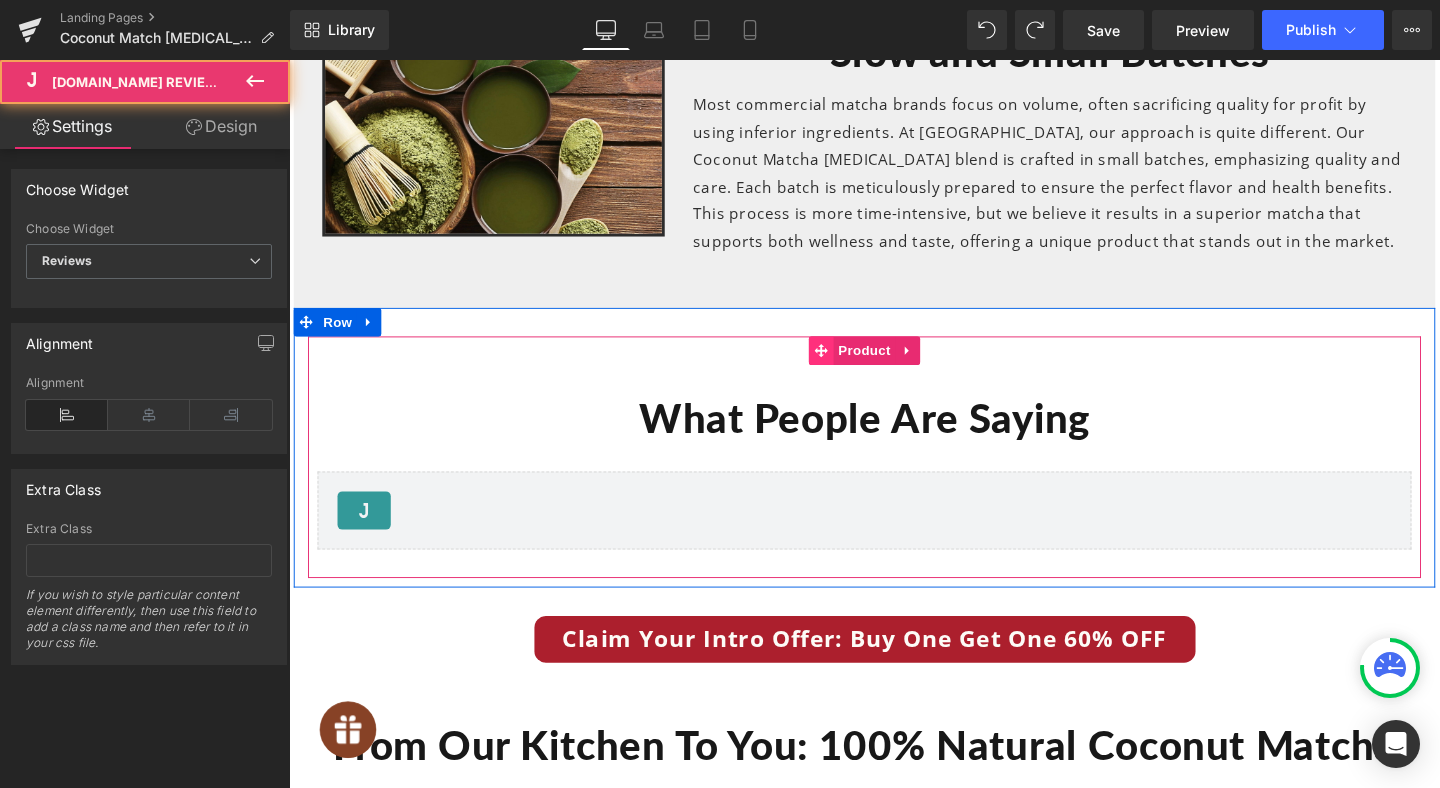 click 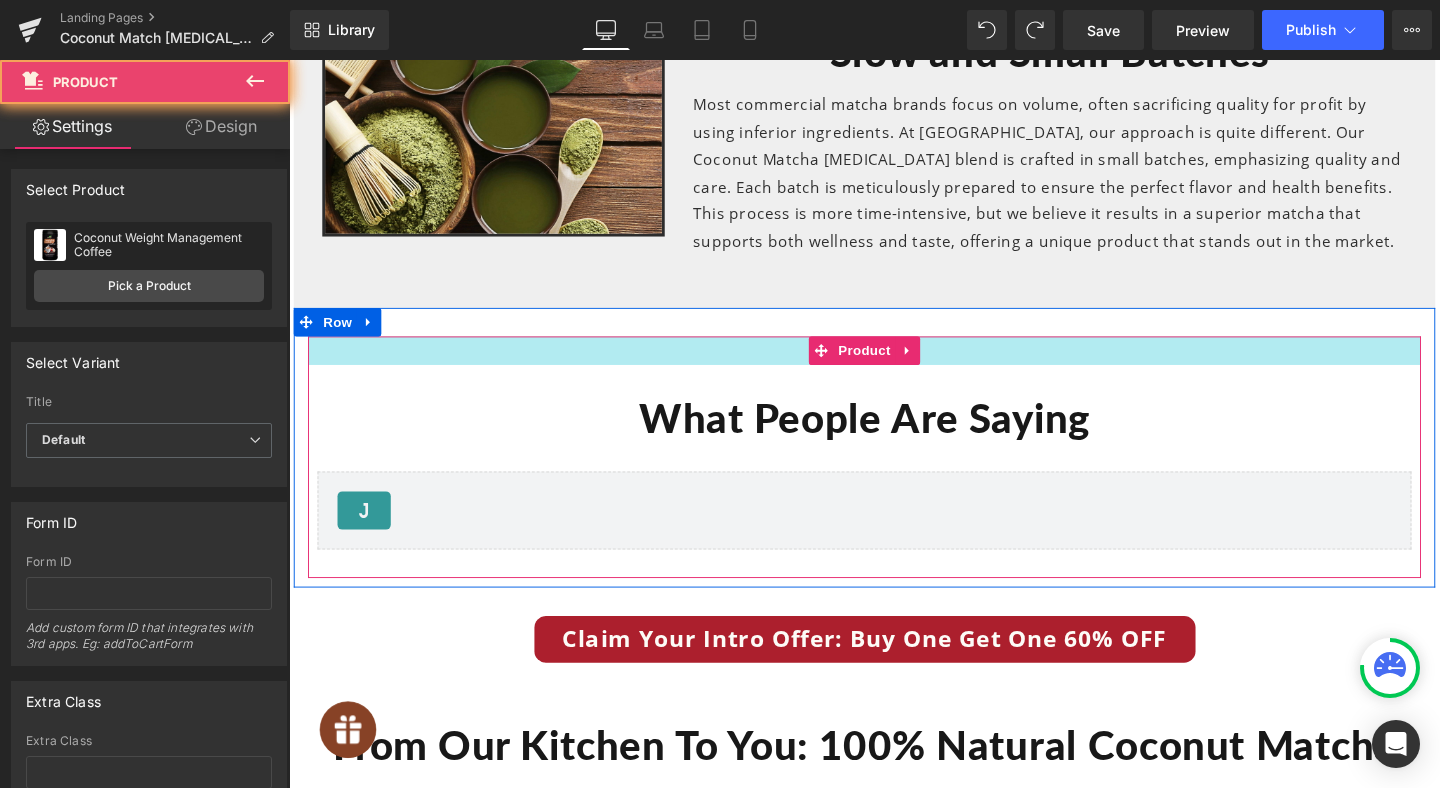 scroll, scrollTop: 7433, scrollLeft: 0, axis: vertical 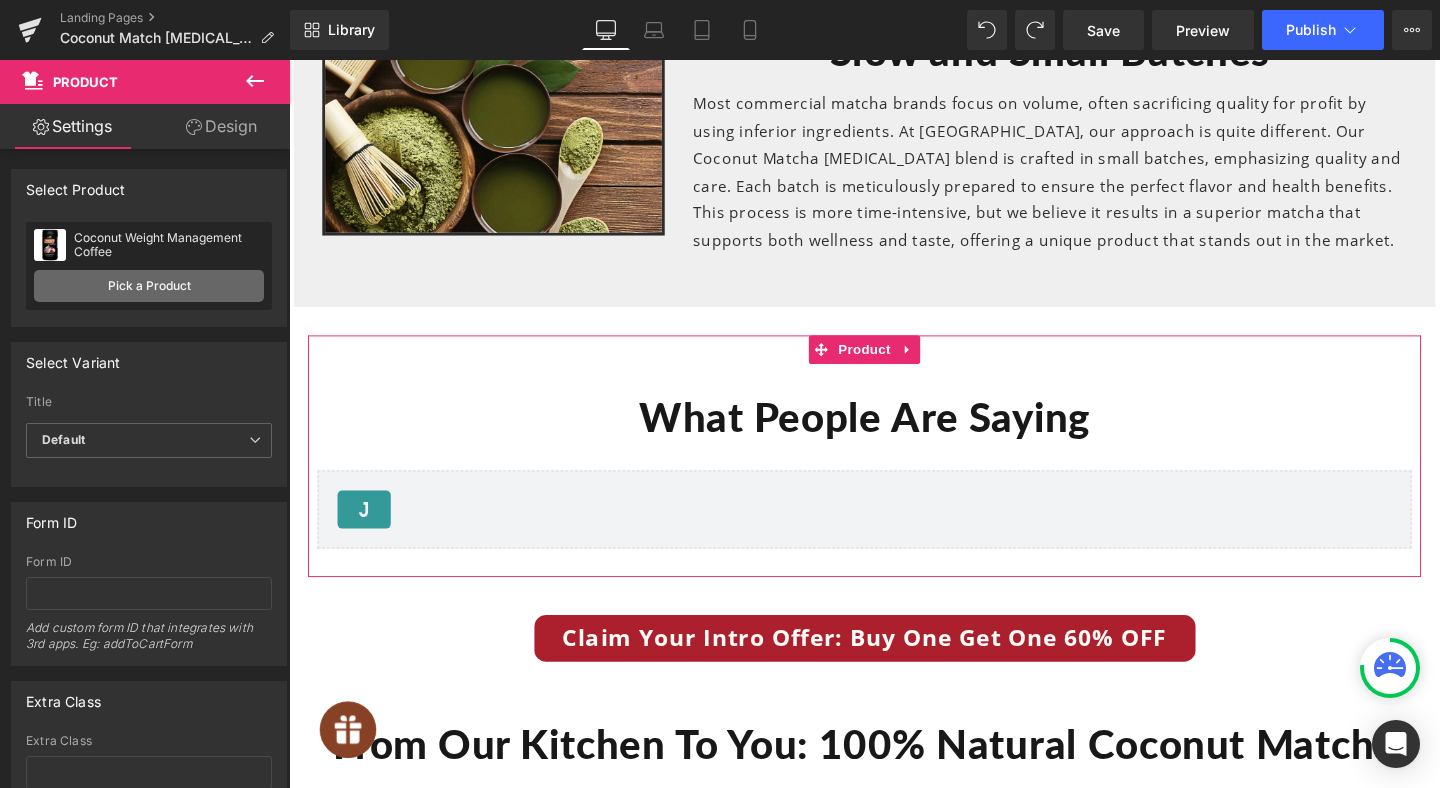 click on "Pick a Product" at bounding box center (149, 286) 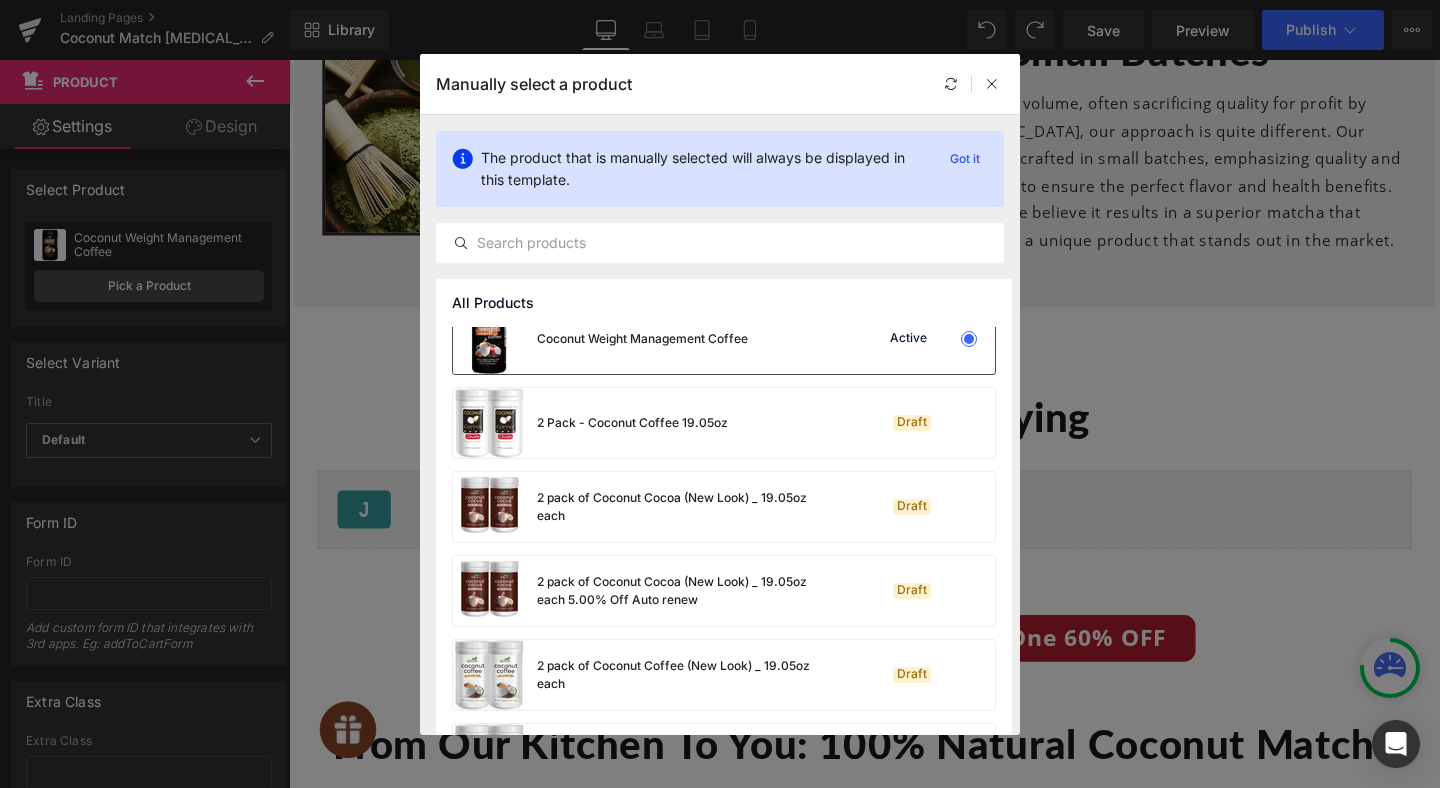 scroll, scrollTop: 0, scrollLeft: 0, axis: both 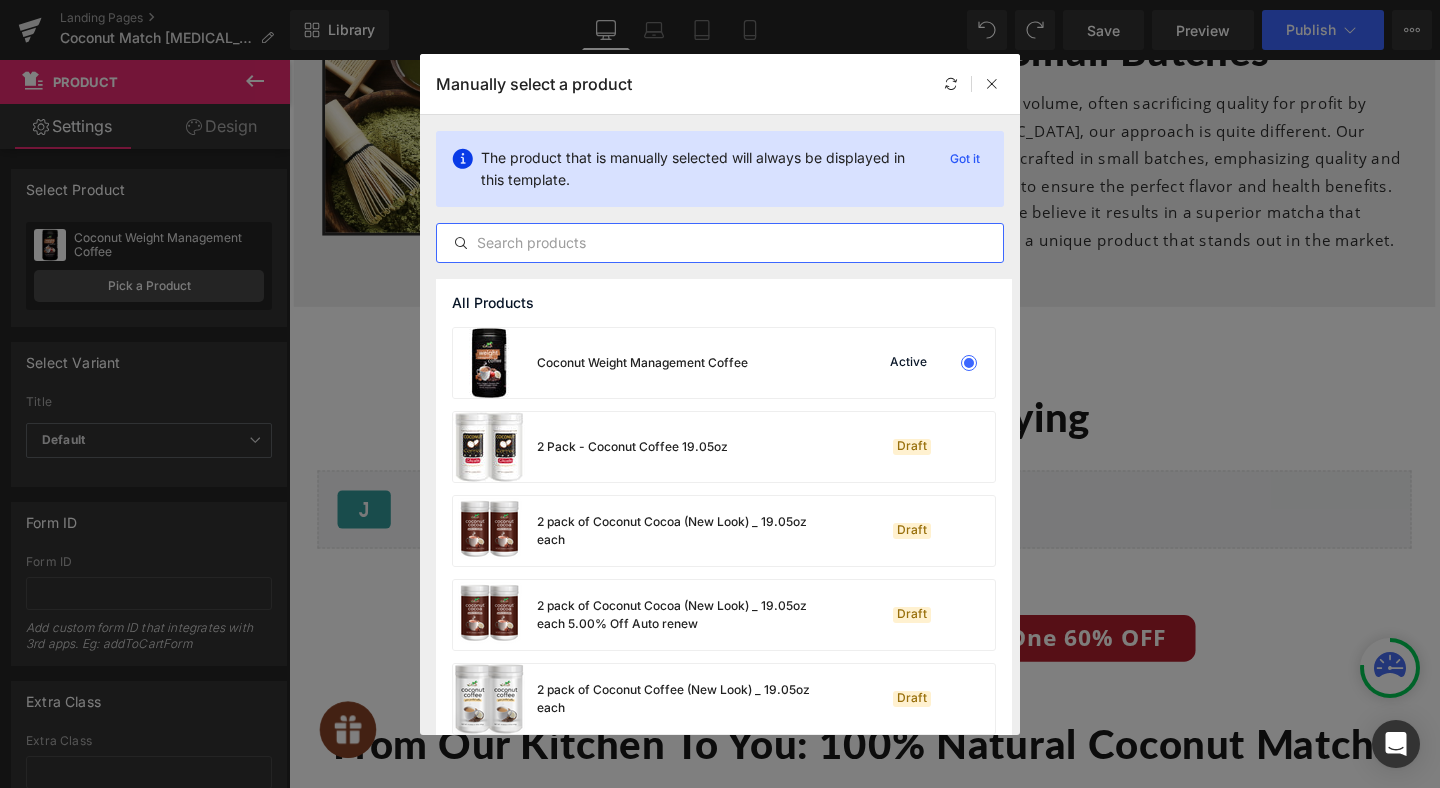 click at bounding box center (720, 243) 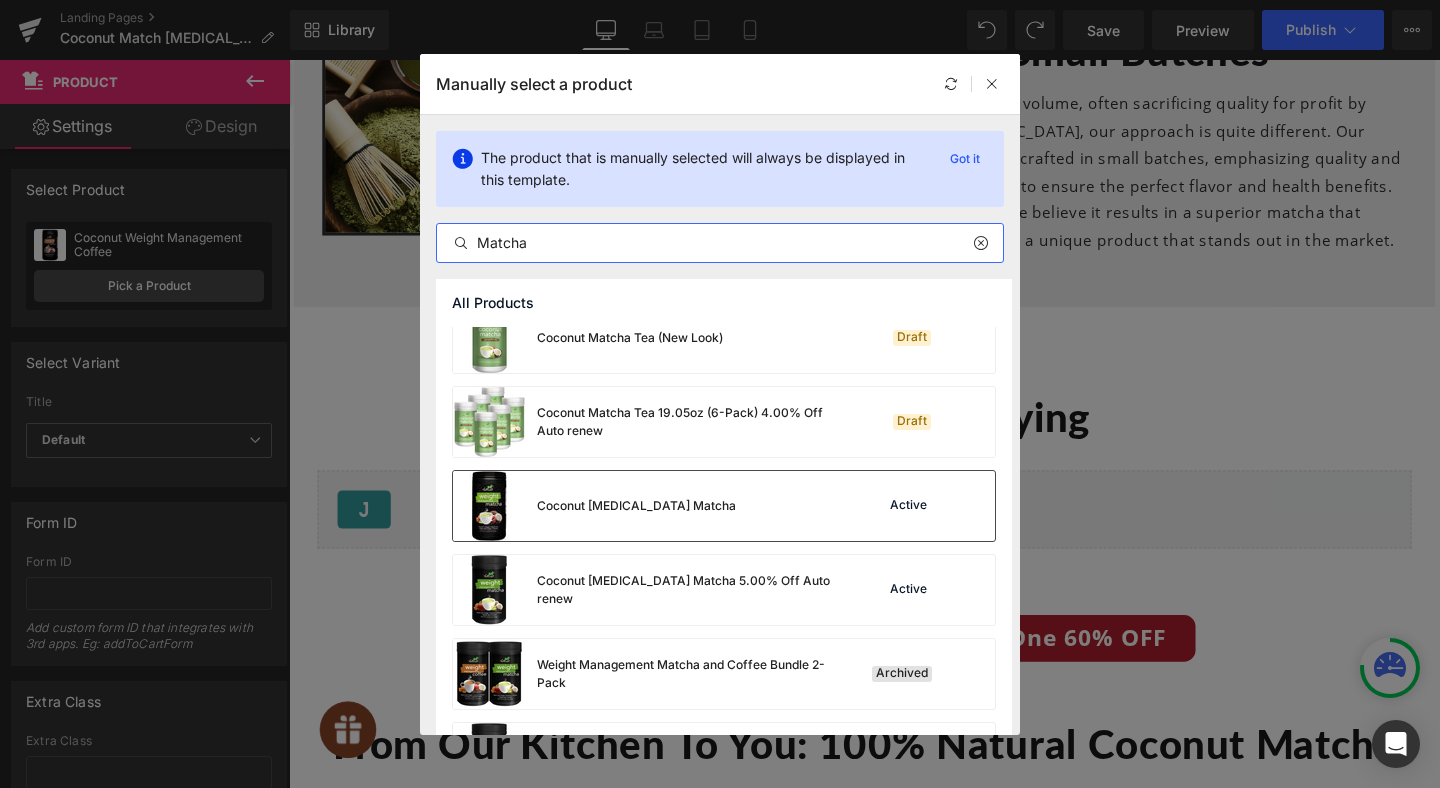 scroll, scrollTop: 710, scrollLeft: 0, axis: vertical 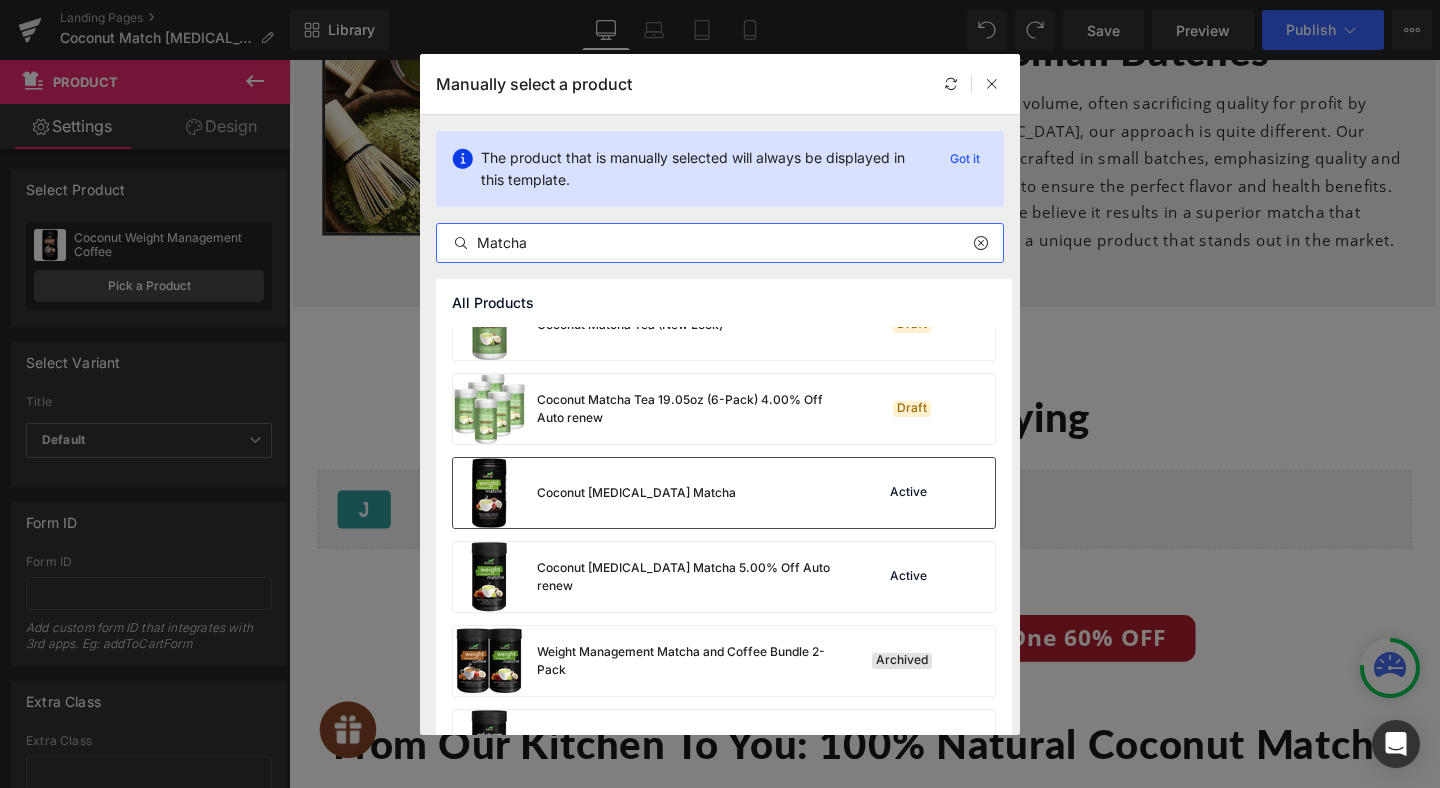 type on "Matcha" 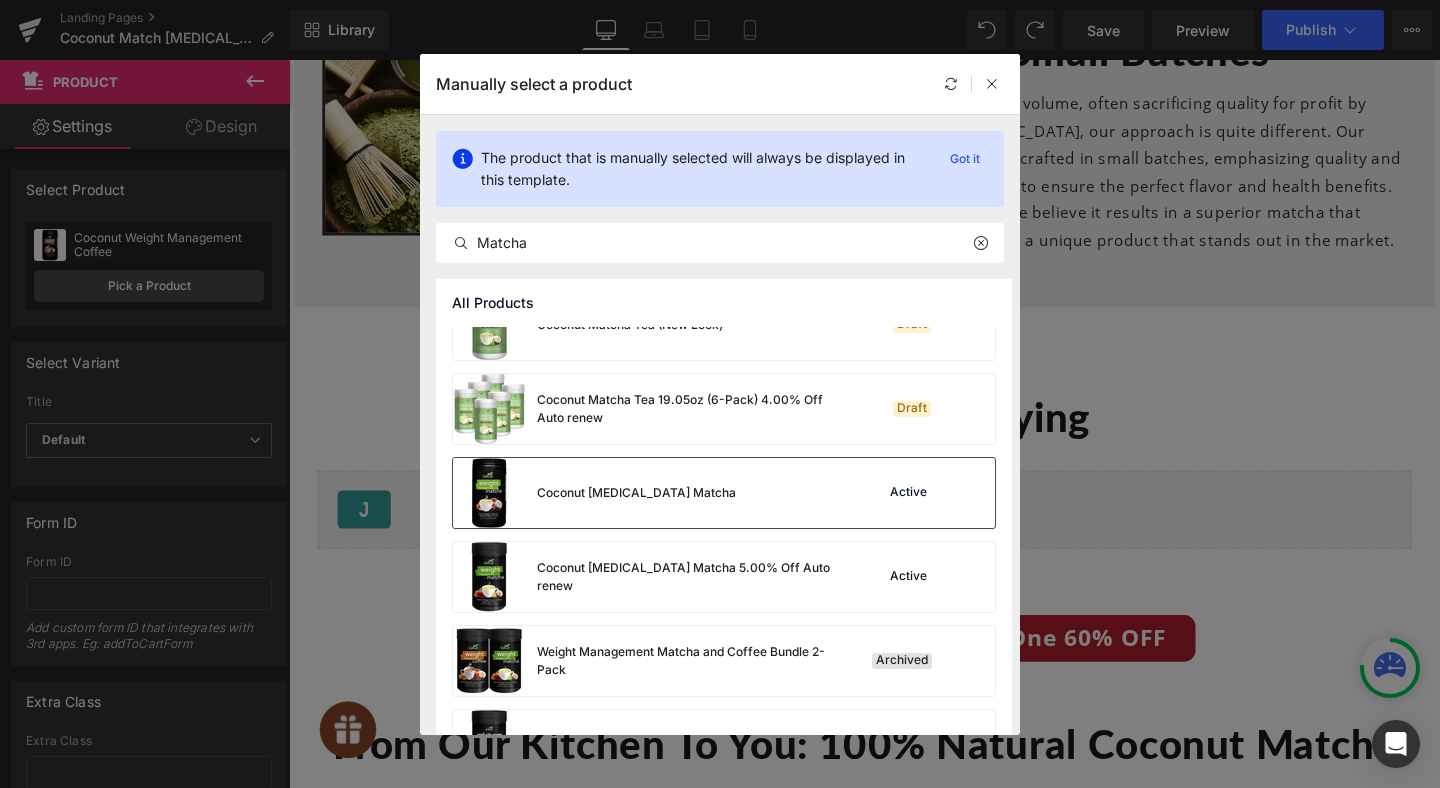 click on "Coconut [MEDICAL_DATA] Matcha Active" at bounding box center [724, 493] 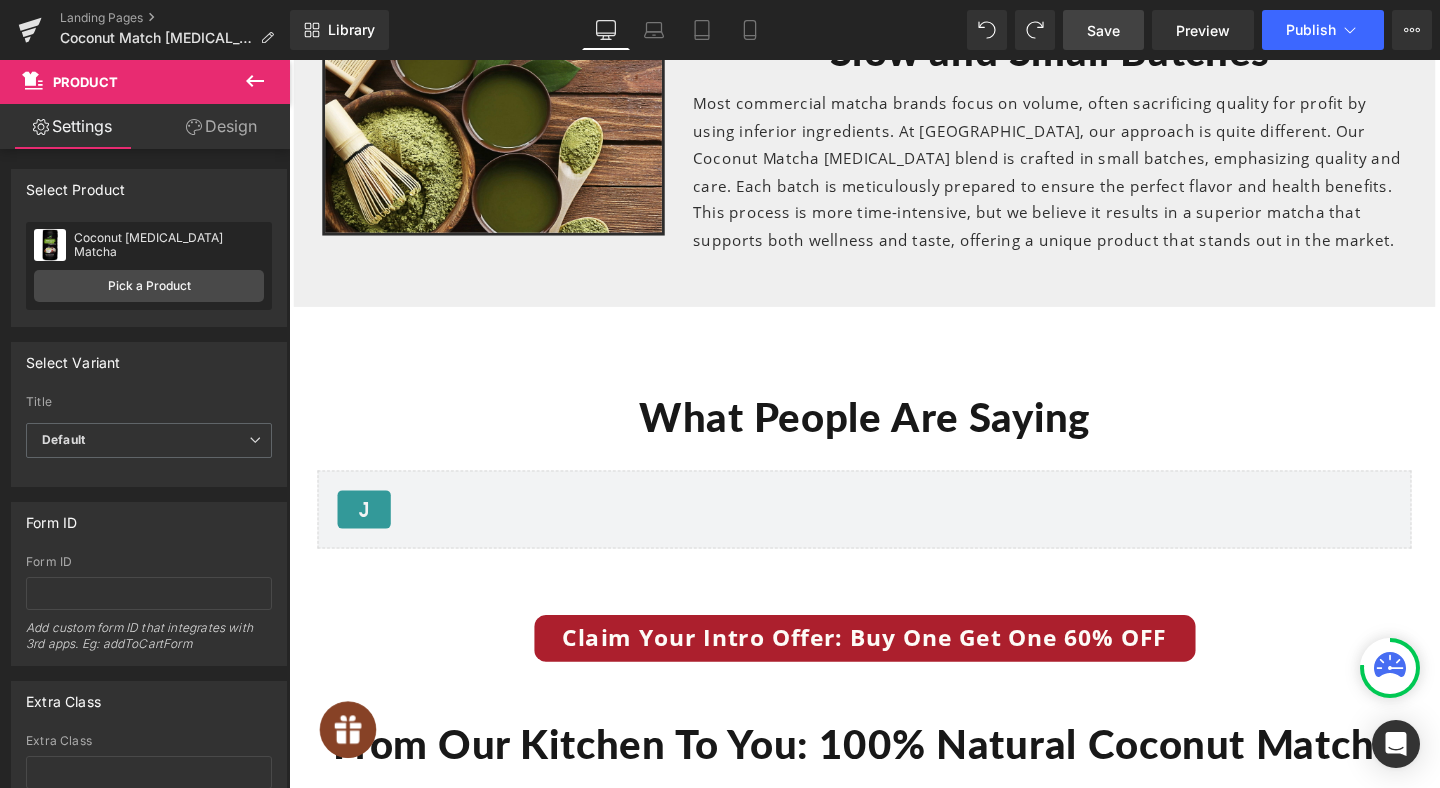 click on "Save" at bounding box center (1103, 30) 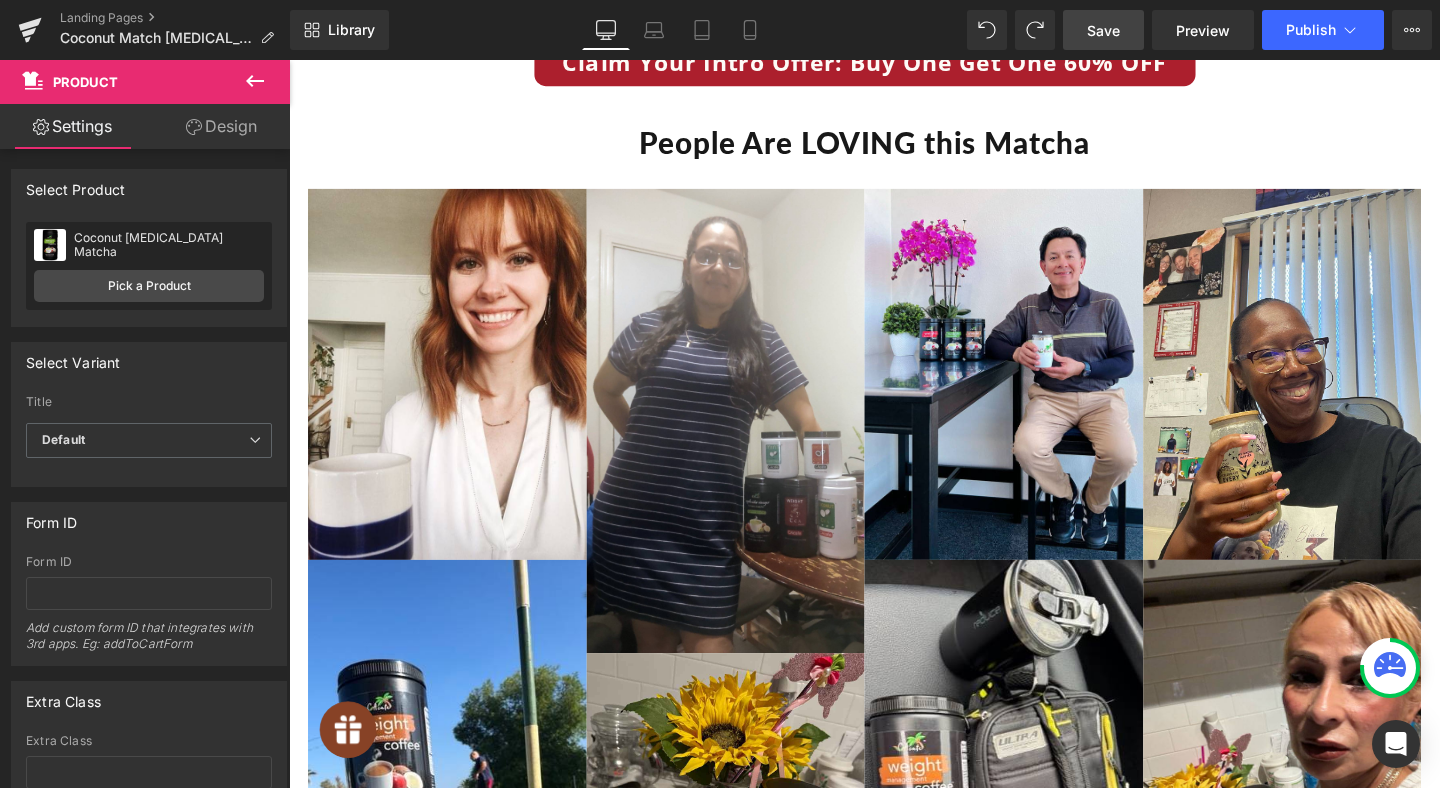 scroll, scrollTop: 939, scrollLeft: 0, axis: vertical 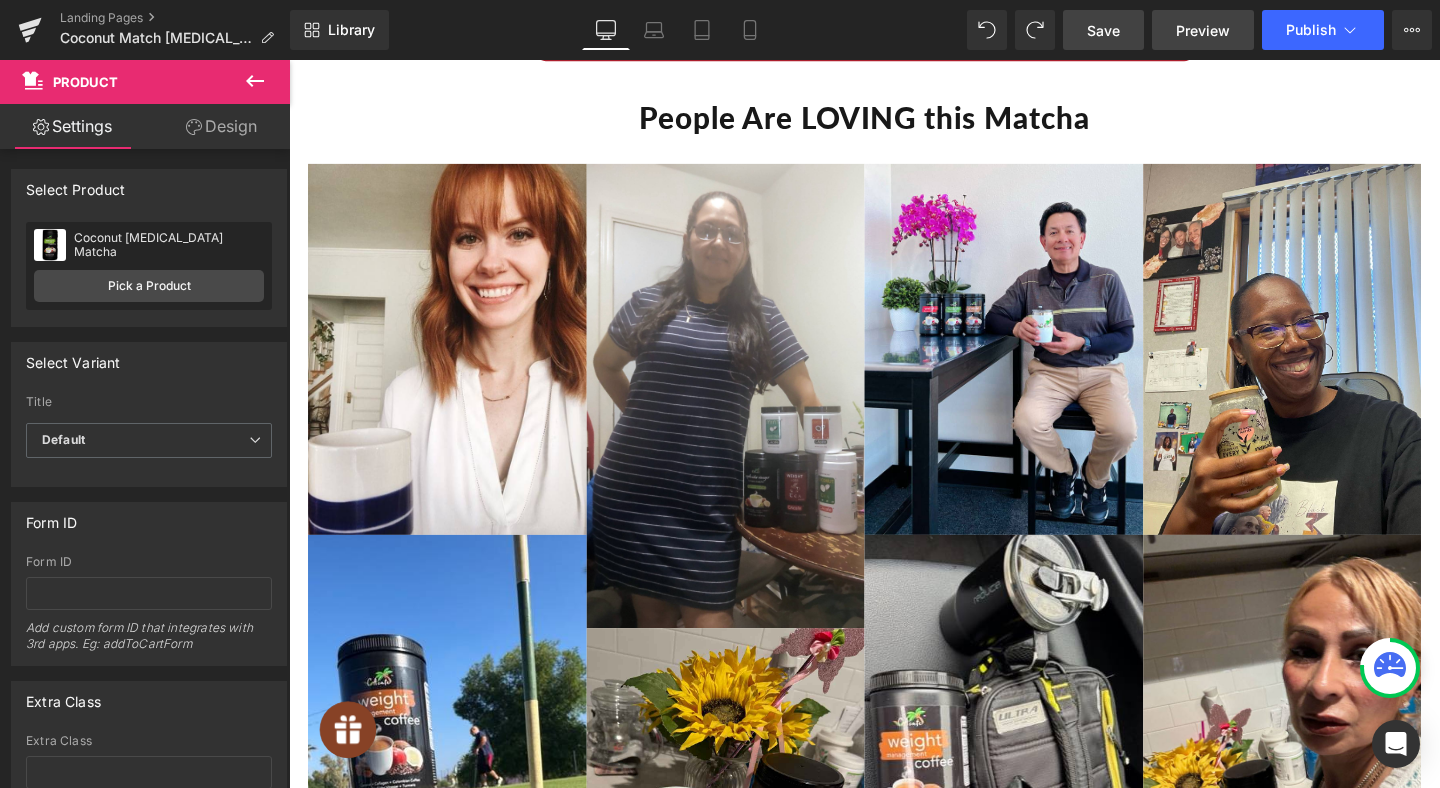 click on "Preview" at bounding box center [1203, 30] 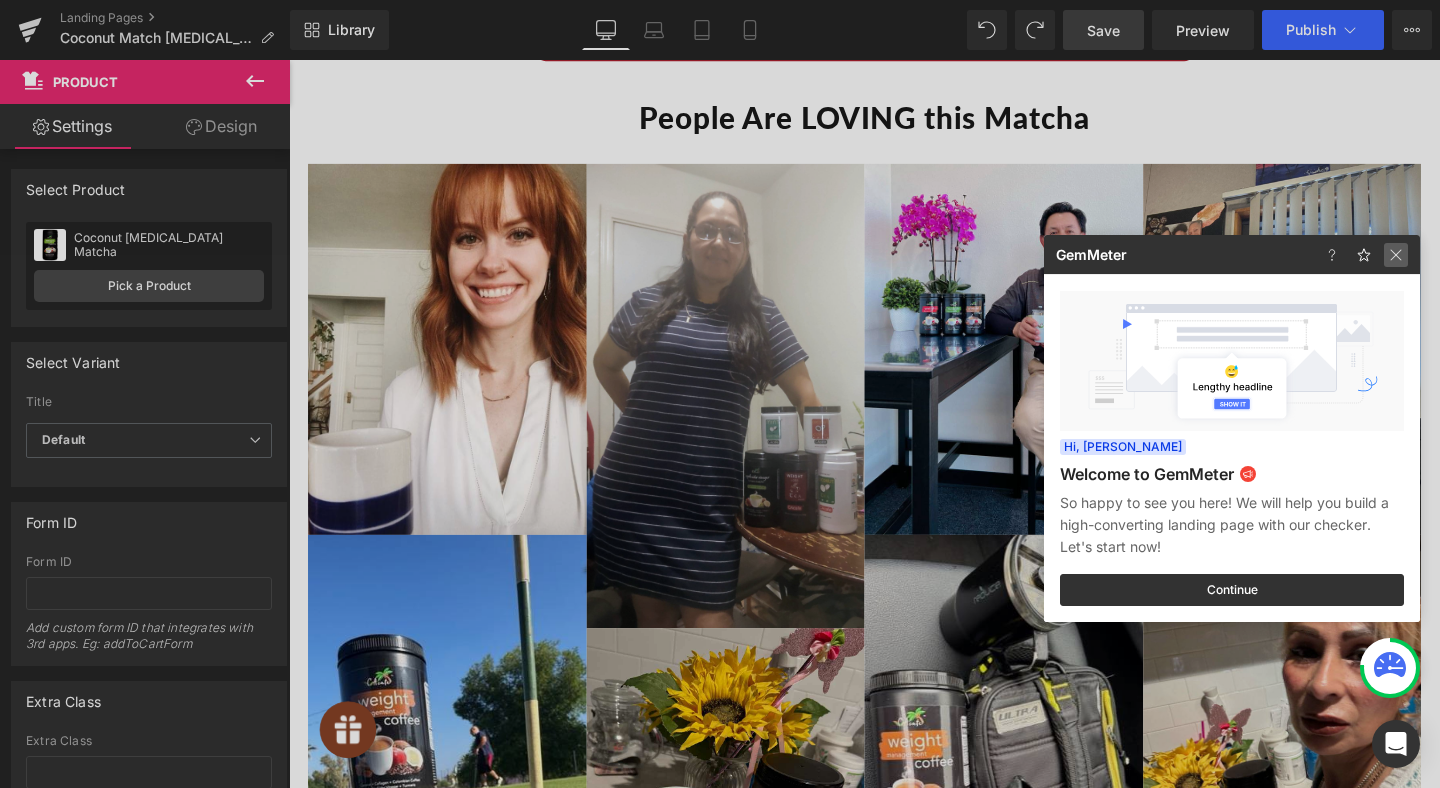 click 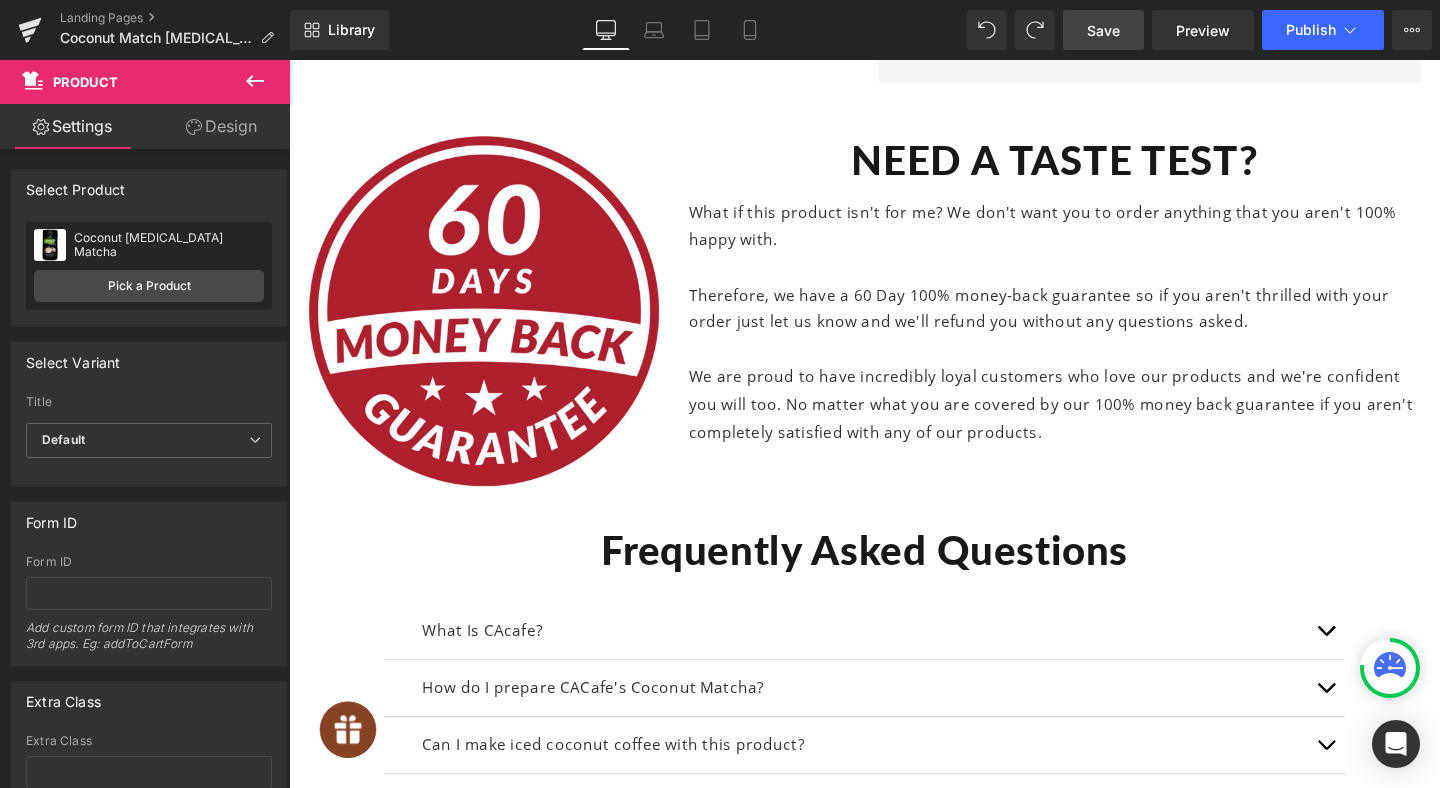 scroll, scrollTop: 11333, scrollLeft: 0, axis: vertical 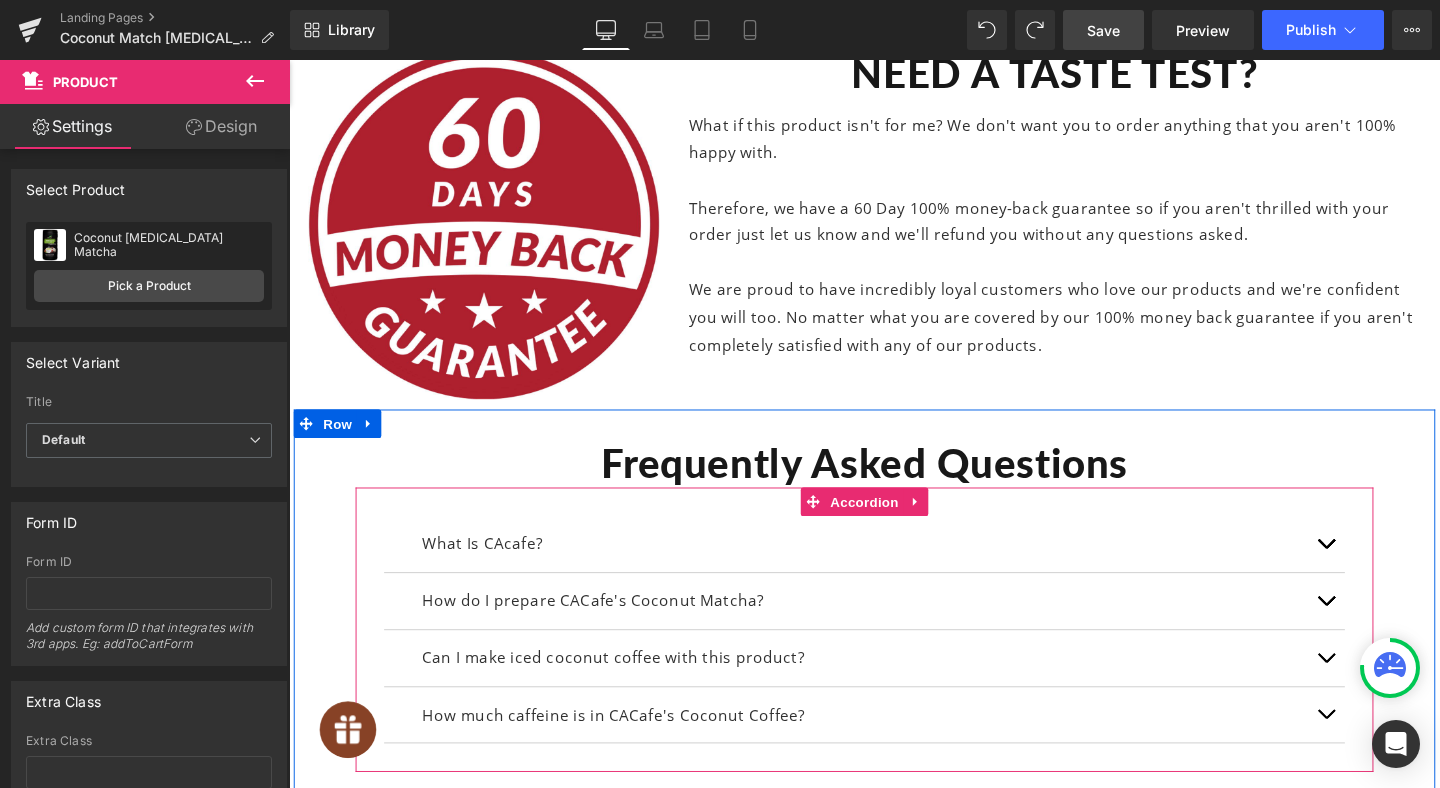 click on "What Is CAcafe?" at bounding box center [894, 568] 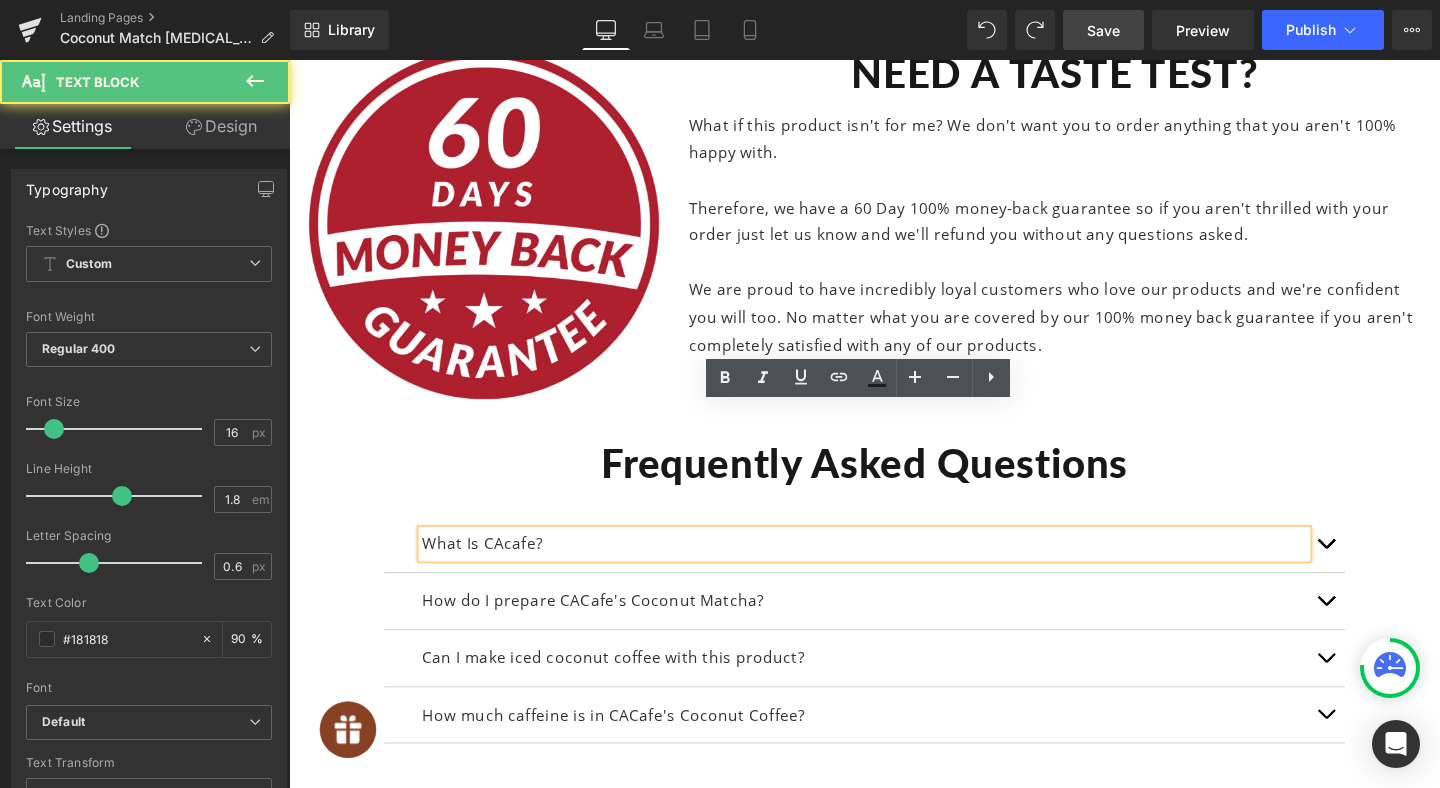click on "Frequently Asked Questions" at bounding box center [894, 483] 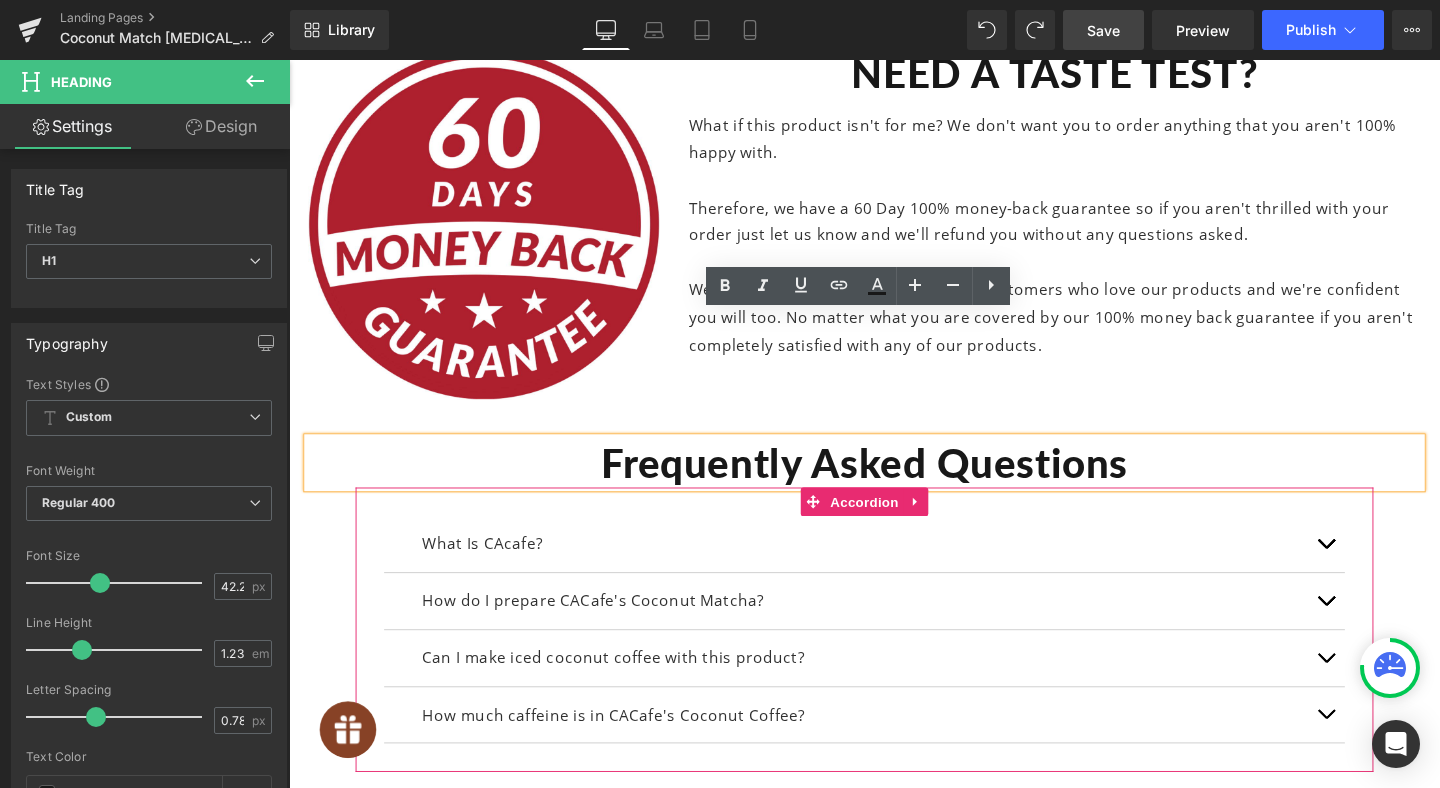 click on "What Is CAcafe? Text Block" at bounding box center (894, 569) 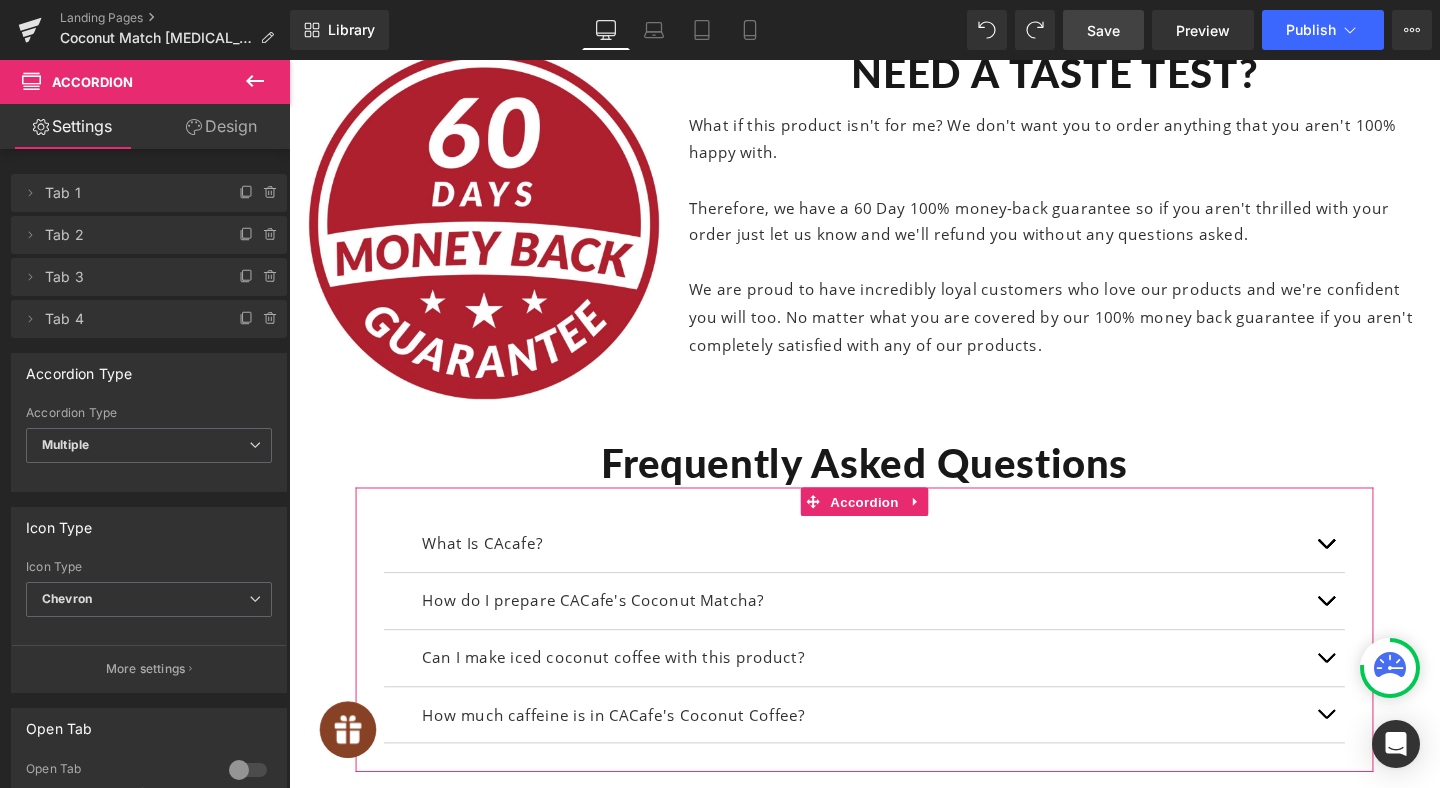 scroll, scrollTop: 11341, scrollLeft: 0, axis: vertical 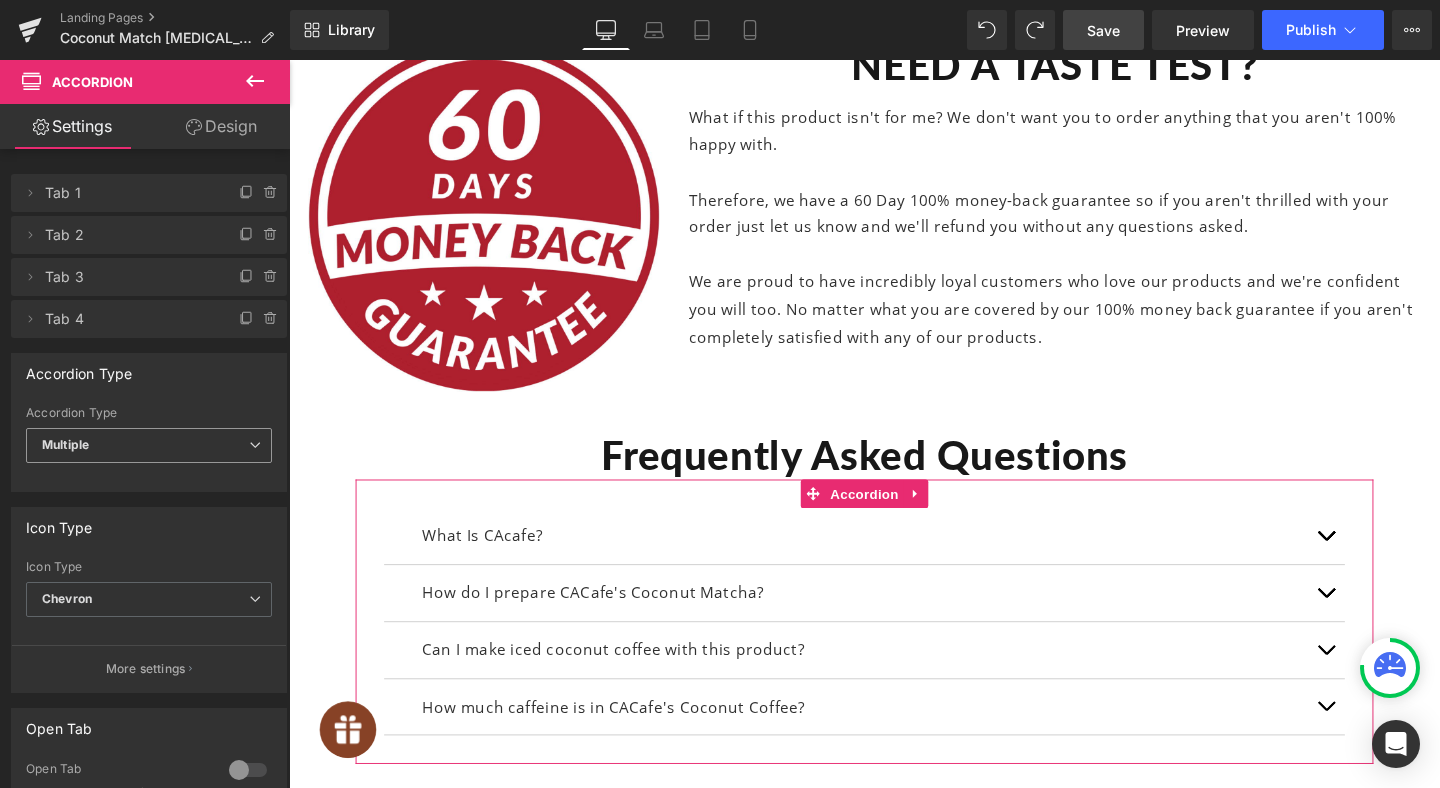 click on "Multiple" at bounding box center [149, 445] 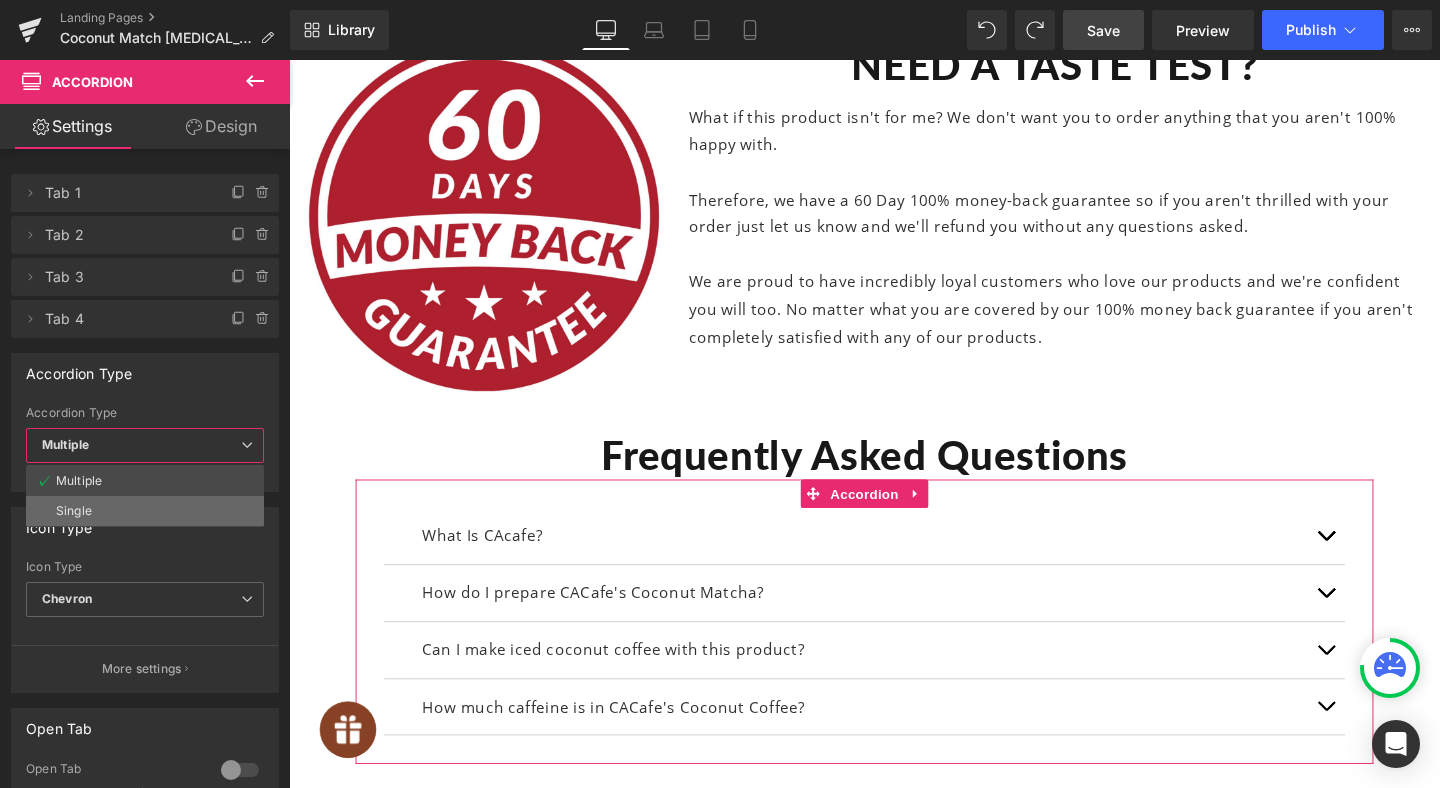 click on "Single" at bounding box center (145, 511) 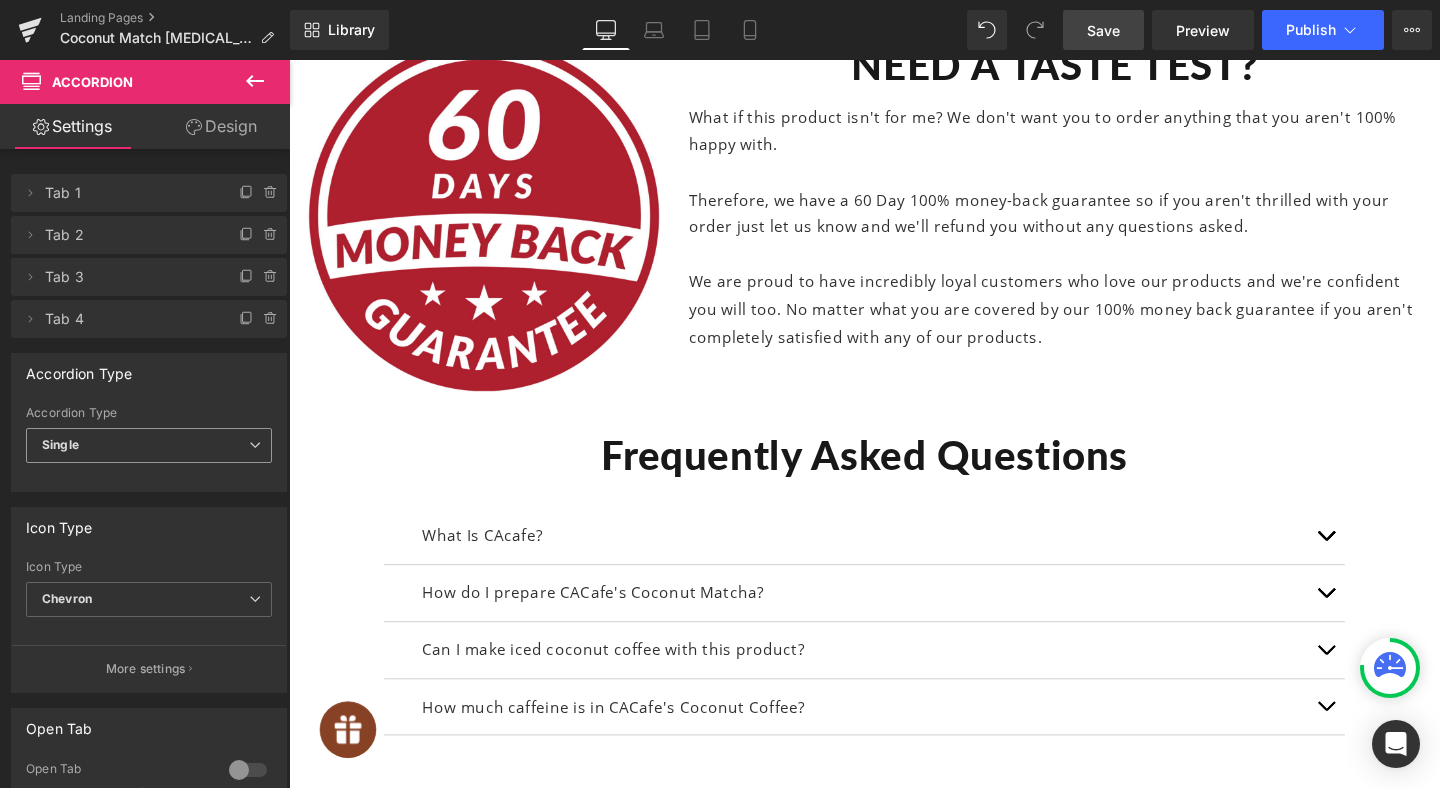 click on "Single" at bounding box center (149, 445) 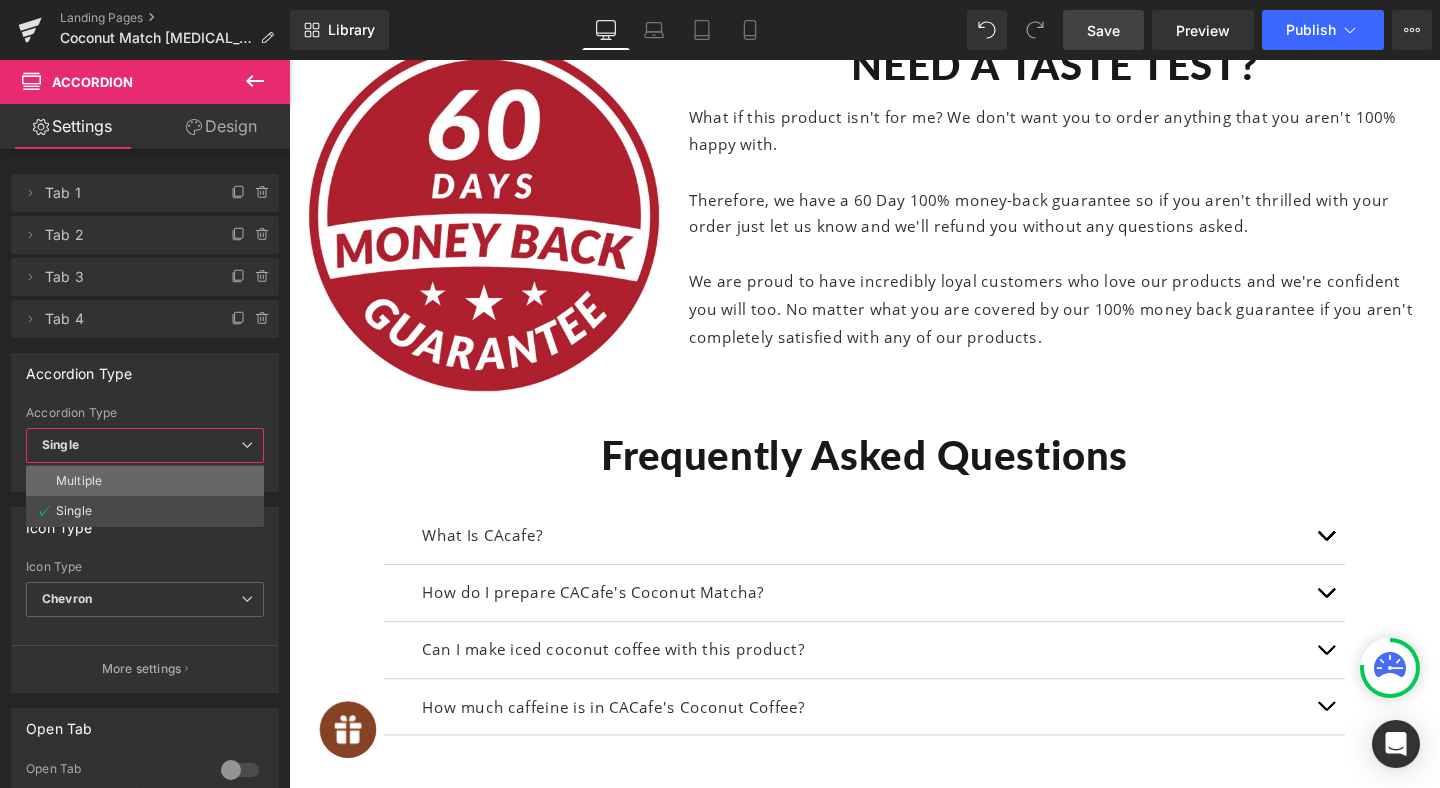 click on "Multiple" at bounding box center [79, 481] 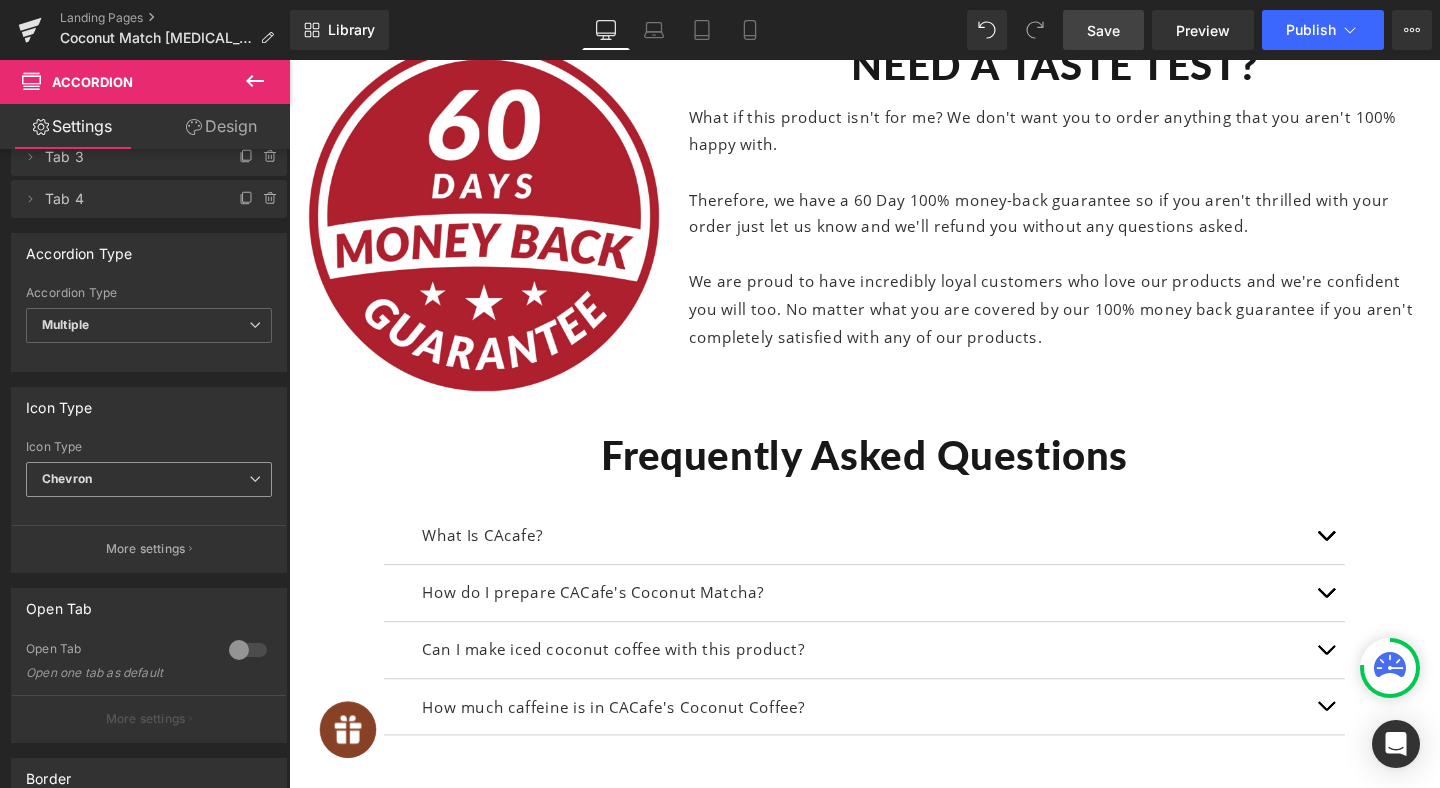 scroll, scrollTop: 122, scrollLeft: 0, axis: vertical 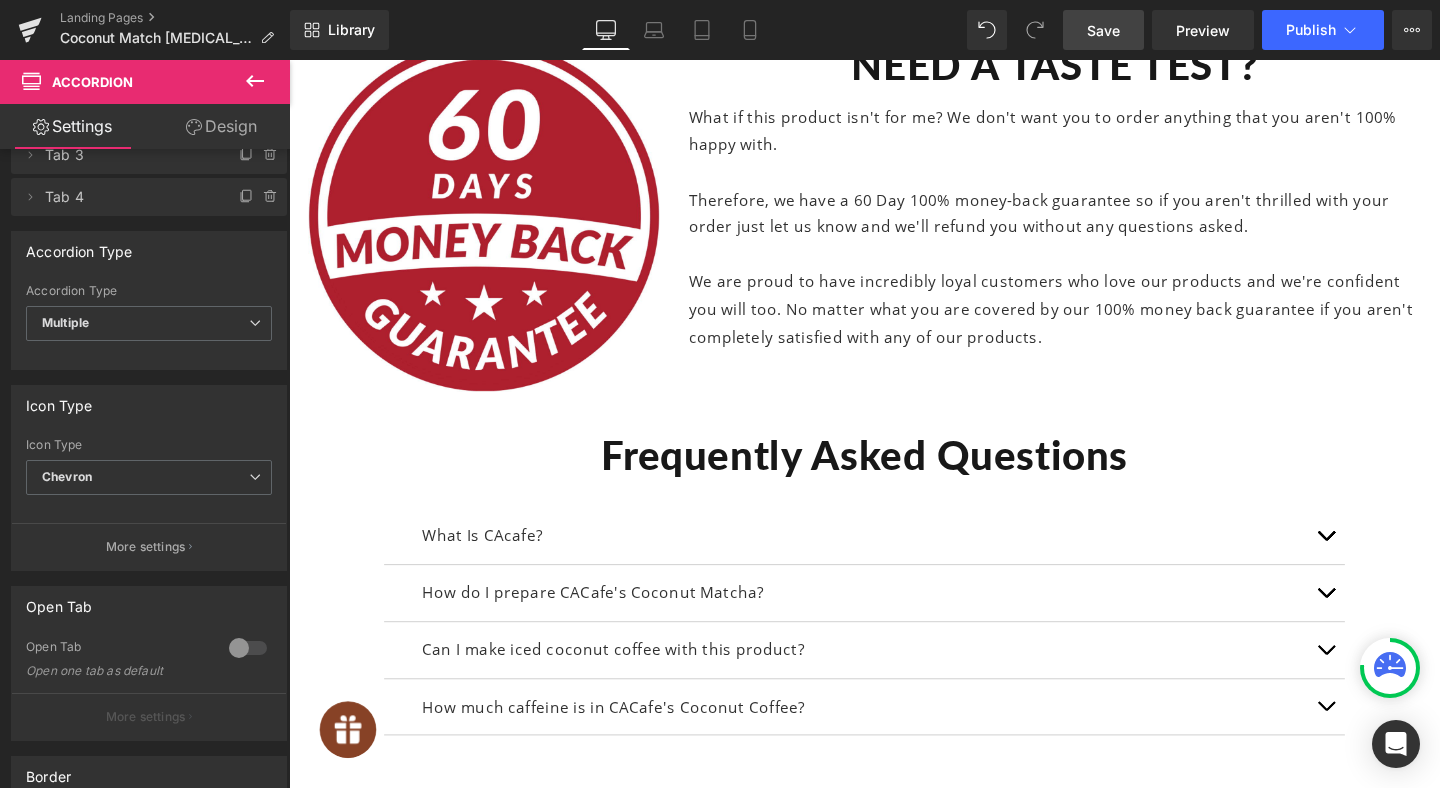 click on "More settings" at bounding box center [146, 547] 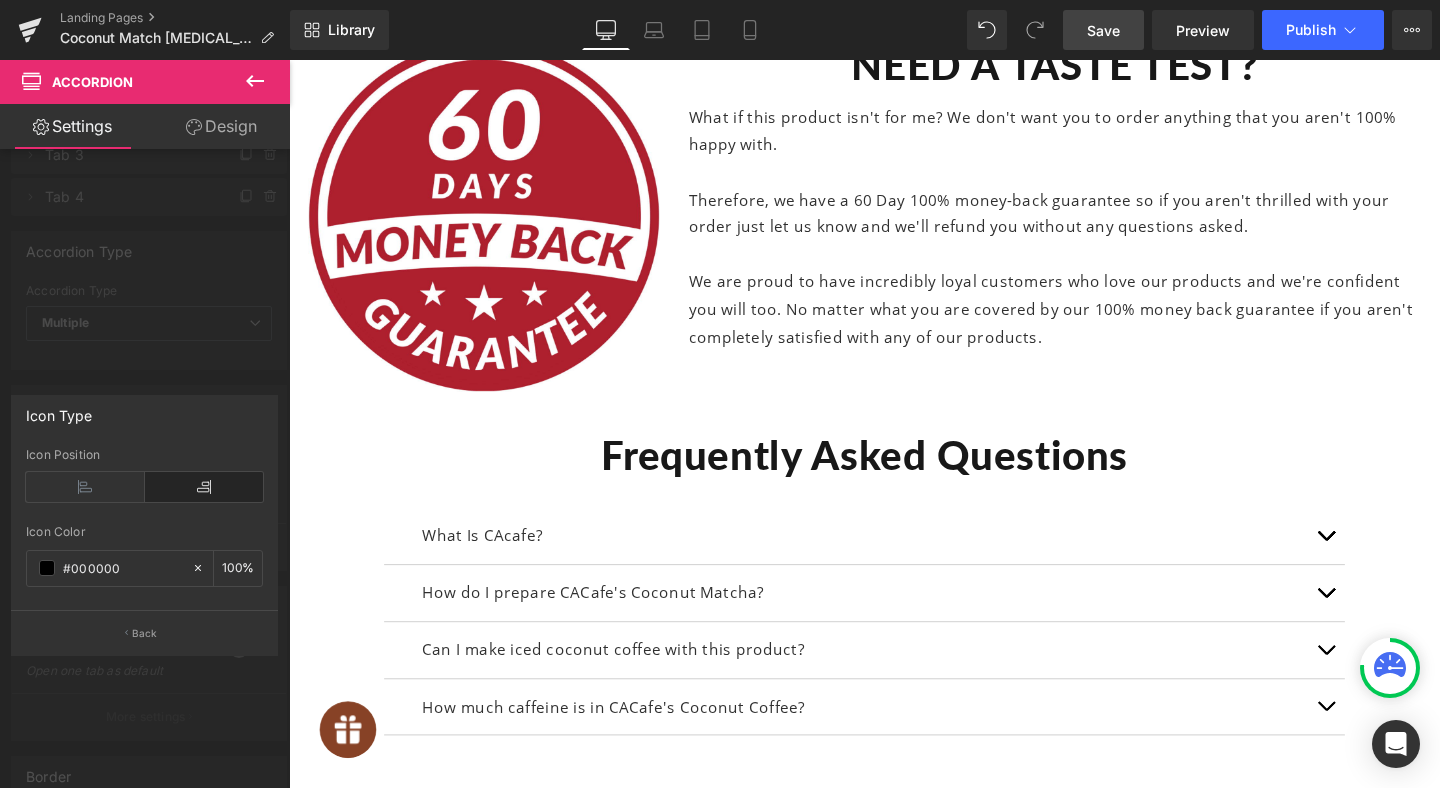 click at bounding box center [145, 429] 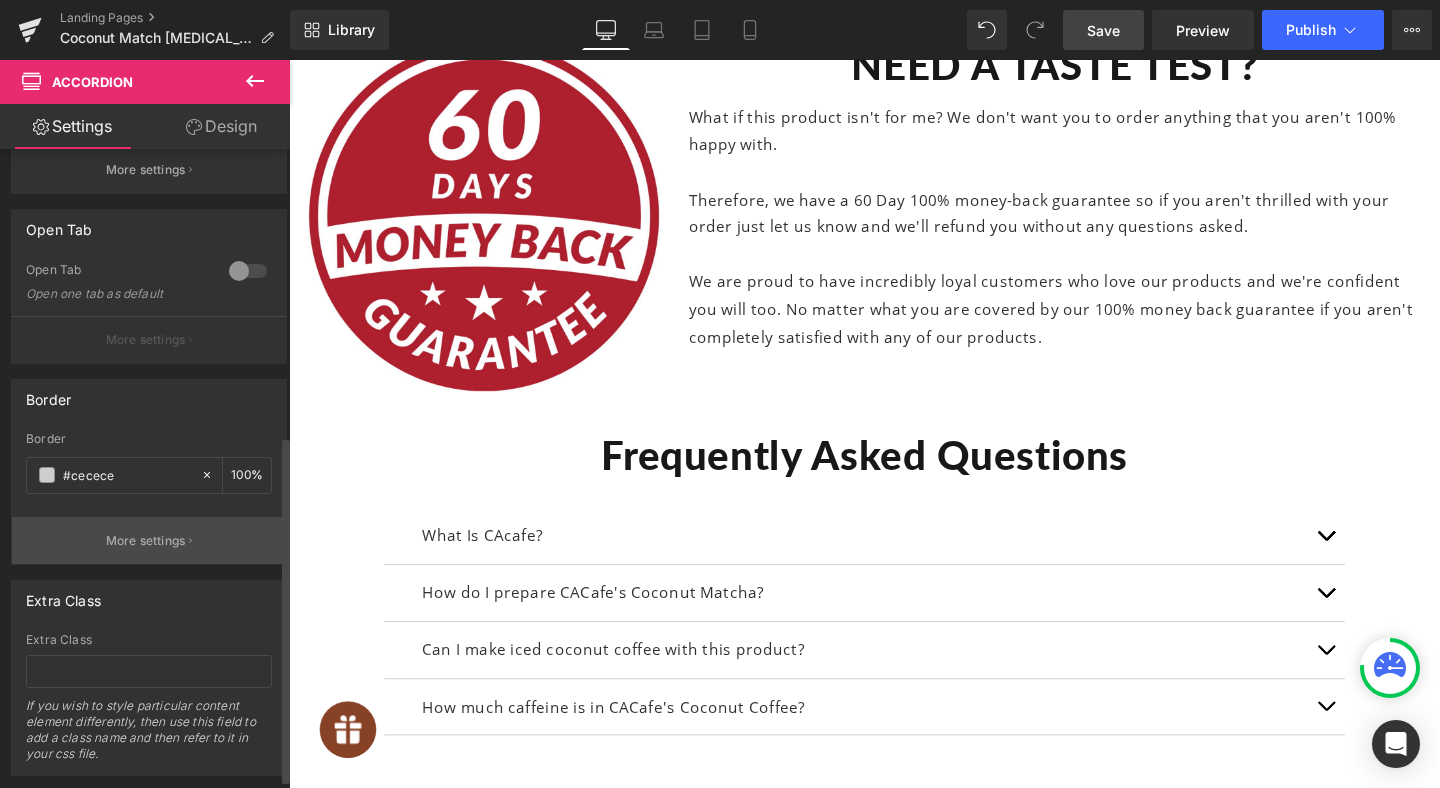 scroll, scrollTop: 488, scrollLeft: 0, axis: vertical 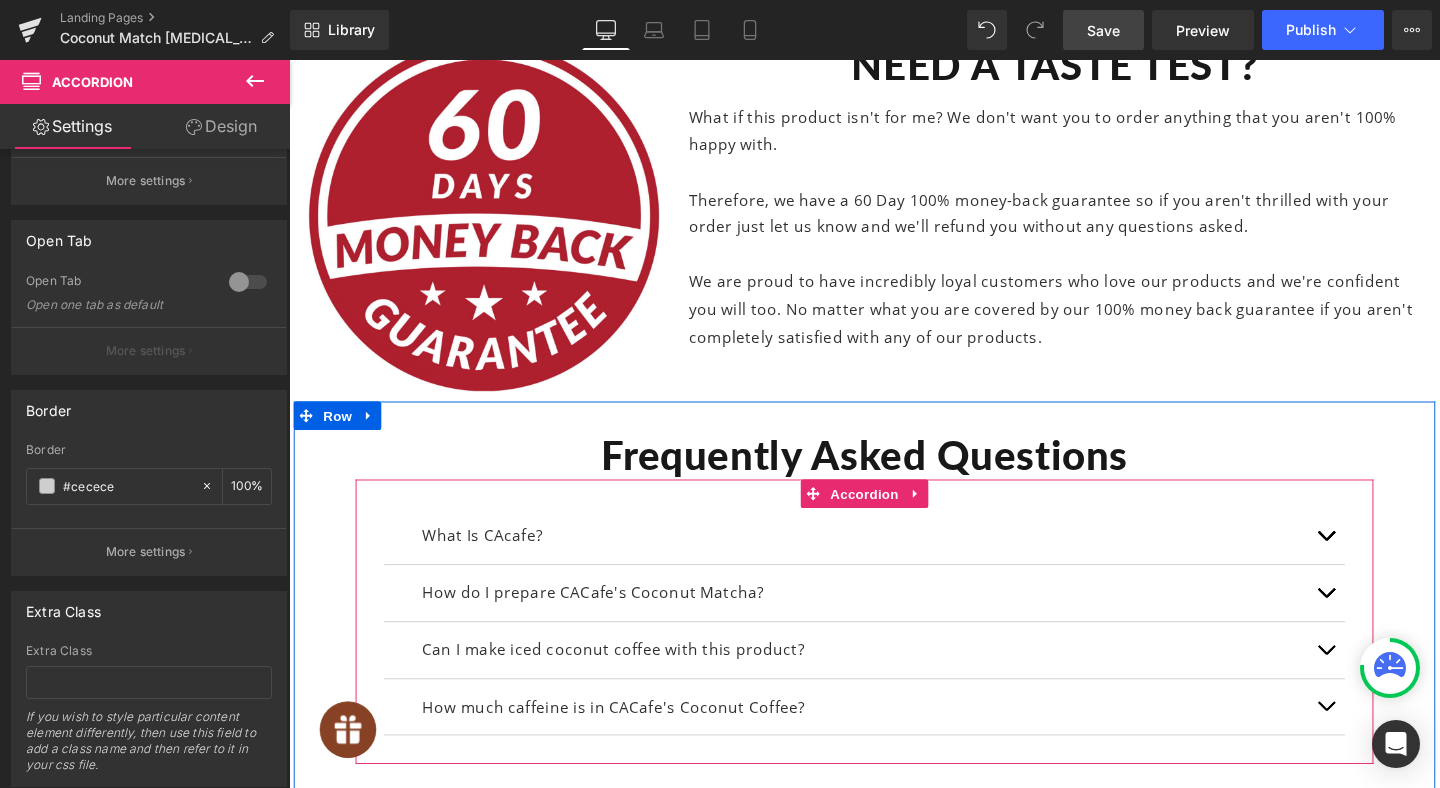 click at bounding box center [1379, 560] 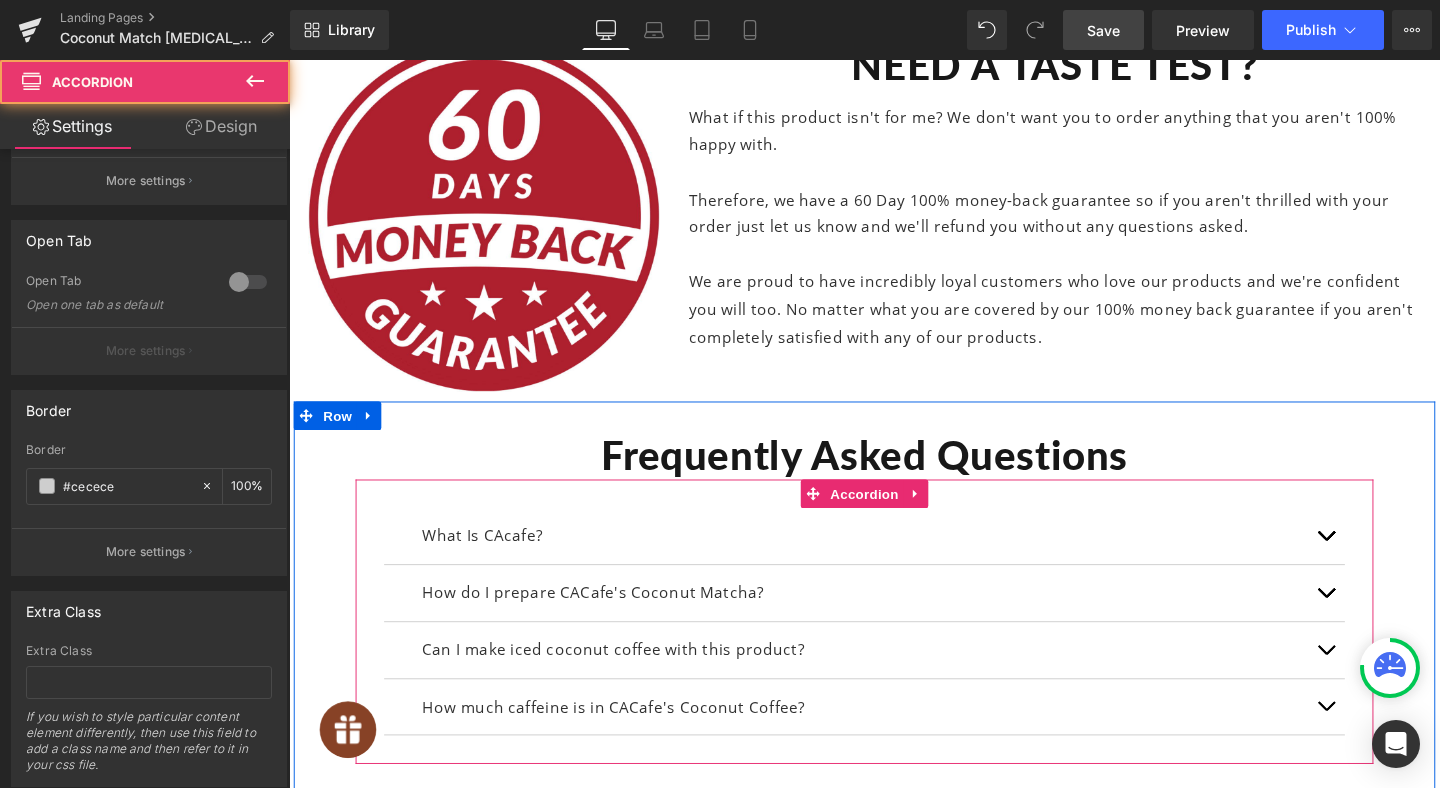 click at bounding box center [1379, 565] 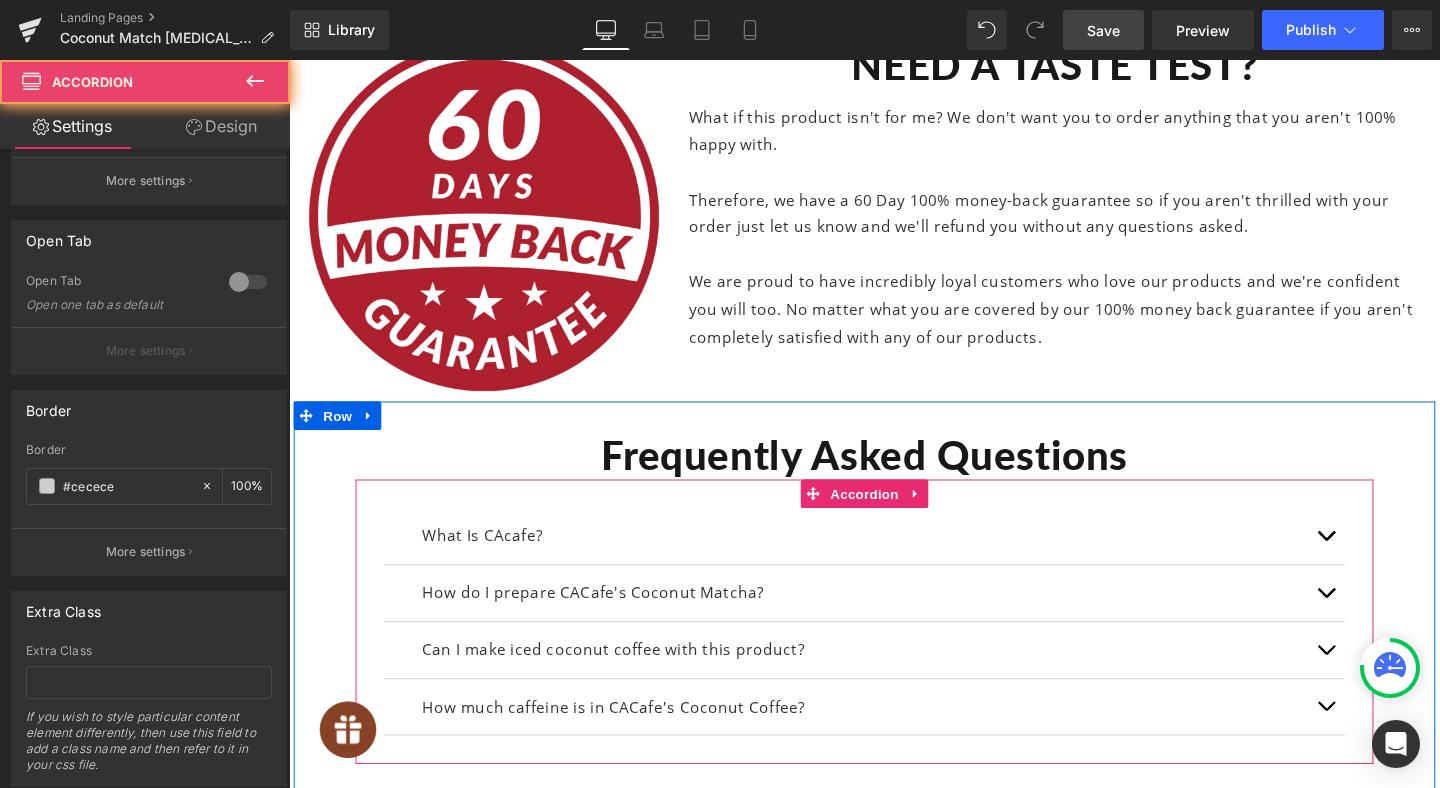 click at bounding box center [1379, 565] 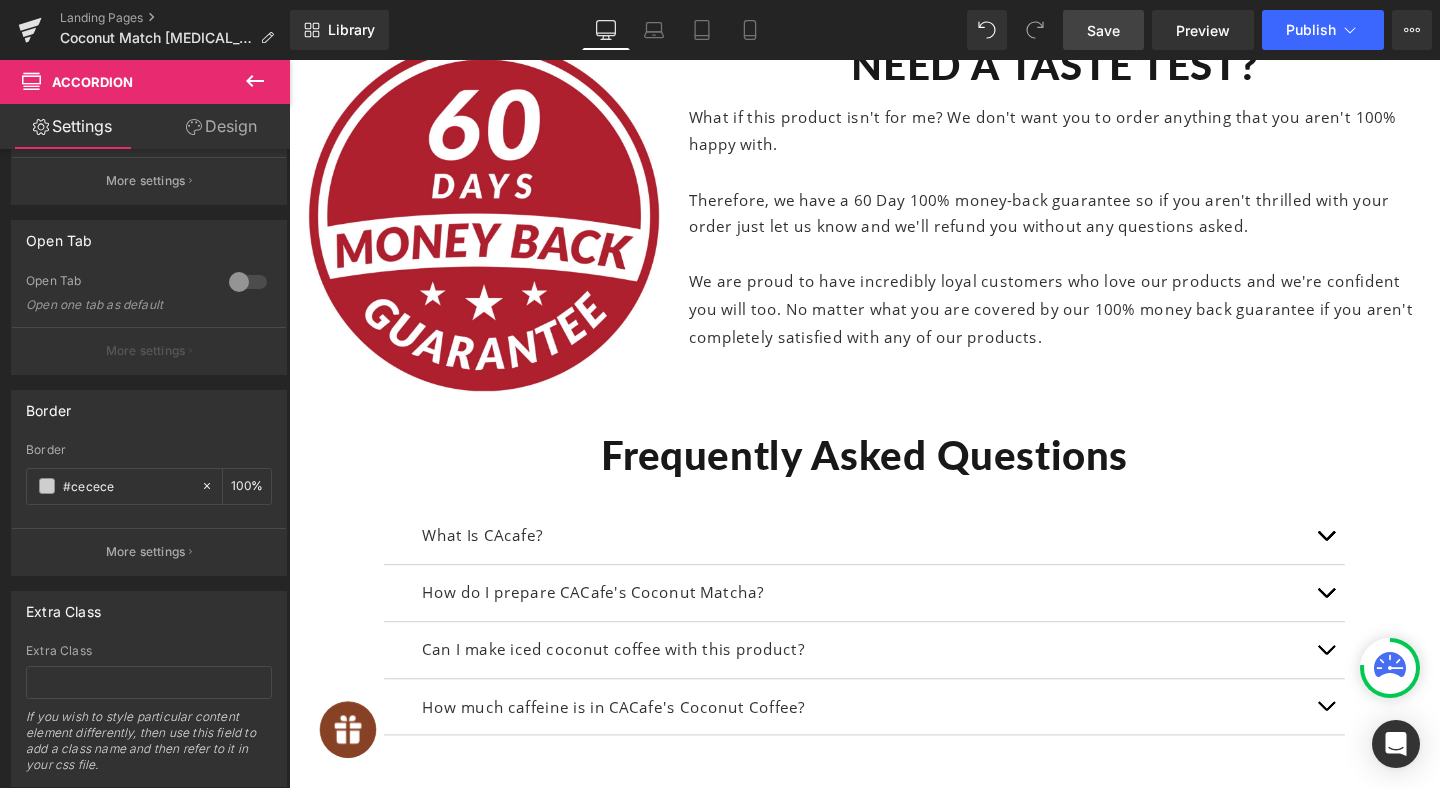 click 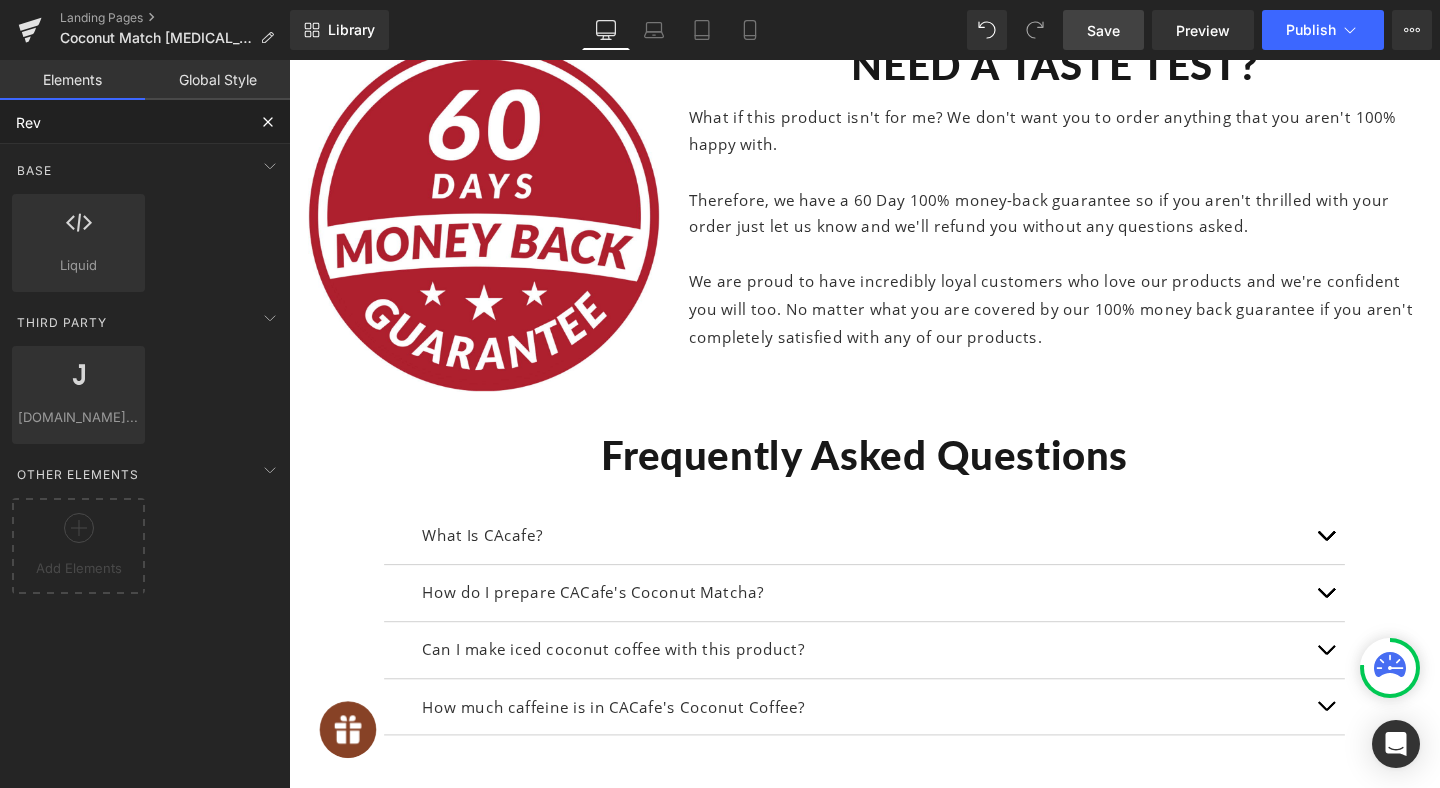 drag, startPoint x: 121, startPoint y: 122, endPoint x: 0, endPoint y: 99, distance: 123.16656 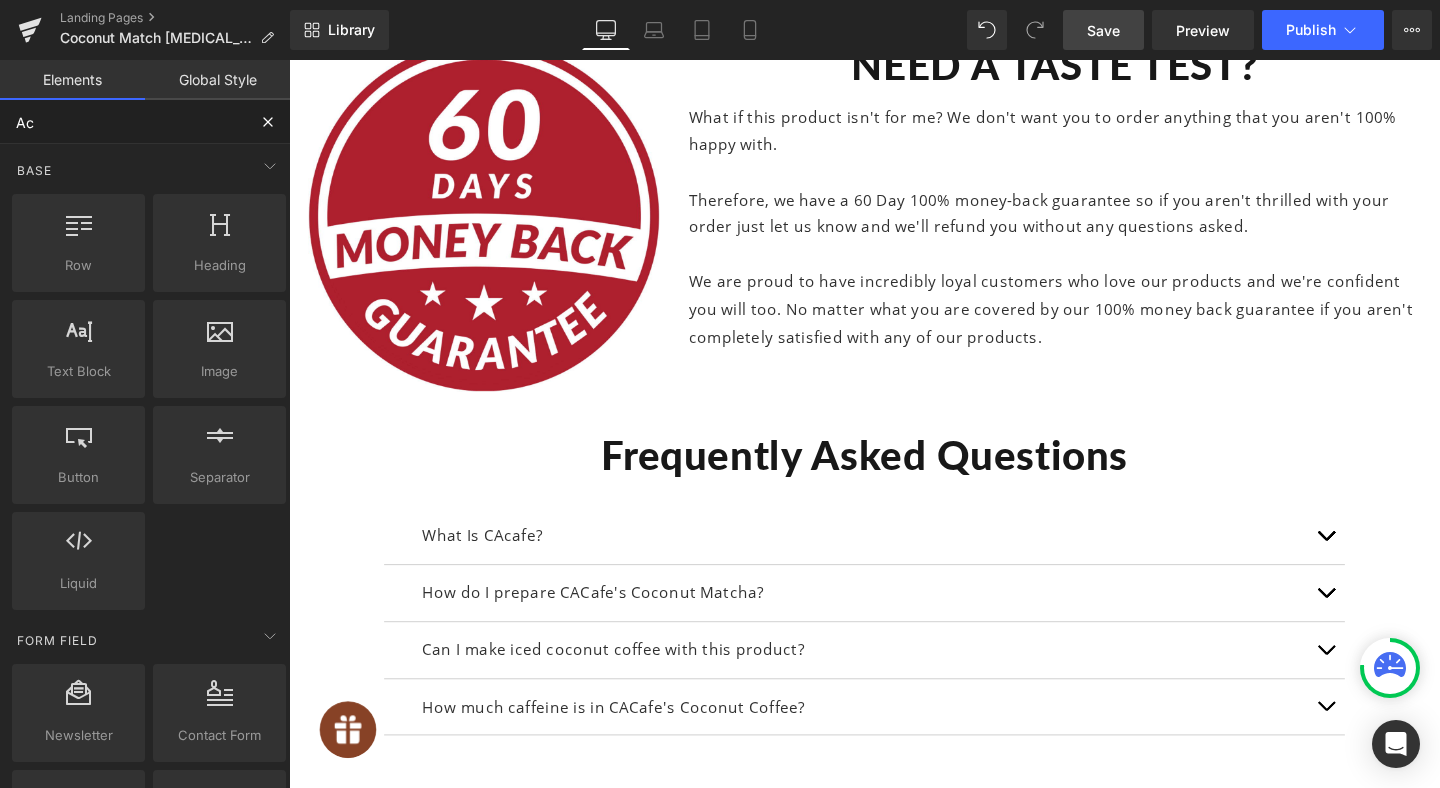 type on "Acc" 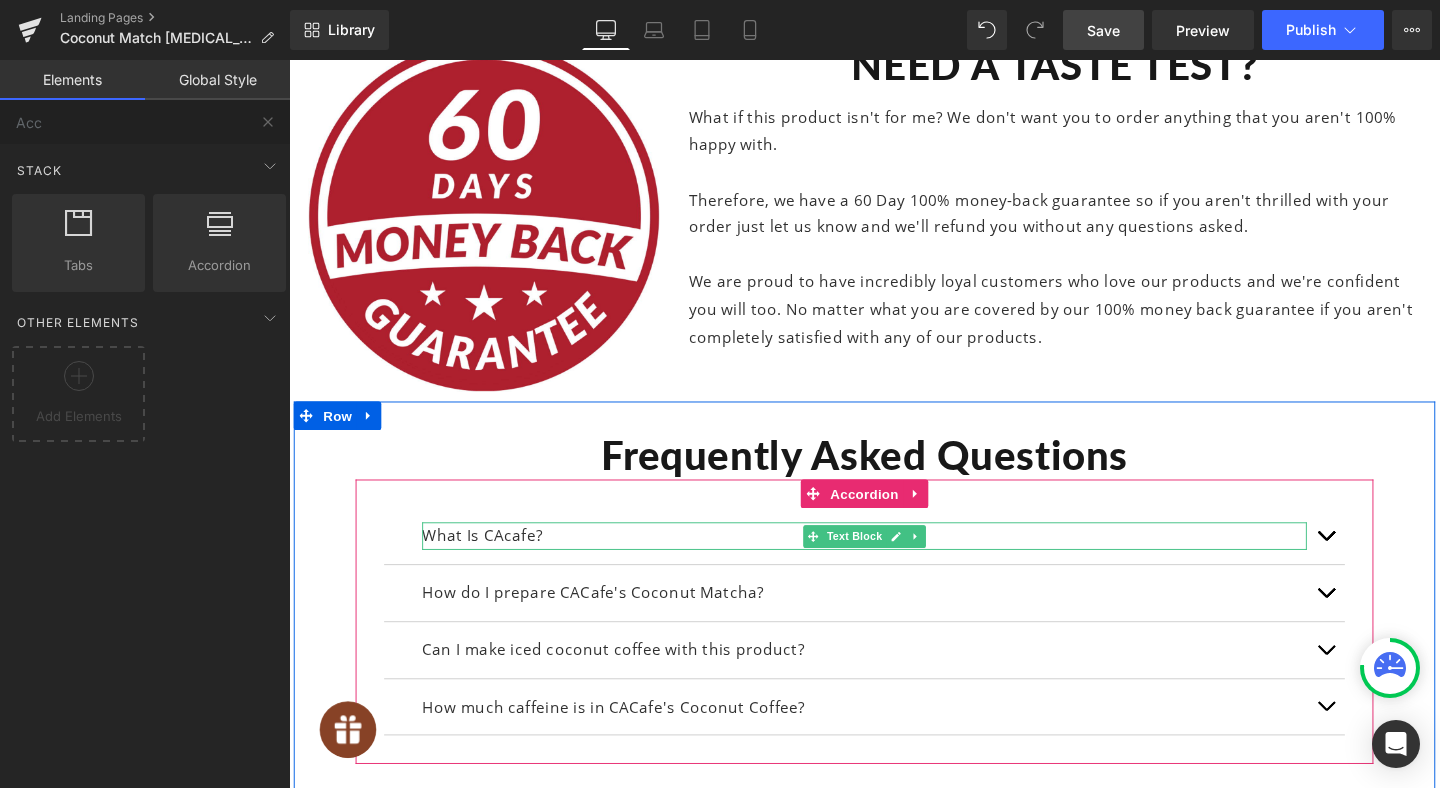 click on "What Is CAcafe?" at bounding box center [894, 560] 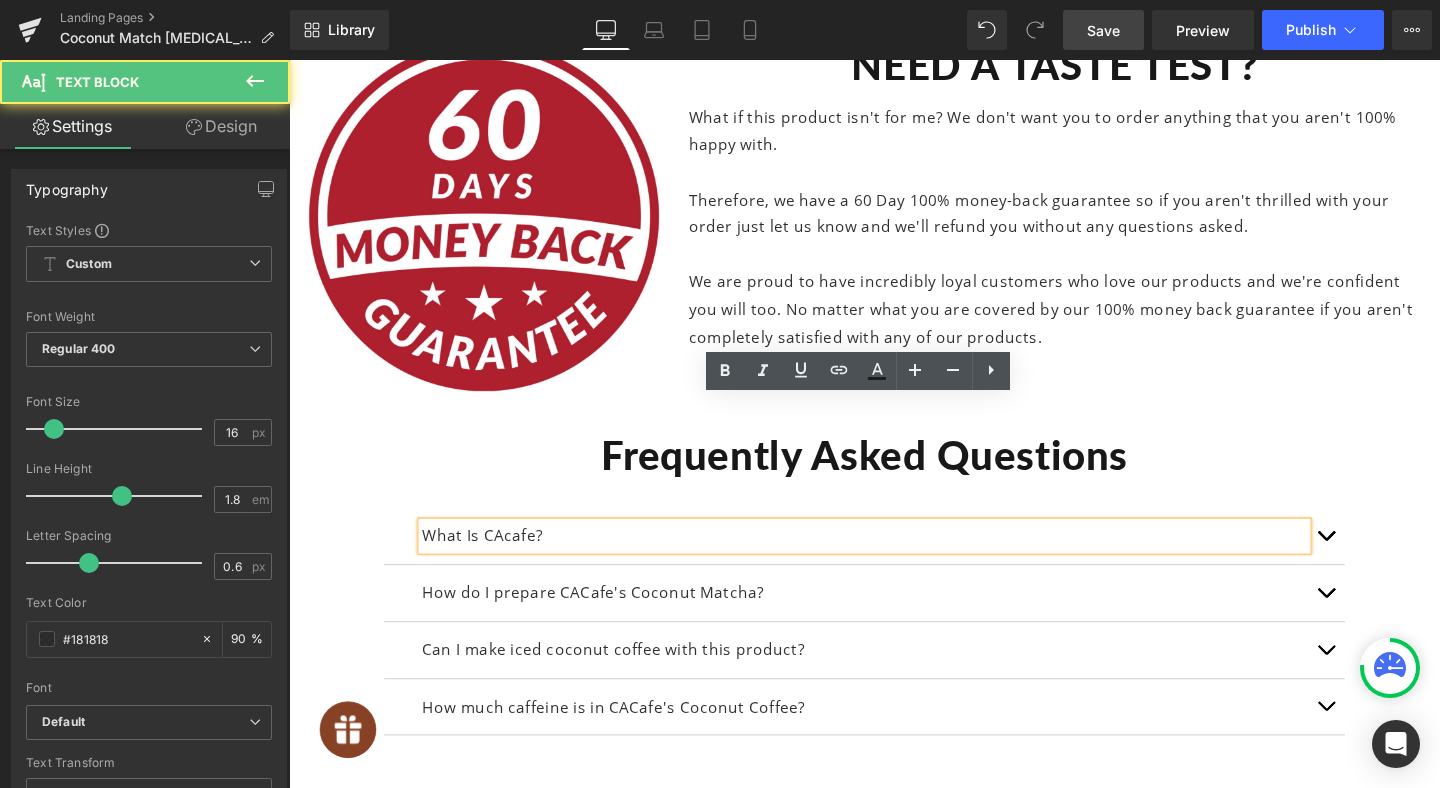 drag, startPoint x: 394, startPoint y: 431, endPoint x: 504, endPoint y: 432, distance: 110.00455 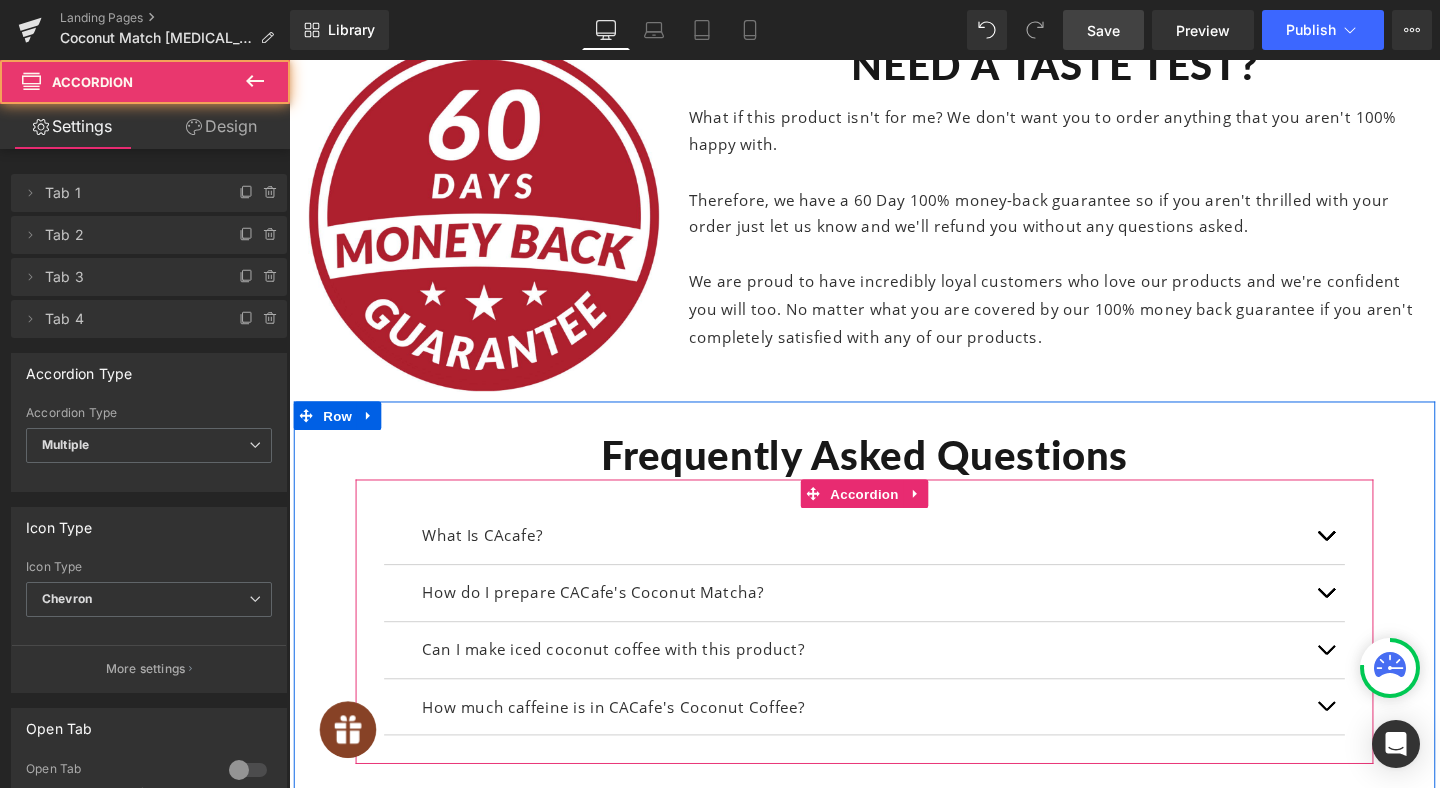click on "What Is CAcafe? Text Block" at bounding box center (894, 561) 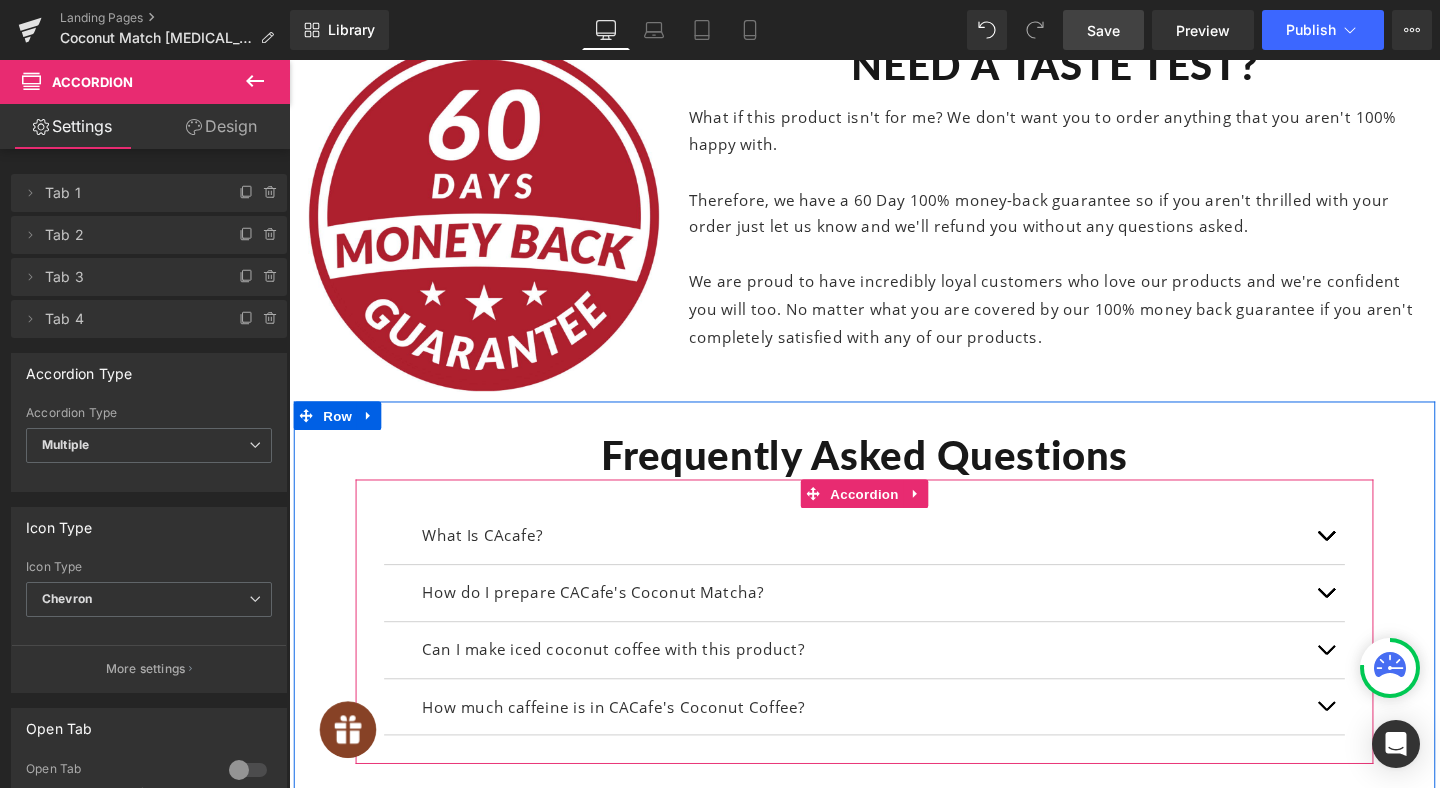 click at bounding box center (1379, 560) 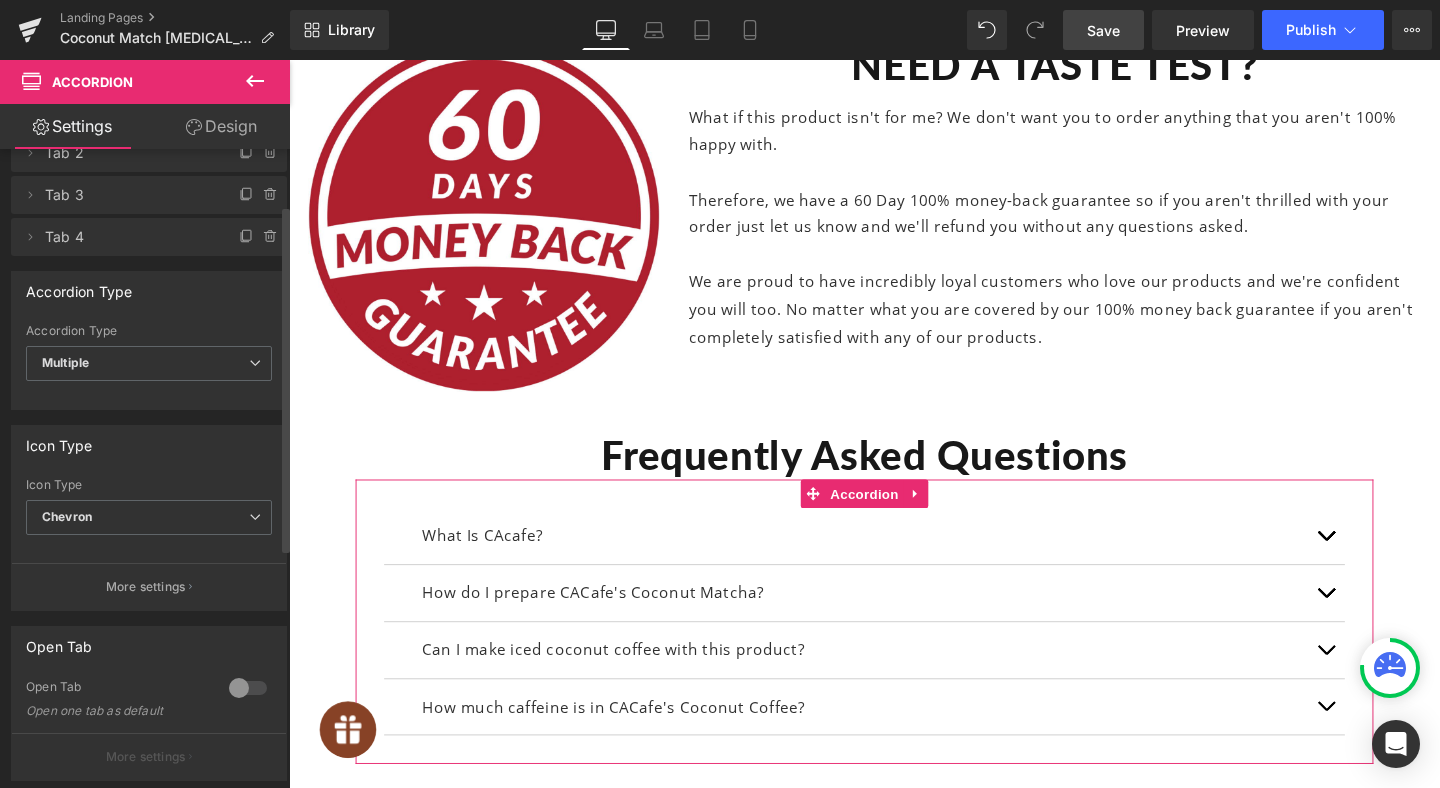 scroll, scrollTop: 103, scrollLeft: 0, axis: vertical 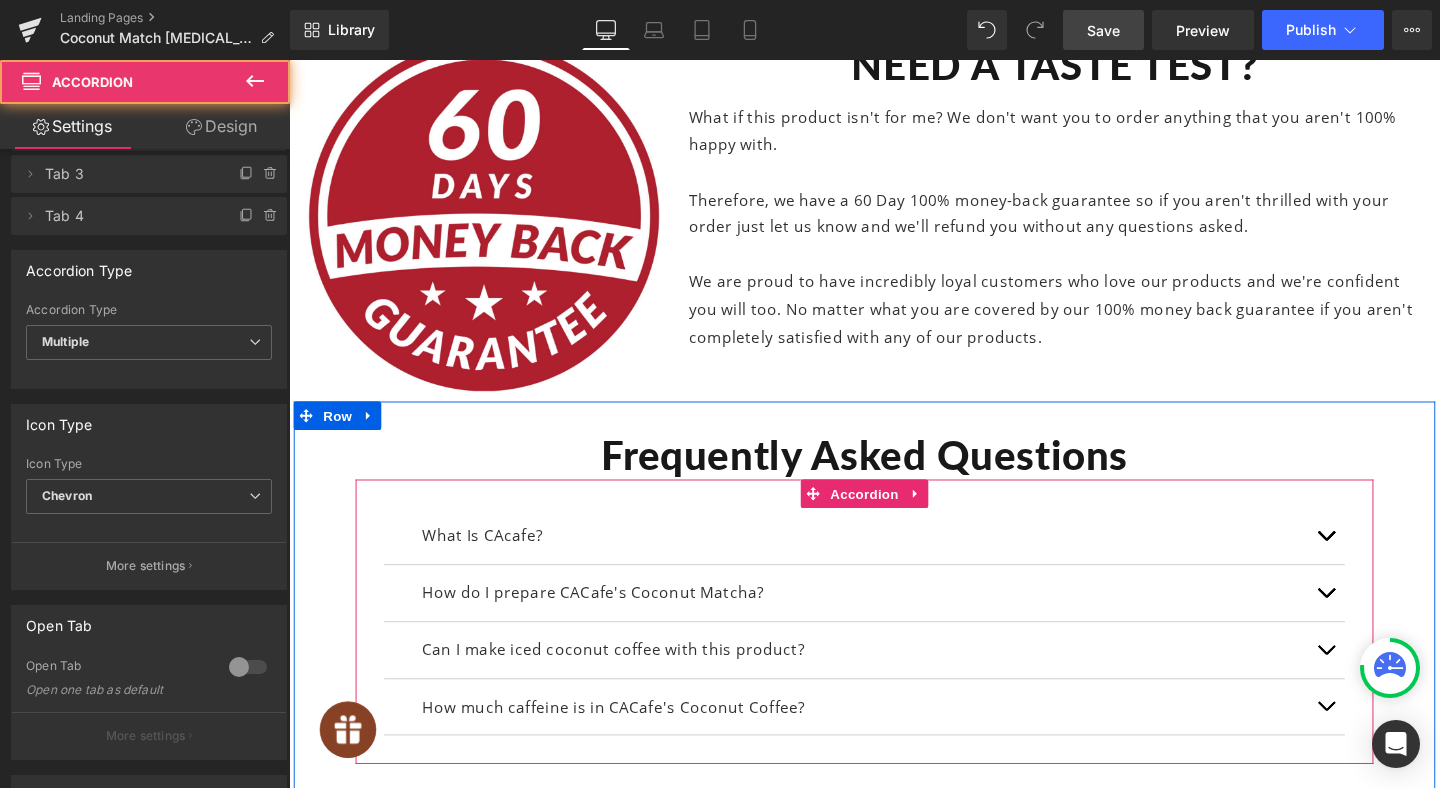 click on "What Is CAcafe? Text Block
CACafe's Coconut Matcha is a distinctive blend of premium instant matcha and finely ground coconut, creating a rich, tropical flavor experience in an instant form.
Text Block
How do I prepare CACafe's Coconut Matcha?
Text Block" at bounding box center (894, 650) 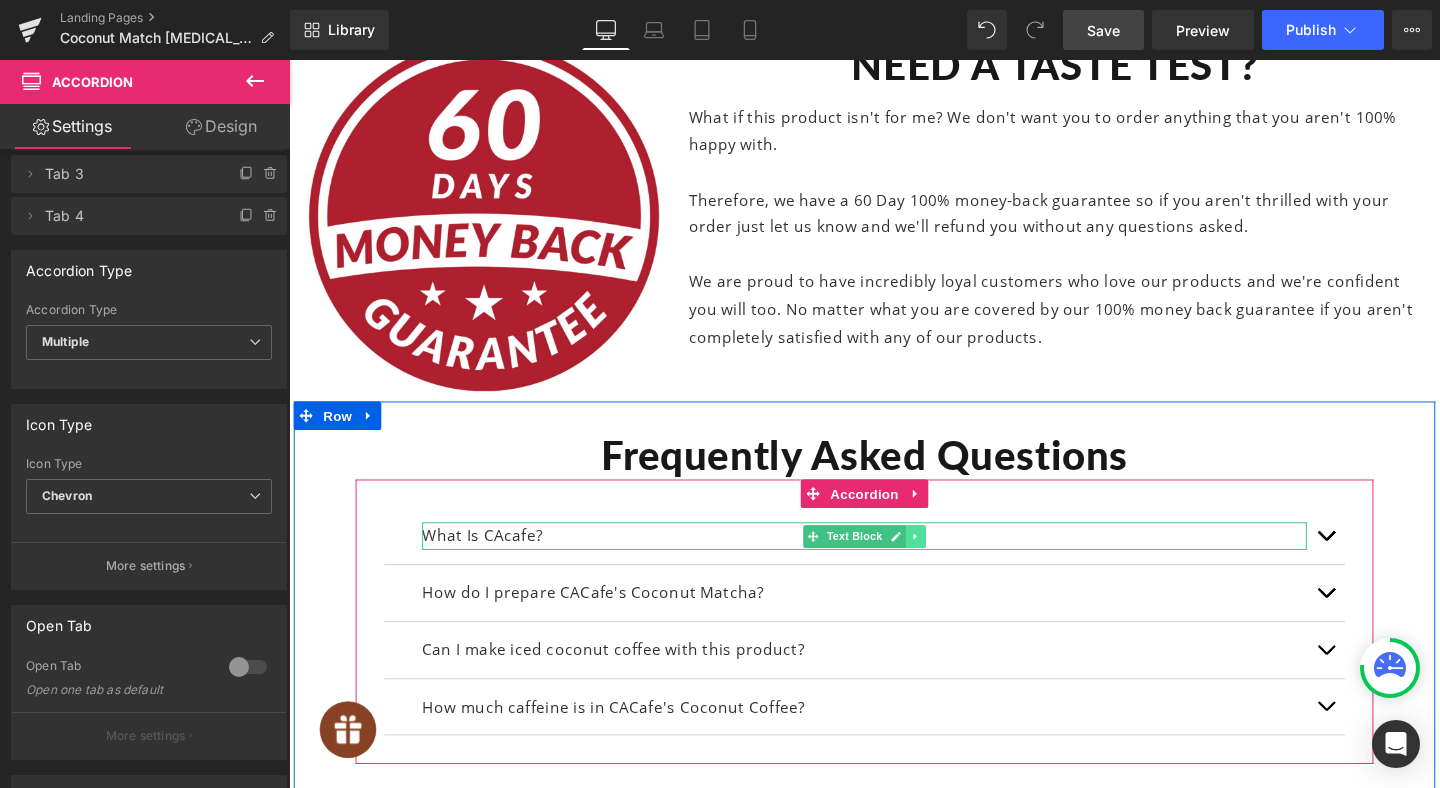 click at bounding box center [948, 561] 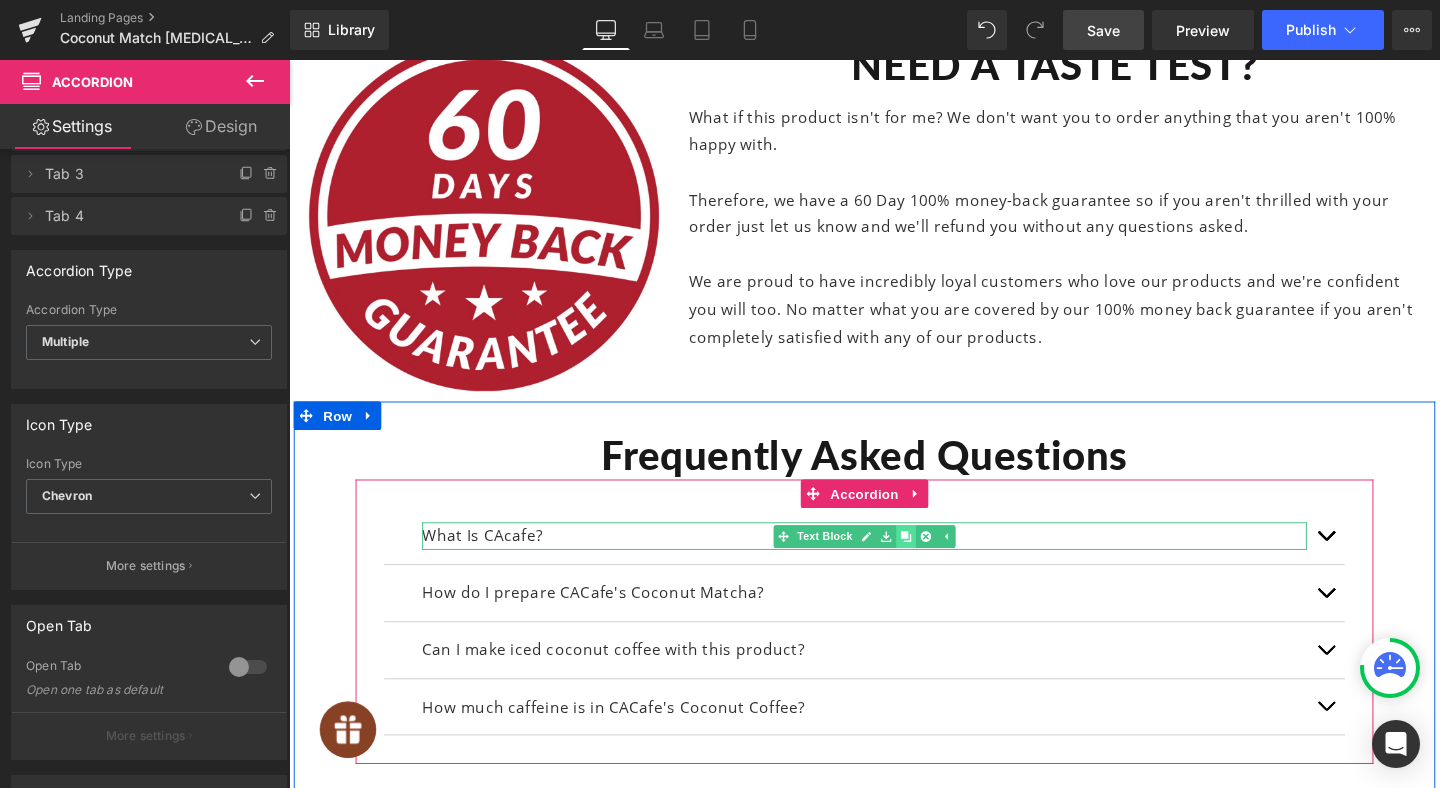 click 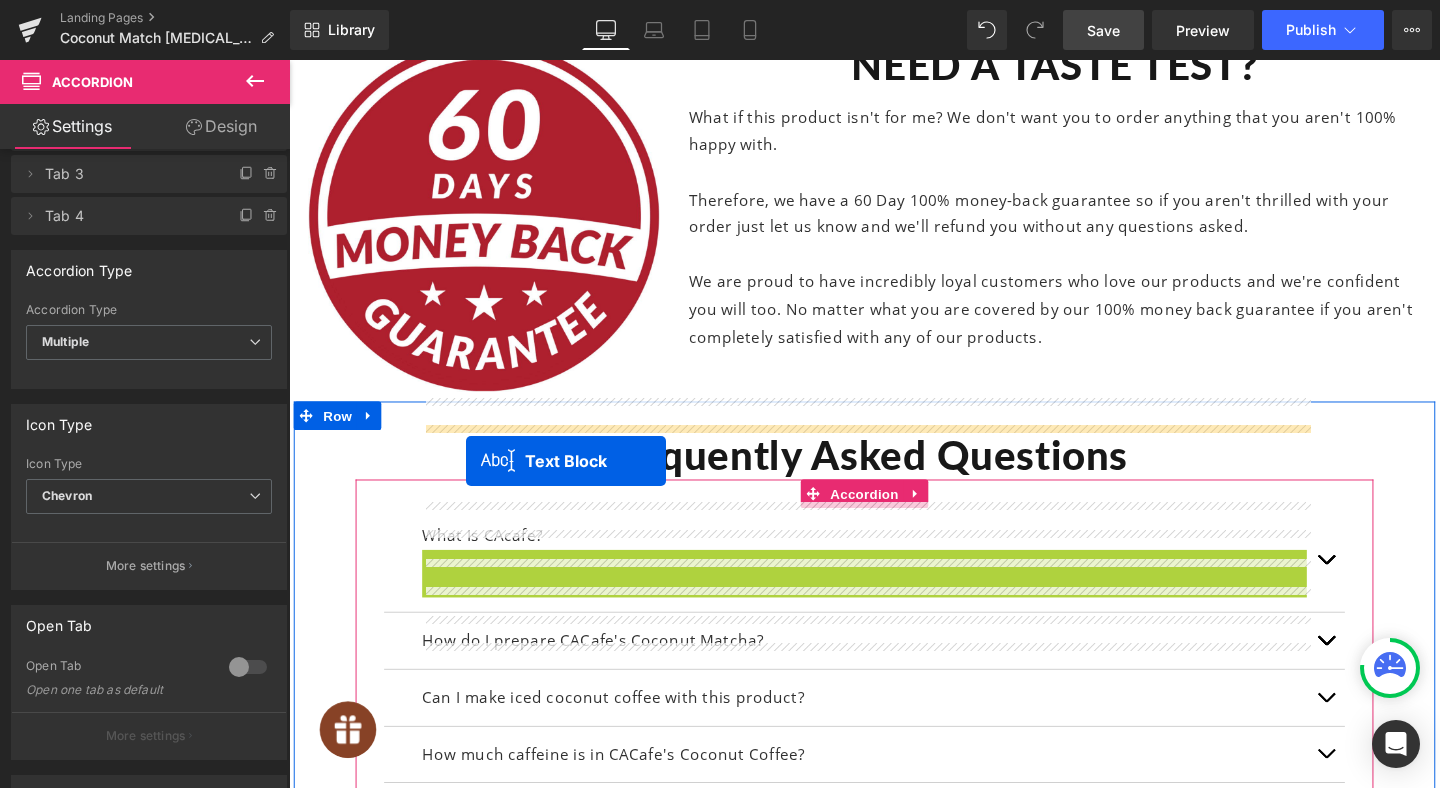 drag, startPoint x: 843, startPoint y: 458, endPoint x: 475, endPoint y: 482, distance: 368.78177 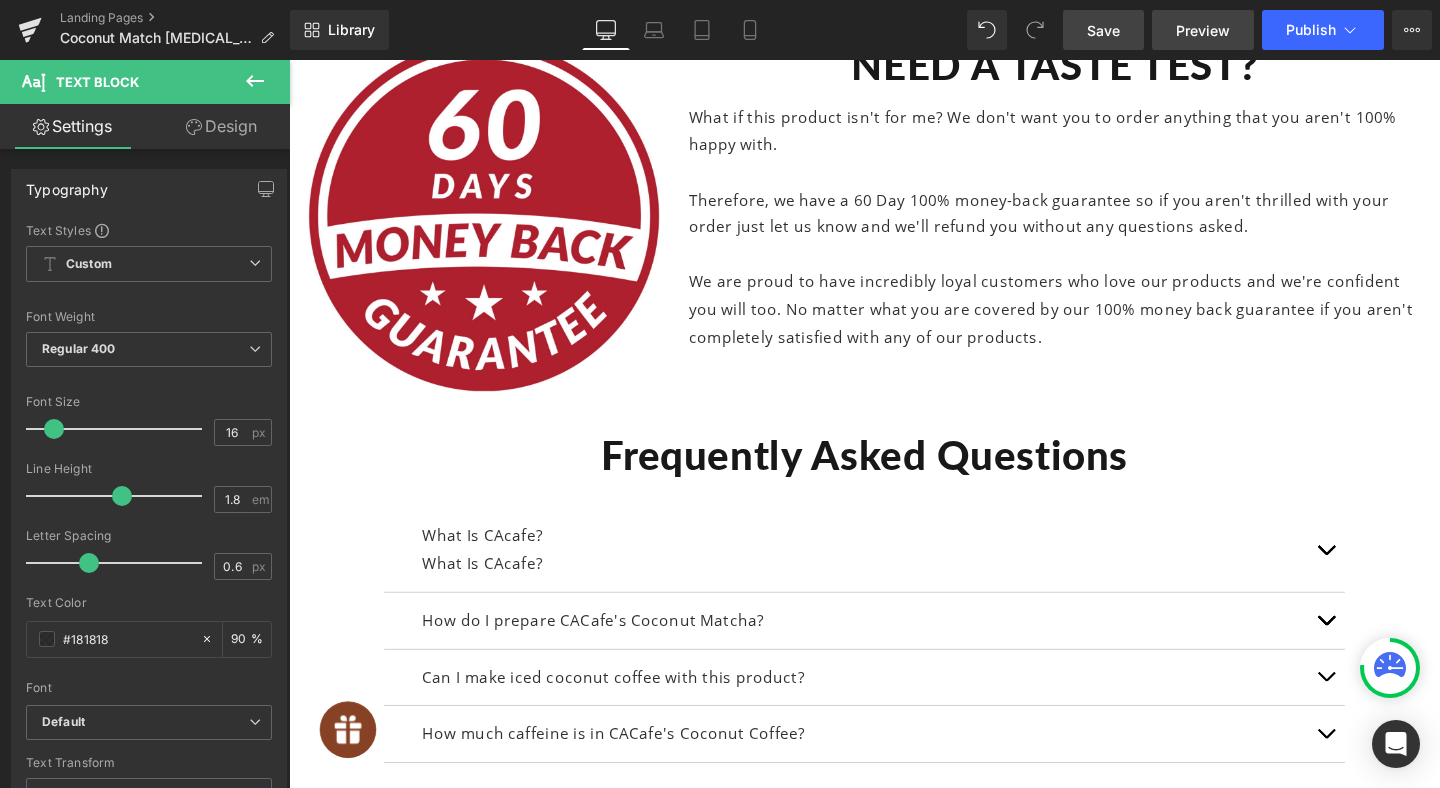 click on "Preview" at bounding box center (1203, 30) 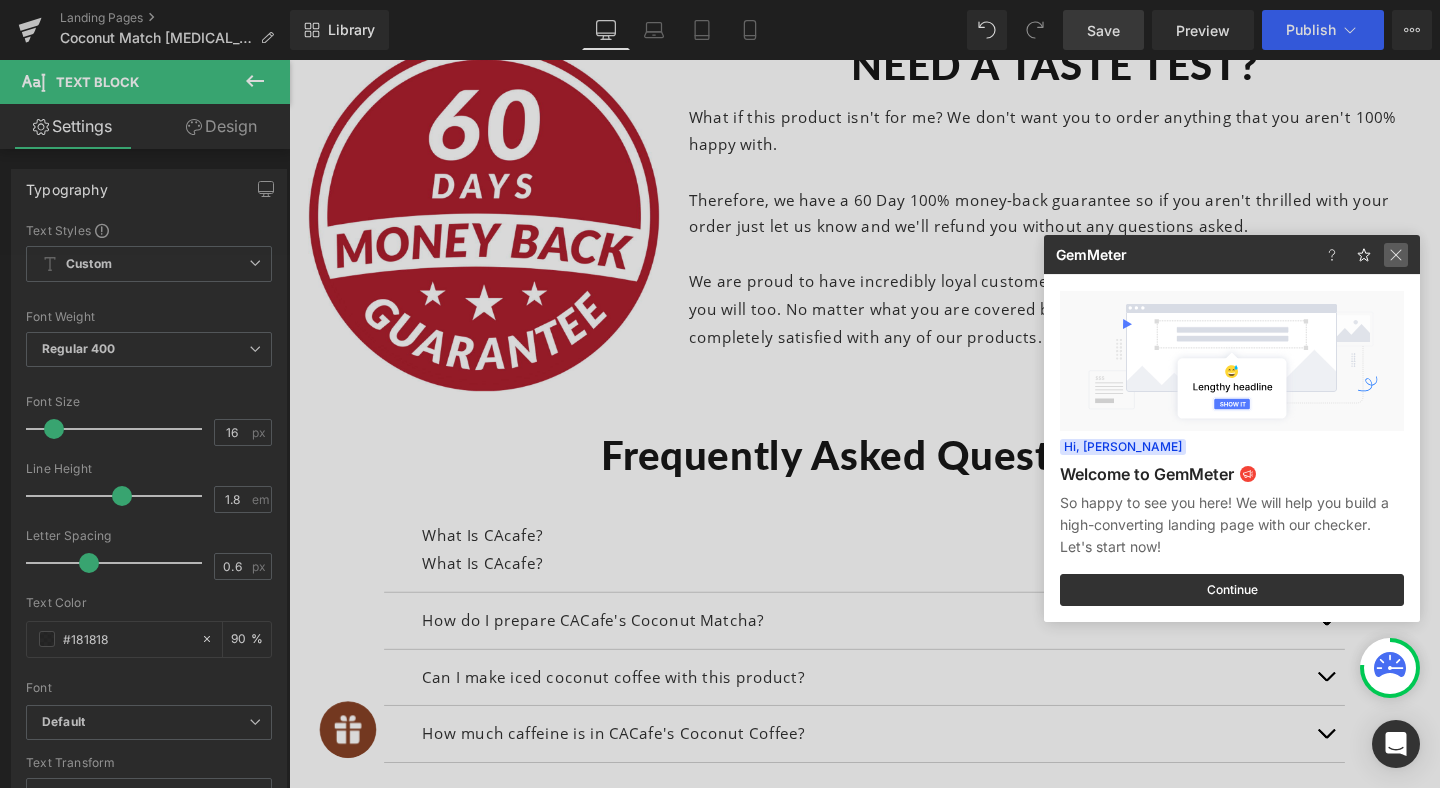 drag, startPoint x: 1395, startPoint y: 254, endPoint x: 745, endPoint y: 17, distance: 691.8591 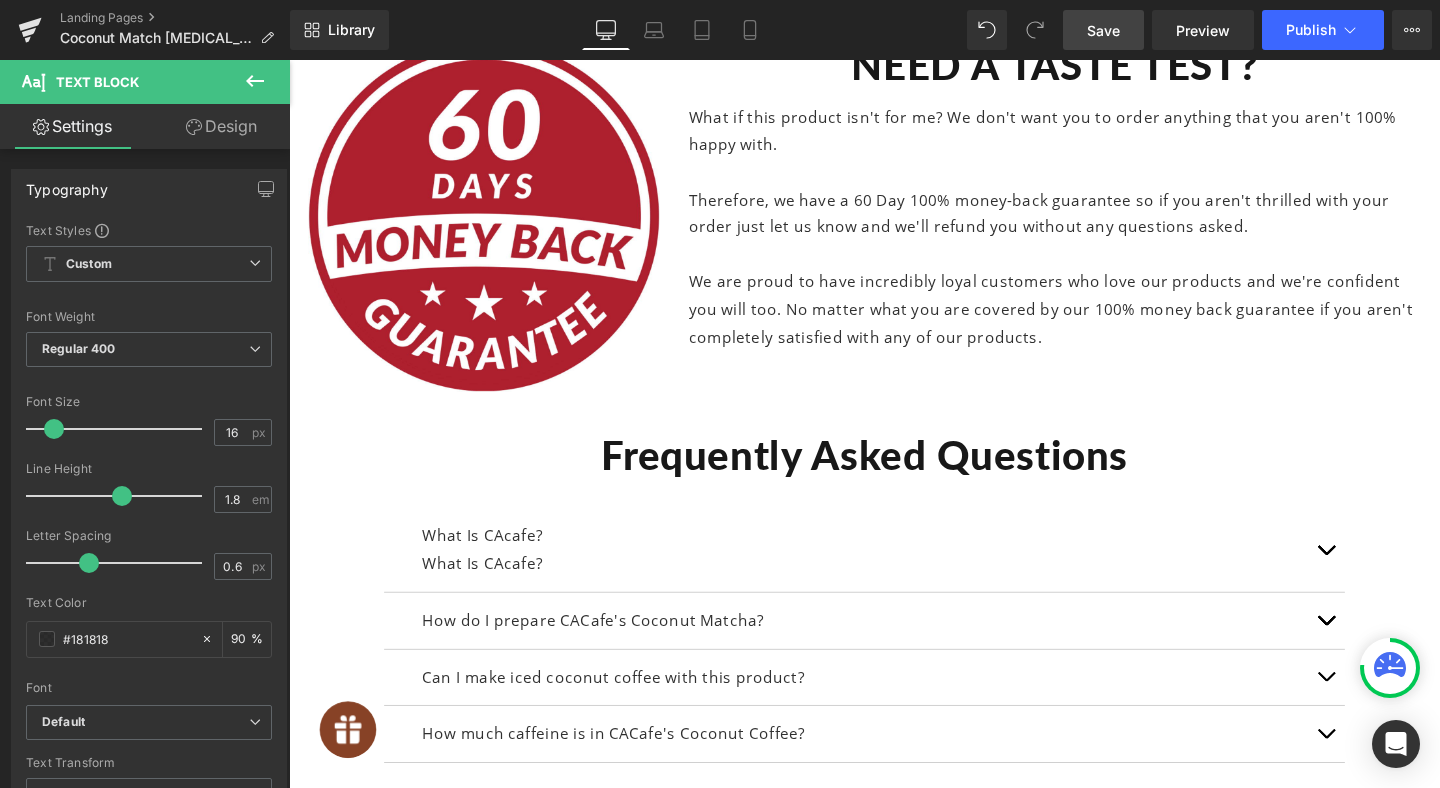 click on "Save" at bounding box center [1103, 30] 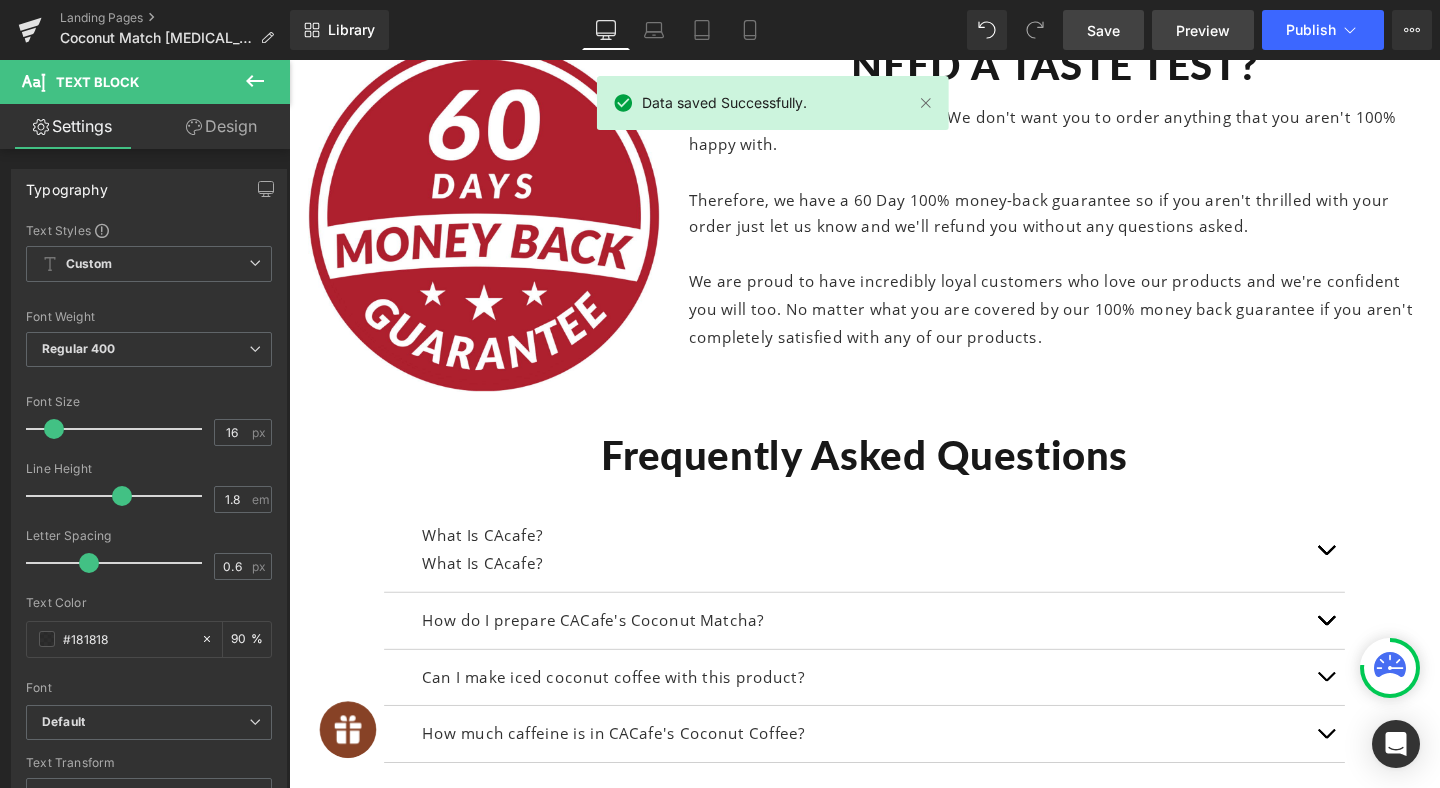 click on "Preview" at bounding box center [1203, 30] 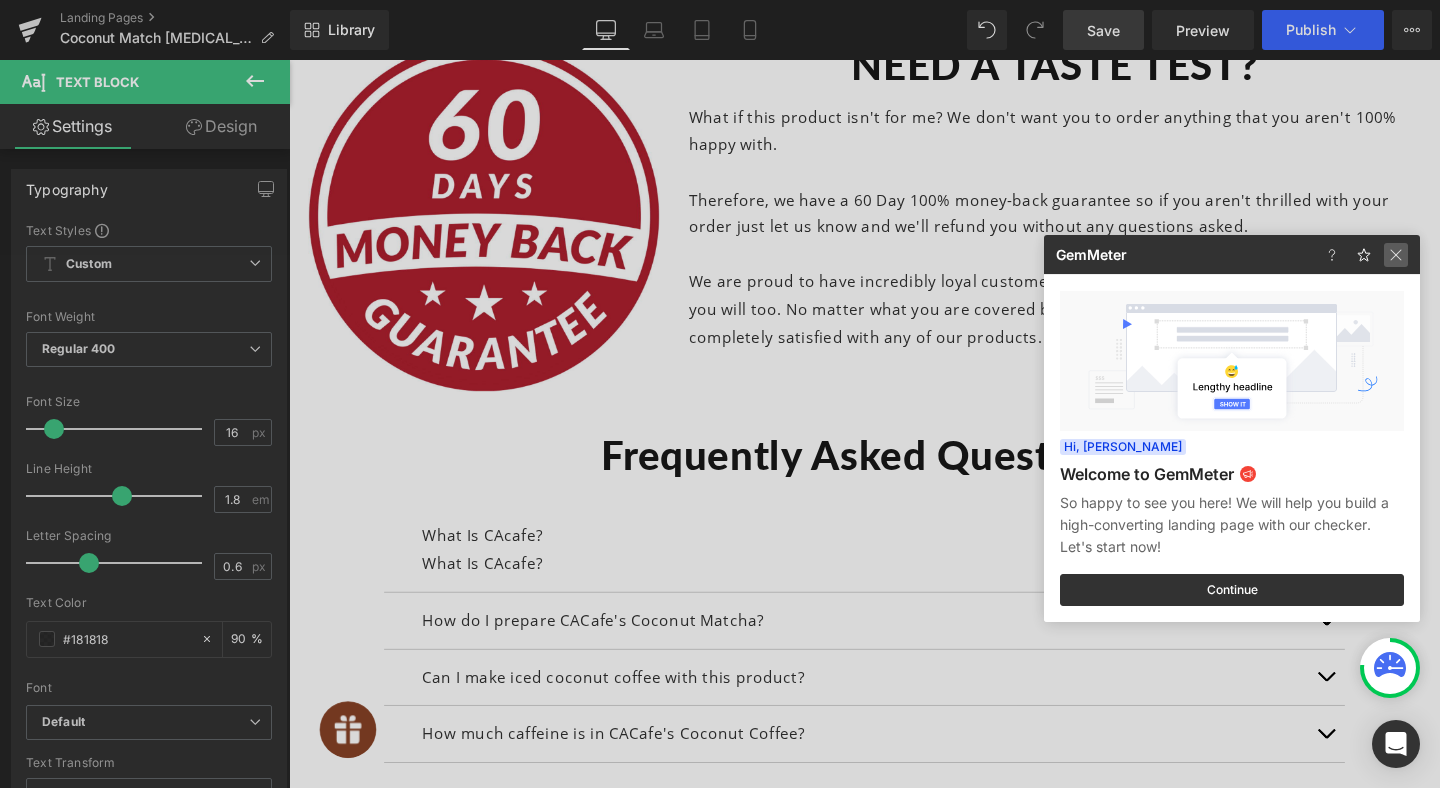 click 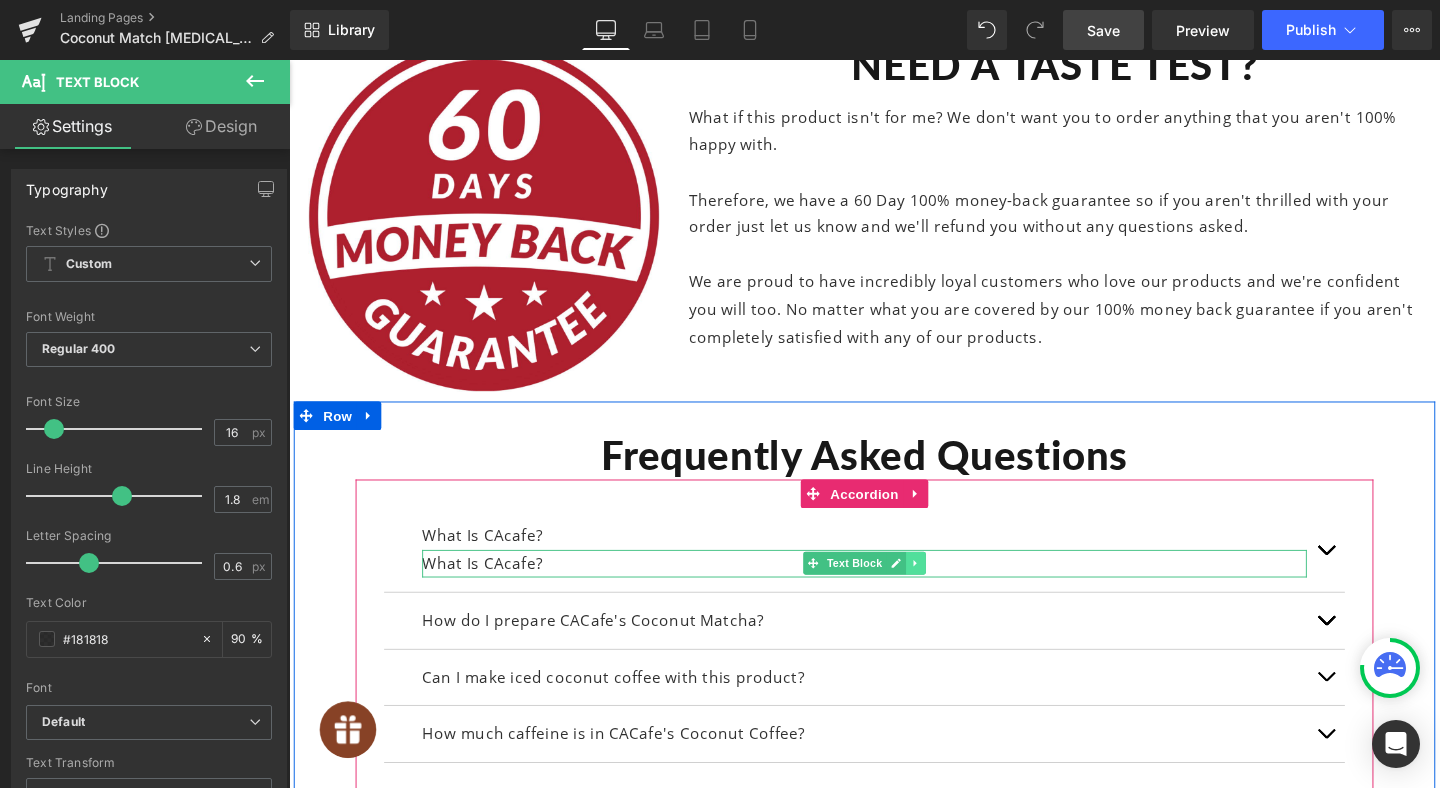 click 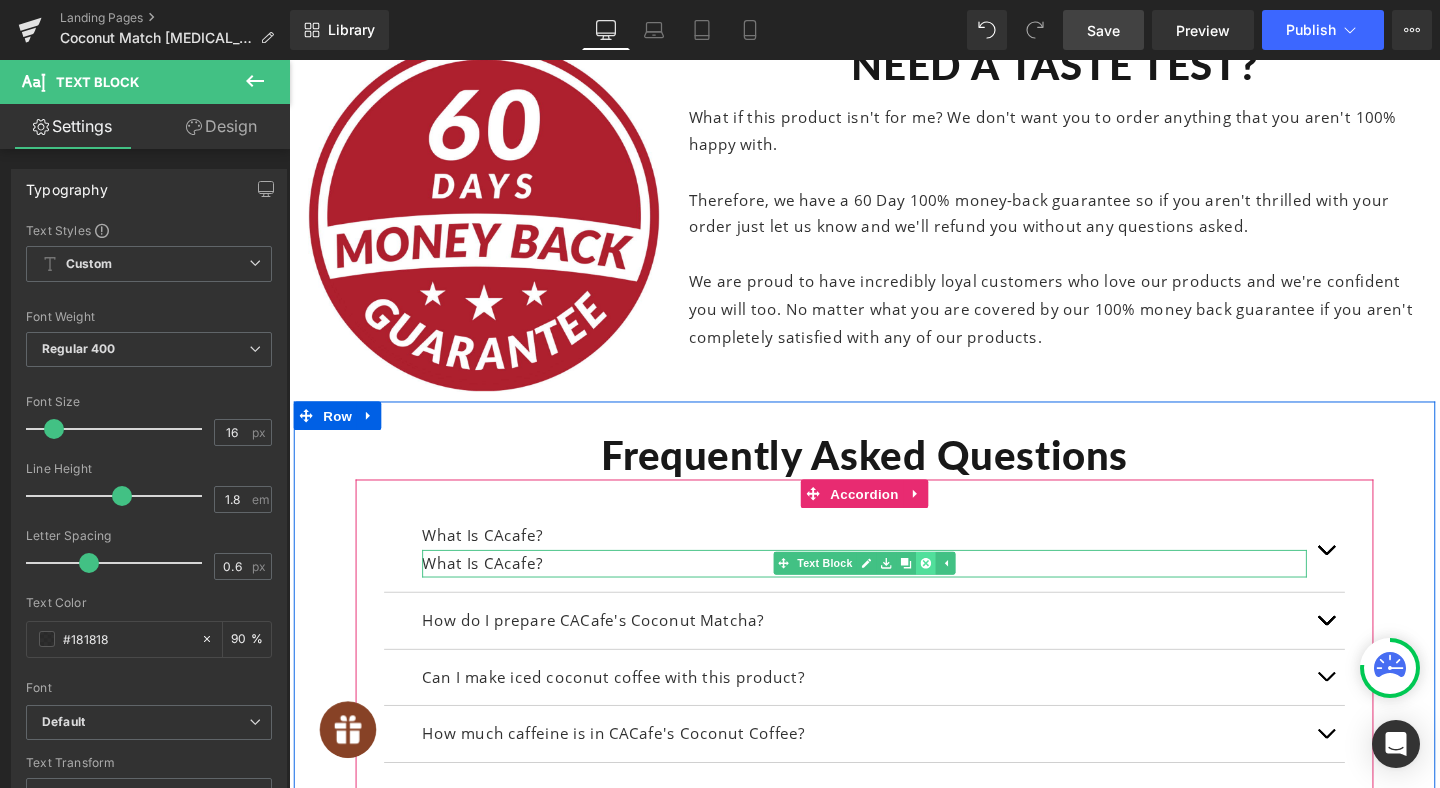click 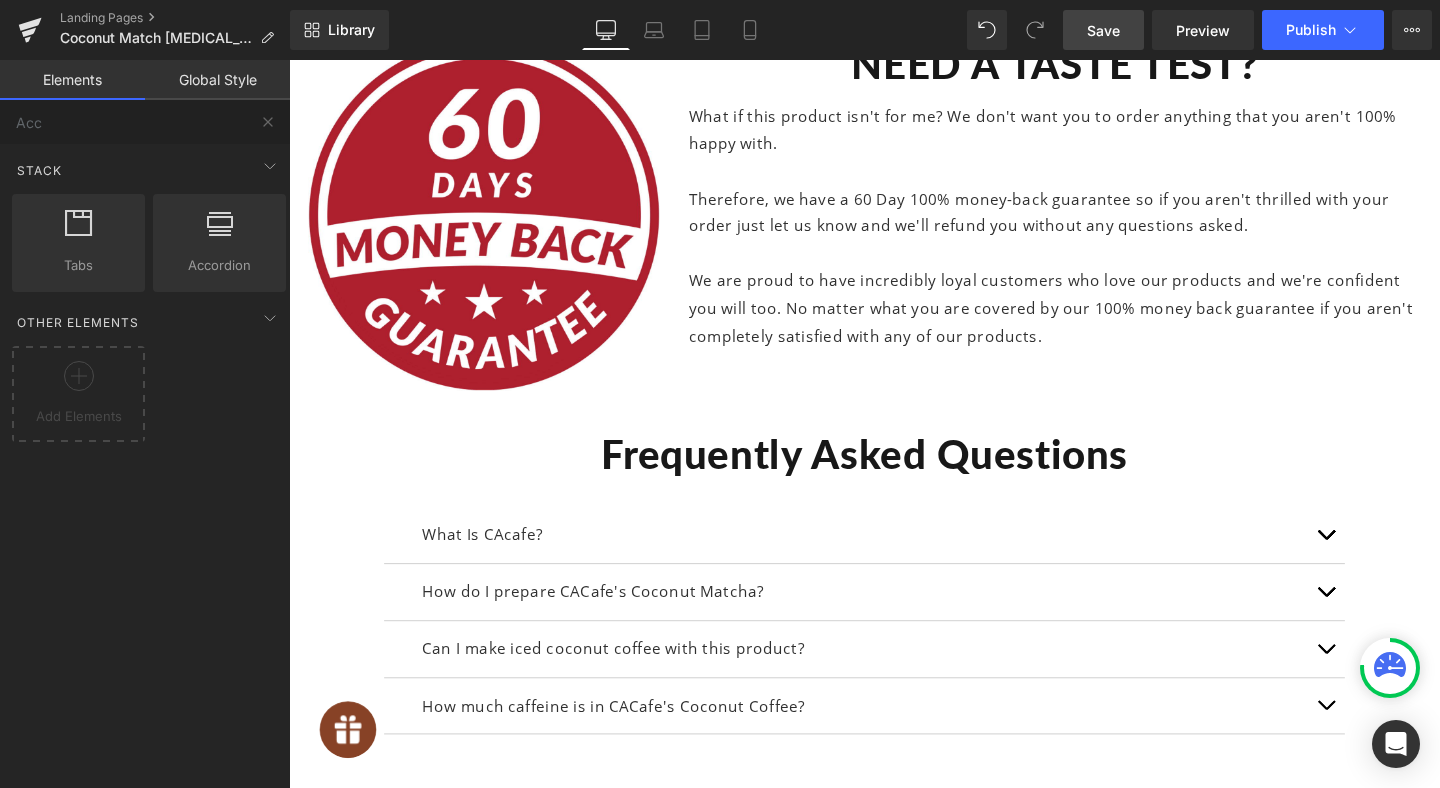 scroll, scrollTop: 11353, scrollLeft: 0, axis: vertical 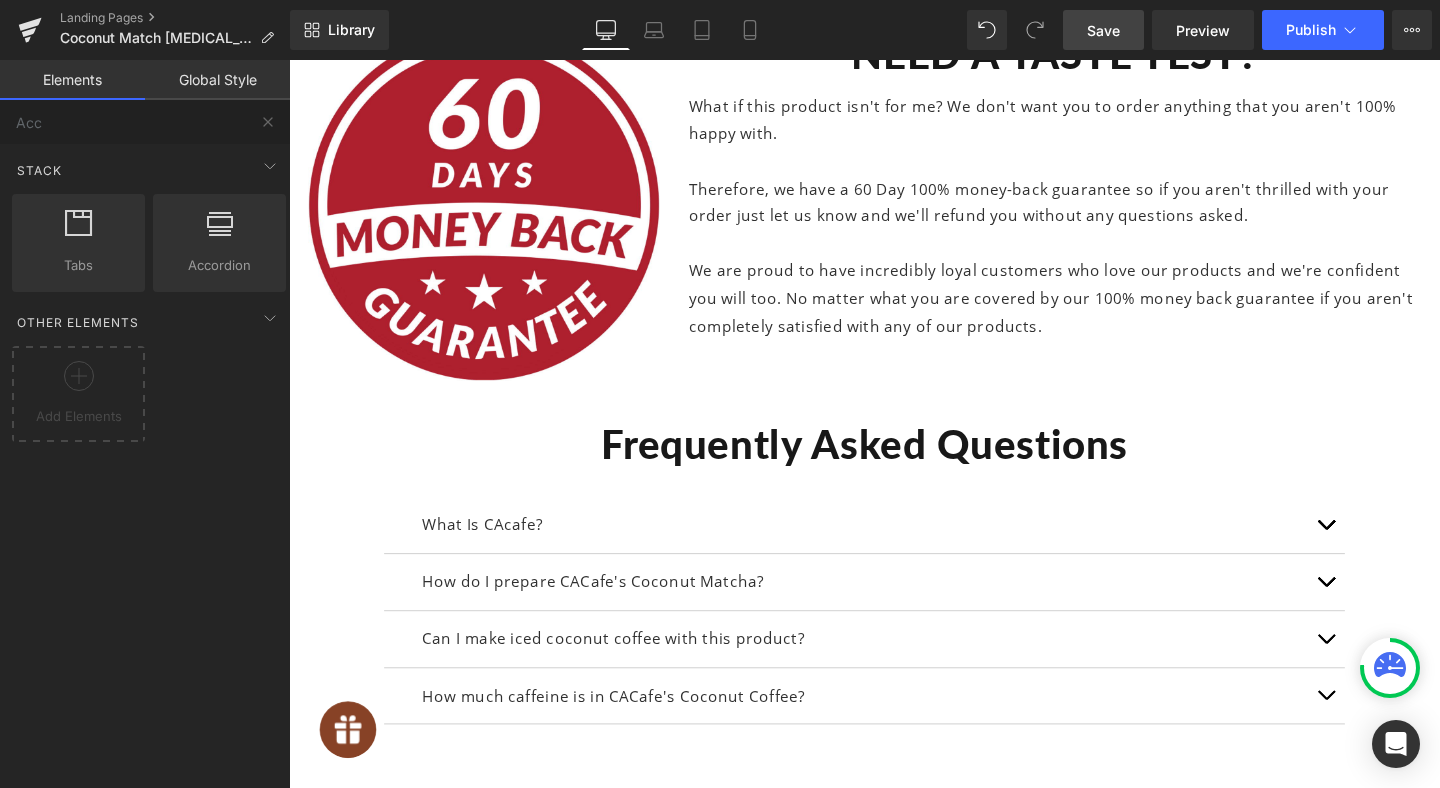 click on "Save" at bounding box center (1103, 30) 